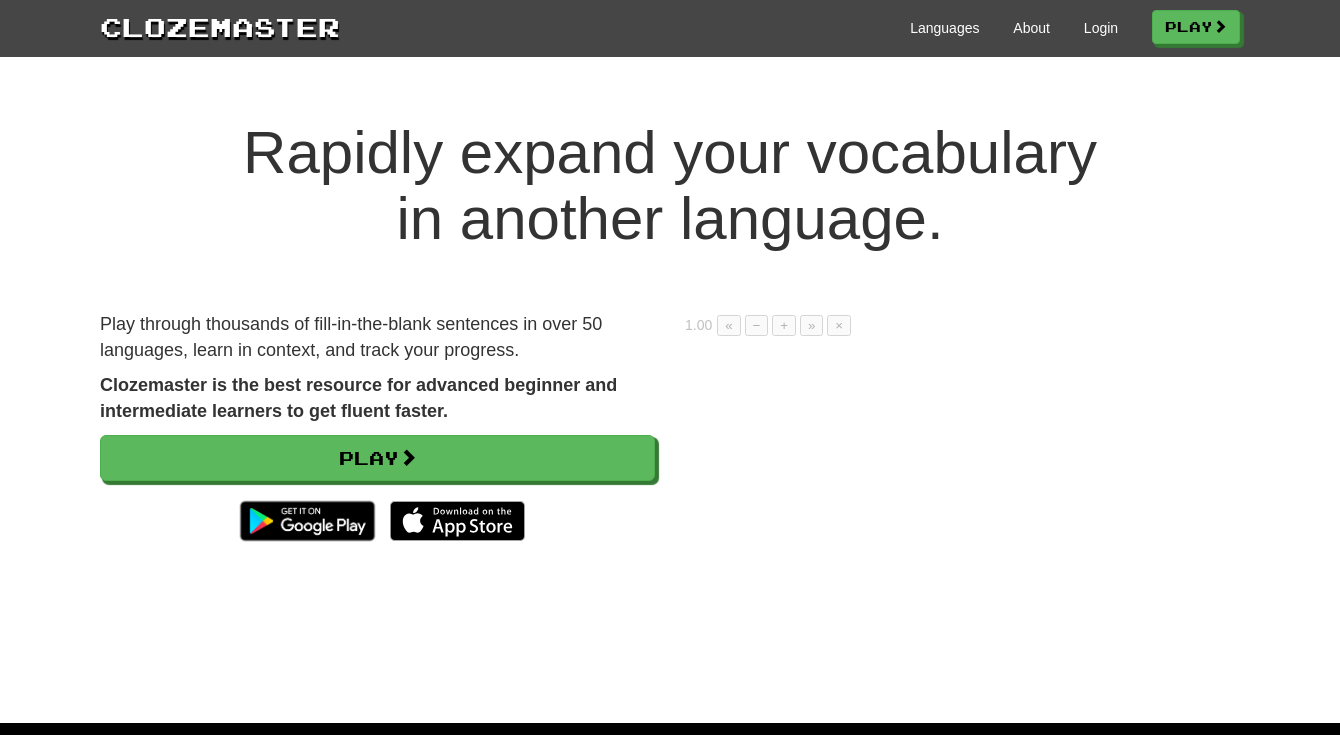 scroll, scrollTop: 0, scrollLeft: 0, axis: both 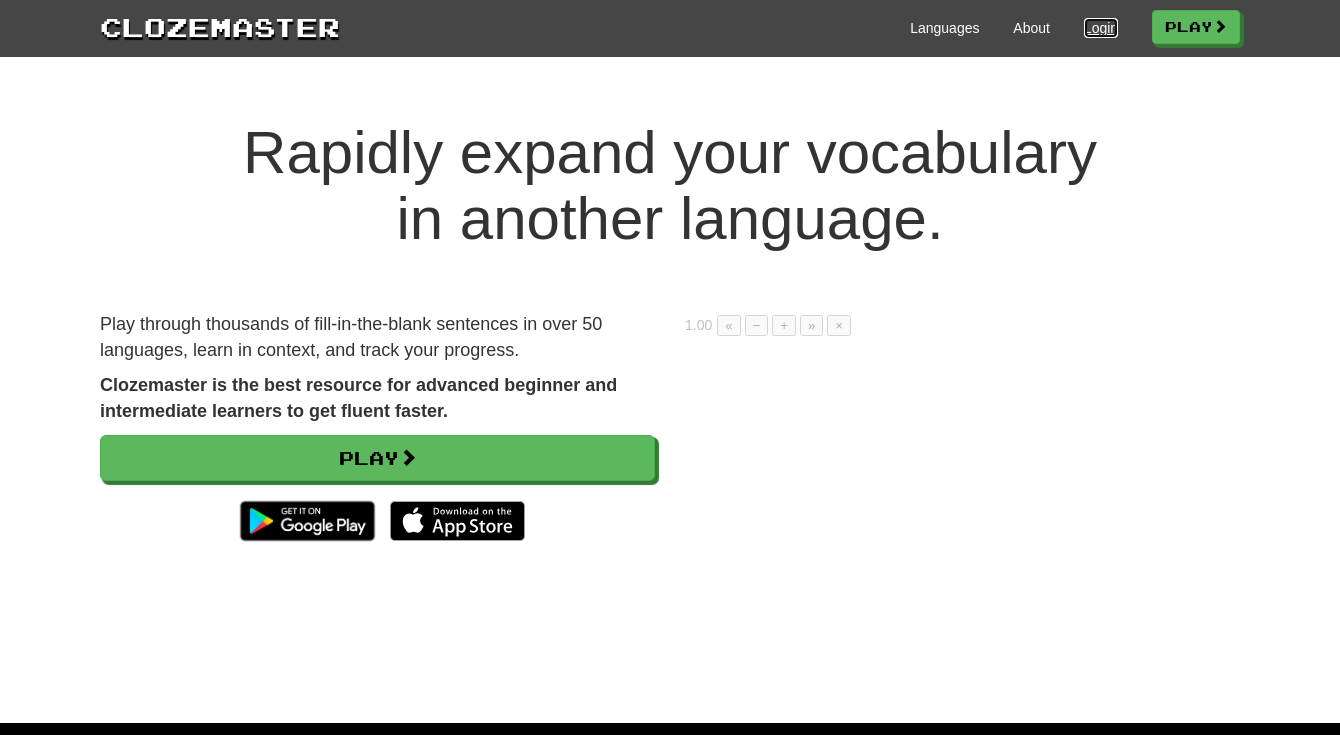click on "Login" at bounding box center (1101, 28) 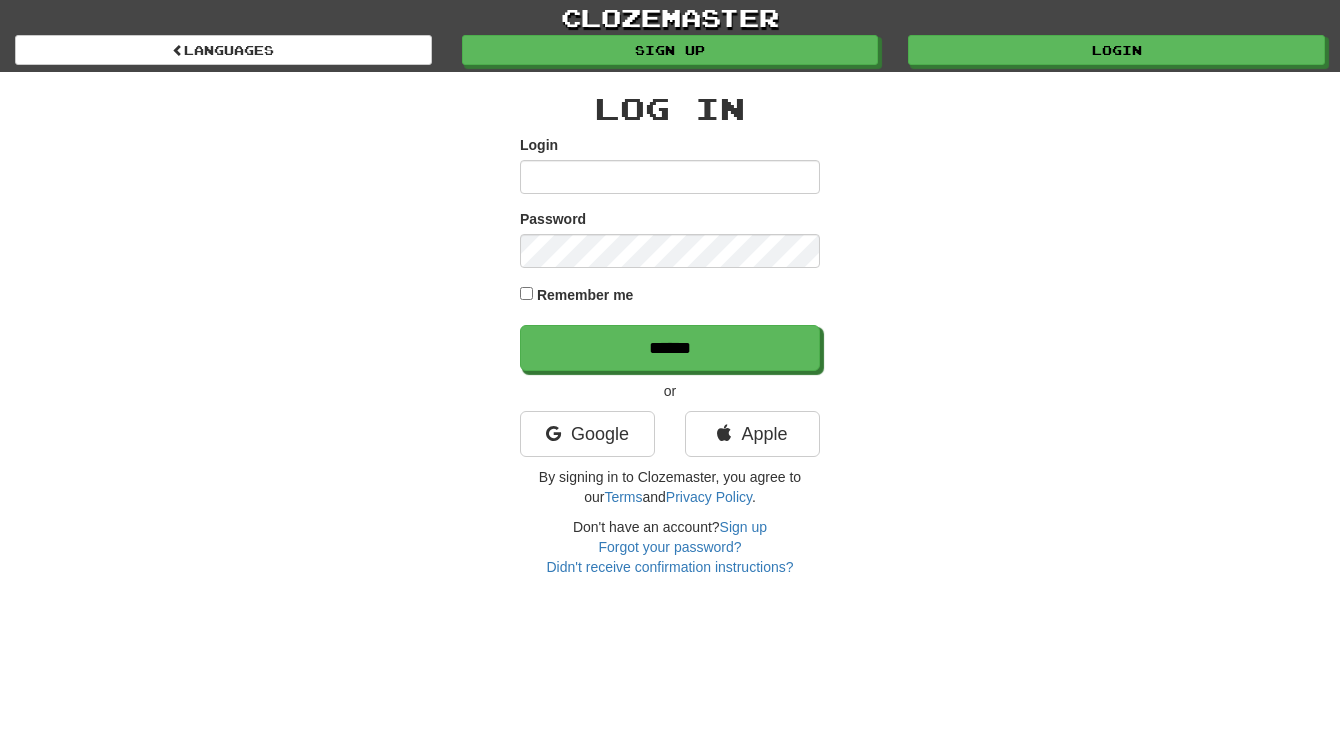 scroll, scrollTop: 0, scrollLeft: 0, axis: both 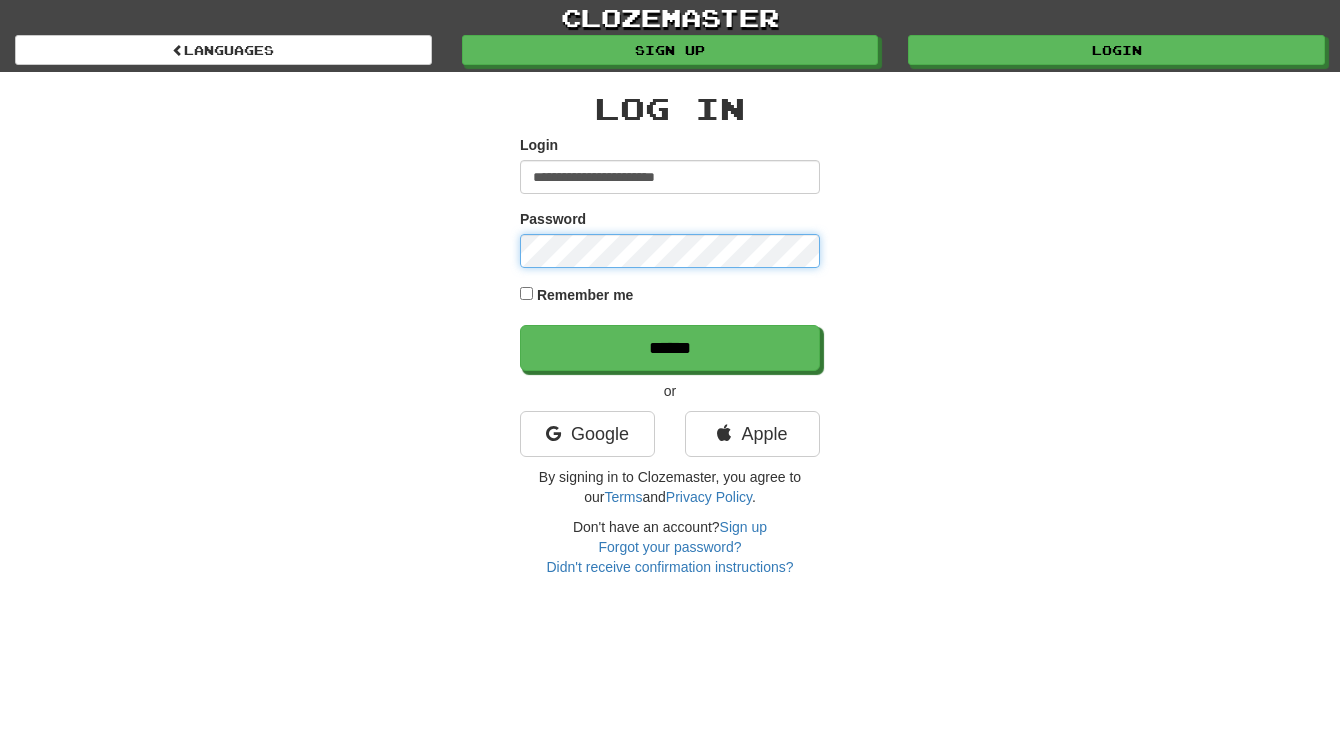 click on "******" at bounding box center (670, 348) 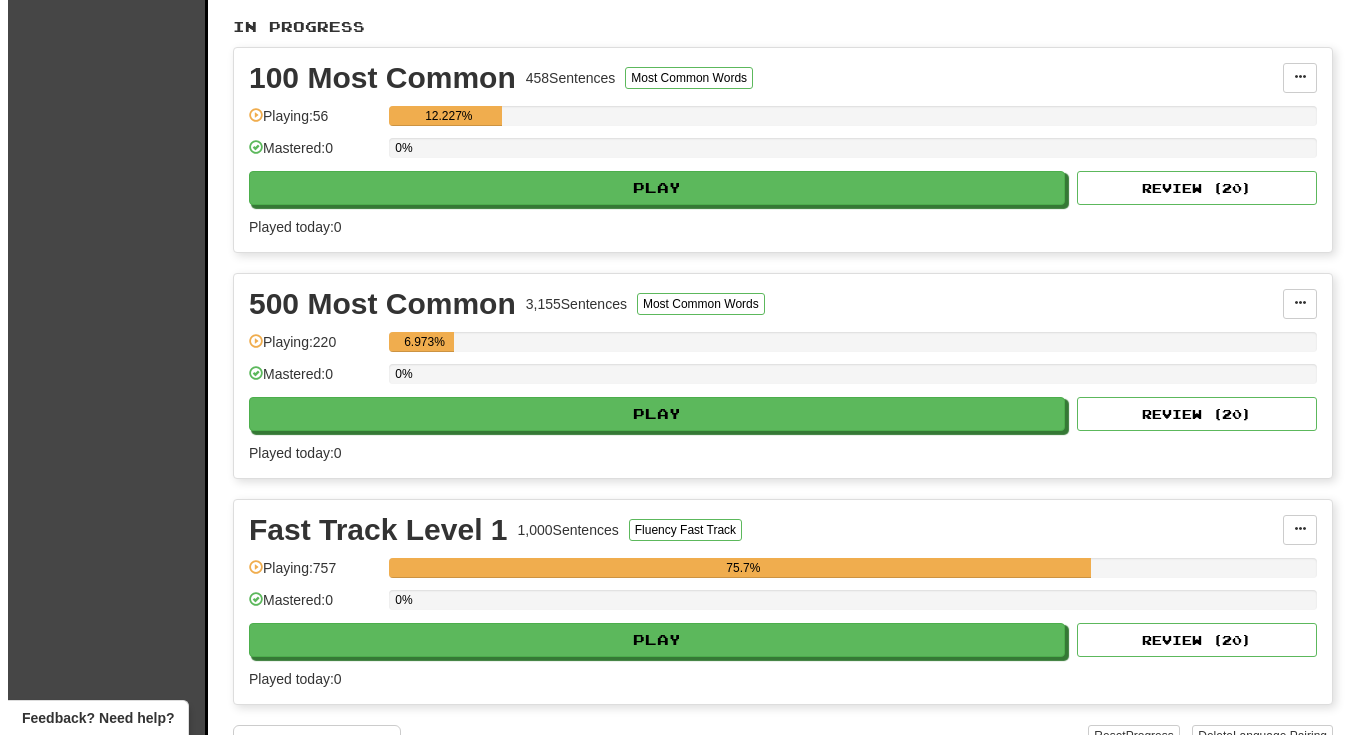 scroll, scrollTop: 600, scrollLeft: 0, axis: vertical 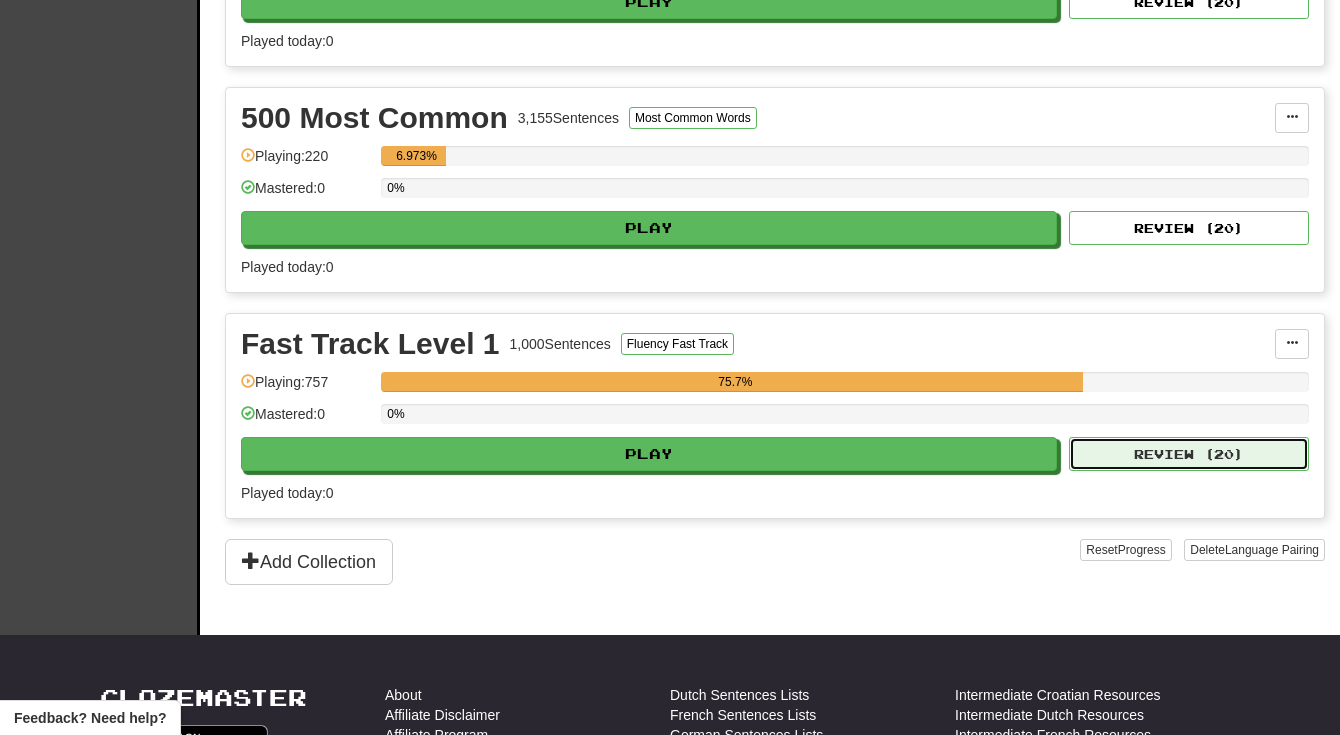 click on "Review ( 20 )" at bounding box center [1189, 454] 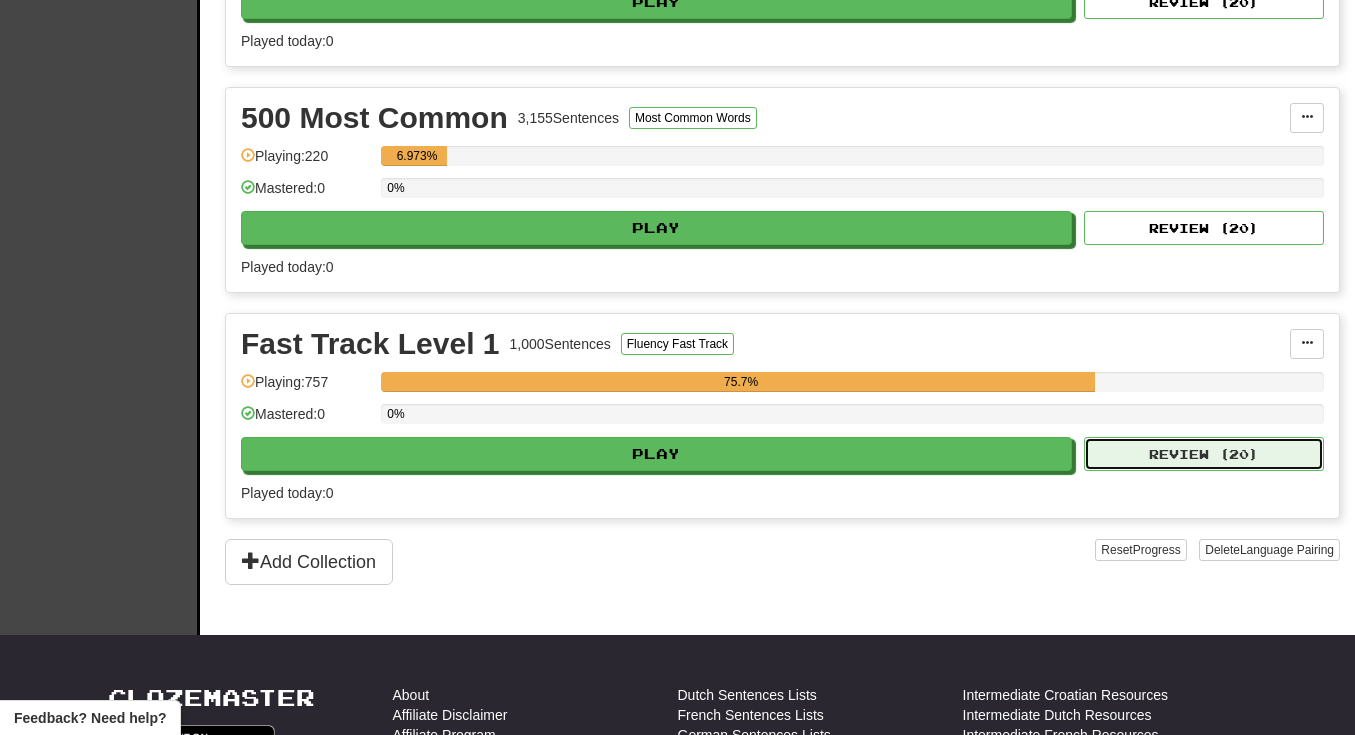 select on "**" 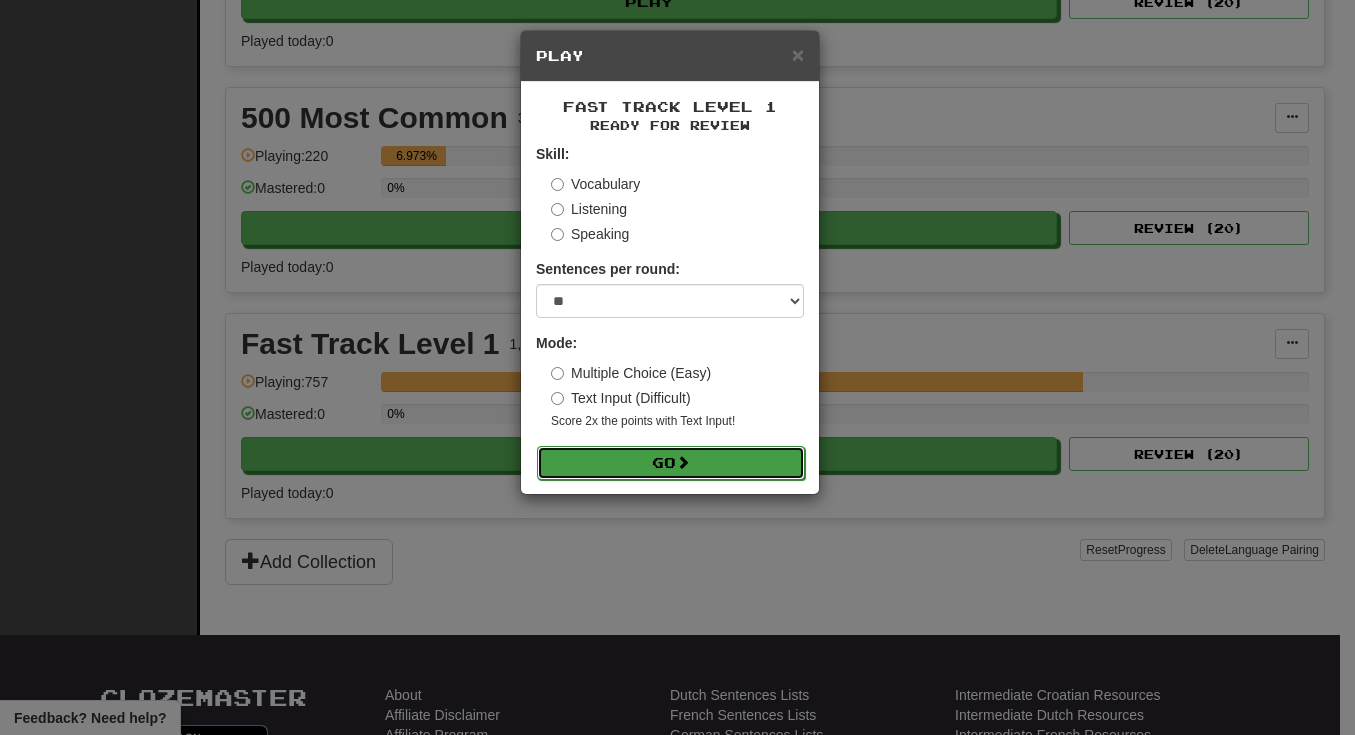 click on "Go" at bounding box center [671, 463] 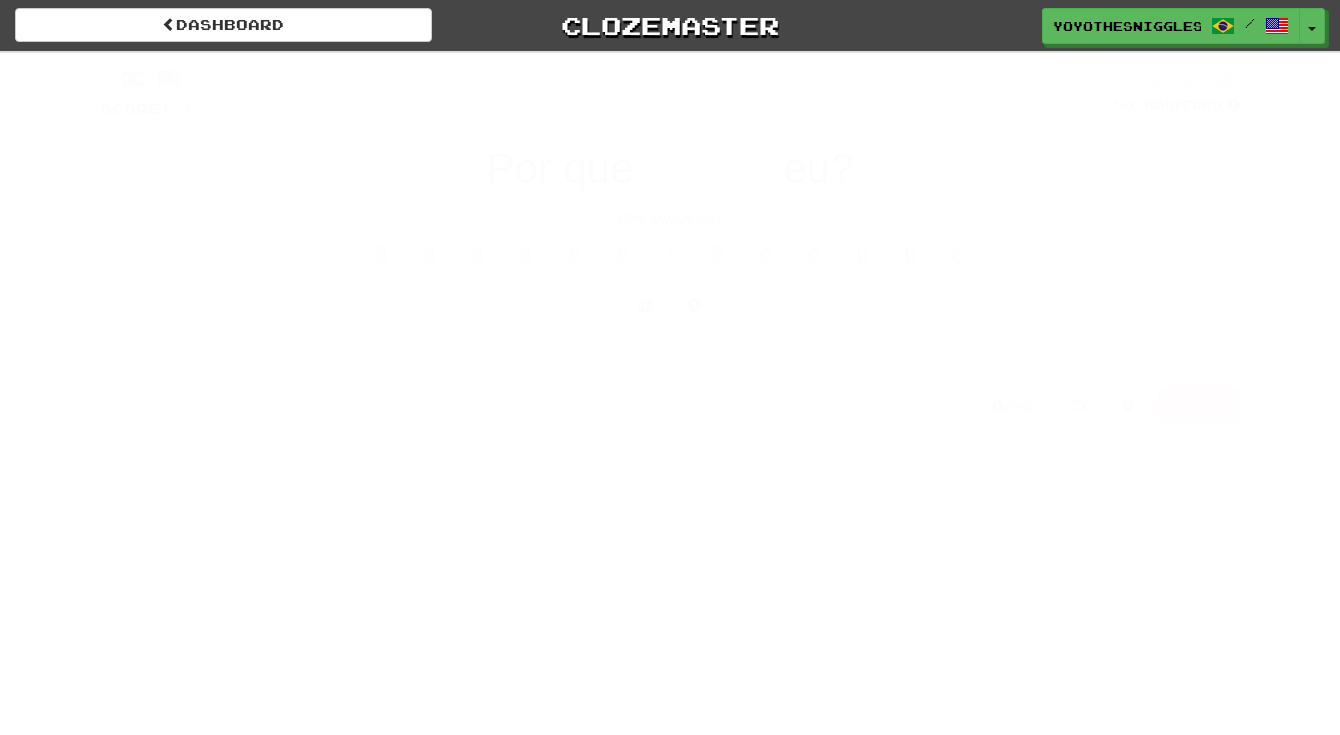scroll, scrollTop: 0, scrollLeft: 0, axis: both 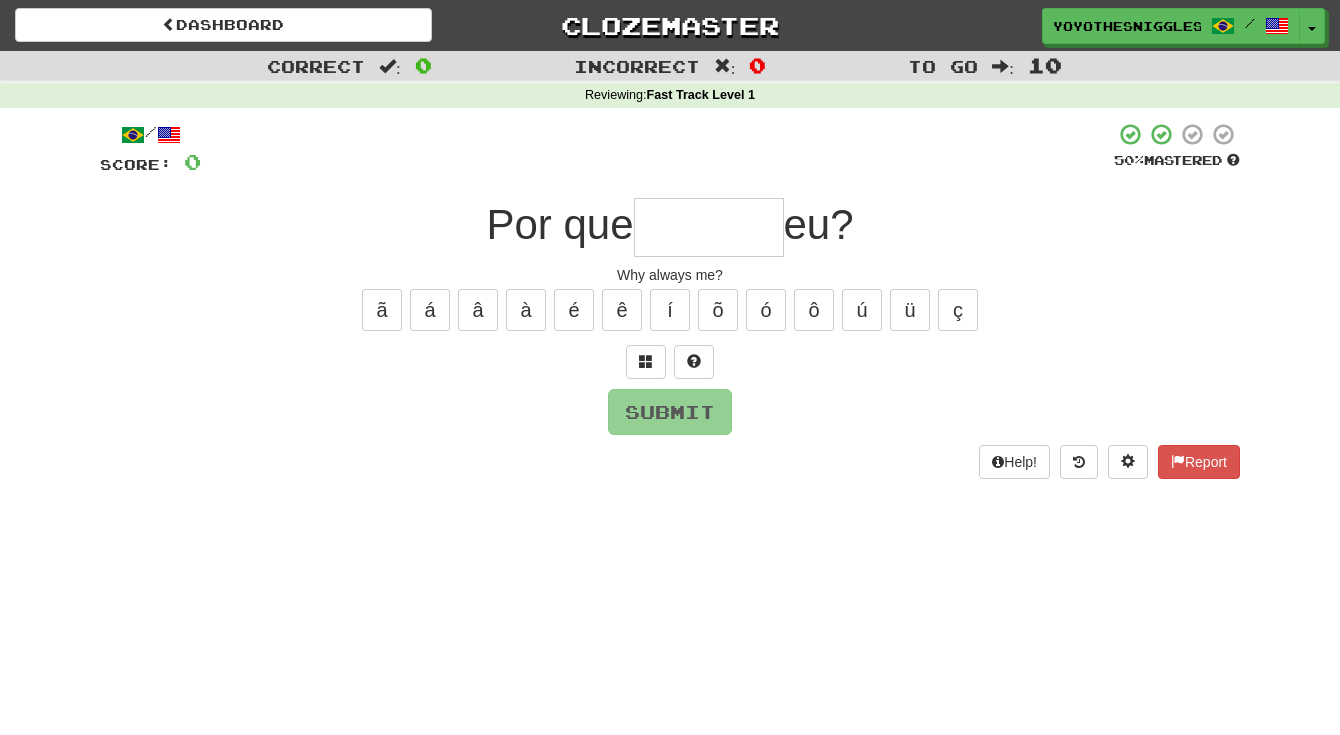 click at bounding box center (709, 227) 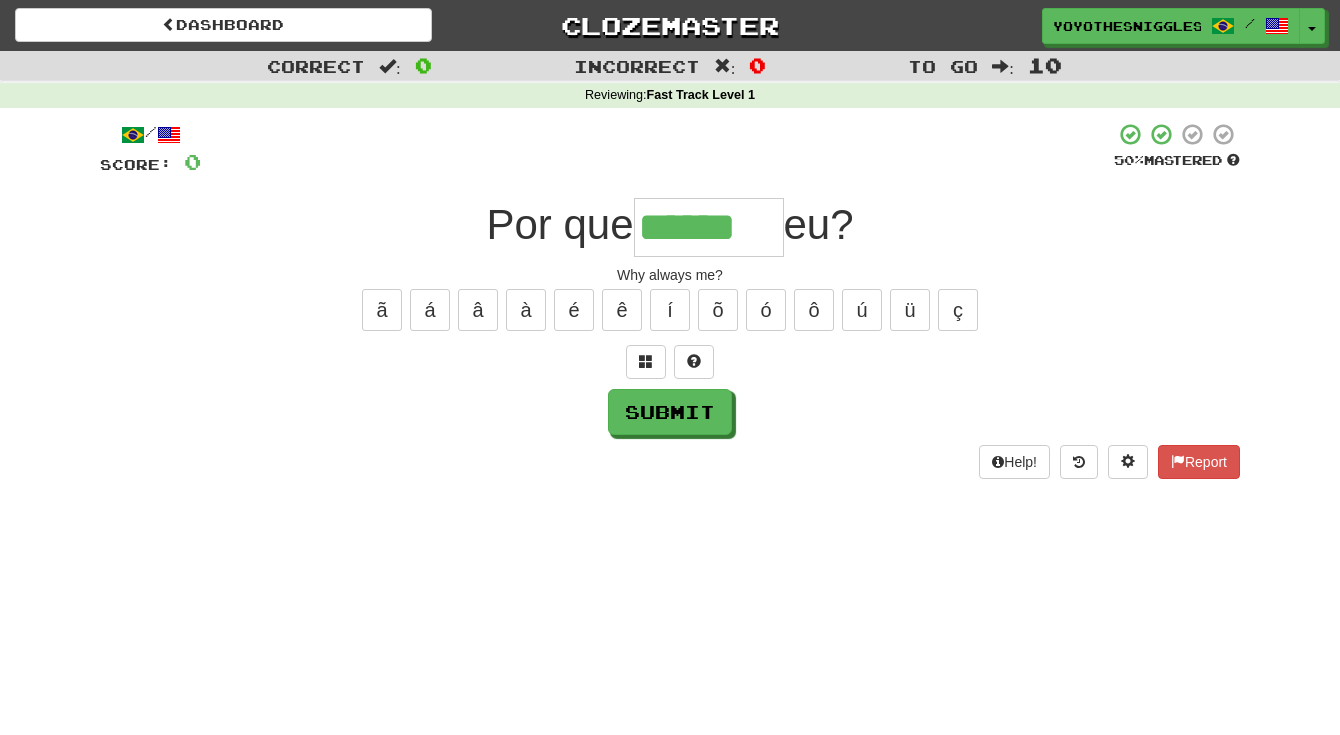 type on "******" 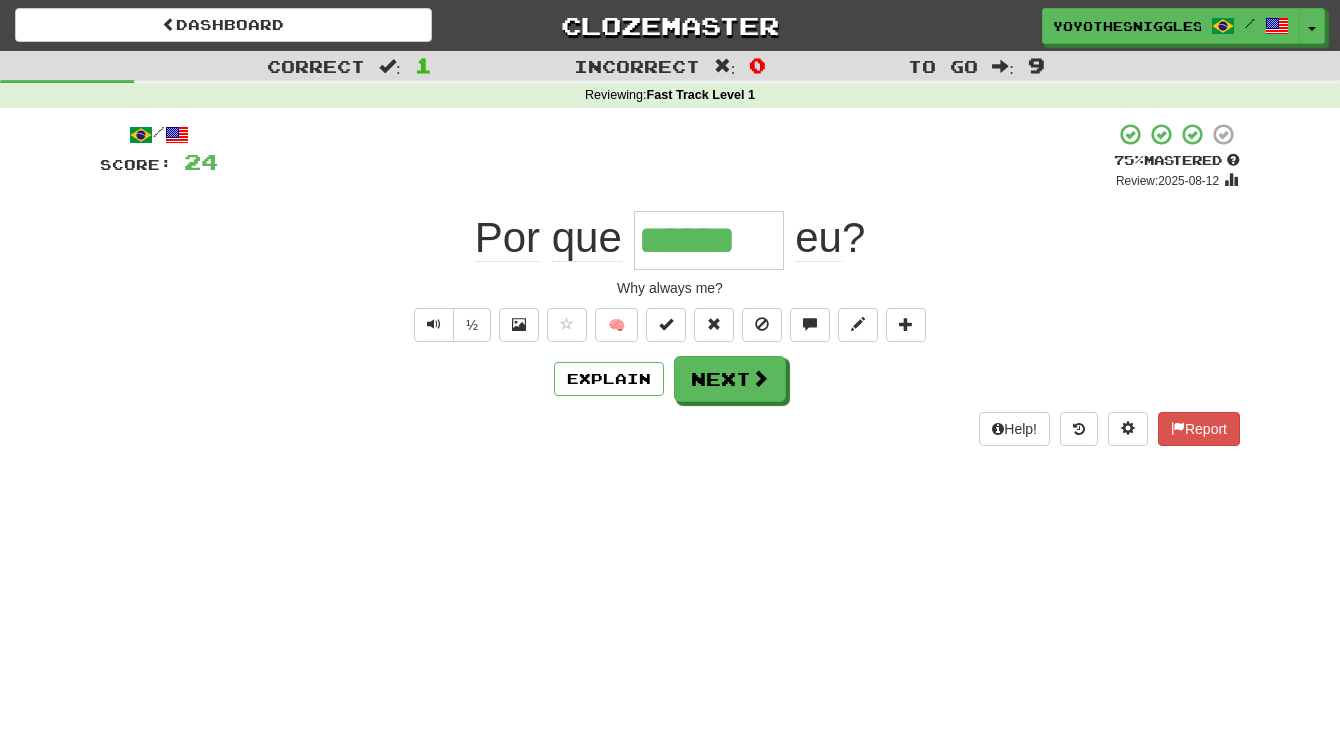 click on "Dashboard
Clozemaster
yoyothesniggles
/
Toggle Dropdown
Dashboard
Leaderboard
Activity Feed
Notifications
Profile
Discussions
한국어
/
English
Streak:
0
Review:
15
Points Today: 0
Français
/
English
Streak:
0
Review:
104
Points Today: 0
Português
/
English
Streak:
0
Review:
80
Points Today: 0
Languages
Account
Logout
yoyothesniggles
/
Toggle Dropdown
Dashboard
Leaderboard
Activity Feed
Notifications
Profile
Discussions
한국어
/
English
Streak:
0
Review:
15
Points Today: 0
Français
/
English
Streak:
0
Review:
104" at bounding box center [670, 367] 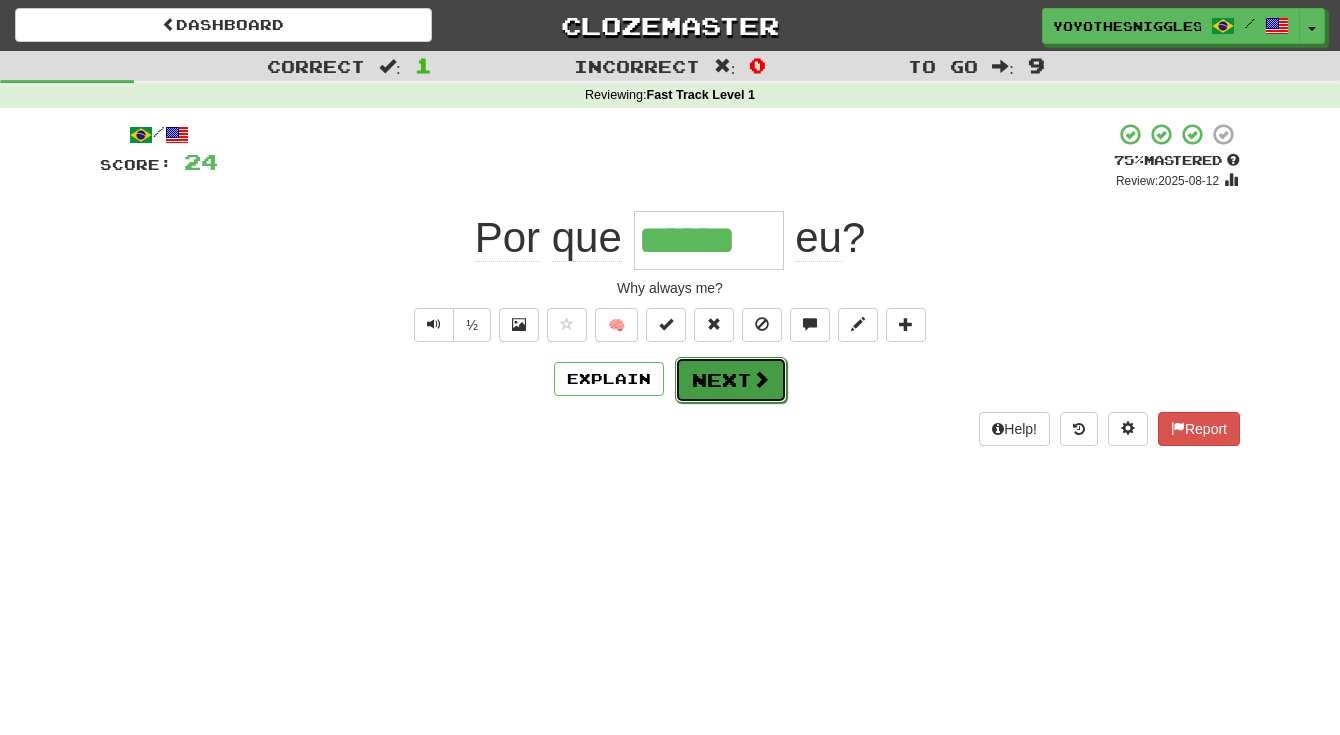 click on "Next" at bounding box center (731, 380) 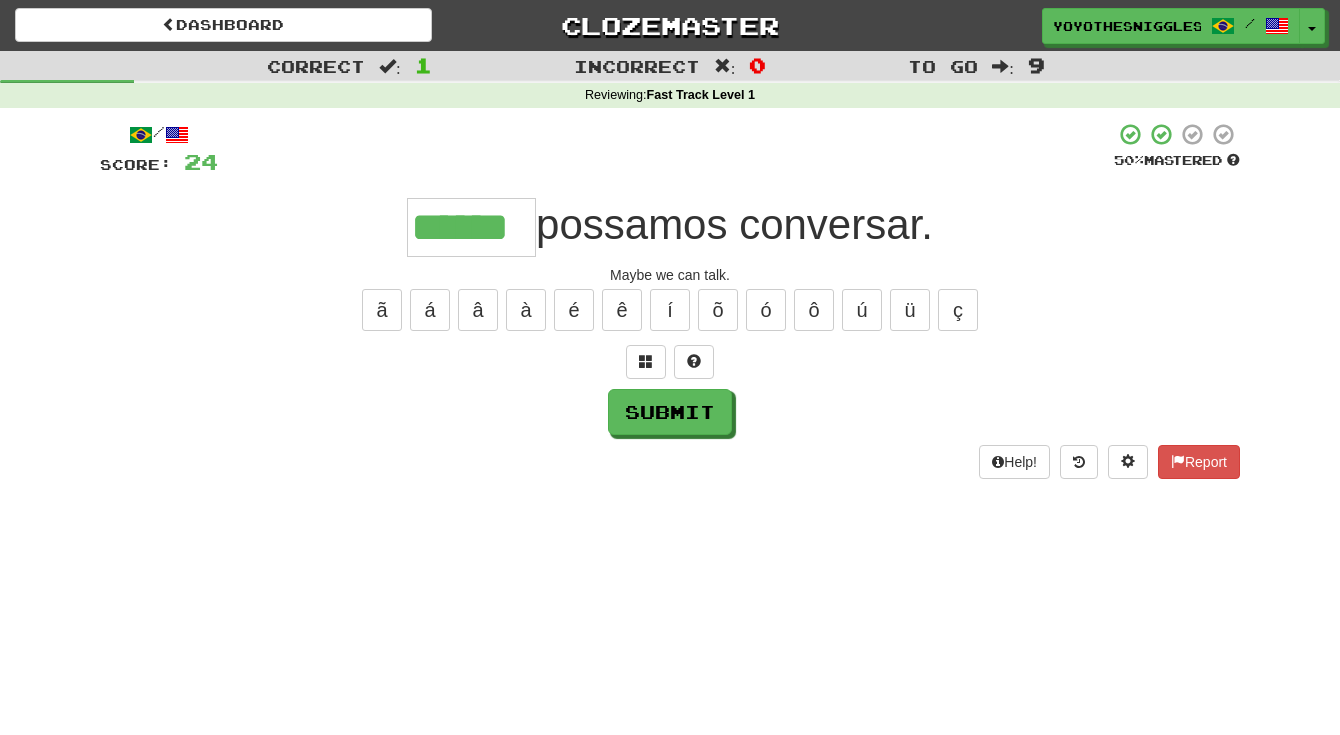 type on "******" 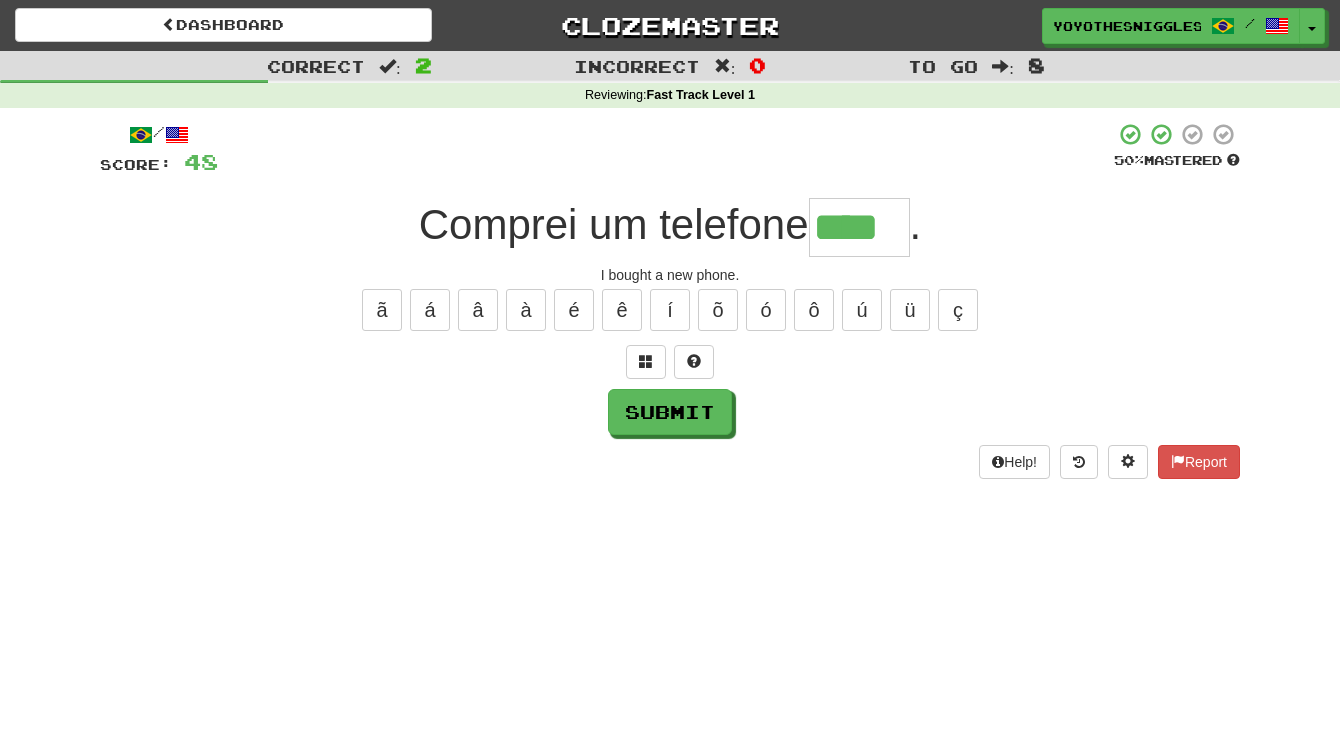 type on "****" 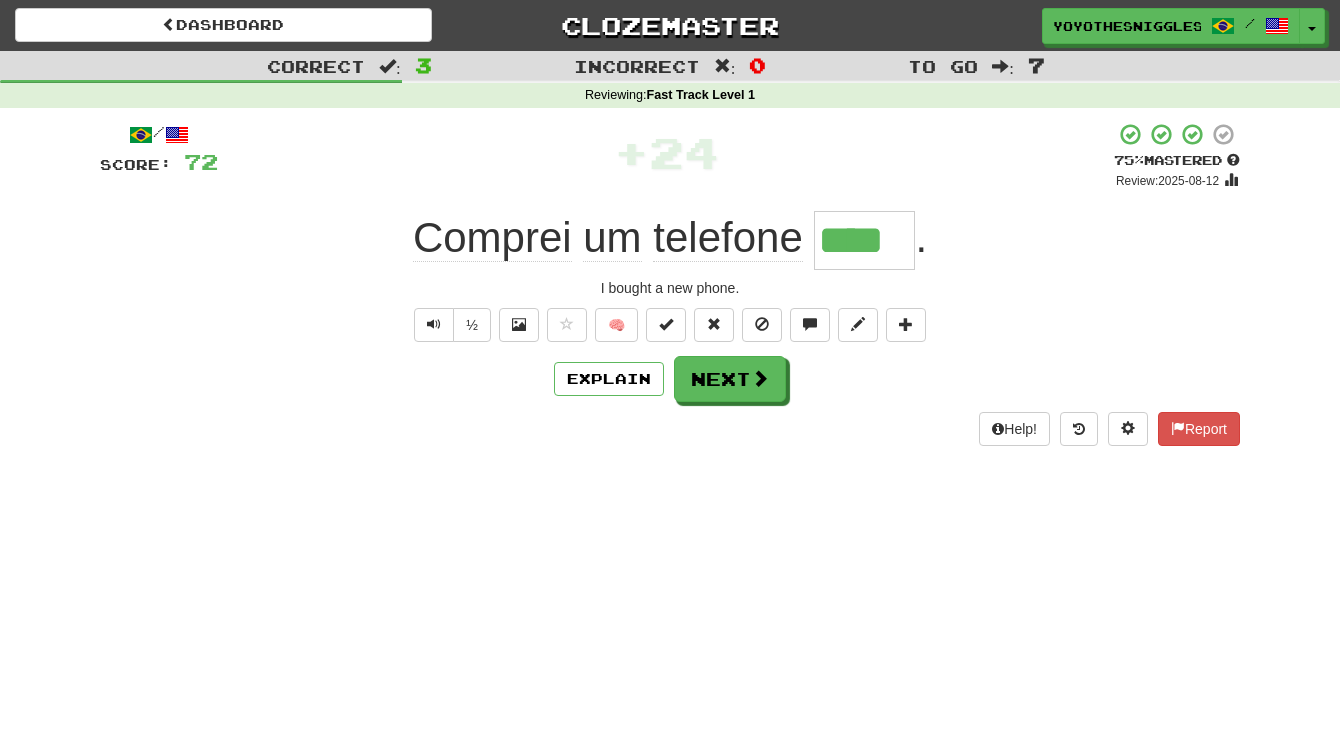 click on "Dashboard
Clozemaster
yoyothesniggles
/
Toggle Dropdown
Dashboard
Leaderboard
Activity Feed
Notifications
Profile
Discussions
한국어
/
English
Streak:
0
Review:
15
Points Today: 0
Français
/
English
Streak:
0
Review:
104
Points Today: 0
Português
/
English
Streak:
0
Review:
80
Points Today: 0
Languages
Account
Logout
yoyothesniggles
/
Toggle Dropdown
Dashboard
Leaderboard
Activity Feed
Notifications
Profile
Discussions
한국어
/
English
Streak:
0
Review:
15
Points Today: 0
Français
/
English
Streak:
0
Review:
104" at bounding box center (670, 367) 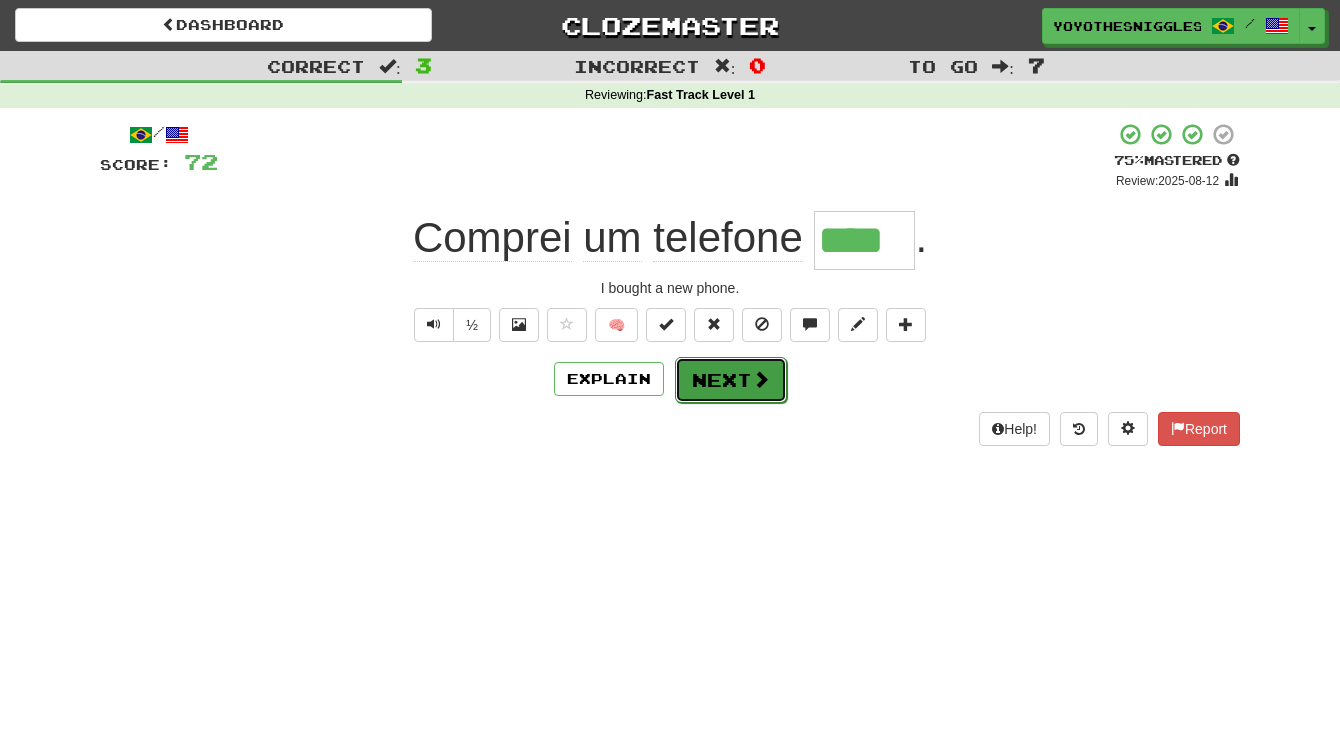 click on "Next" at bounding box center (731, 380) 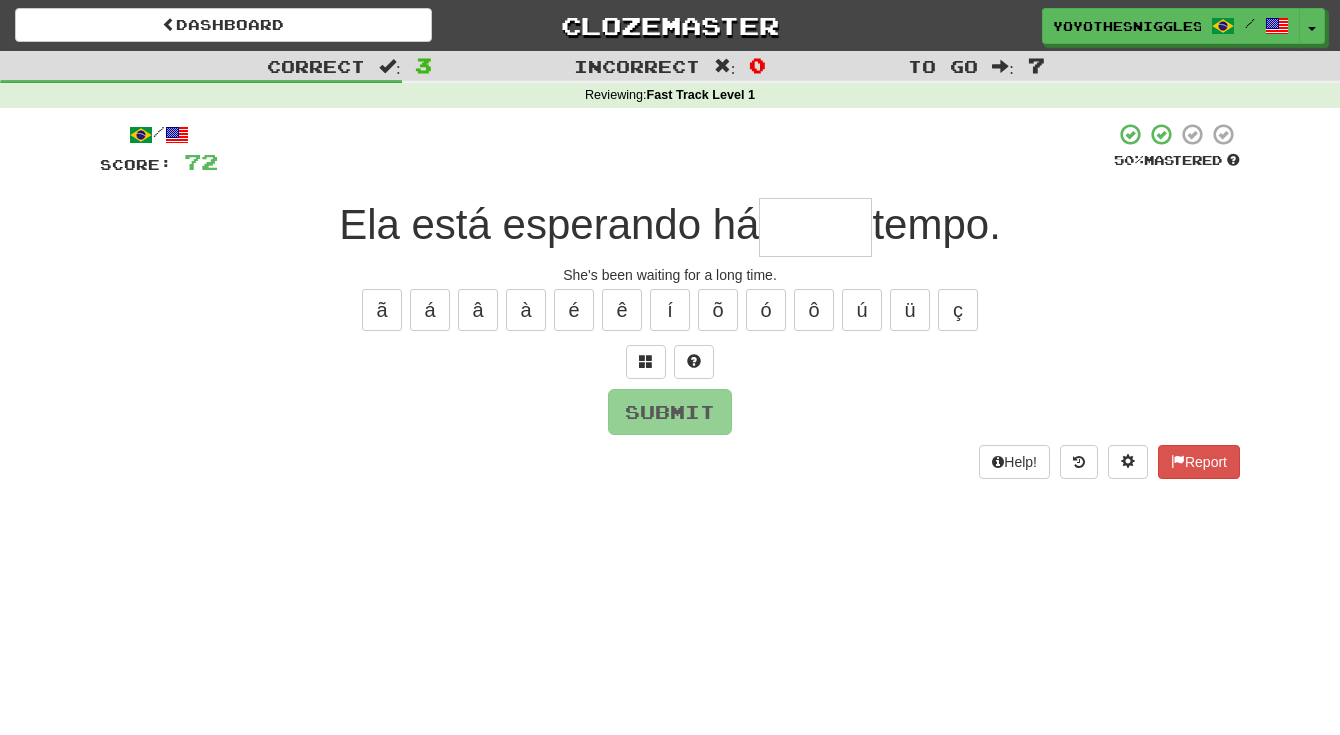 click at bounding box center (815, 227) 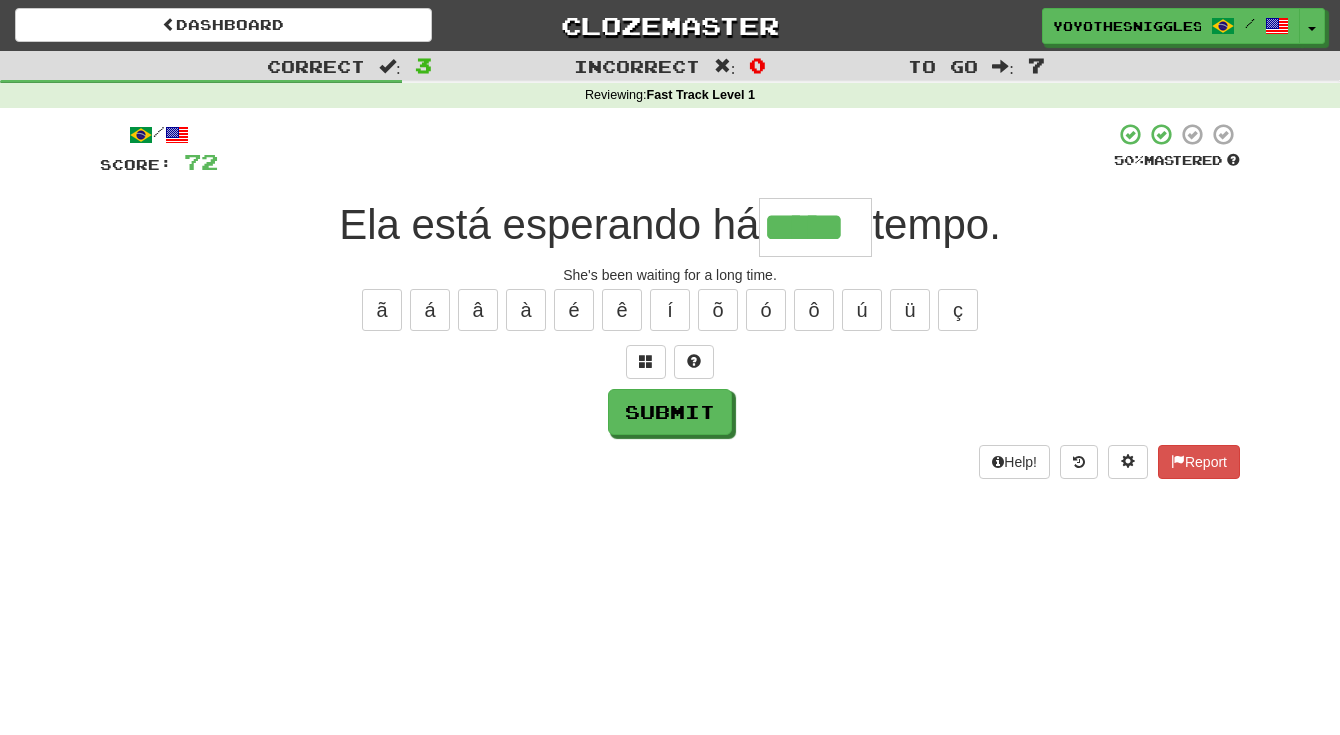 type on "*****" 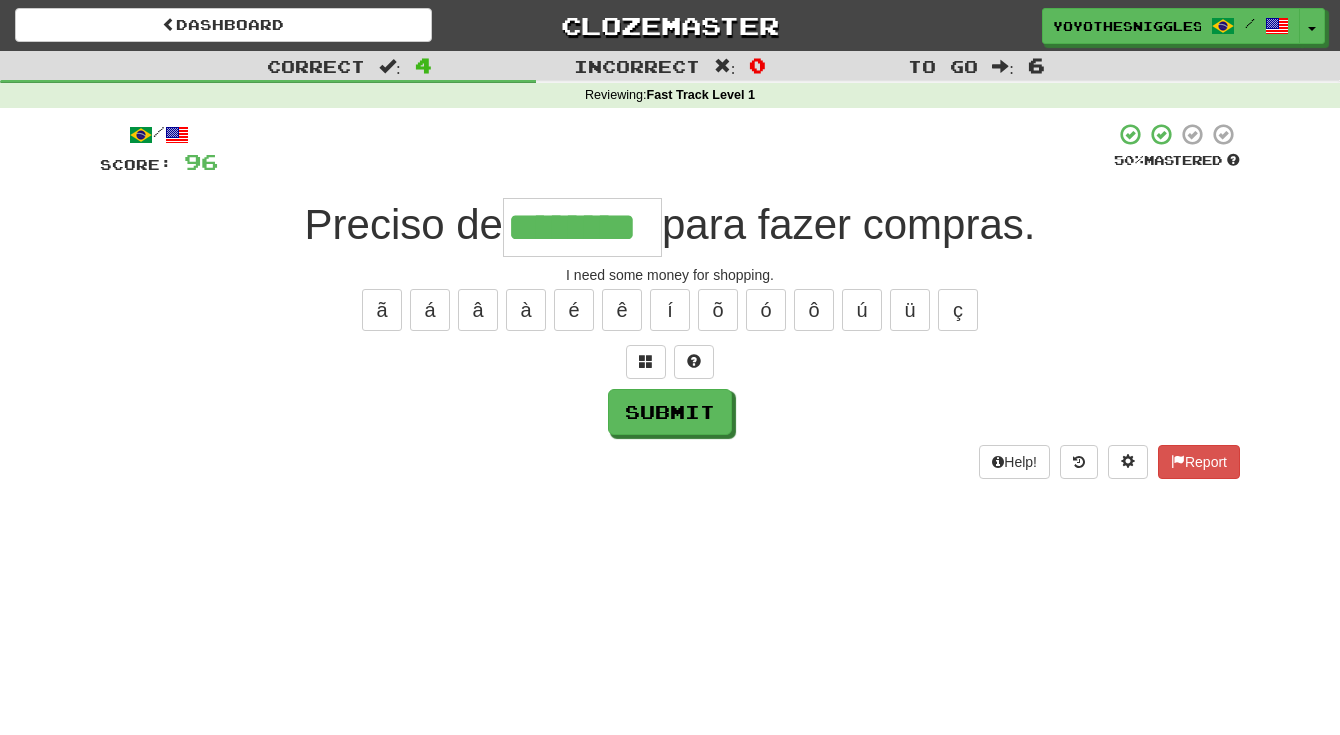type on "********" 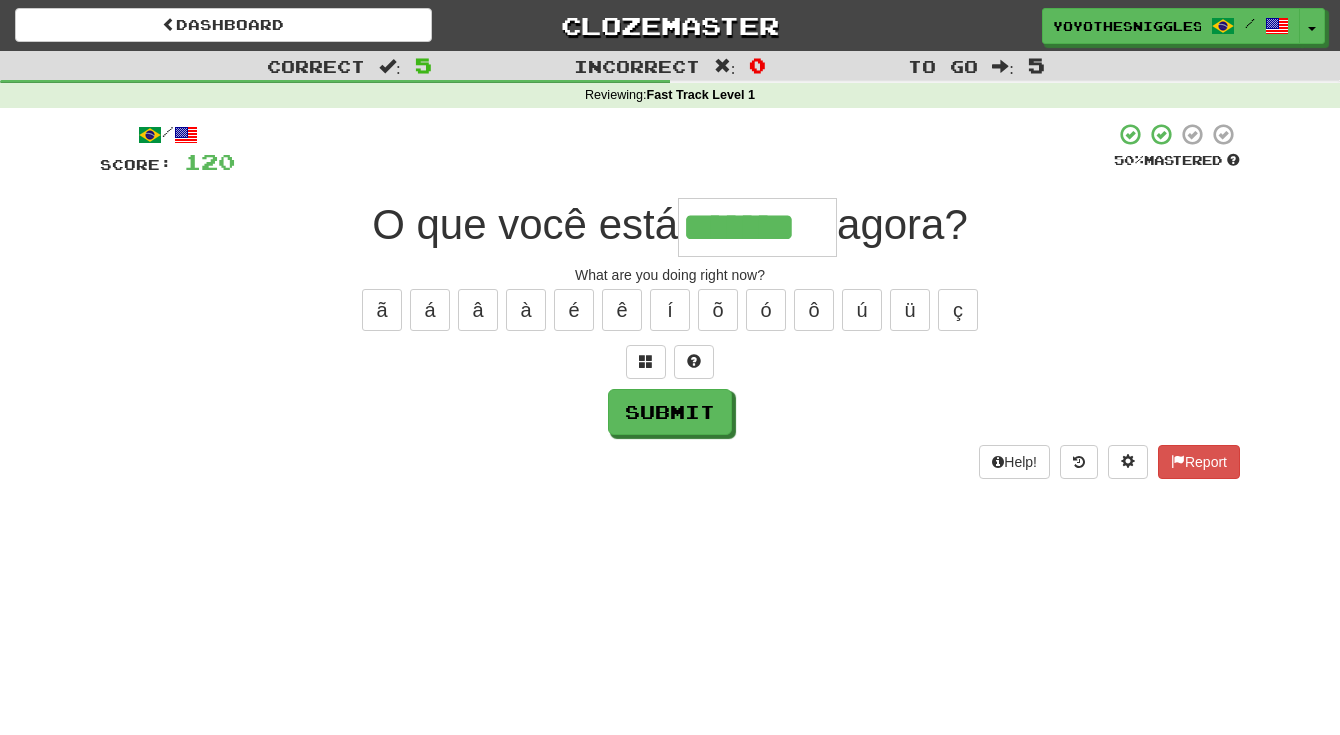 type on "*******" 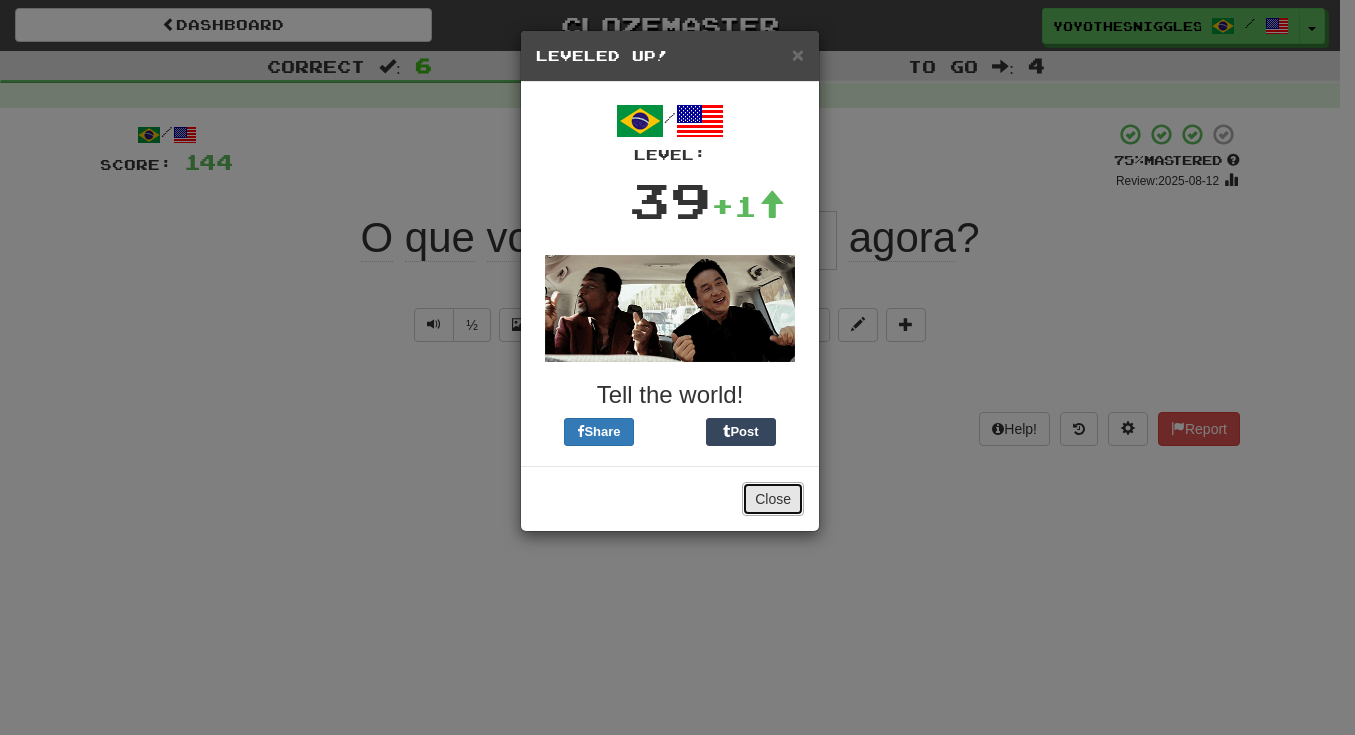 click on "Close" at bounding box center (773, 499) 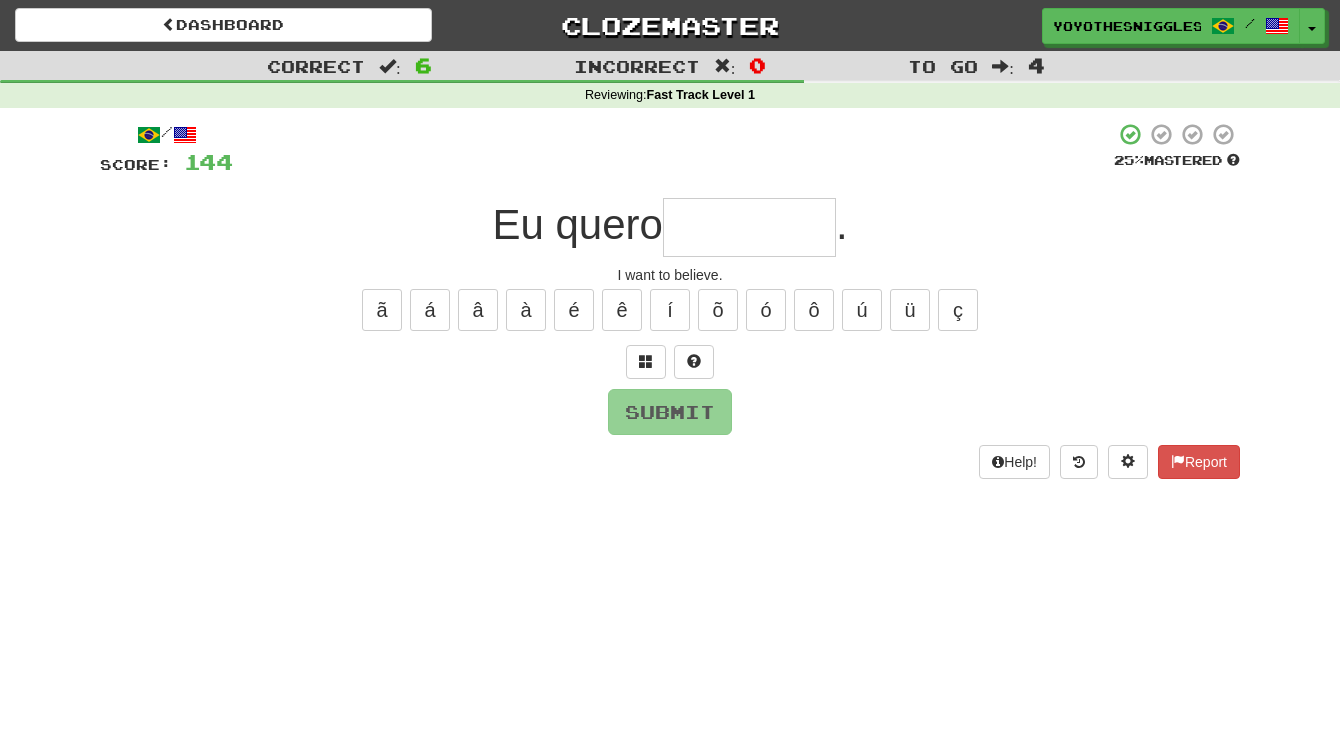 type on "*" 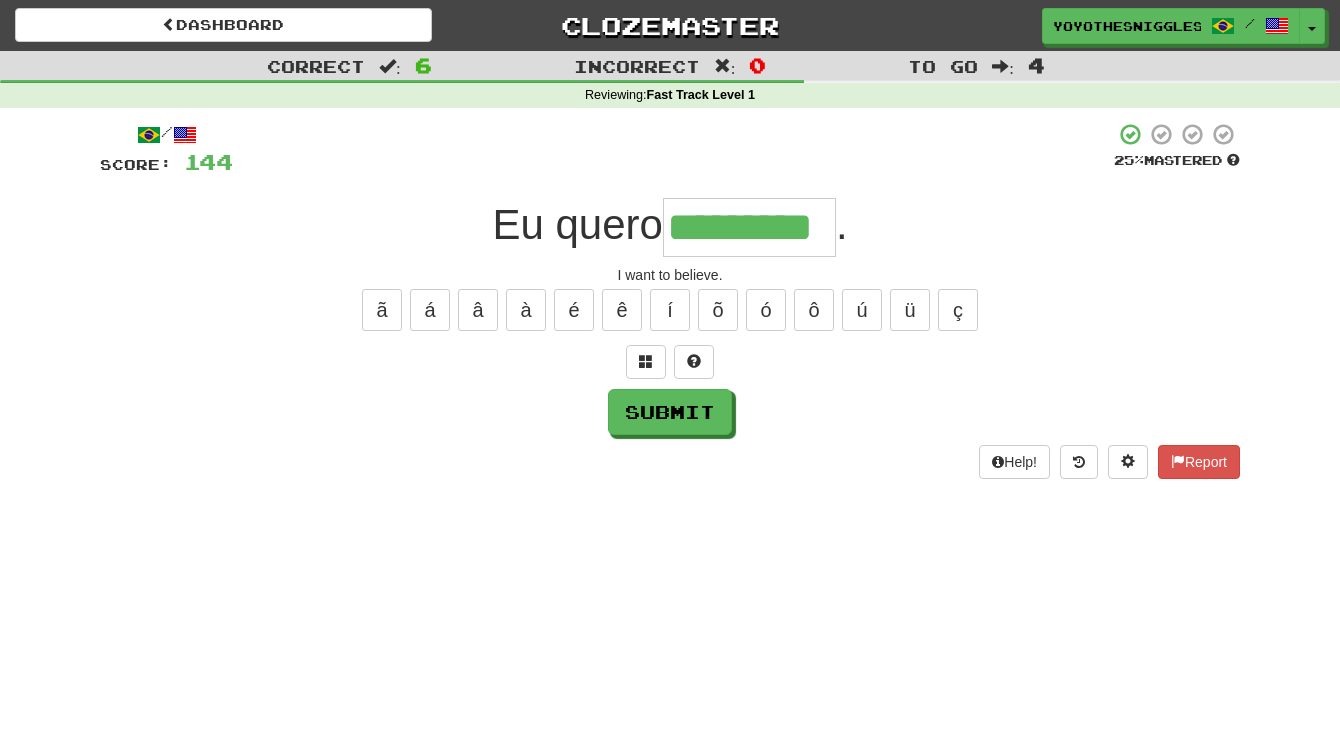 type on "*********" 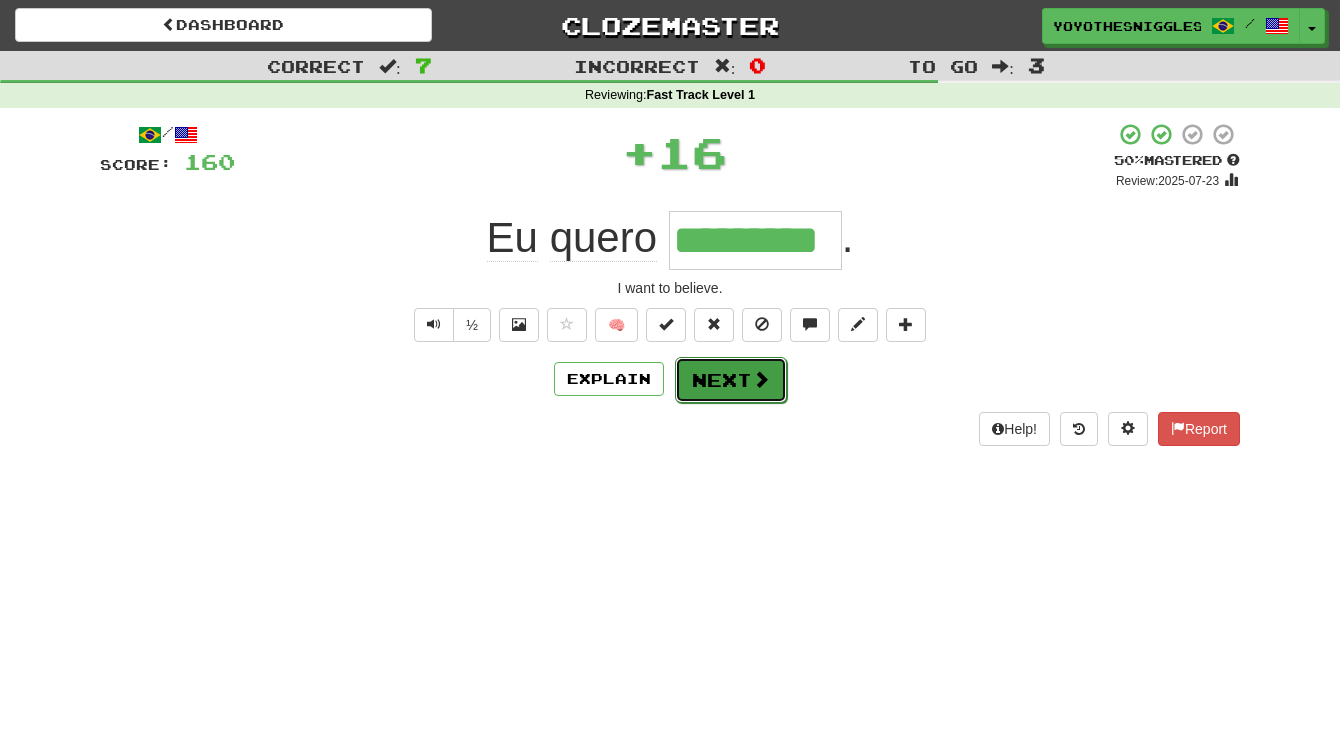 click on "Next" at bounding box center [731, 380] 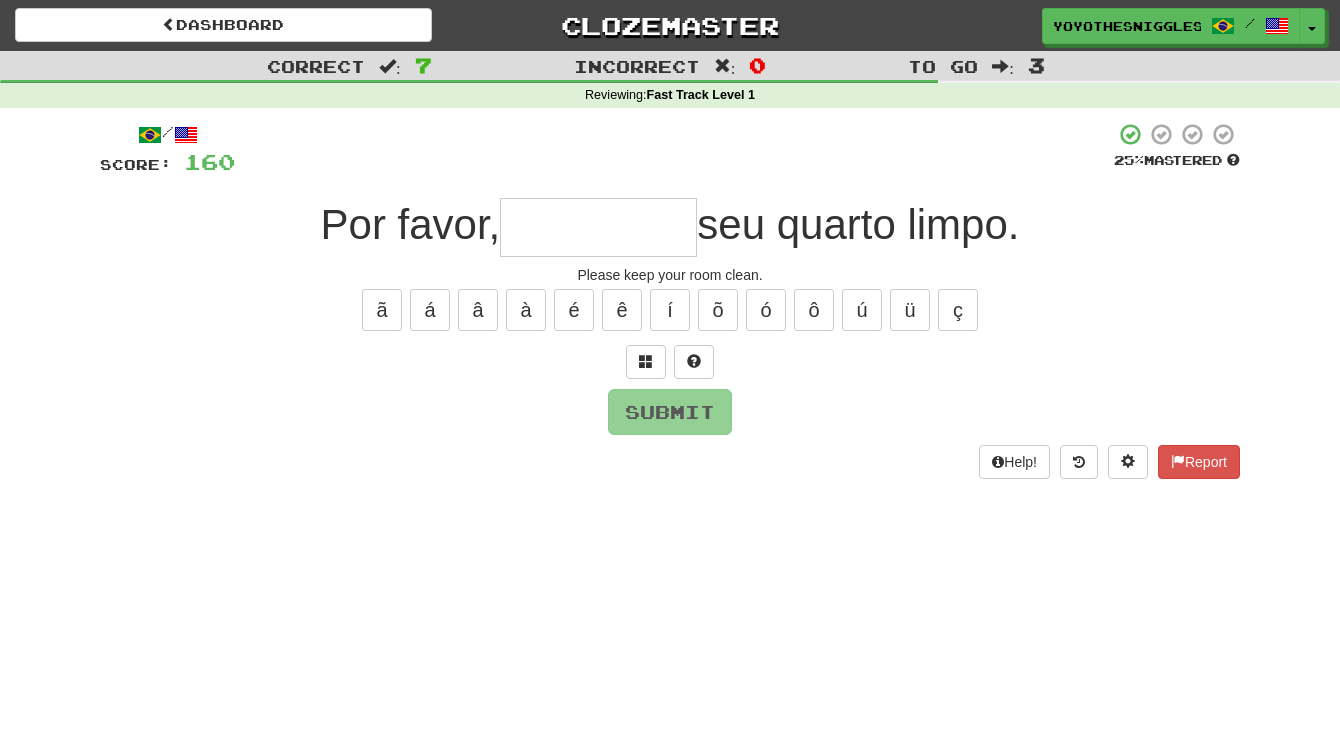 click at bounding box center (598, 227) 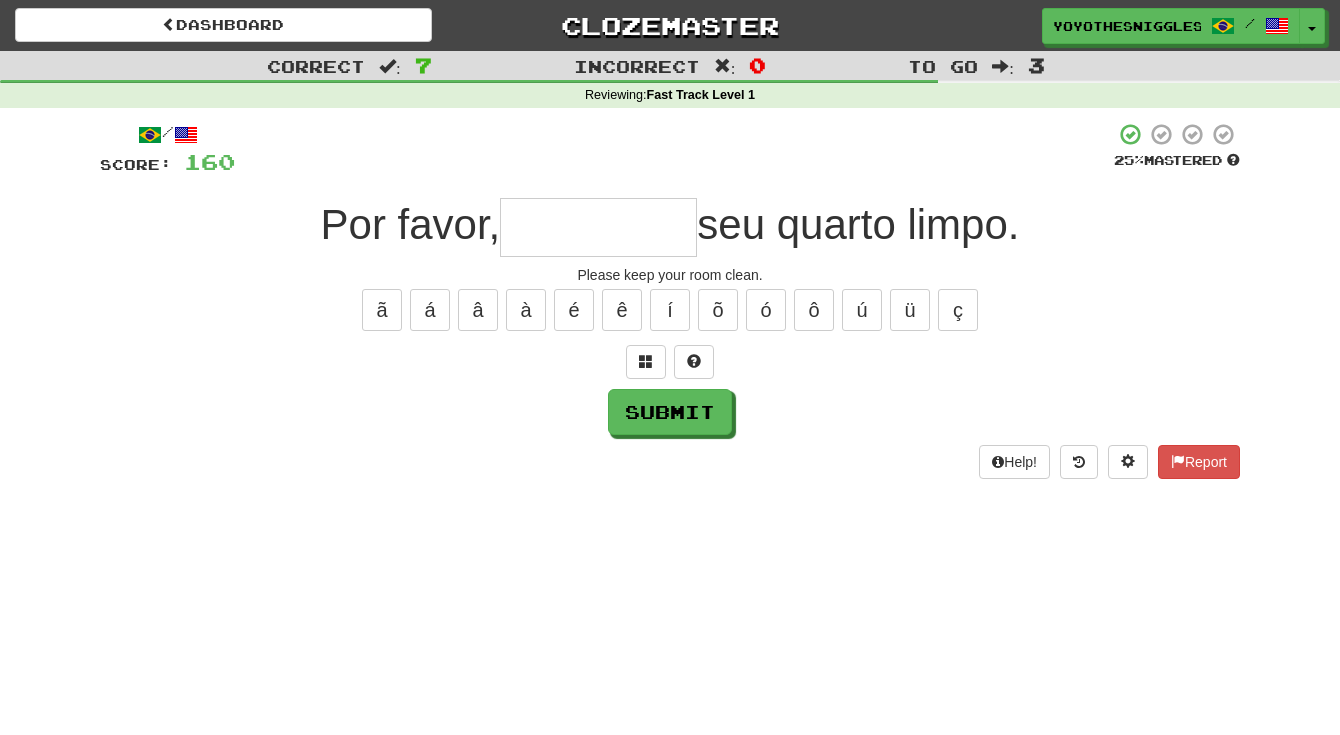 type on "*" 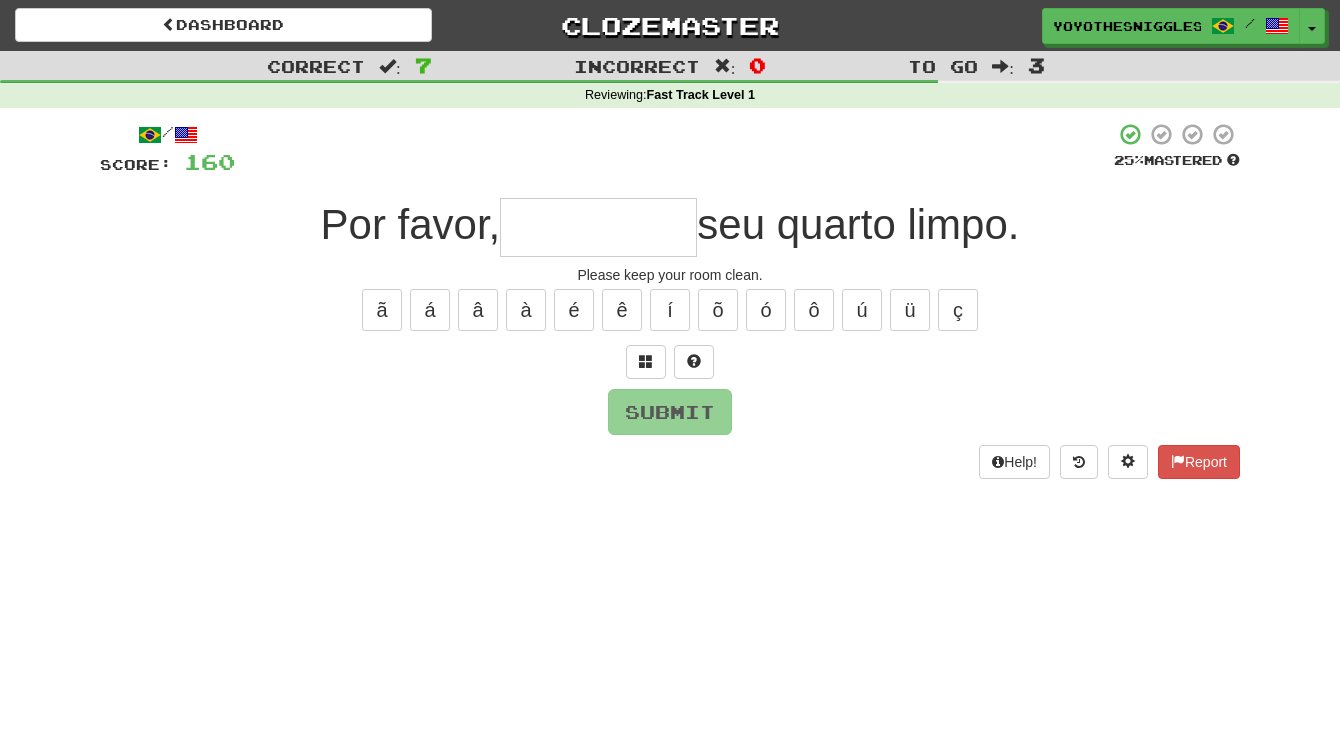 type on "*" 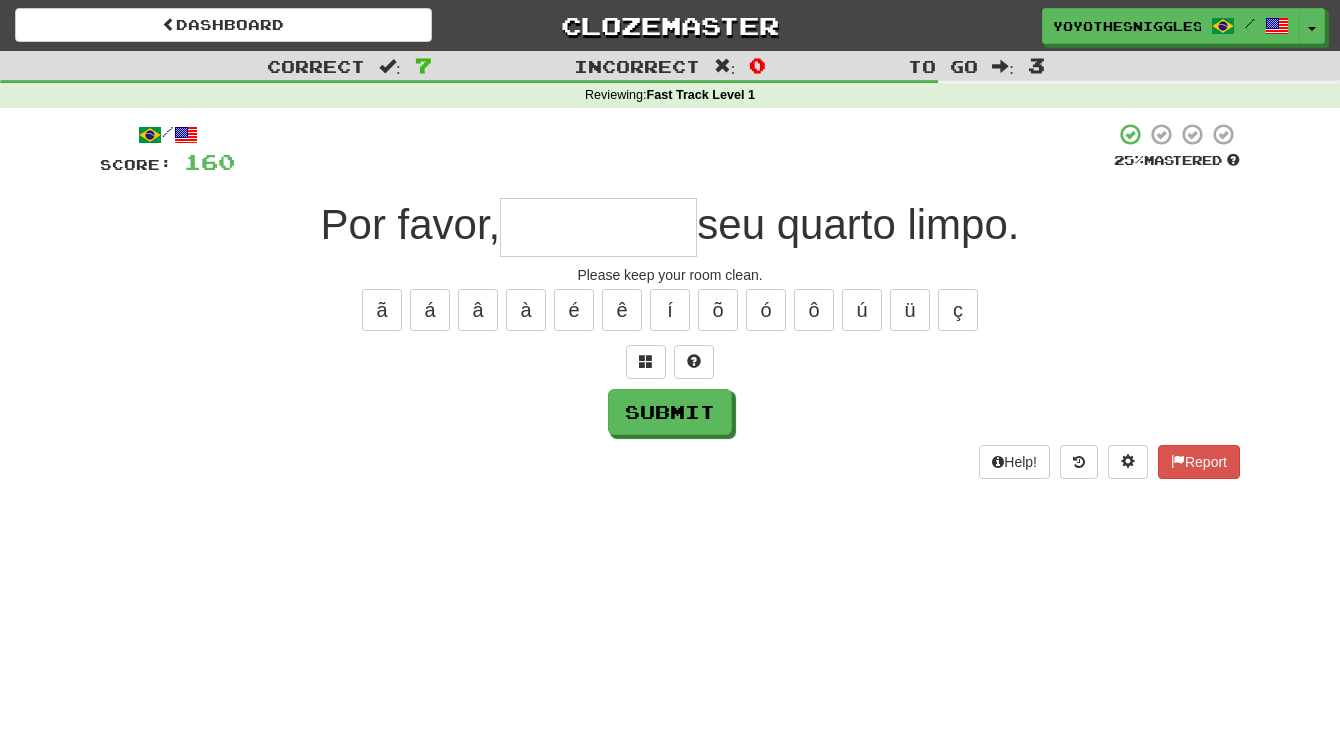 type on "*" 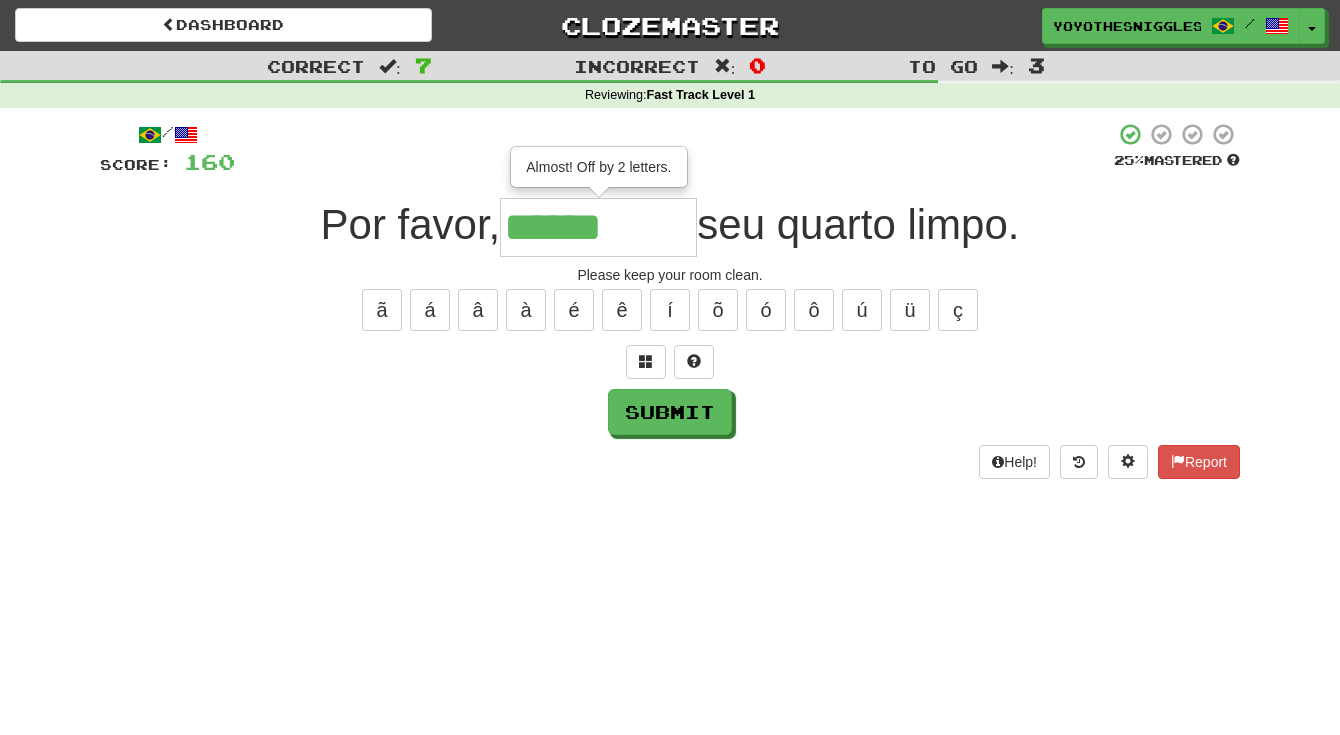 type on "********" 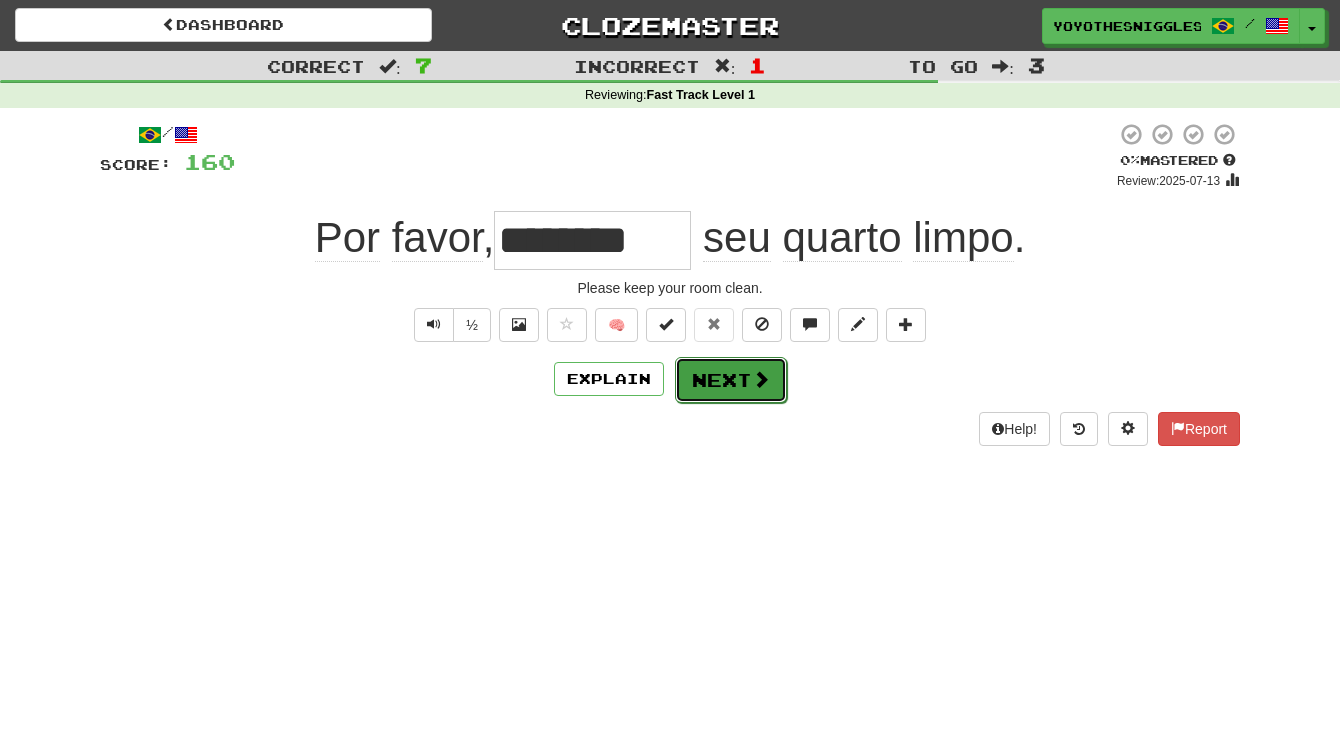 click on "Next" at bounding box center (731, 380) 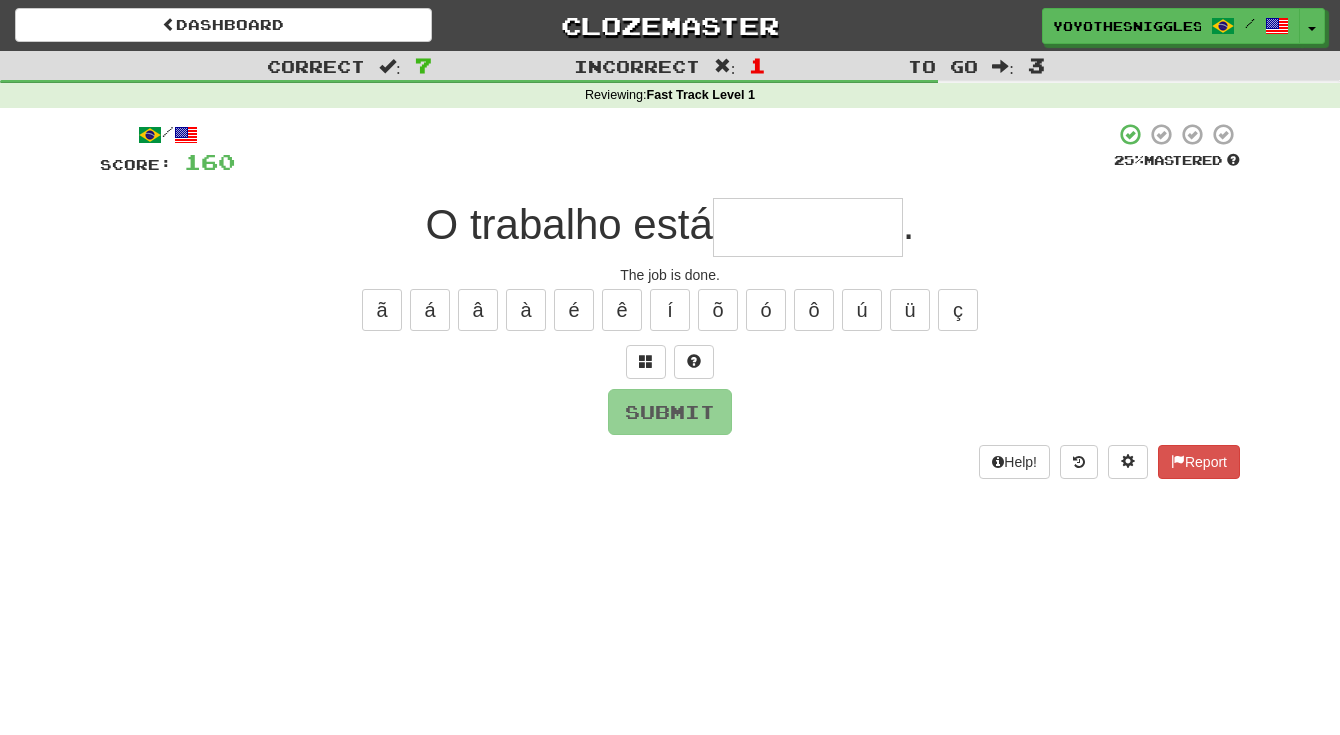 click at bounding box center [808, 227] 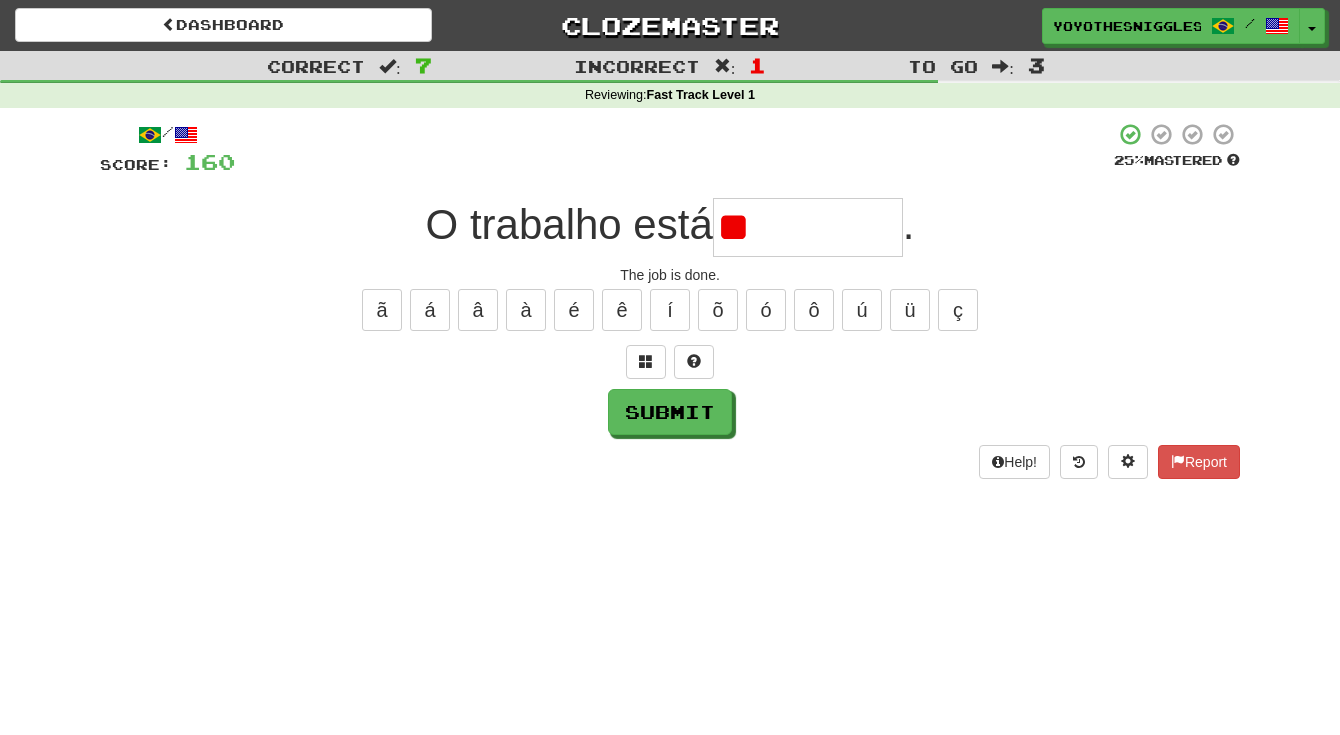 type on "*" 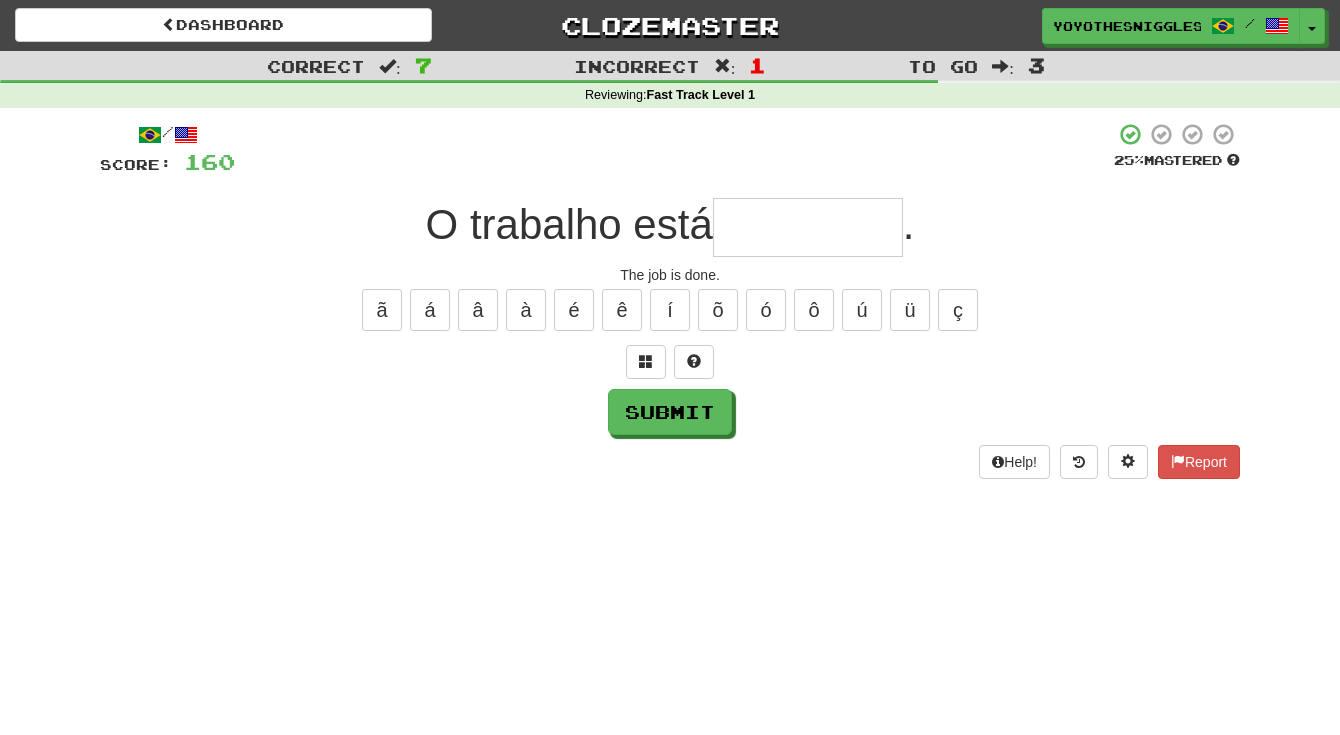 type on "*" 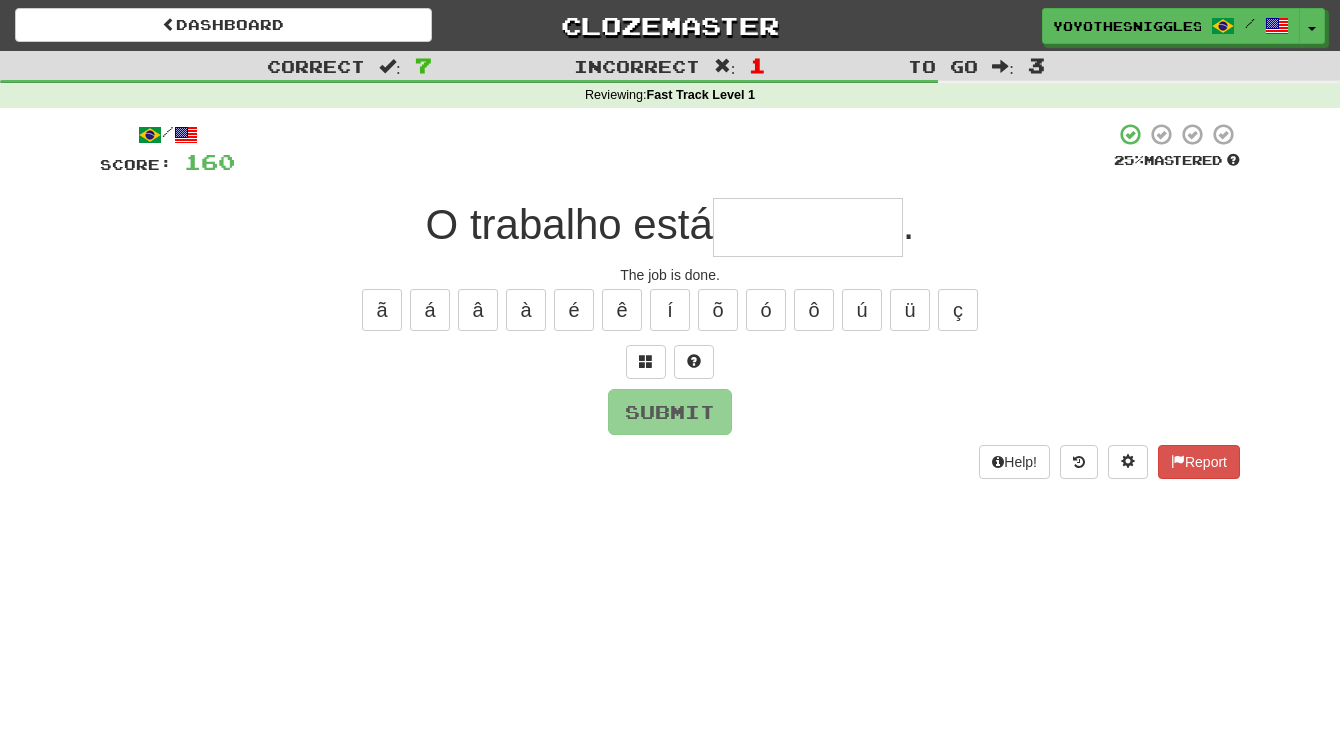 type on "*" 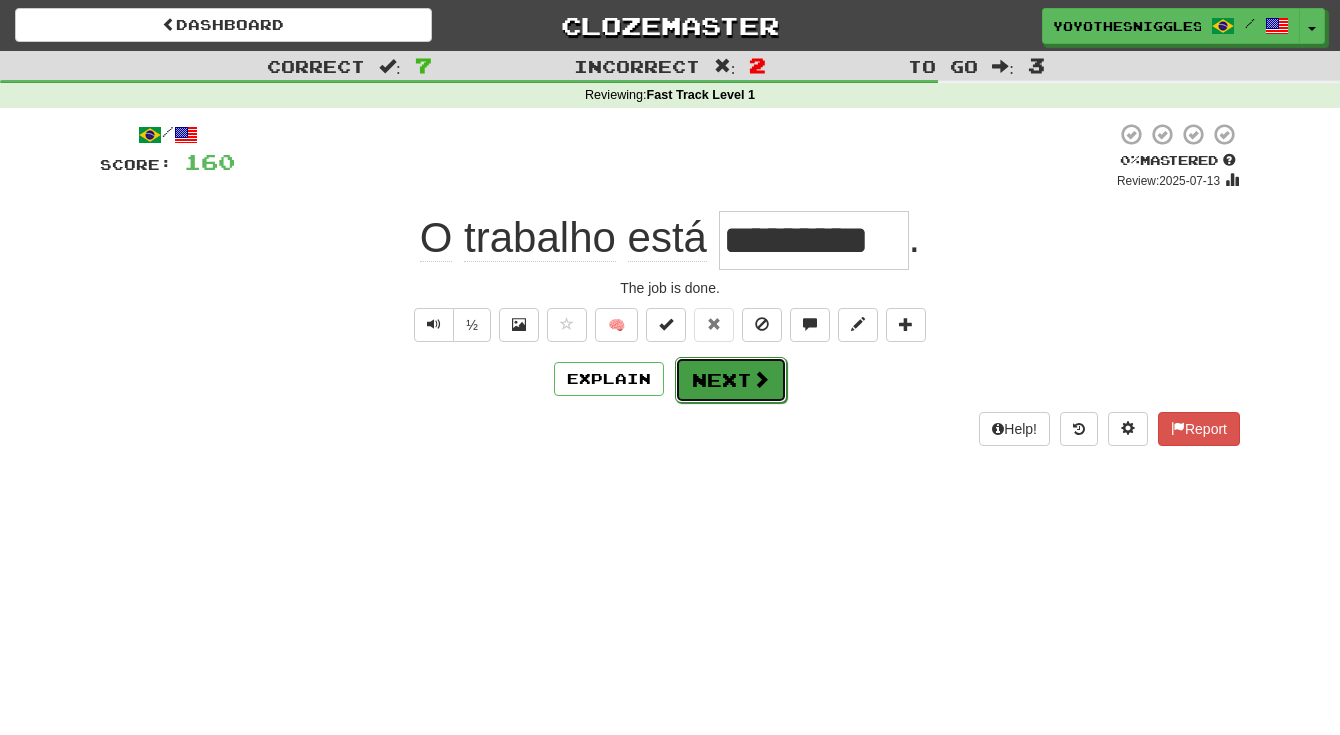click on "Next" at bounding box center [731, 380] 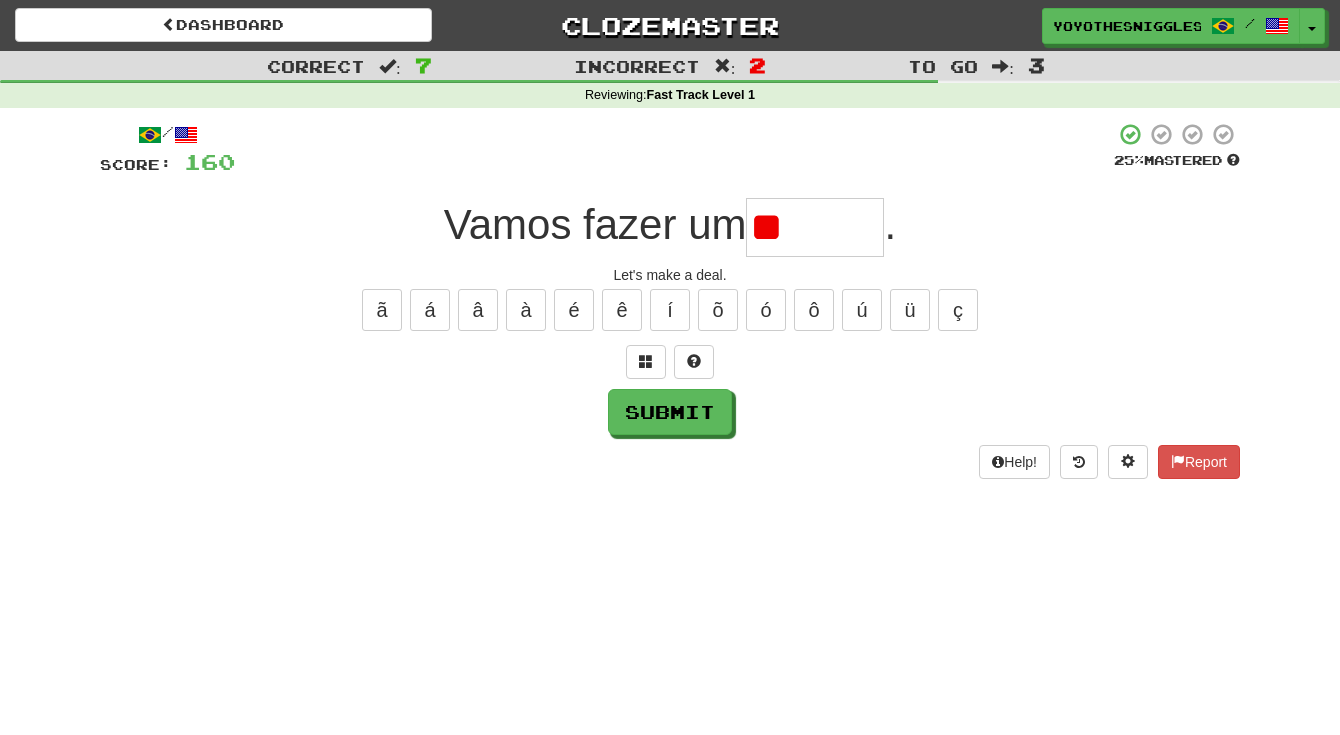 type on "*" 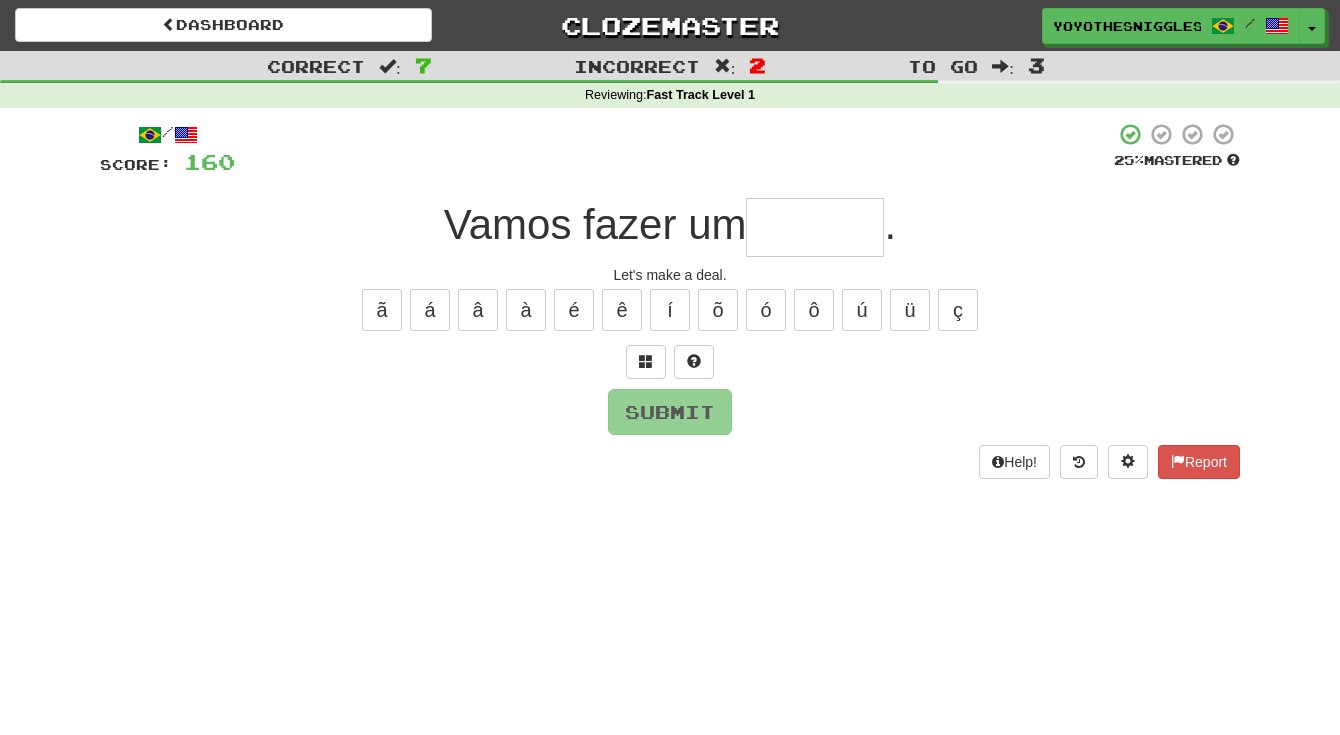 type on "*" 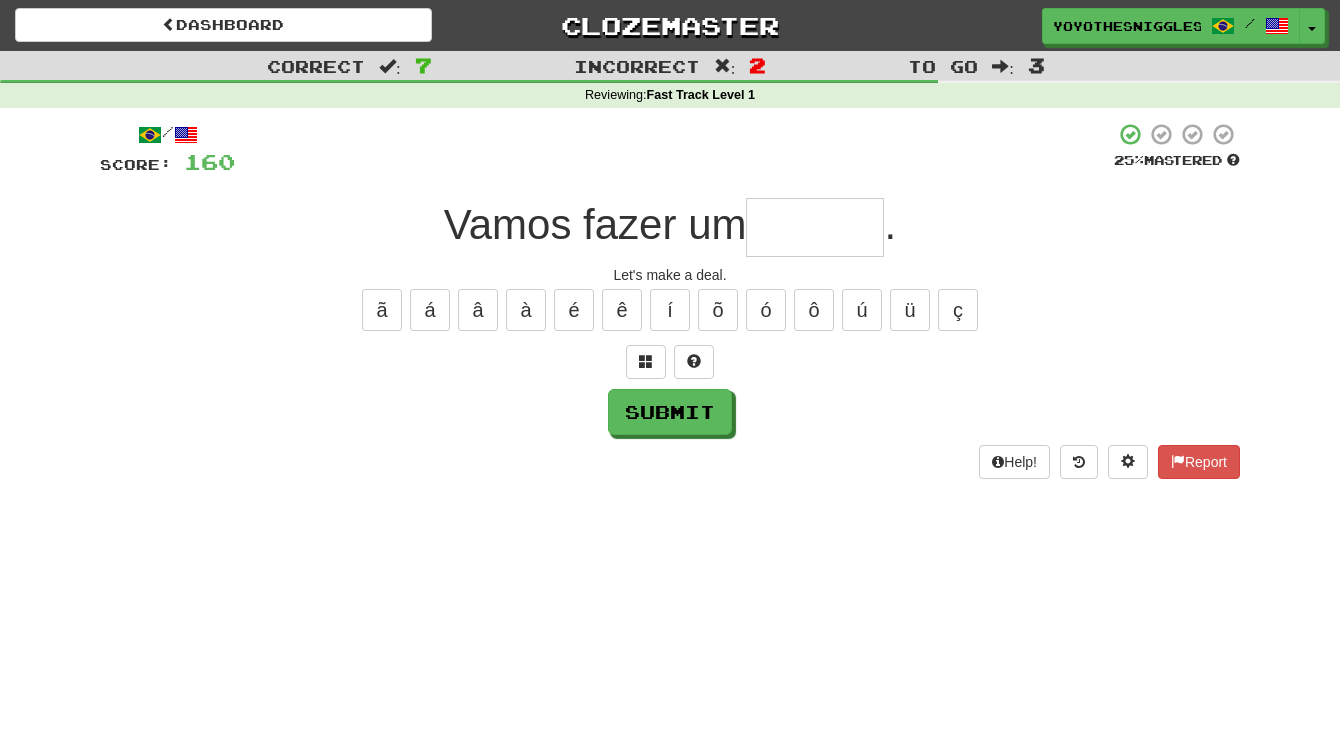 type on "*" 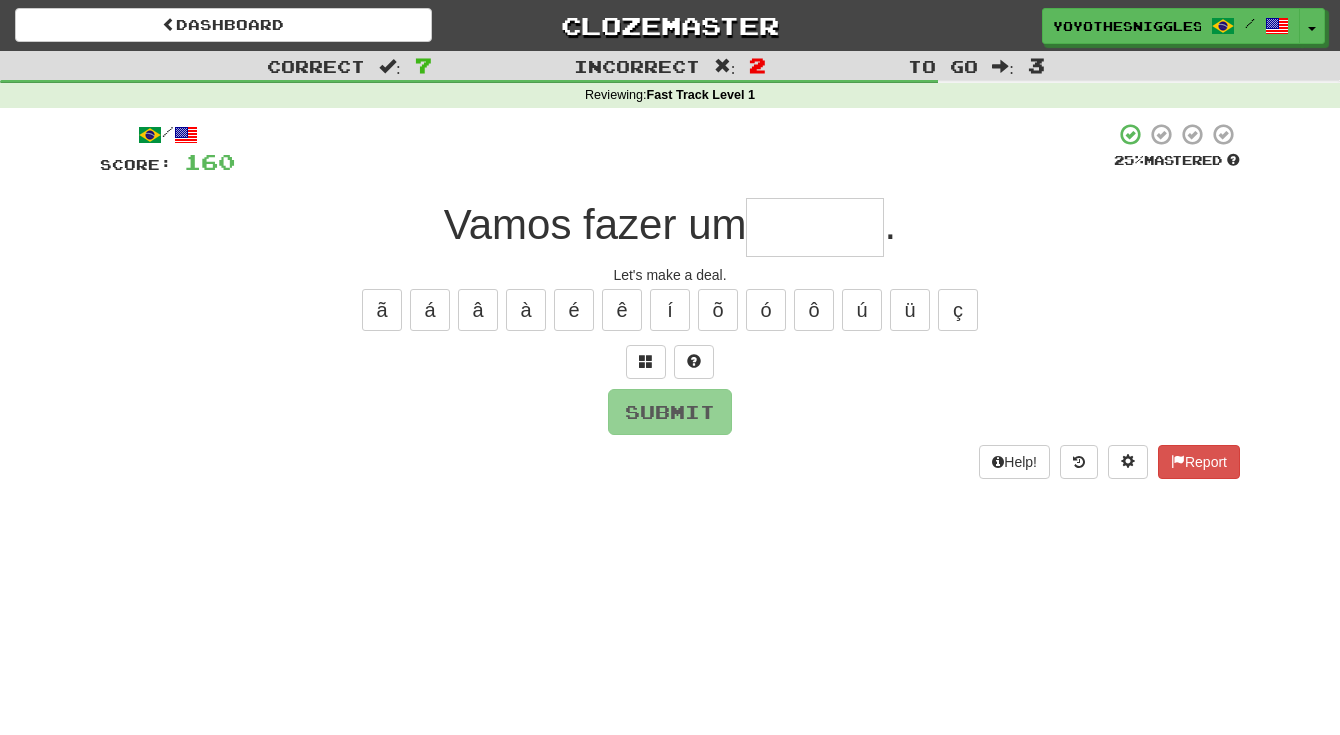 type on "*" 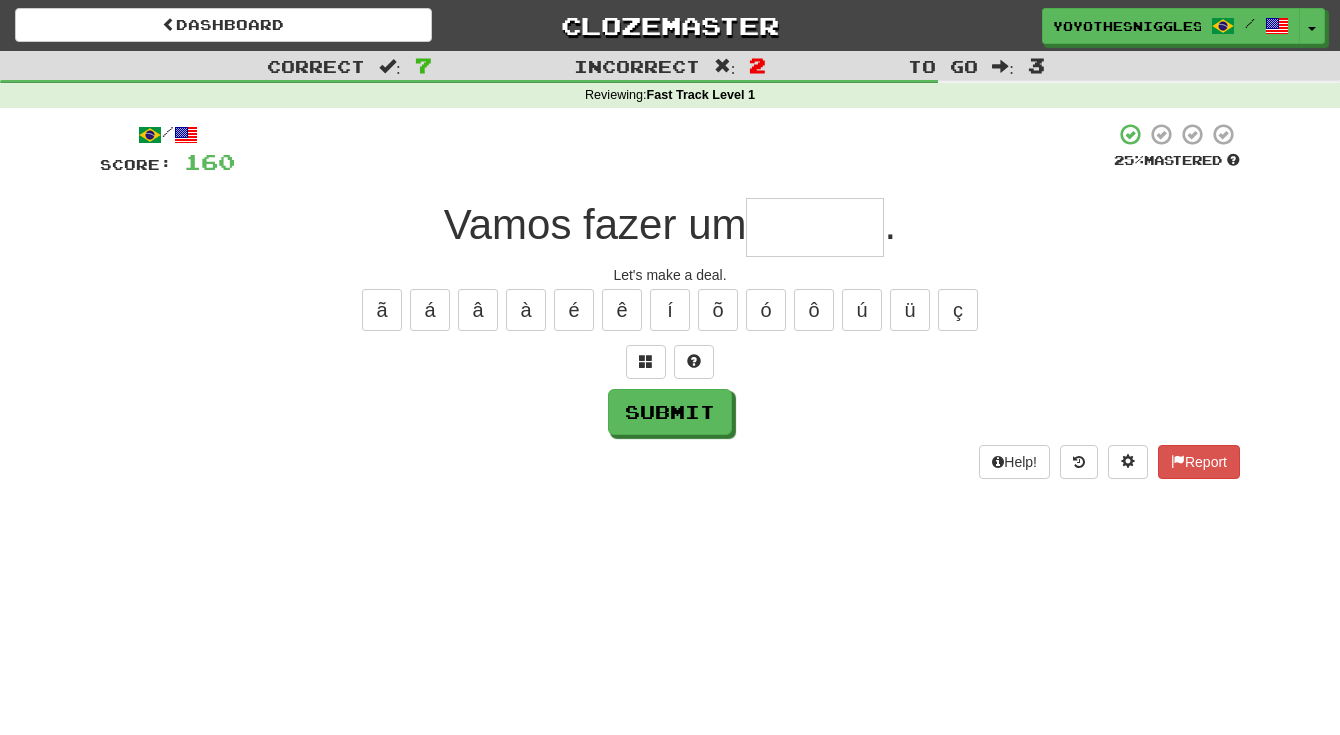 type on "******" 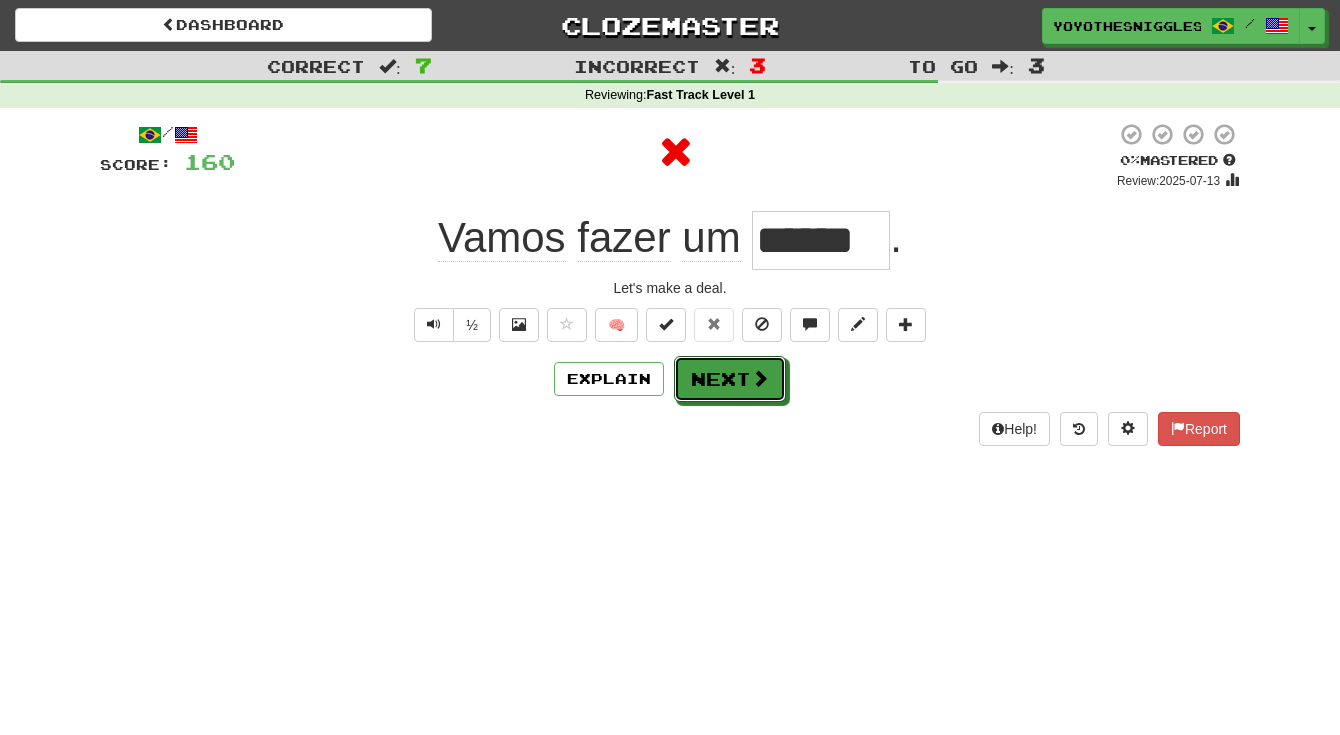 click on "Next" at bounding box center [730, 379] 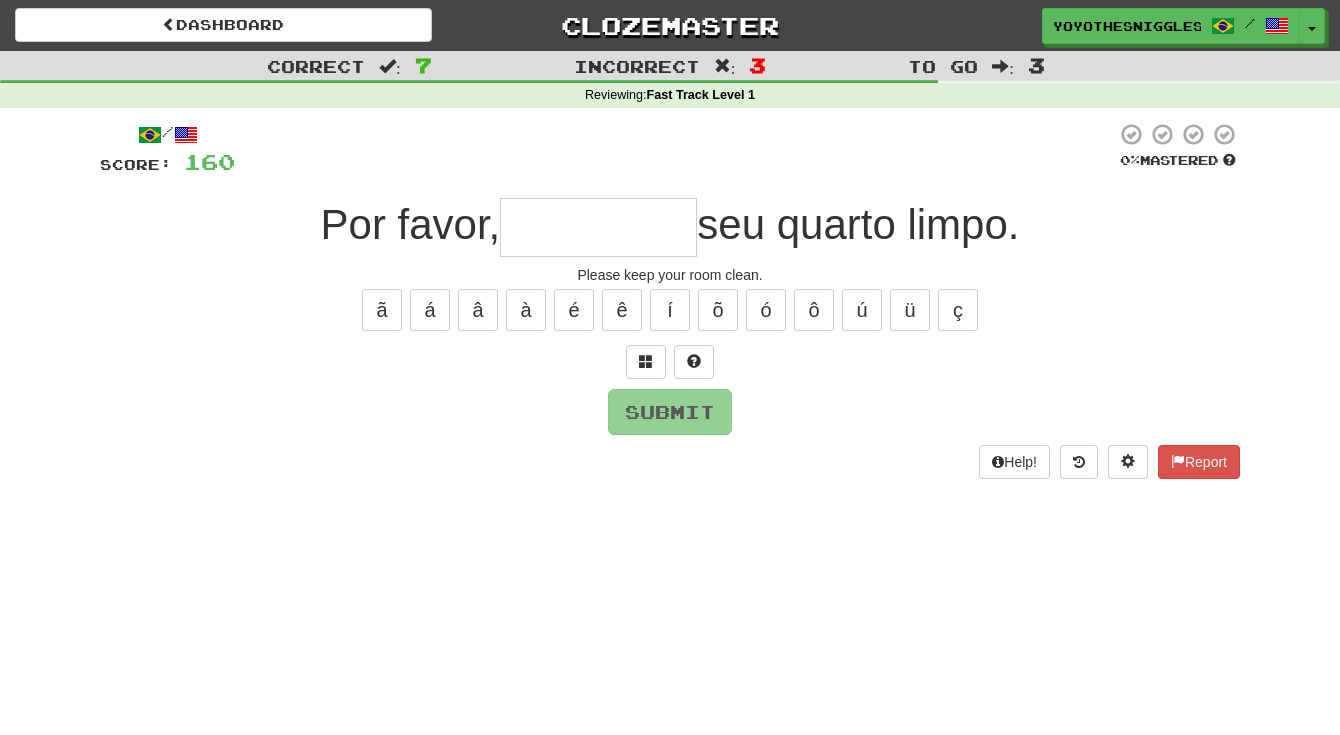 click at bounding box center [598, 227] 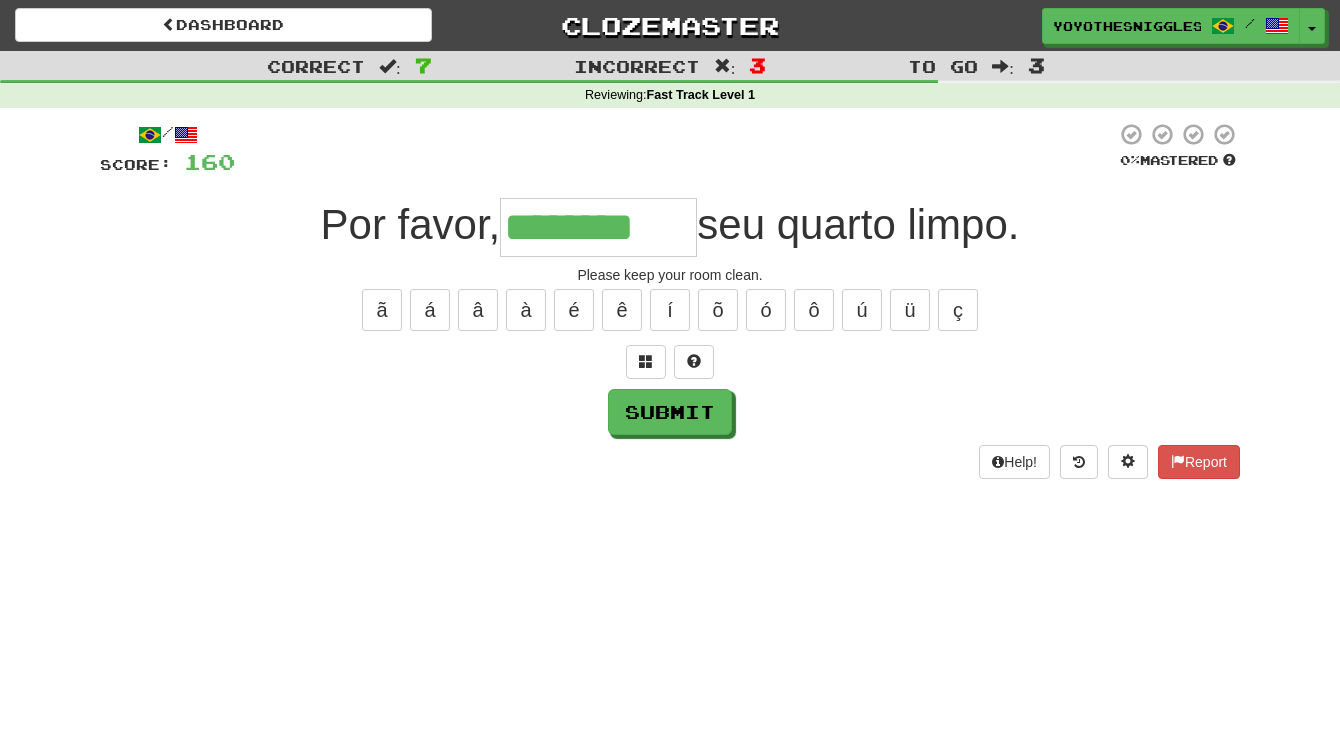 type on "********" 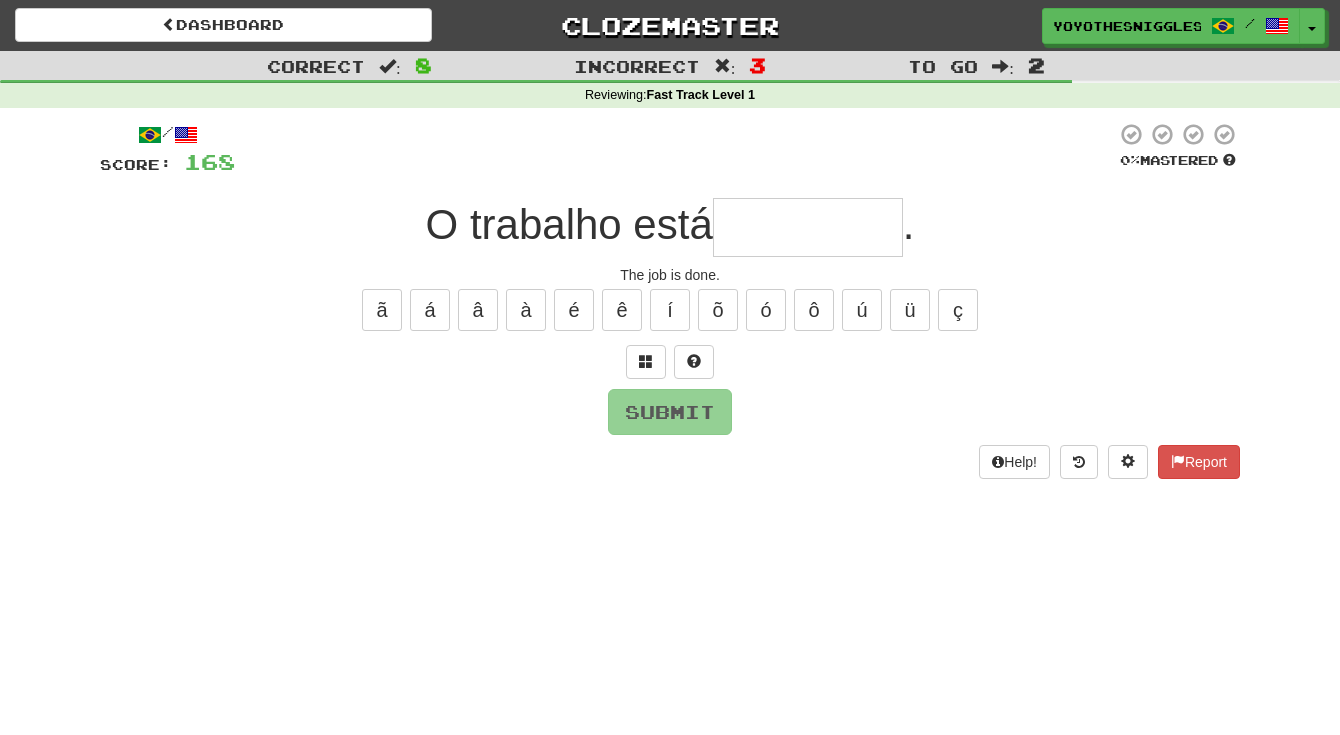 type on "*" 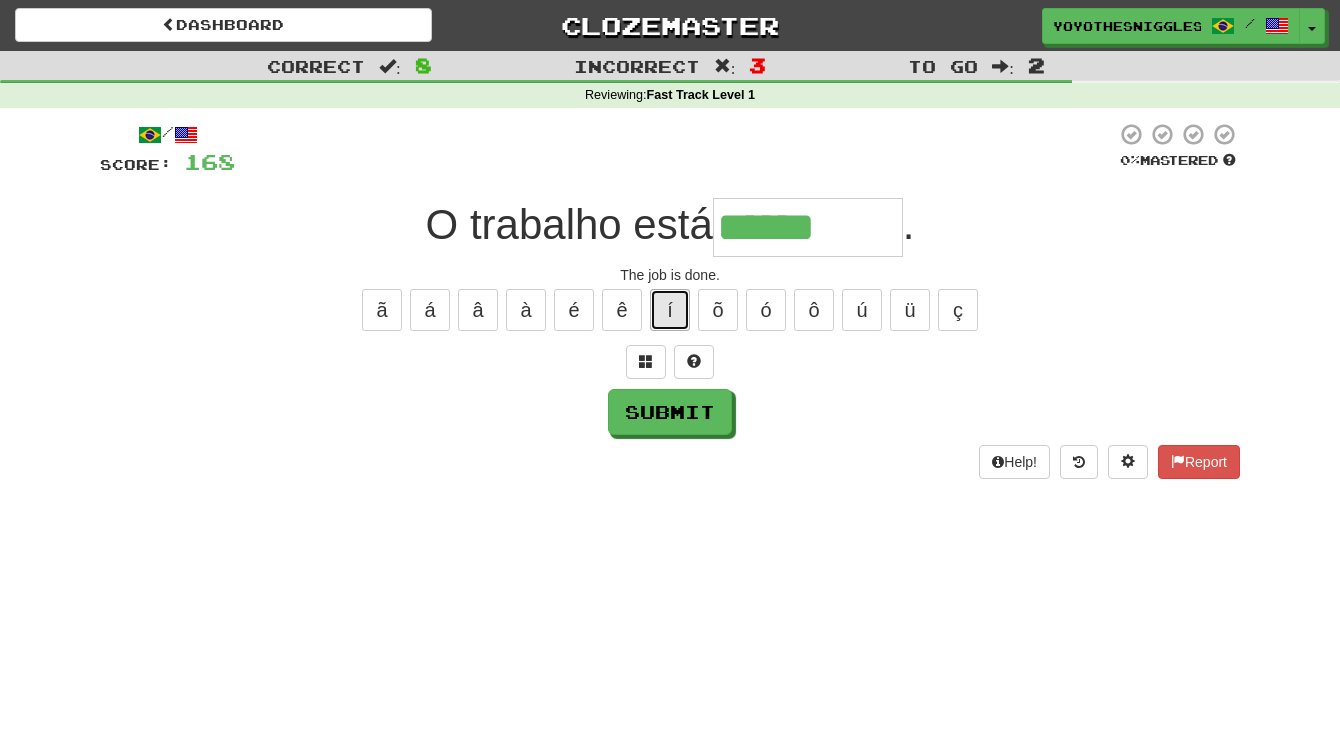 click on "í" at bounding box center [670, 310] 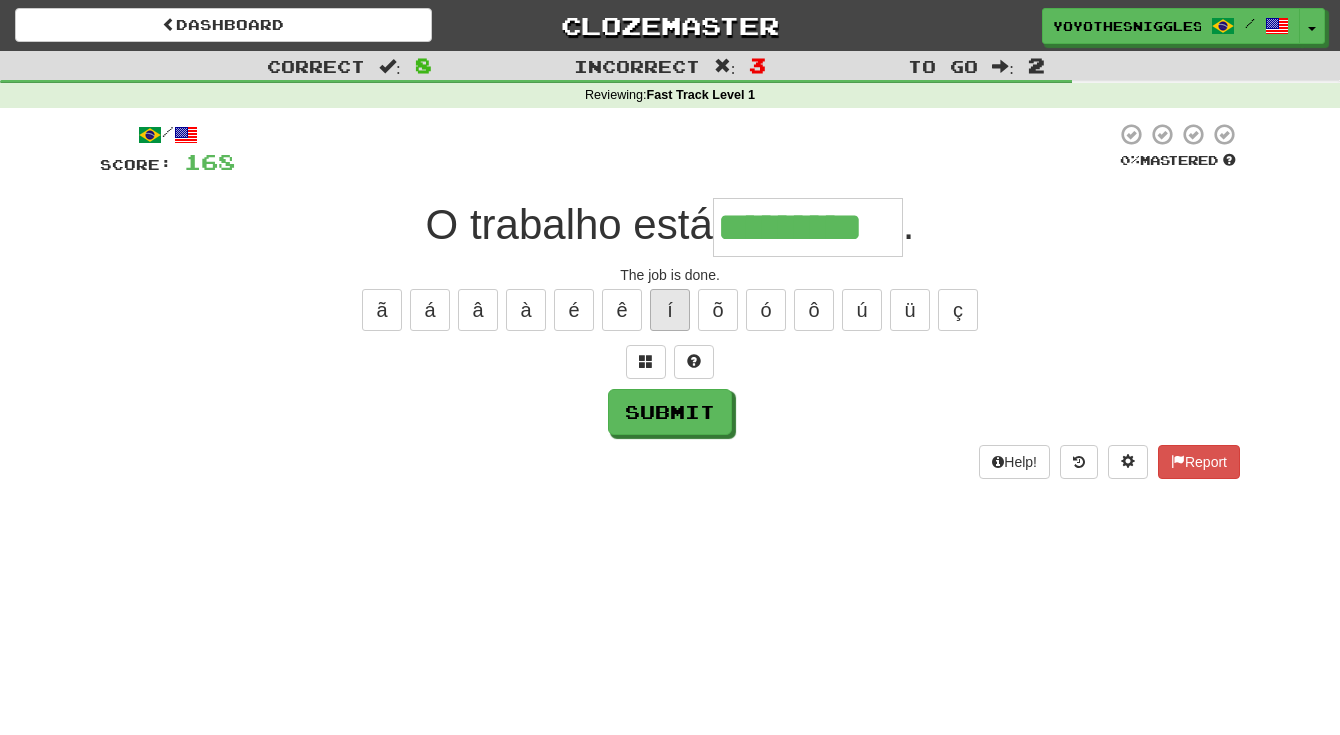 type on "*********" 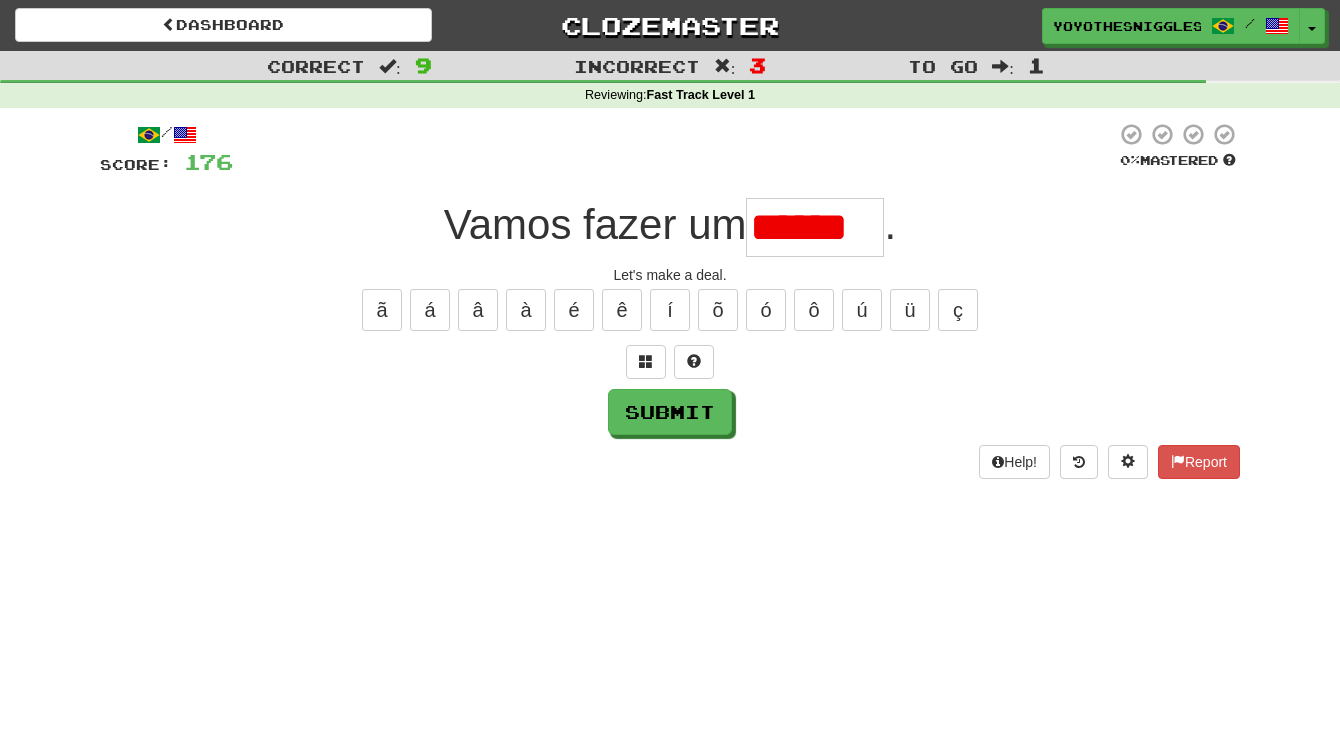 scroll, scrollTop: 0, scrollLeft: 0, axis: both 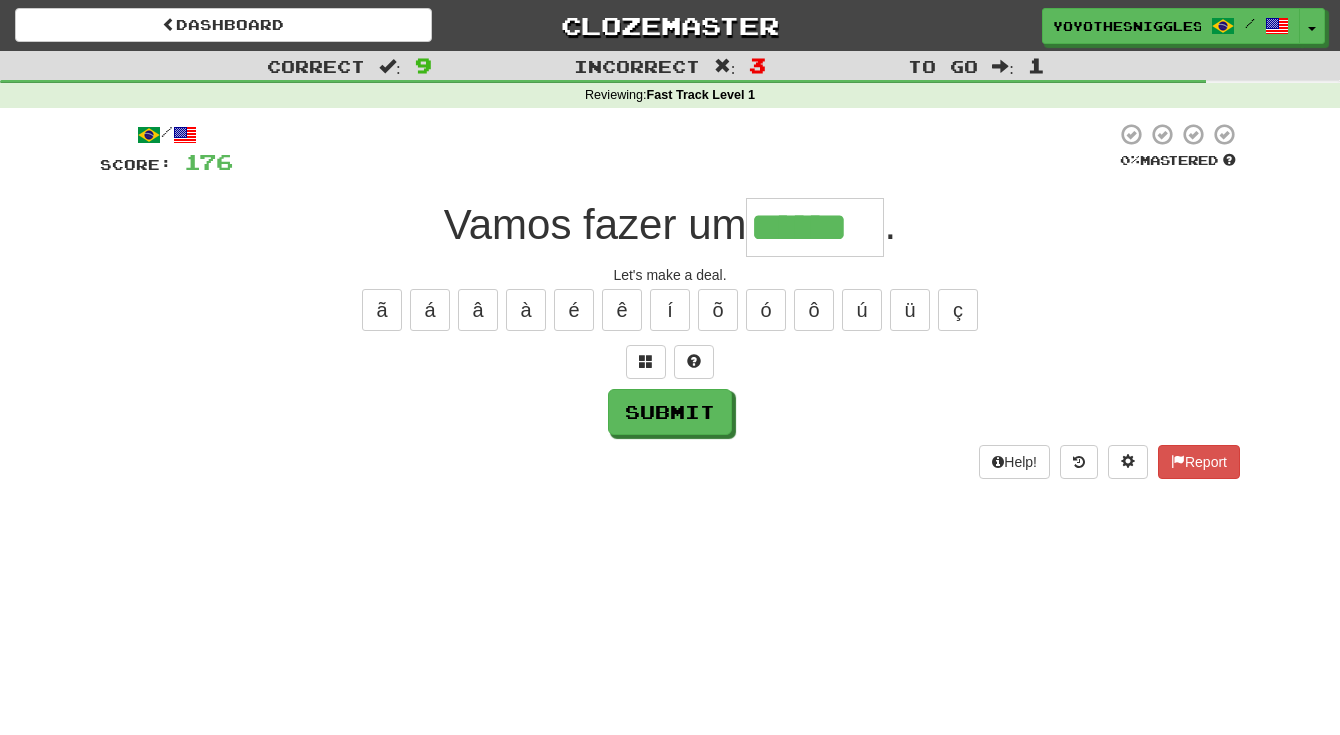 type on "******" 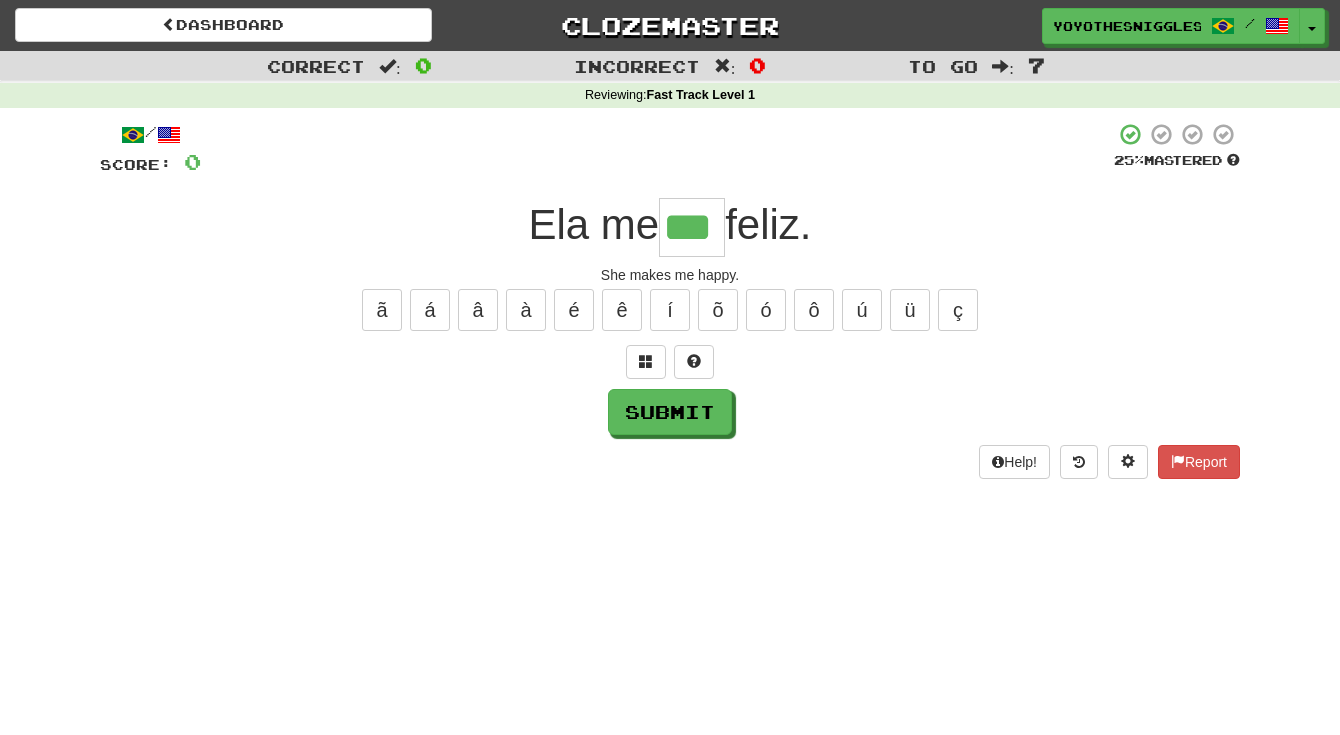 type on "***" 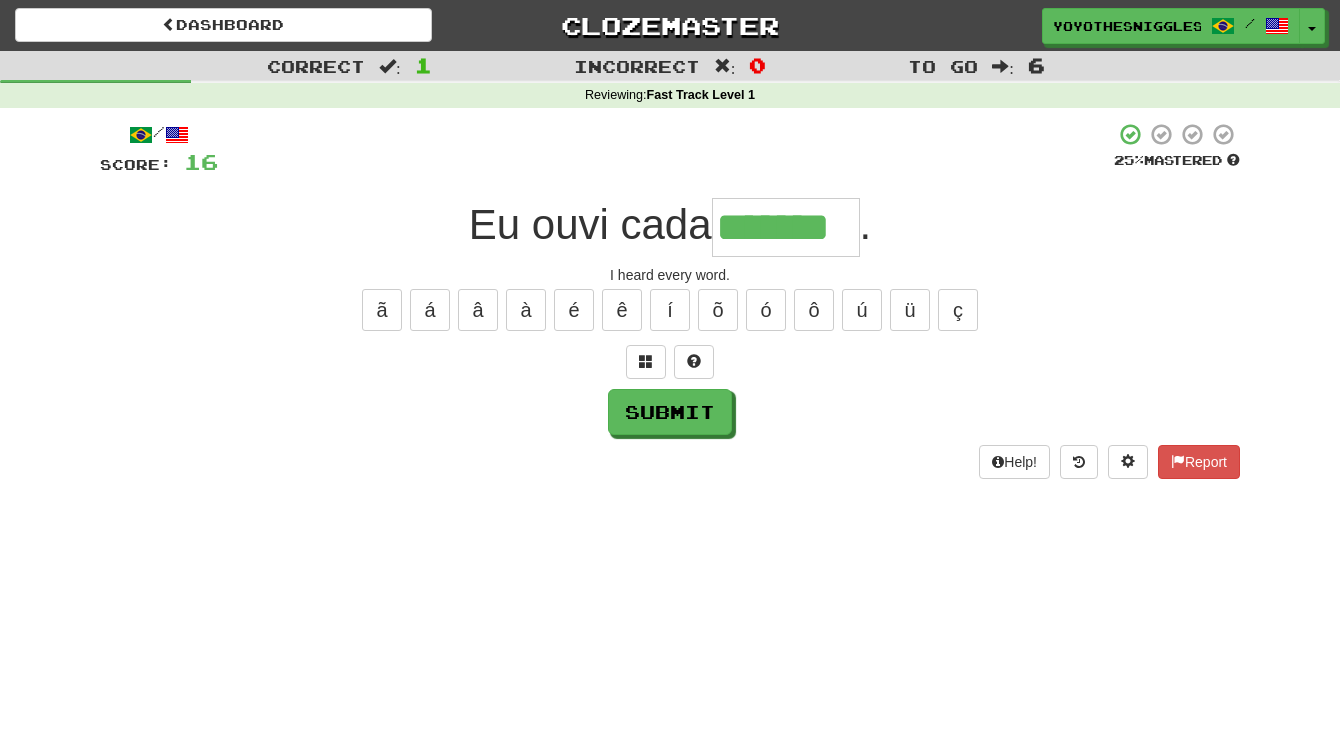 type on "*******" 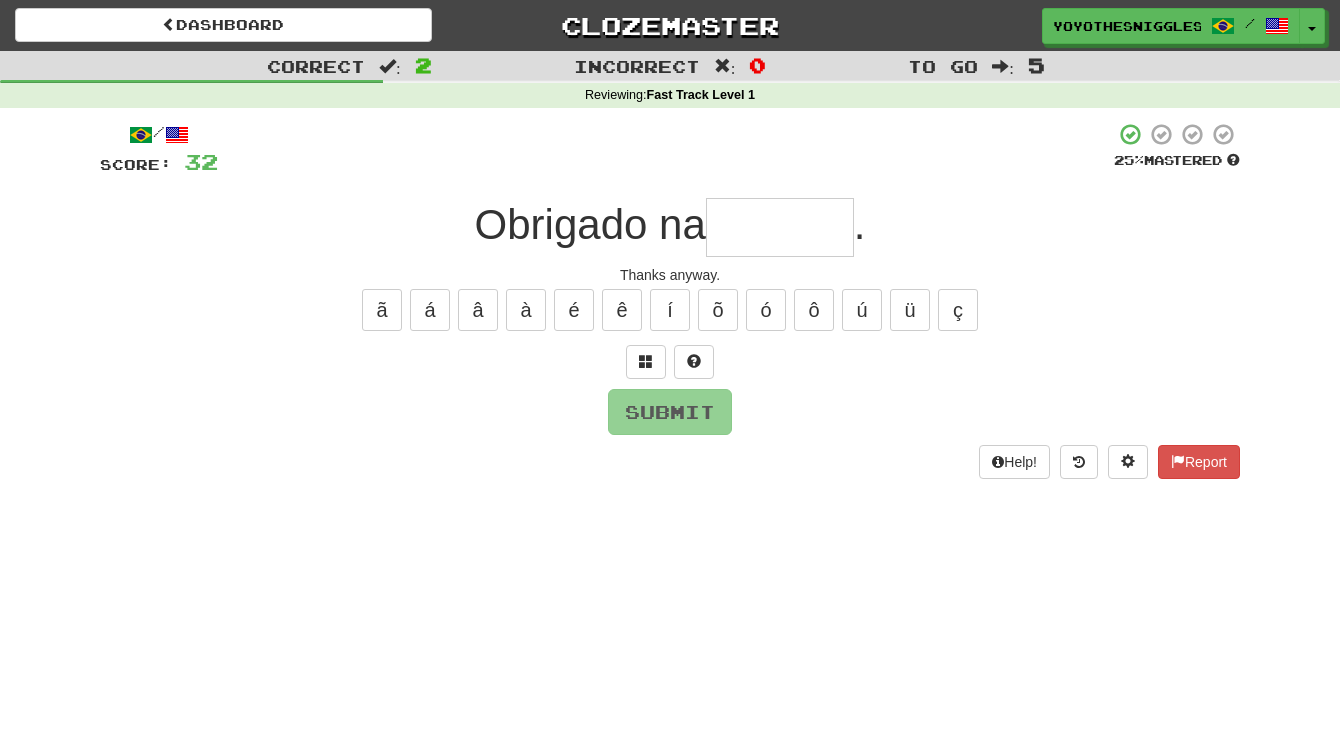 type on "*" 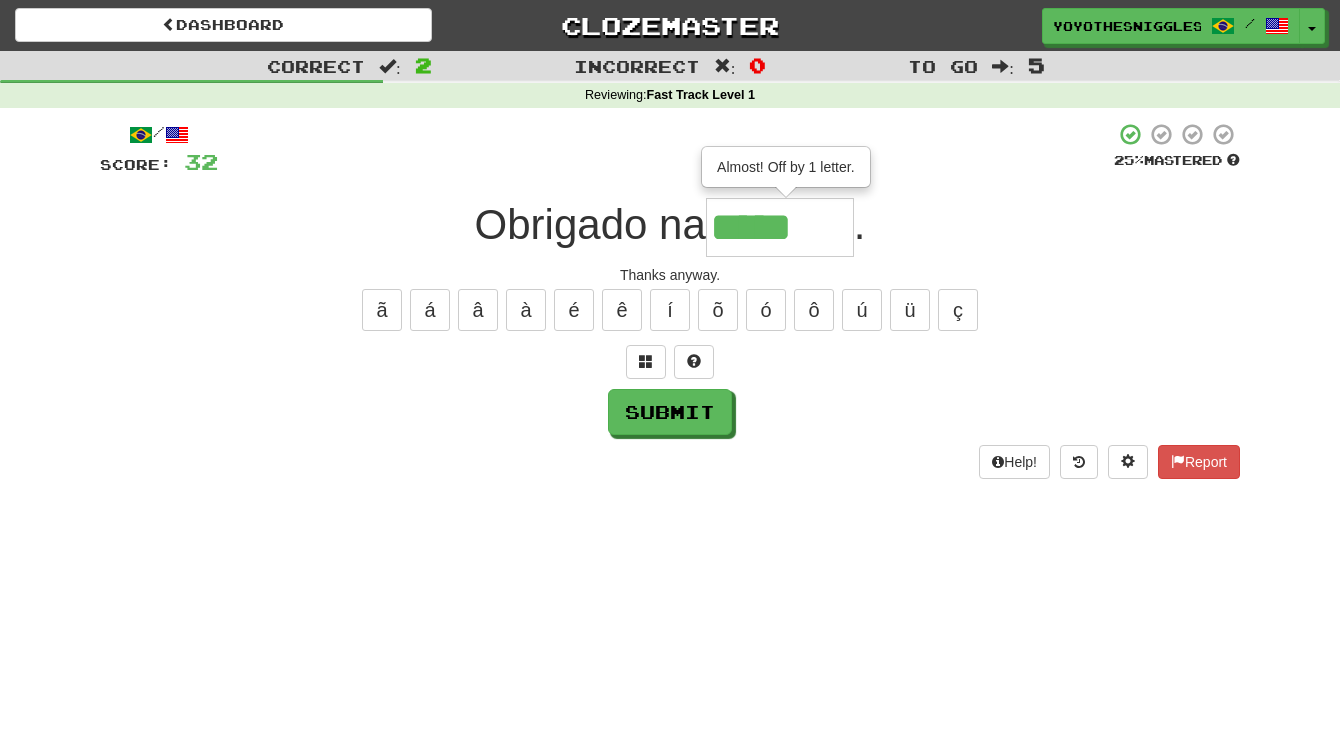 type on "*****" 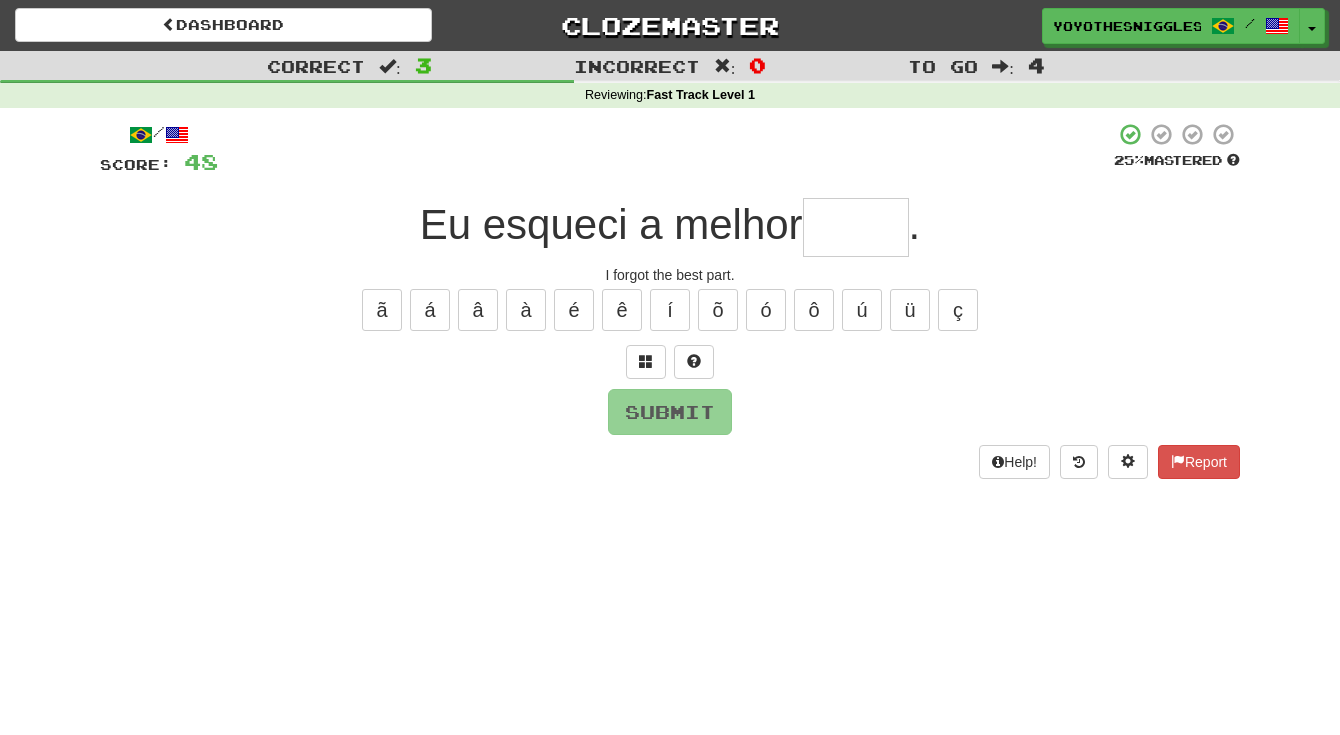 type on "*" 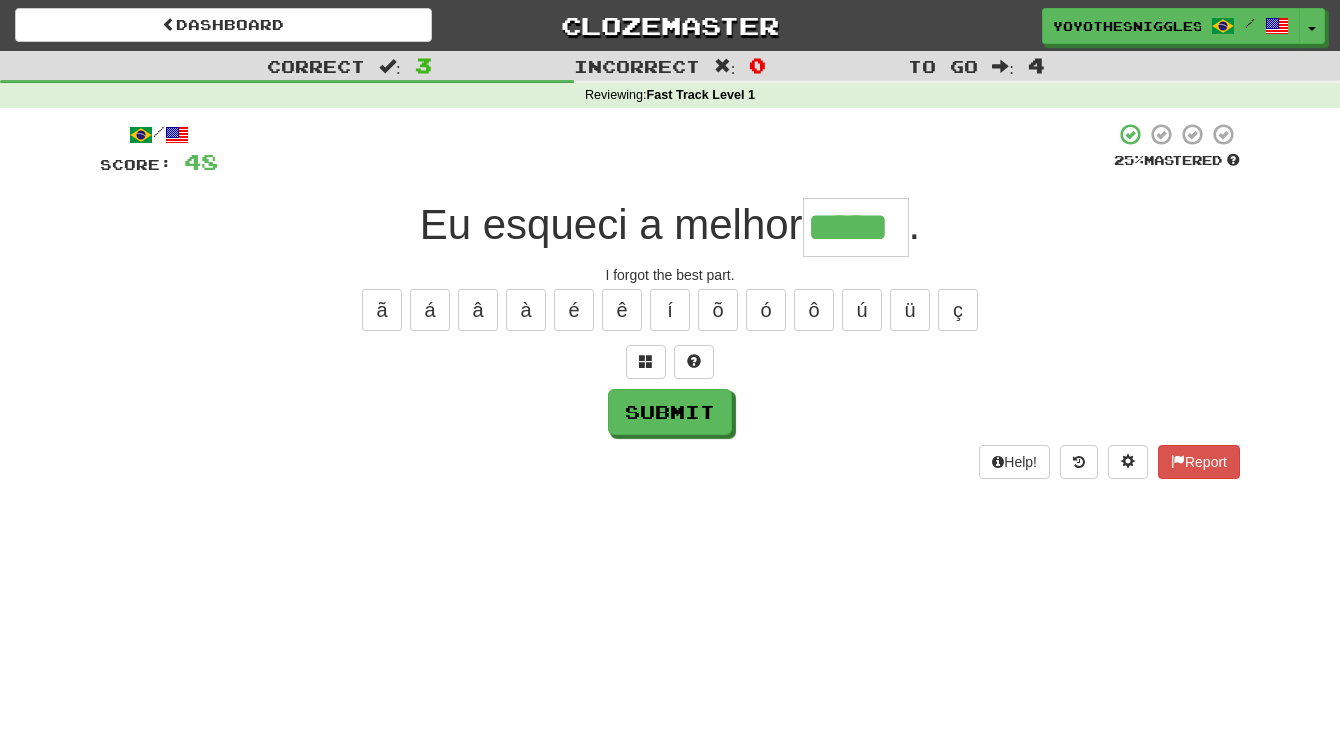 type on "*****" 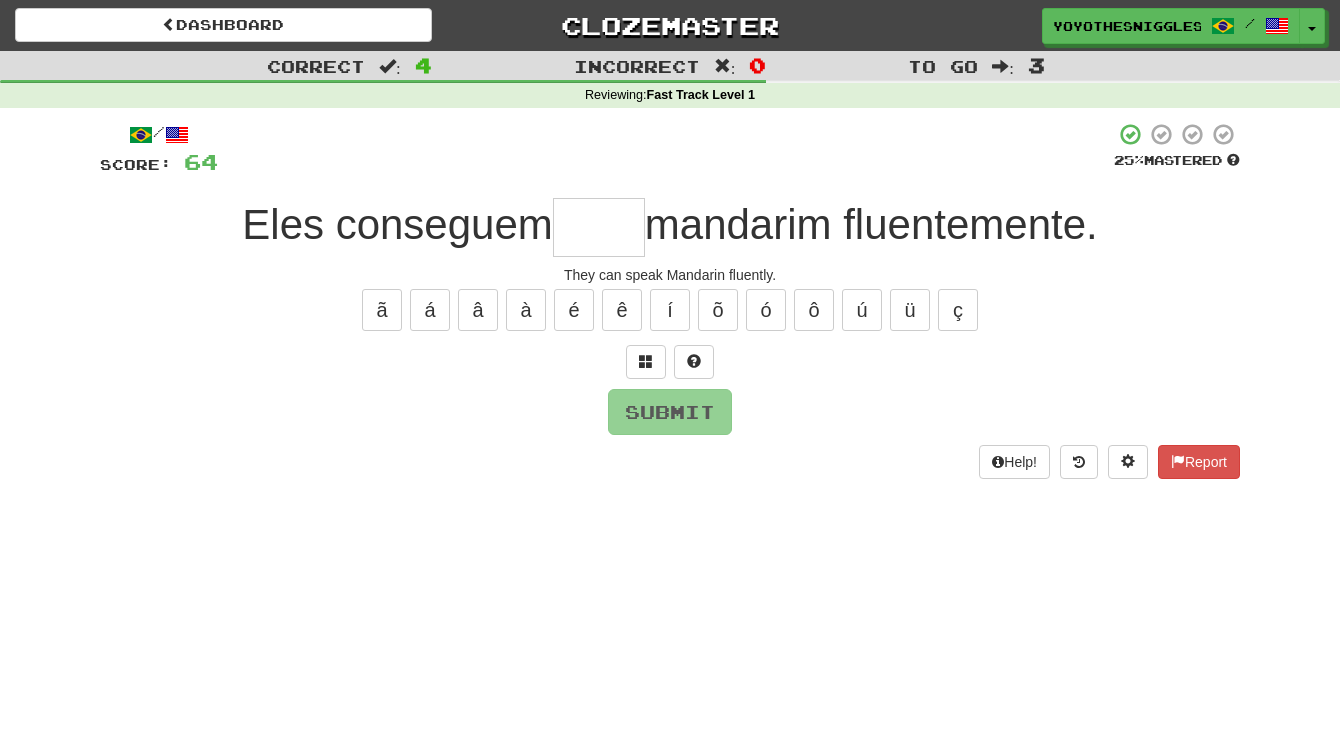 click on "Help!  Report" at bounding box center (670, 462) 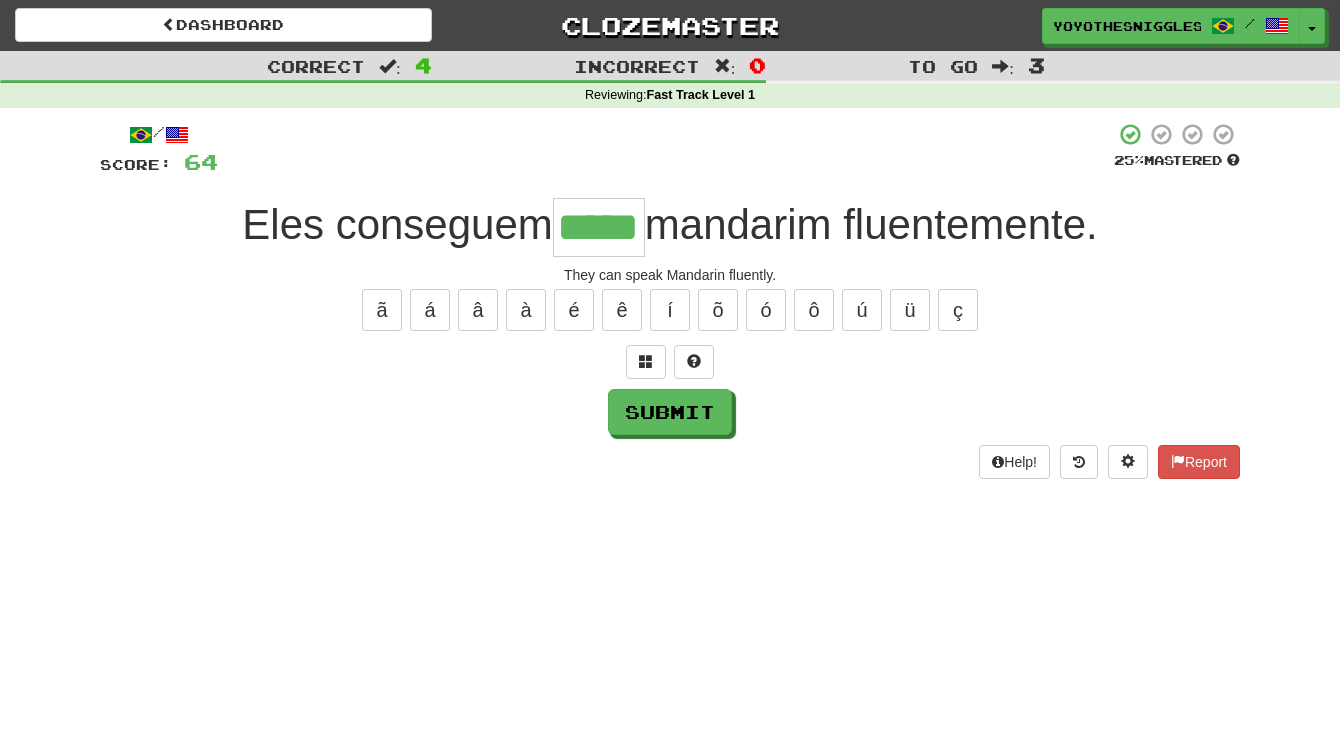 scroll, scrollTop: 0, scrollLeft: 0, axis: both 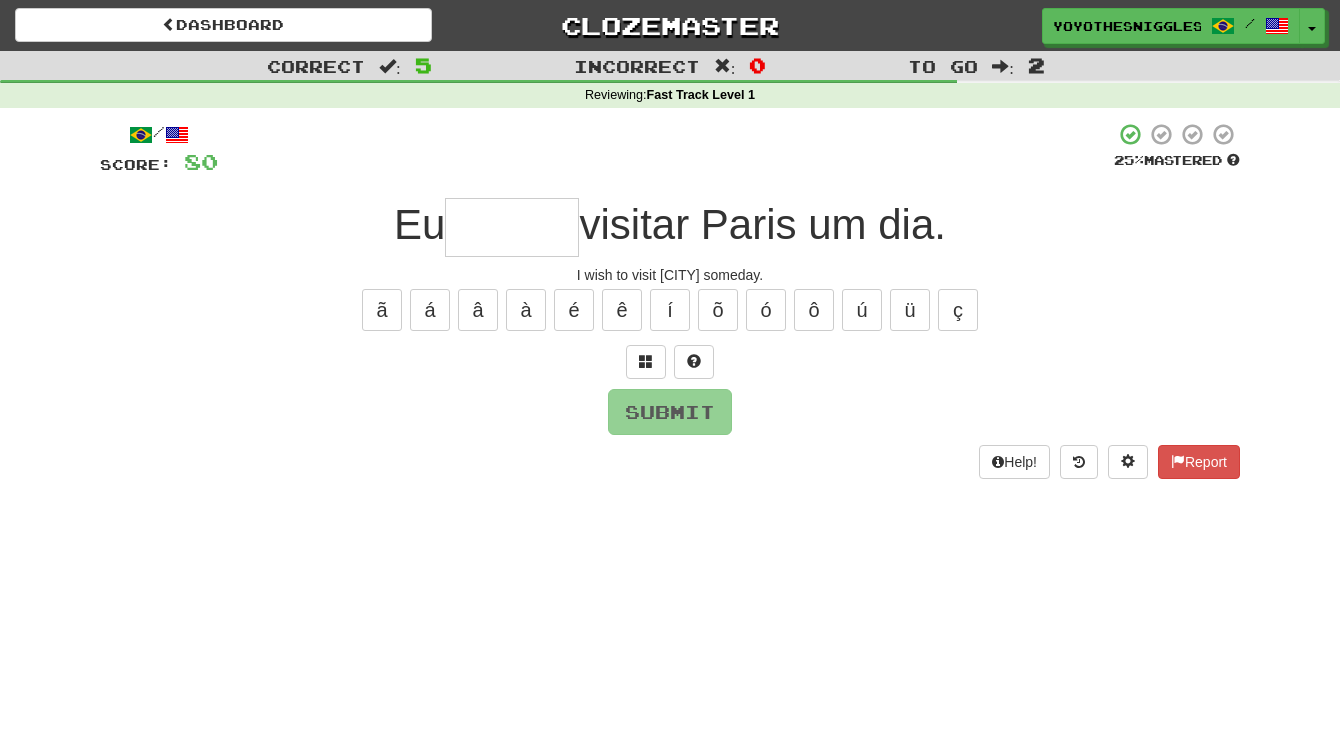 type on "*" 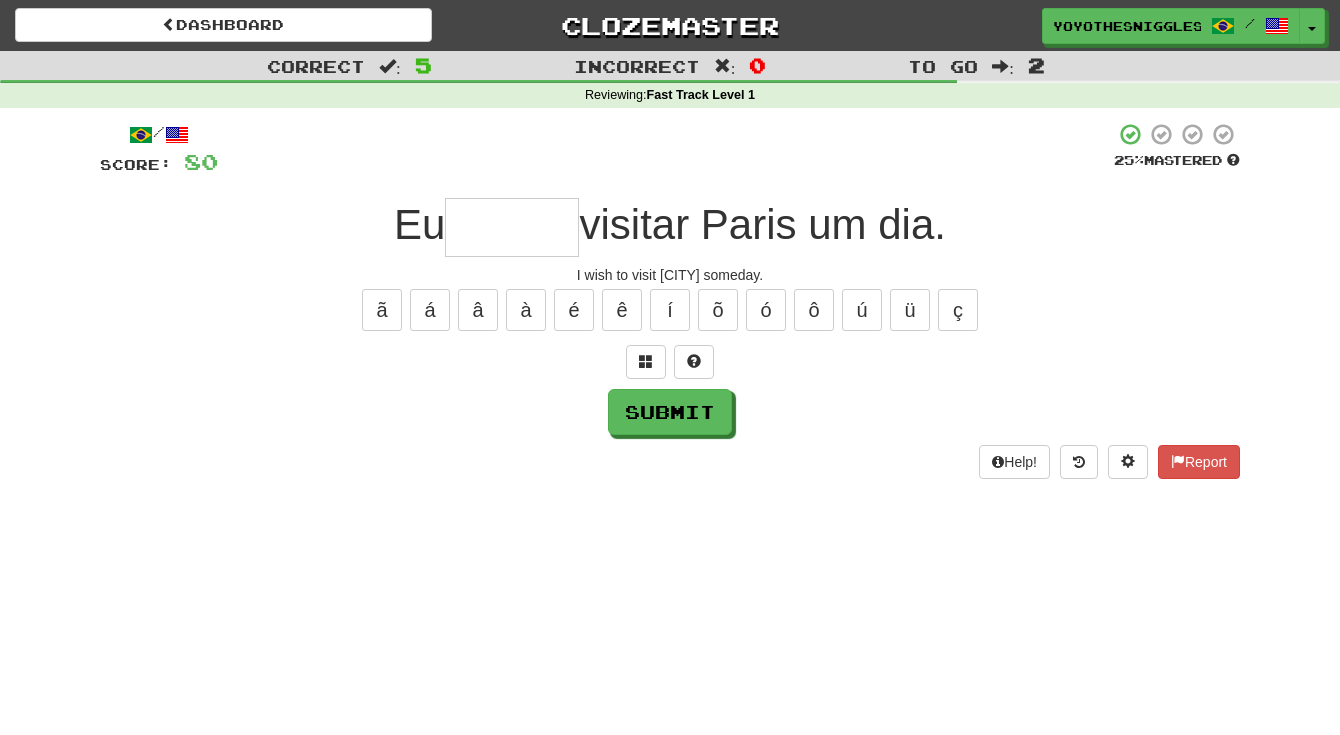type on "*" 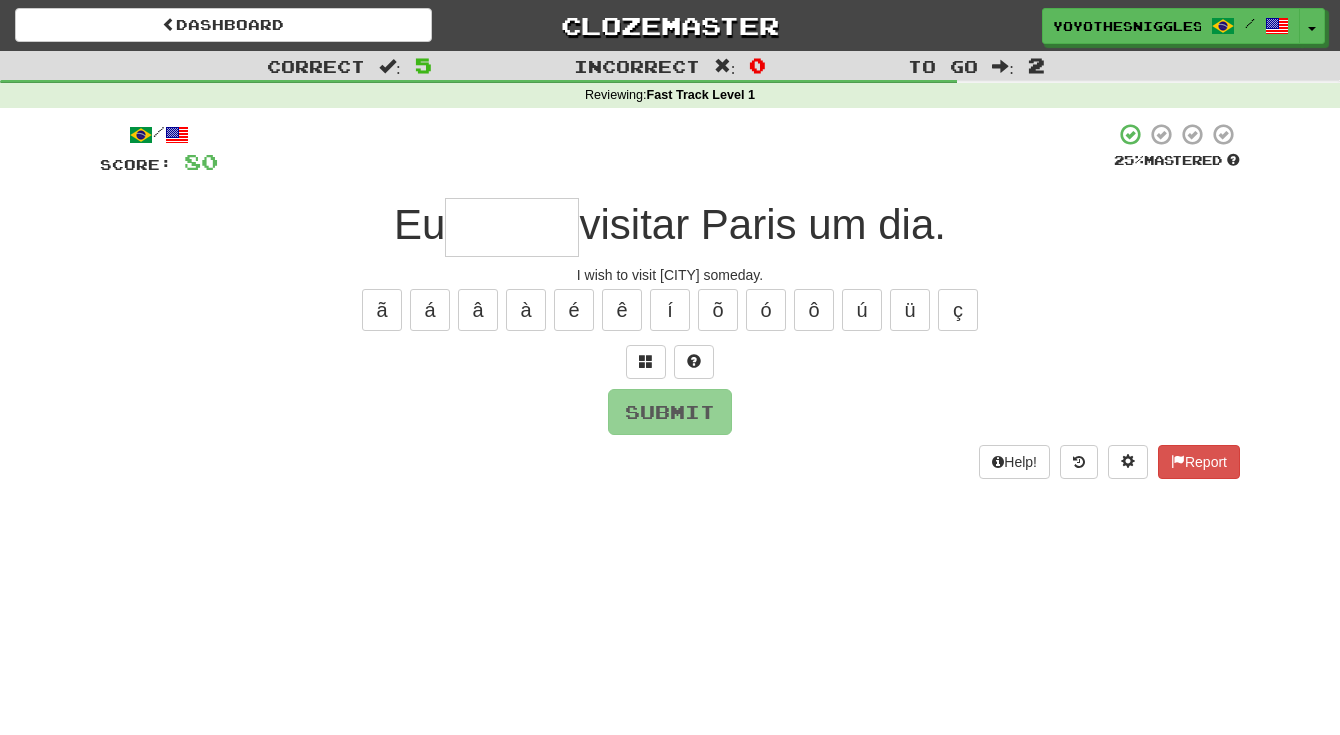 type on "*" 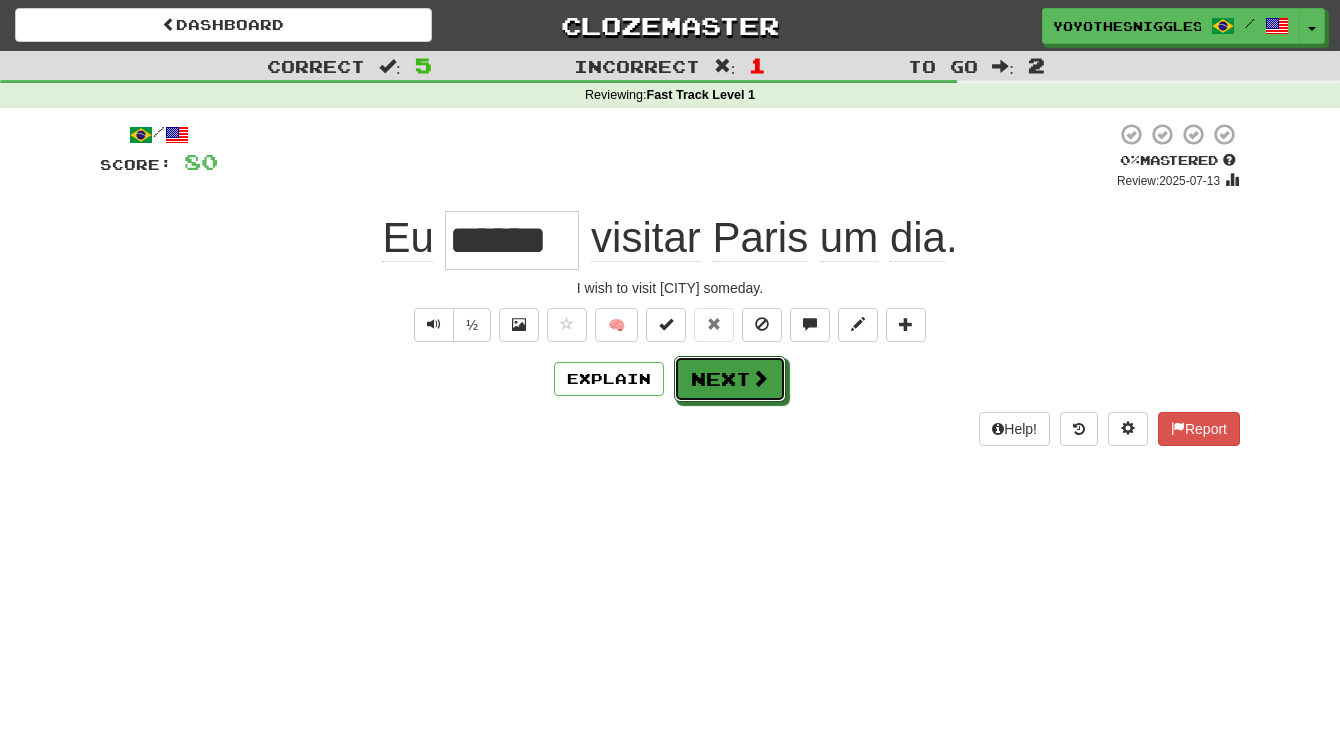 click on "Next" at bounding box center [730, 379] 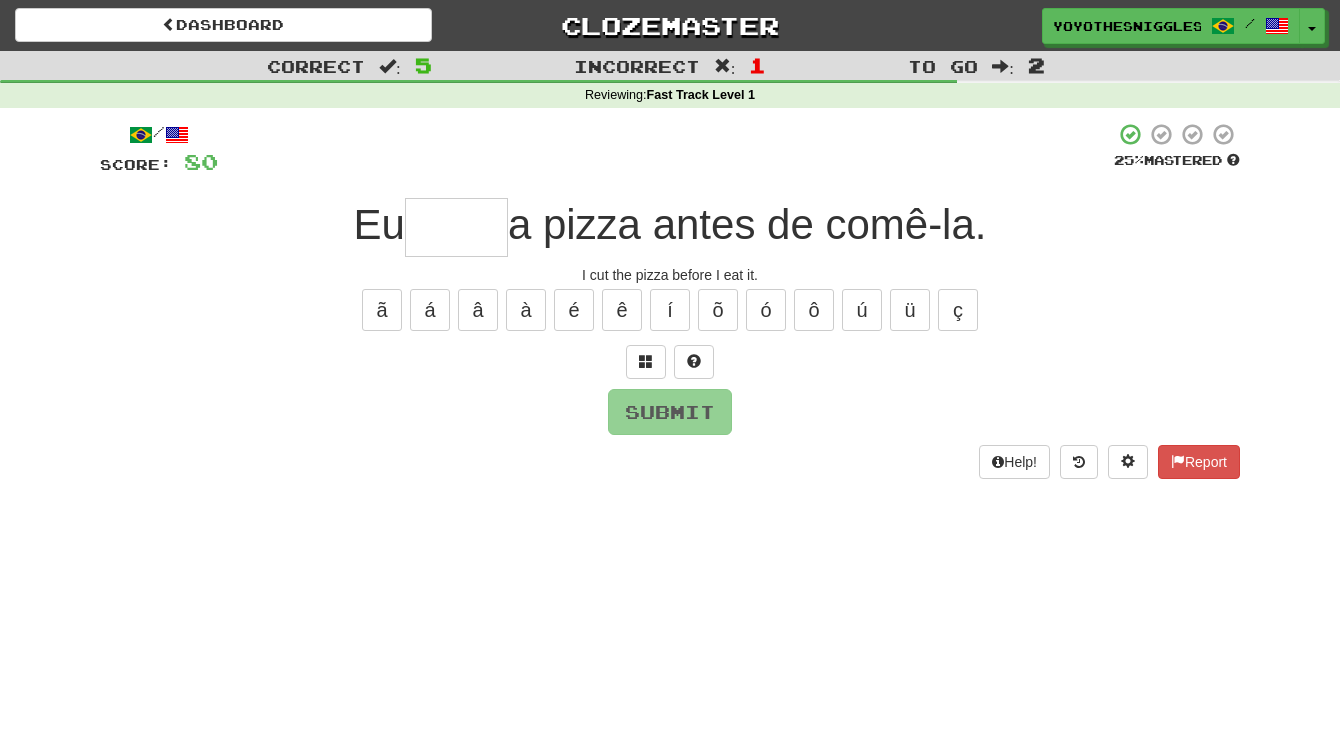 click on "/  Score:   80 25 %  Mastered Eu   a pizza antes de comê-la. I cut the pizza before I eat it. ã á â à é ê í õ ó ô ú ü ç Submit  Help!  Report" at bounding box center (670, 300) 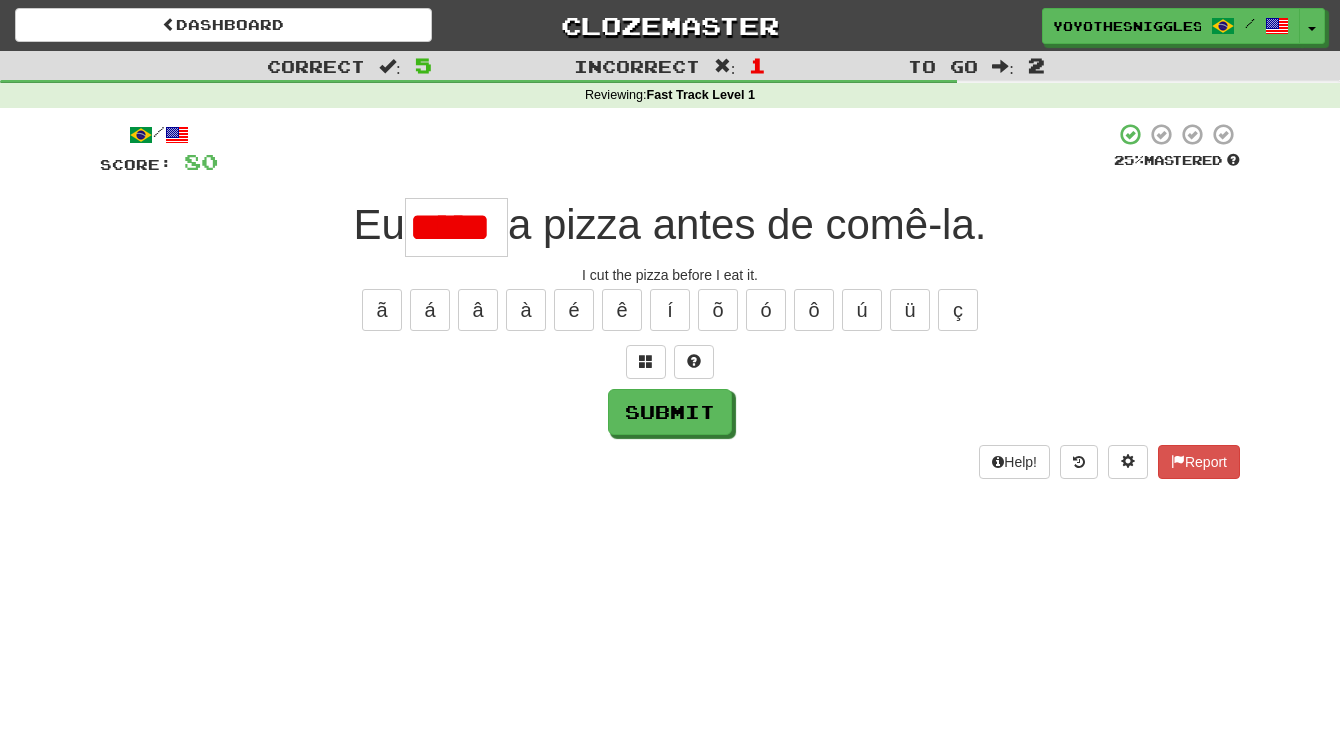 scroll, scrollTop: 0, scrollLeft: 0, axis: both 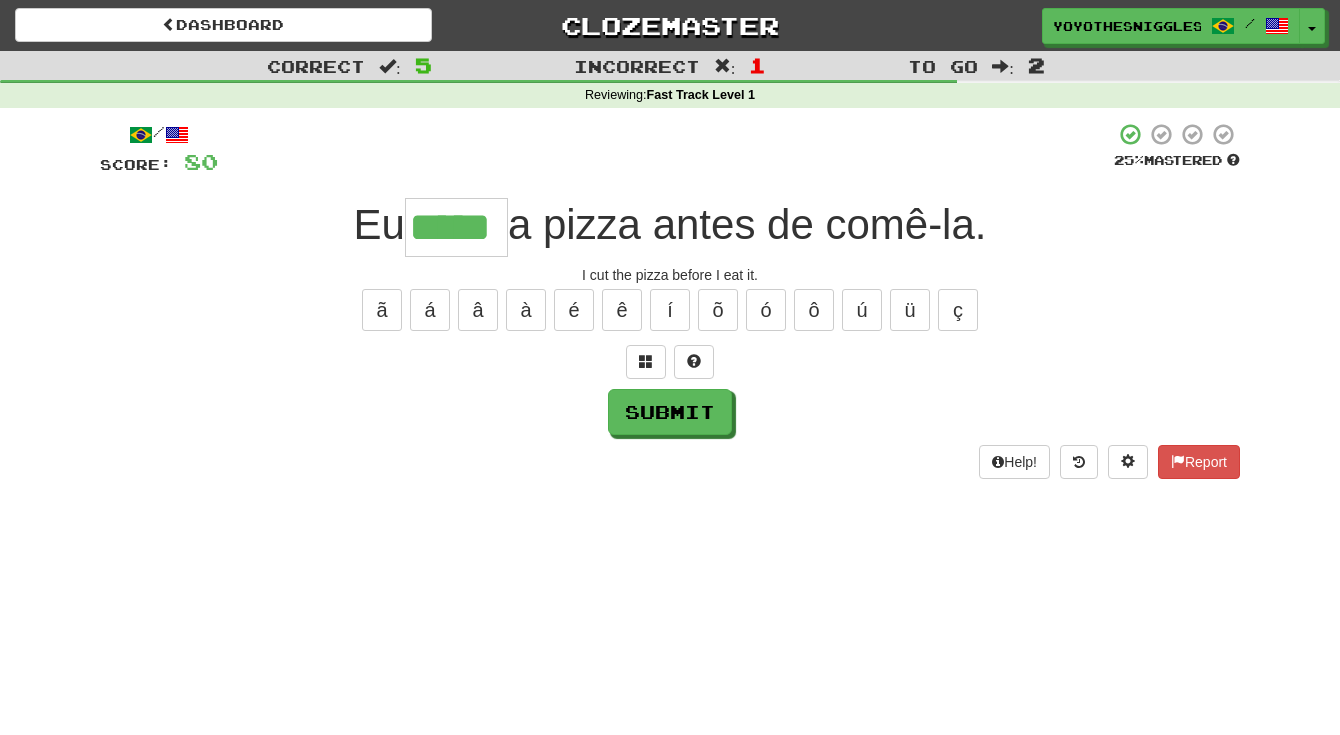 type on "*****" 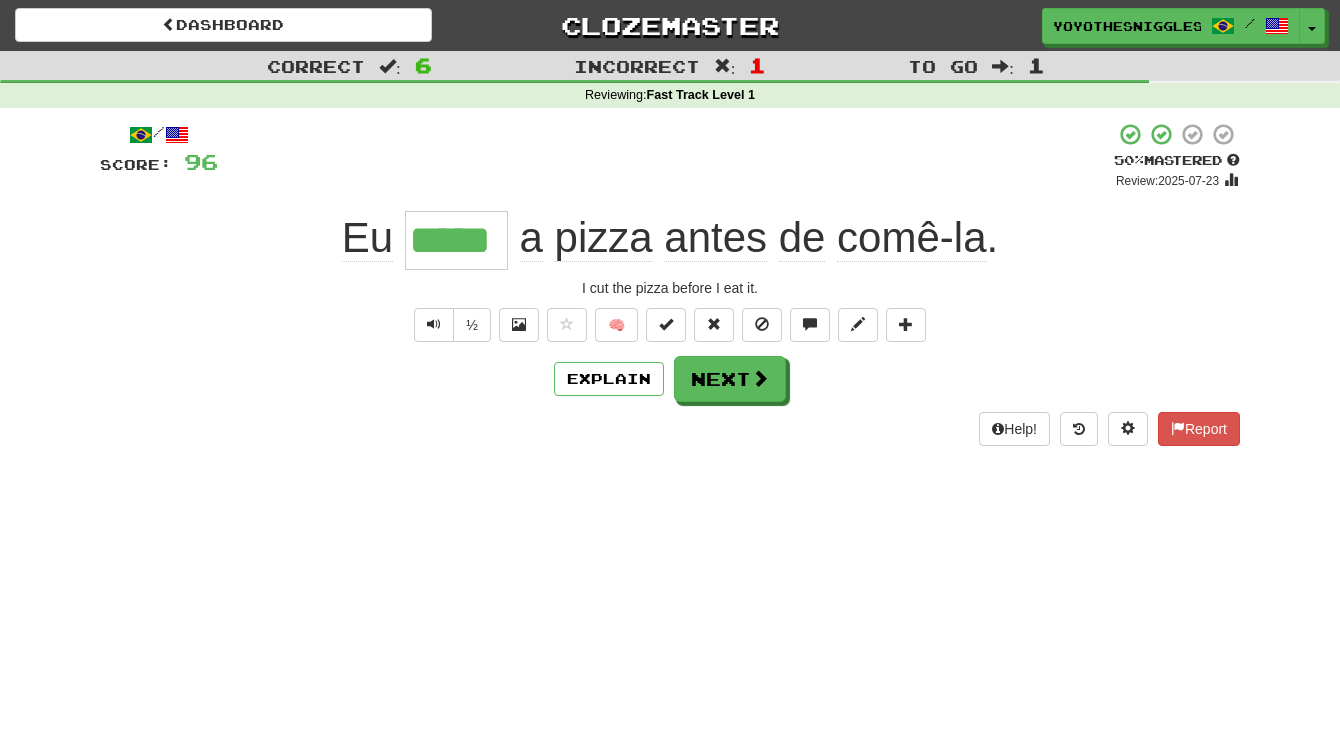 click on "Dashboard
Clozemaster
yoyothesniggles
/
Toggle Dropdown
Dashboard
Leaderboard
Activity Feed
Notifications
Profile
Discussions
한국어
/
English
Streak:
0
Review:
15
Points Today: 0
Français
/
English
Streak:
0
Review:
104
Points Today: 0
Português
/
English
Streak:
0
Review:
80
Points Today: 0
Languages
Account
Logout
yoyothesniggles
/
Toggle Dropdown
Dashboard
Leaderboard
Activity Feed
Notifications
Profile
Discussions
한국어
/
English
Streak:
0
Review:
15
Points Today: 0
Français
/
English
Streak:
0
Review:
104" at bounding box center [670, 367] 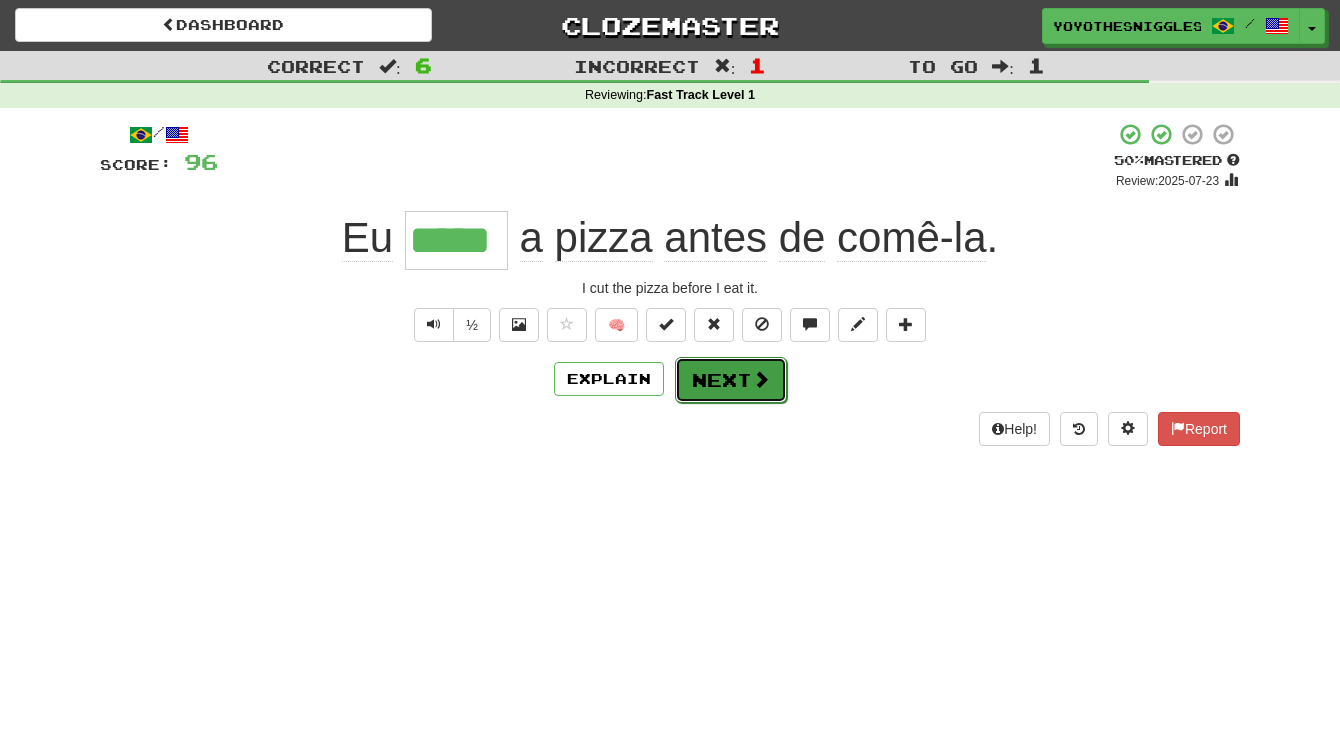 click on "Next" at bounding box center (731, 380) 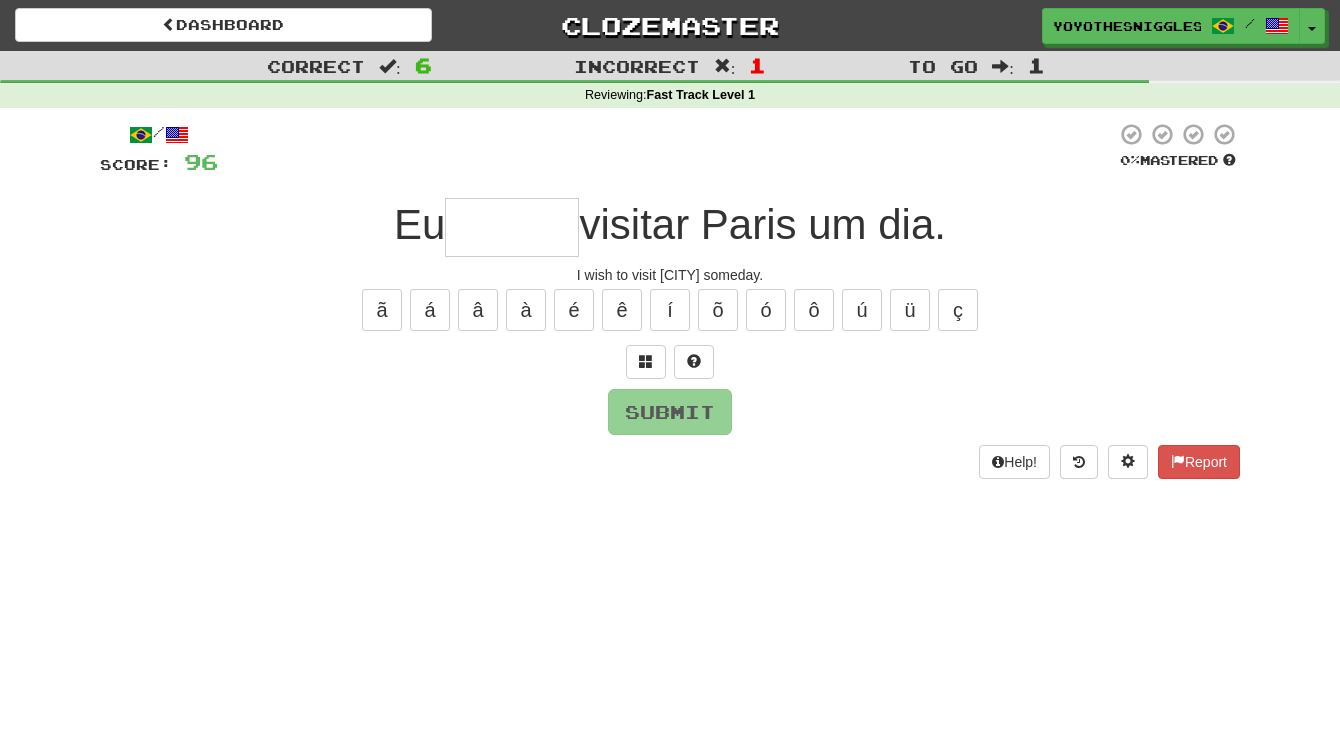 click at bounding box center [512, 227] 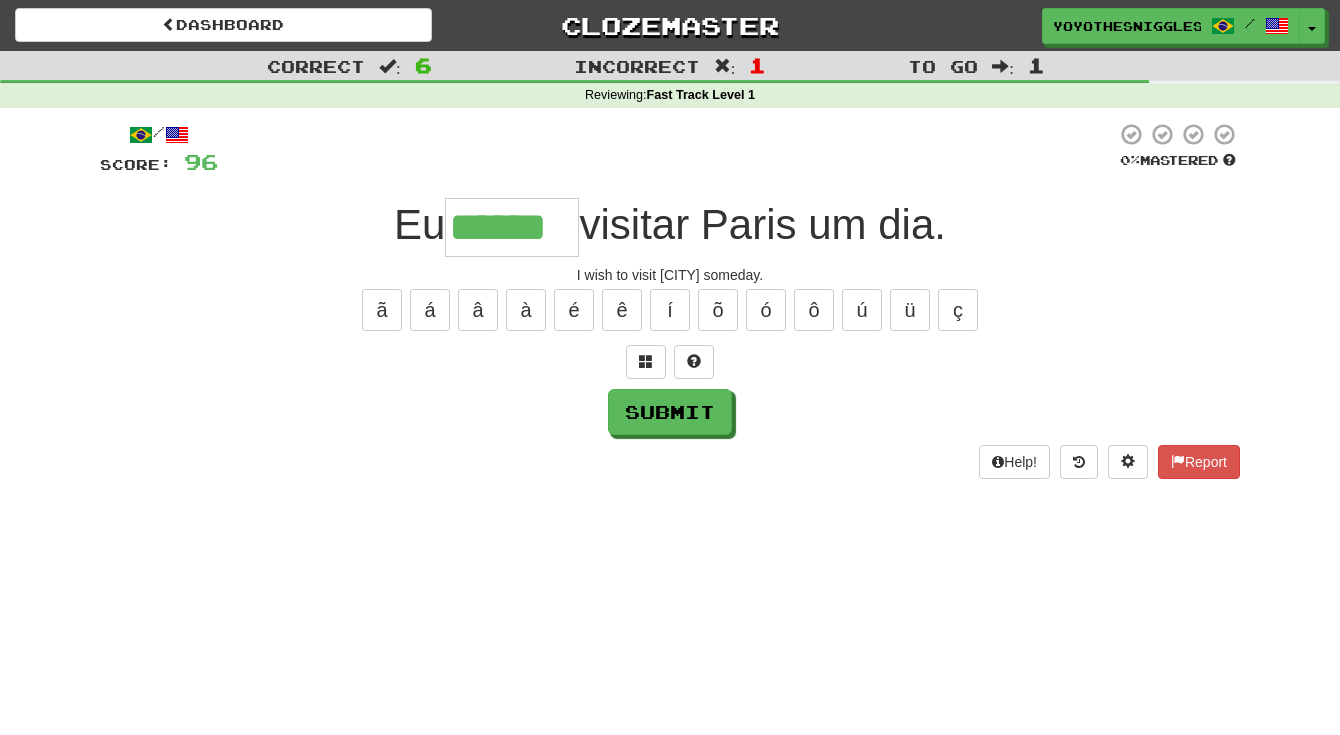type on "******" 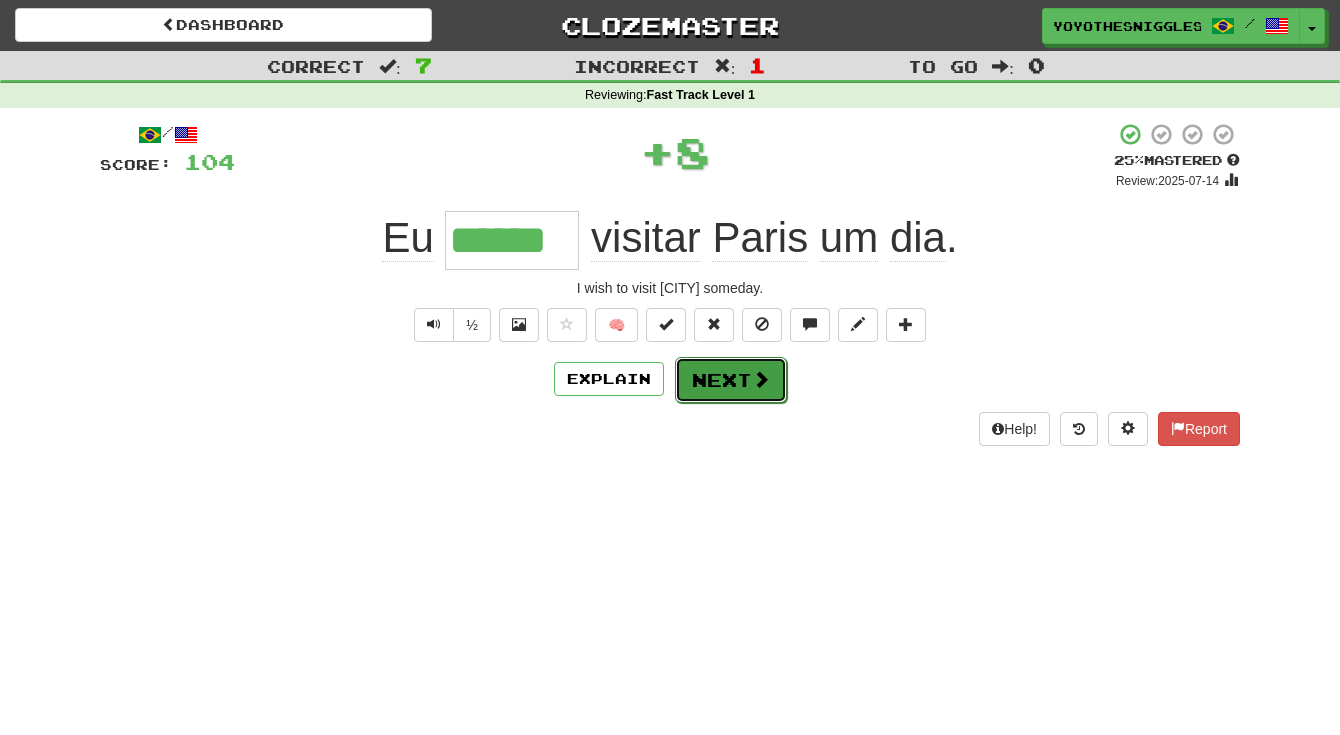 click on "Next" at bounding box center (731, 380) 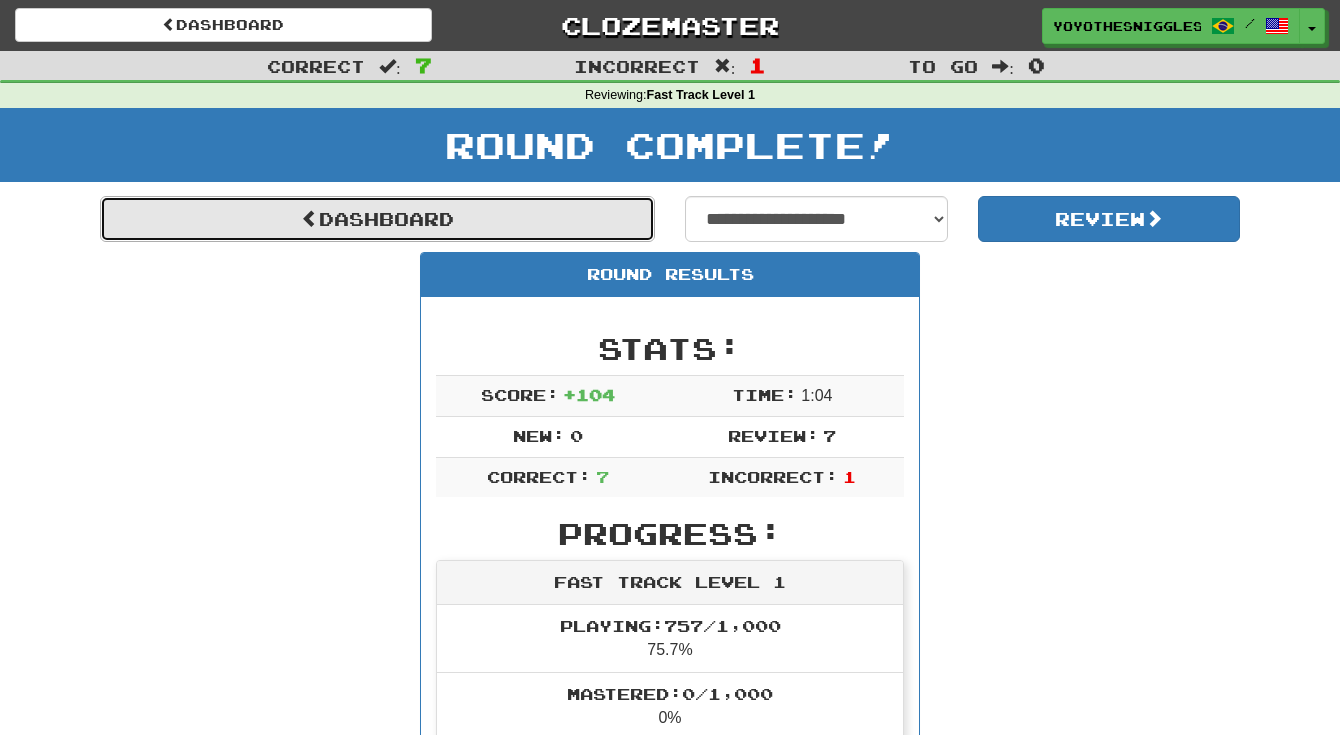 click on "Dashboard" at bounding box center (377, 219) 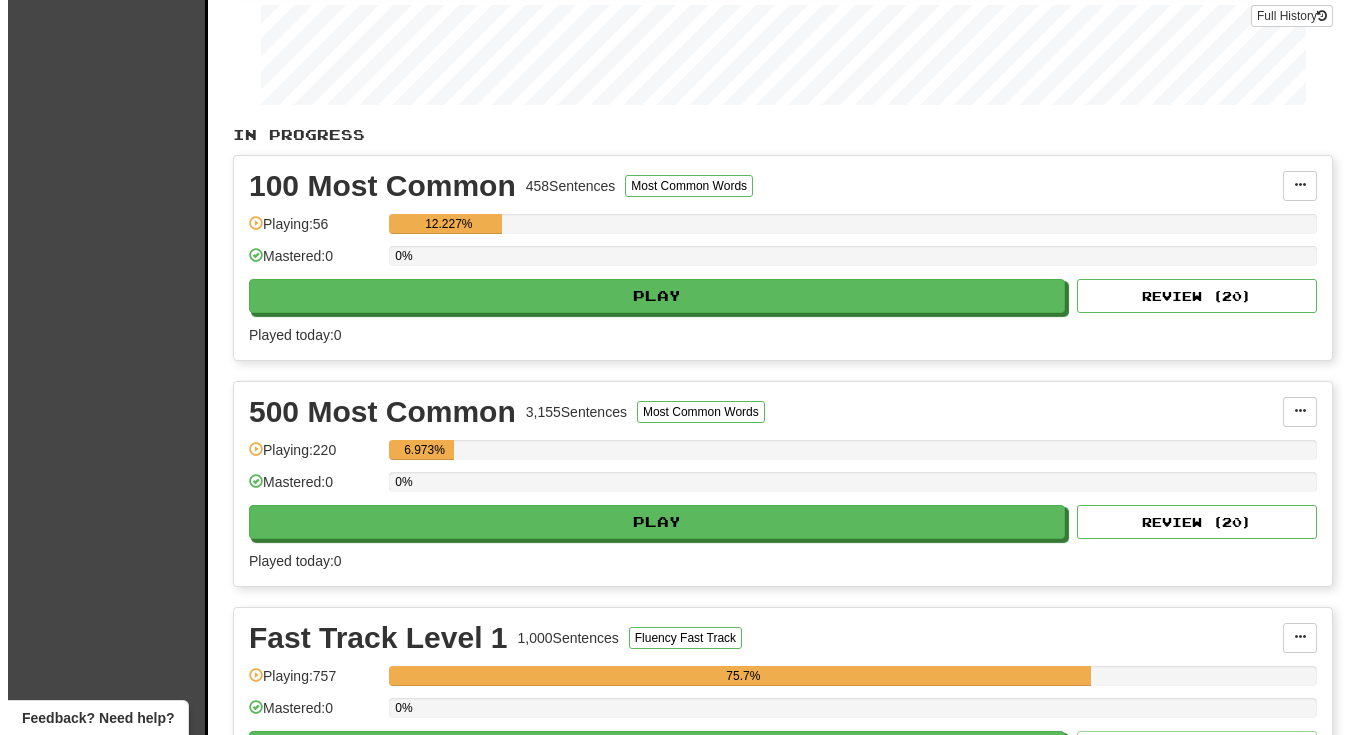 scroll, scrollTop: 600, scrollLeft: 0, axis: vertical 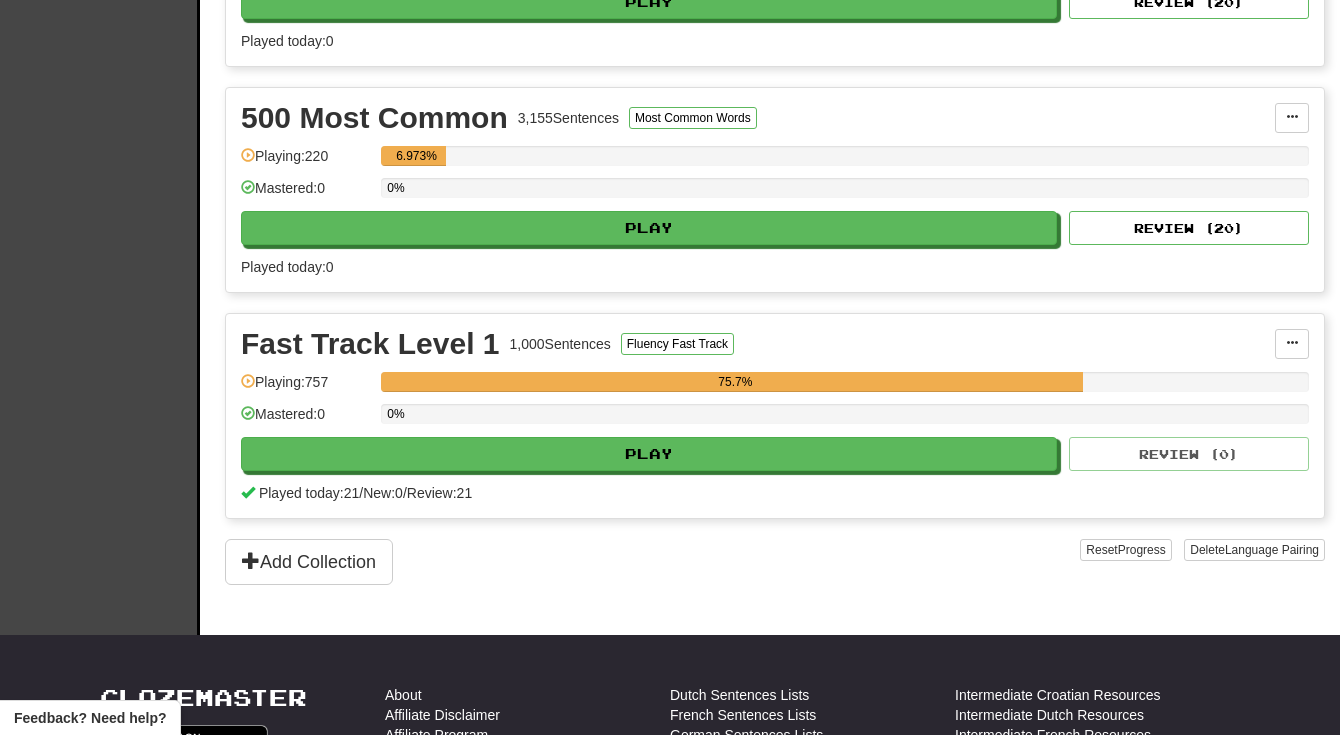 click on "Fast Track Level 1 1,000  Sentences Fluency Fast Track Manage Sentences Unpin from Dashboard  Playing:  757 75.7%  Mastered:  0 0% Play Review ( 0 )   Played today:  21  /  New:  0  /  Review:  21" at bounding box center (775, 416) 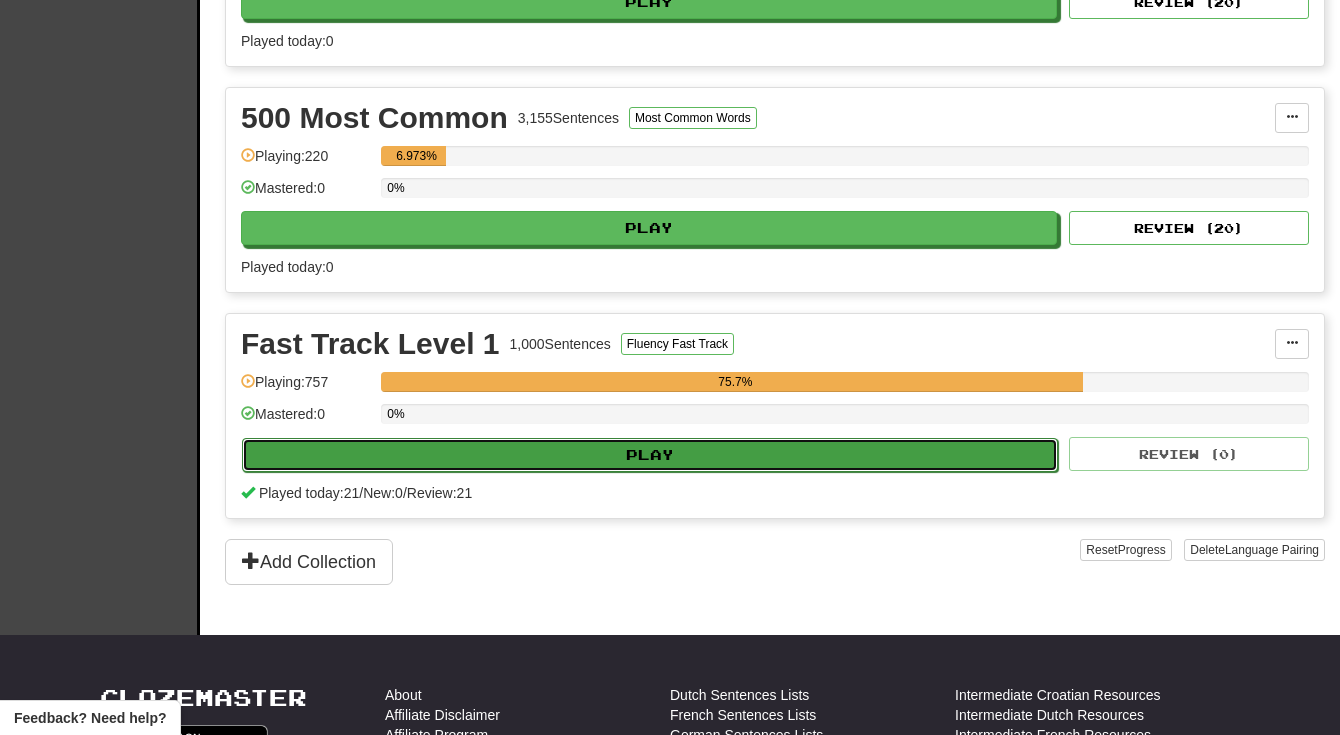 click on "Play" at bounding box center [650, 455] 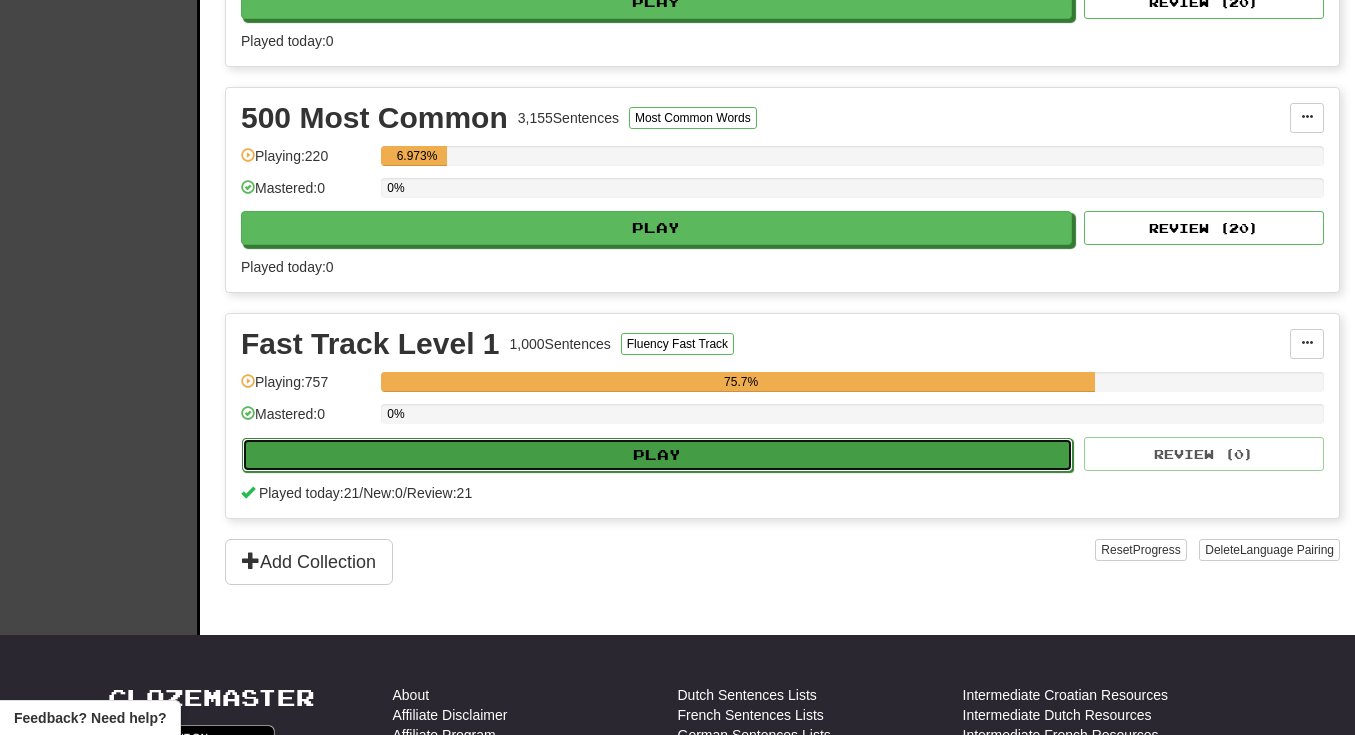 select on "**" 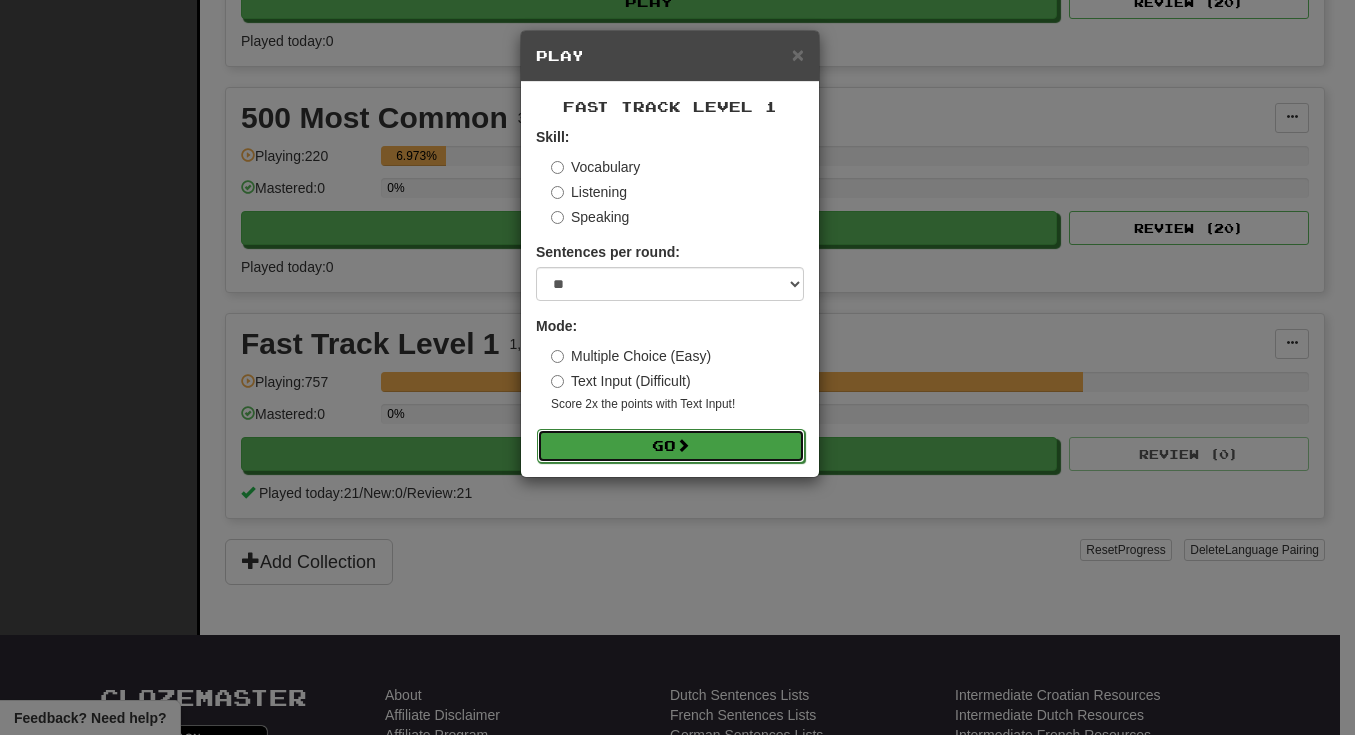 click on "Go" at bounding box center [671, 446] 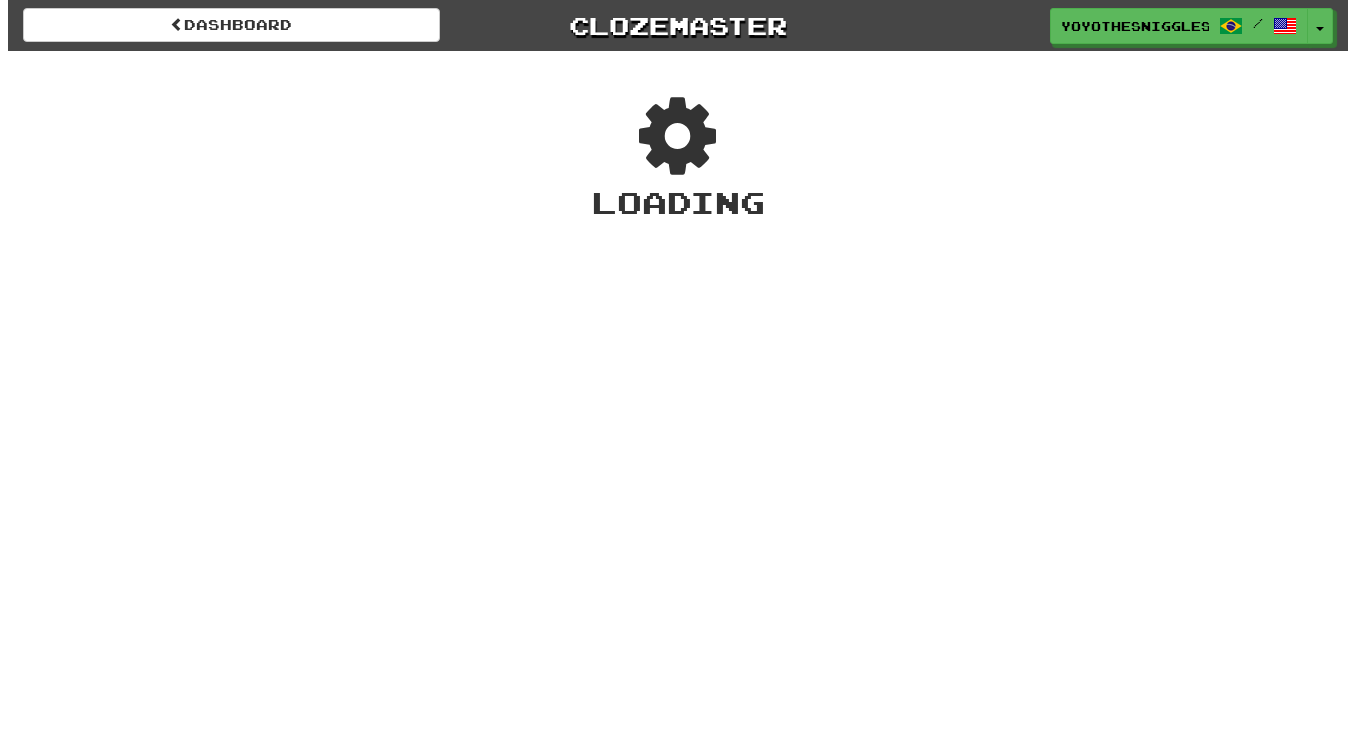 scroll, scrollTop: 0, scrollLeft: 0, axis: both 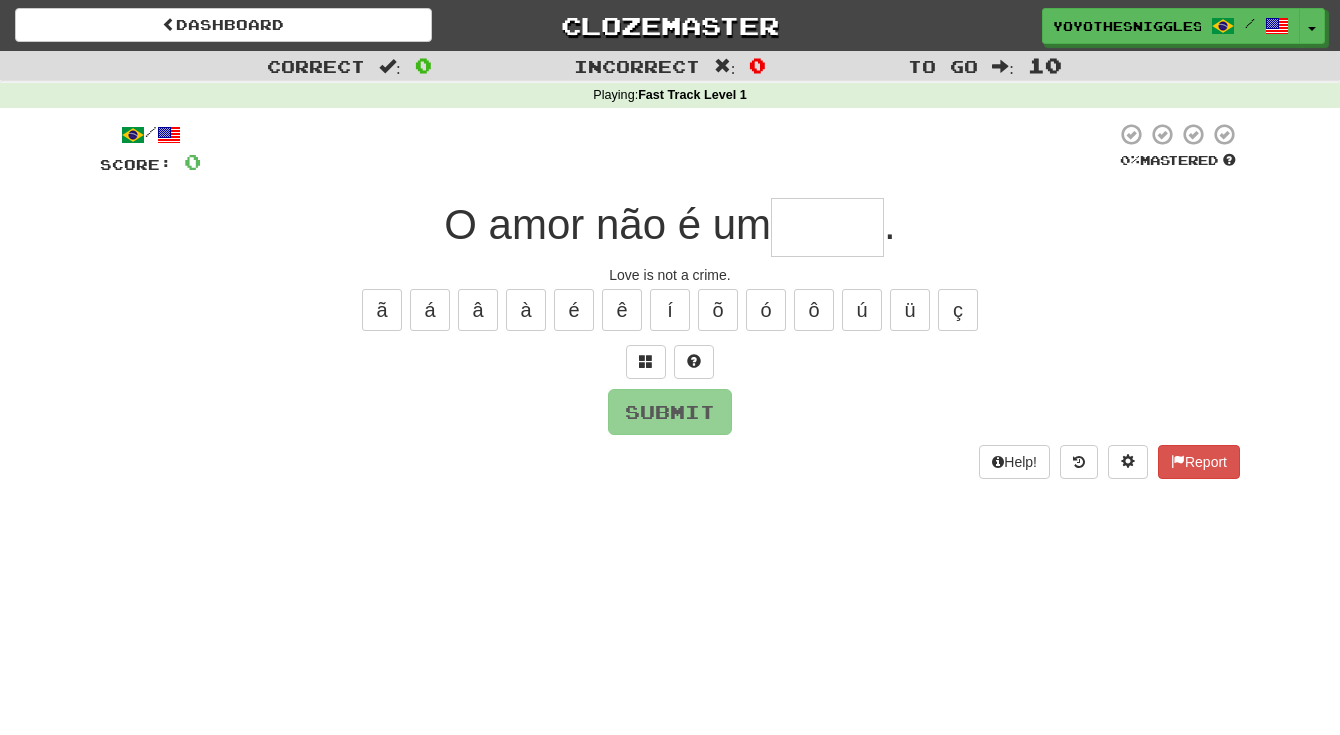 click at bounding box center [827, 227] 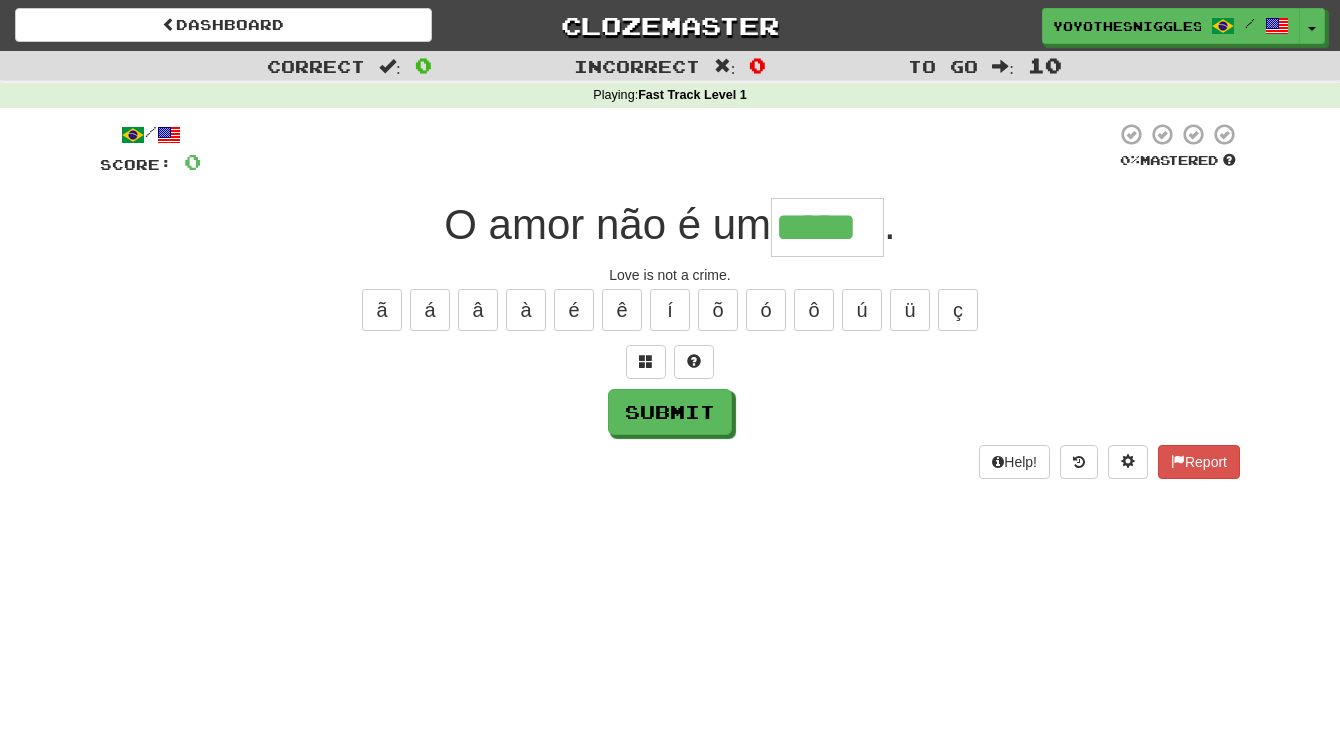 type on "*****" 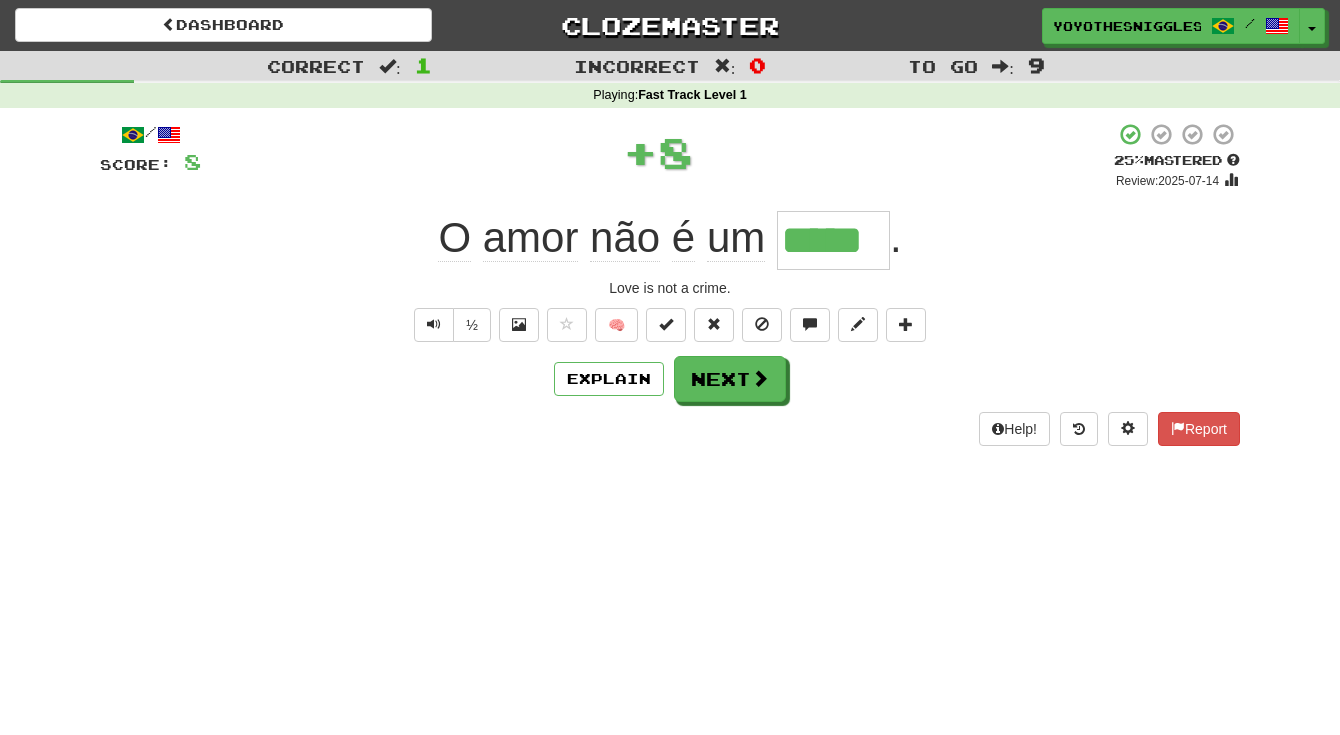 click on "Help!  Report" at bounding box center (670, 429) 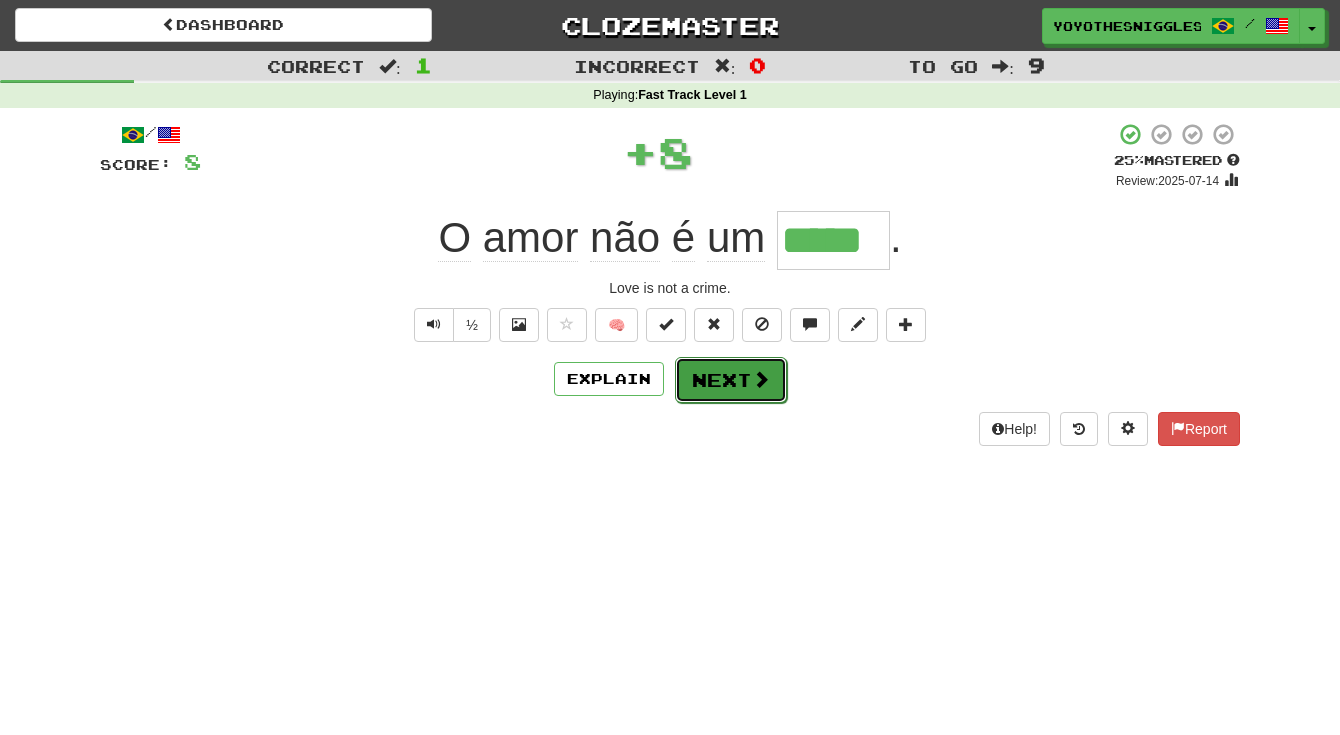 click on "Next" at bounding box center [731, 380] 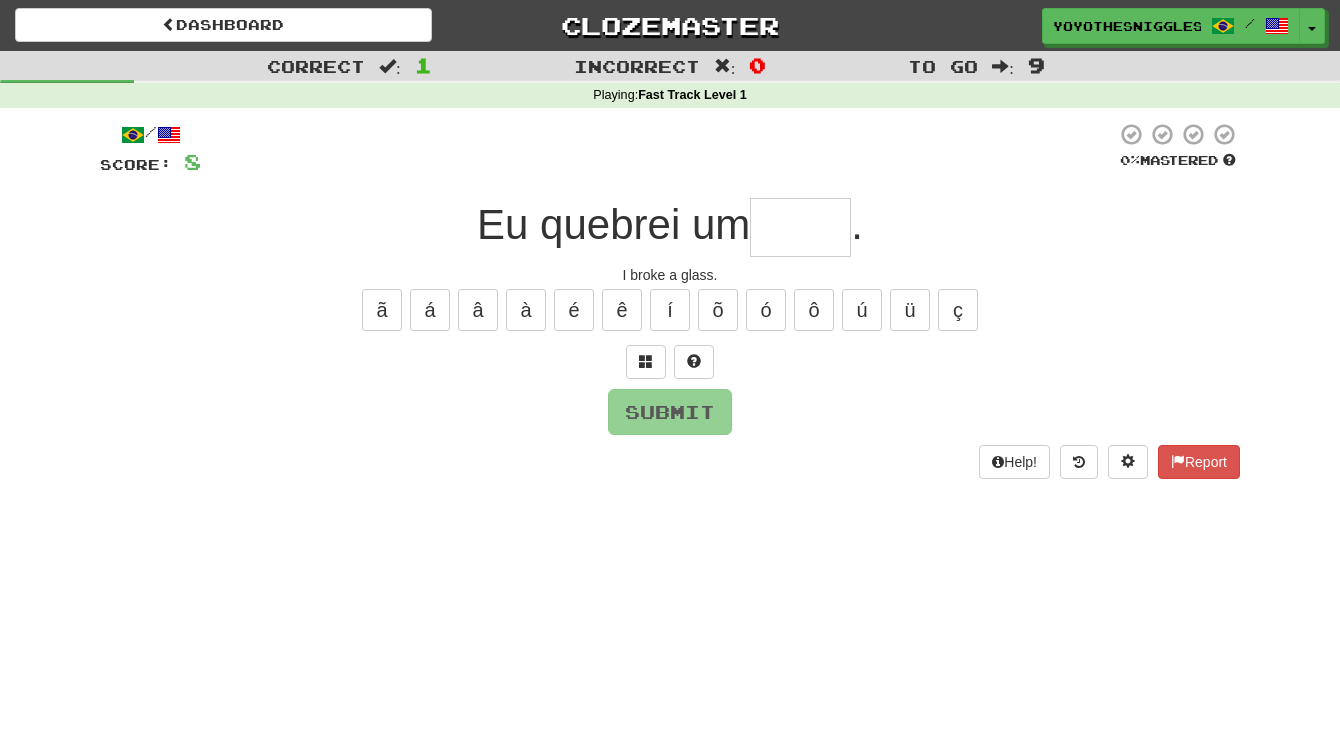 click at bounding box center (800, 227) 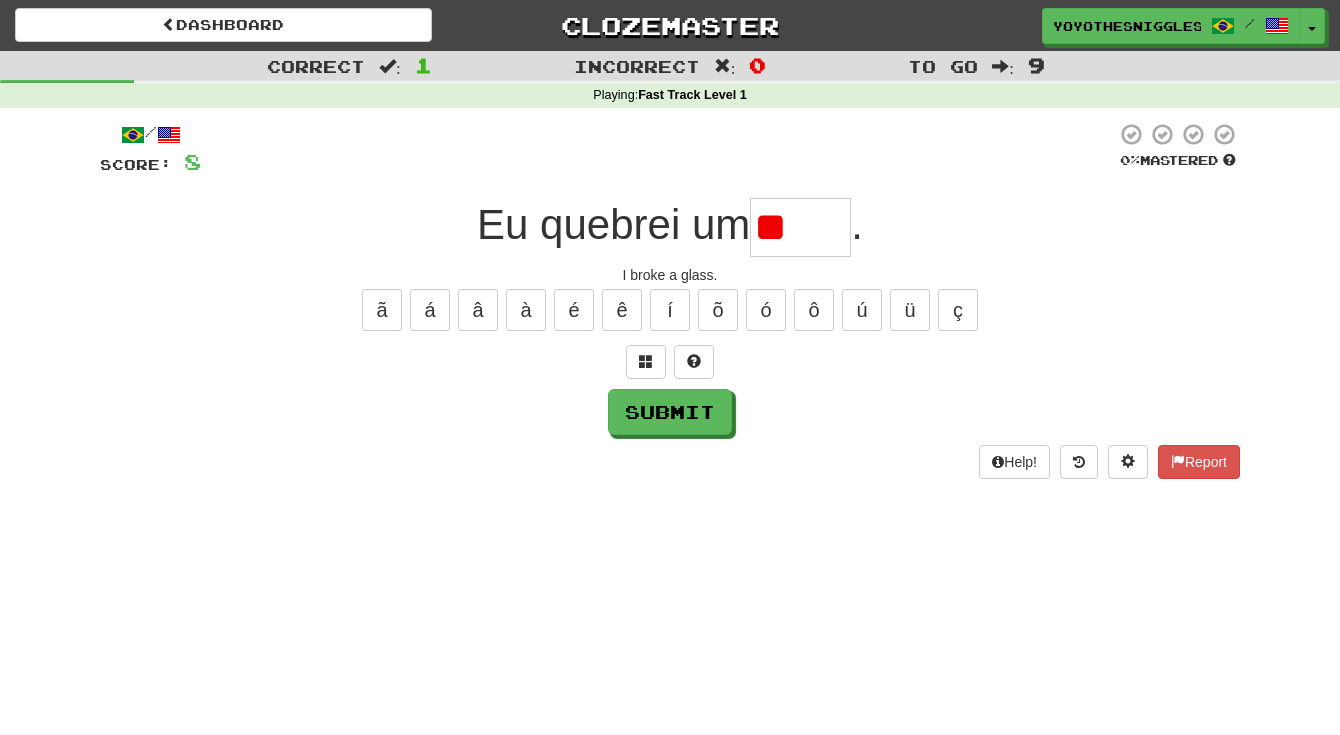 type on "*" 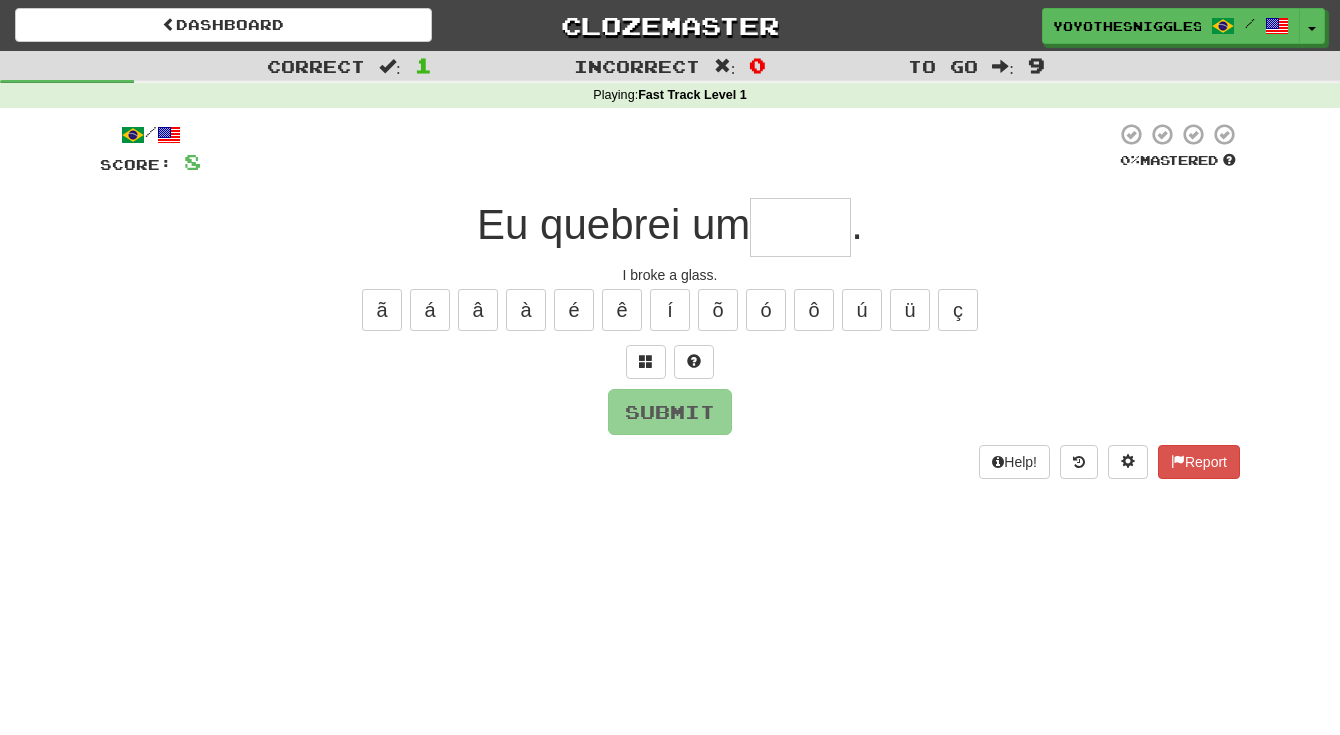type on "*" 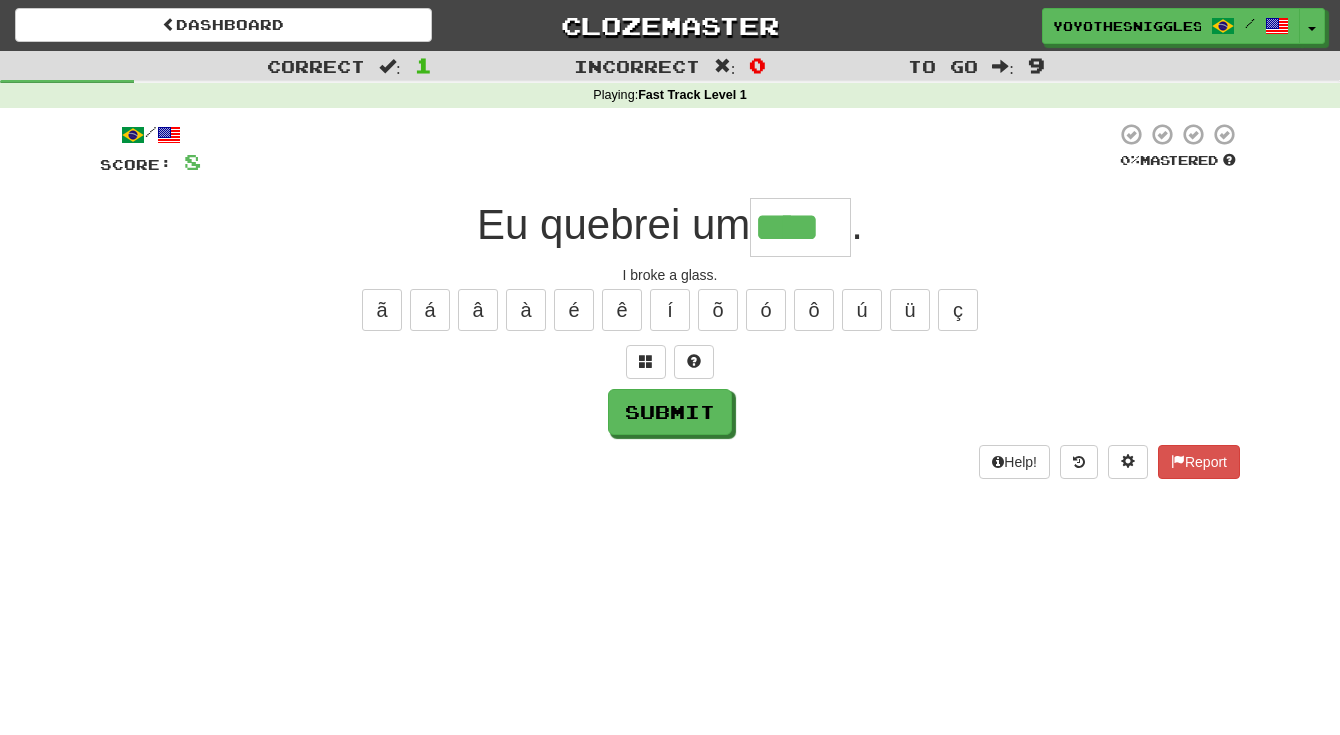 type on "****" 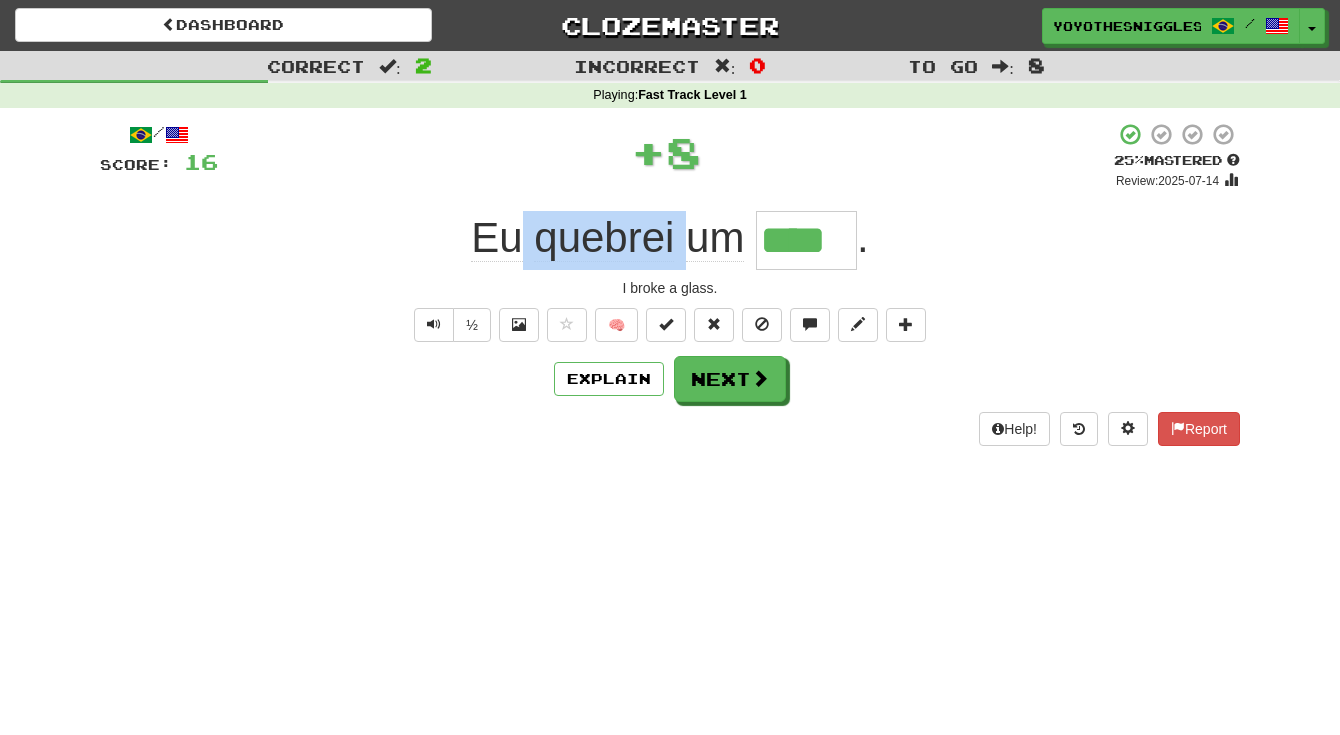 drag, startPoint x: 554, startPoint y: 247, endPoint x: 706, endPoint y: 272, distance: 154.0422 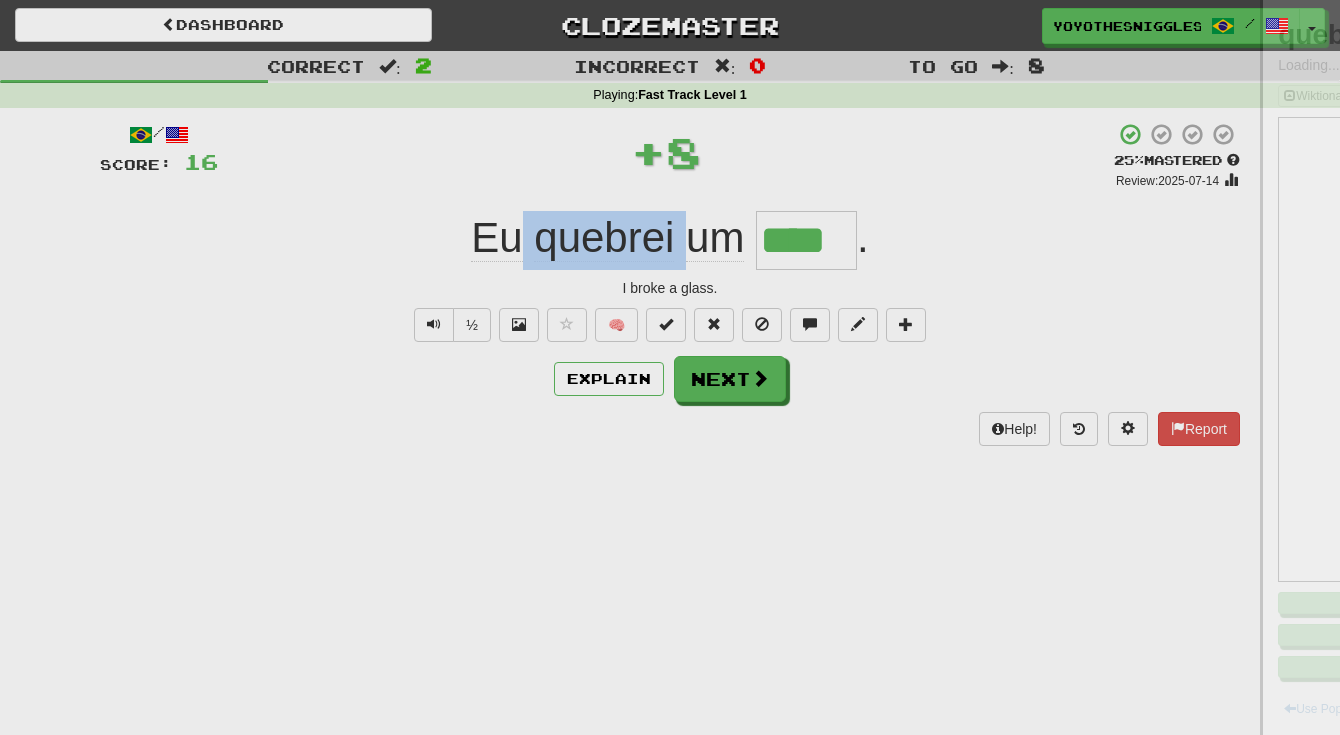 click at bounding box center [670, 367] 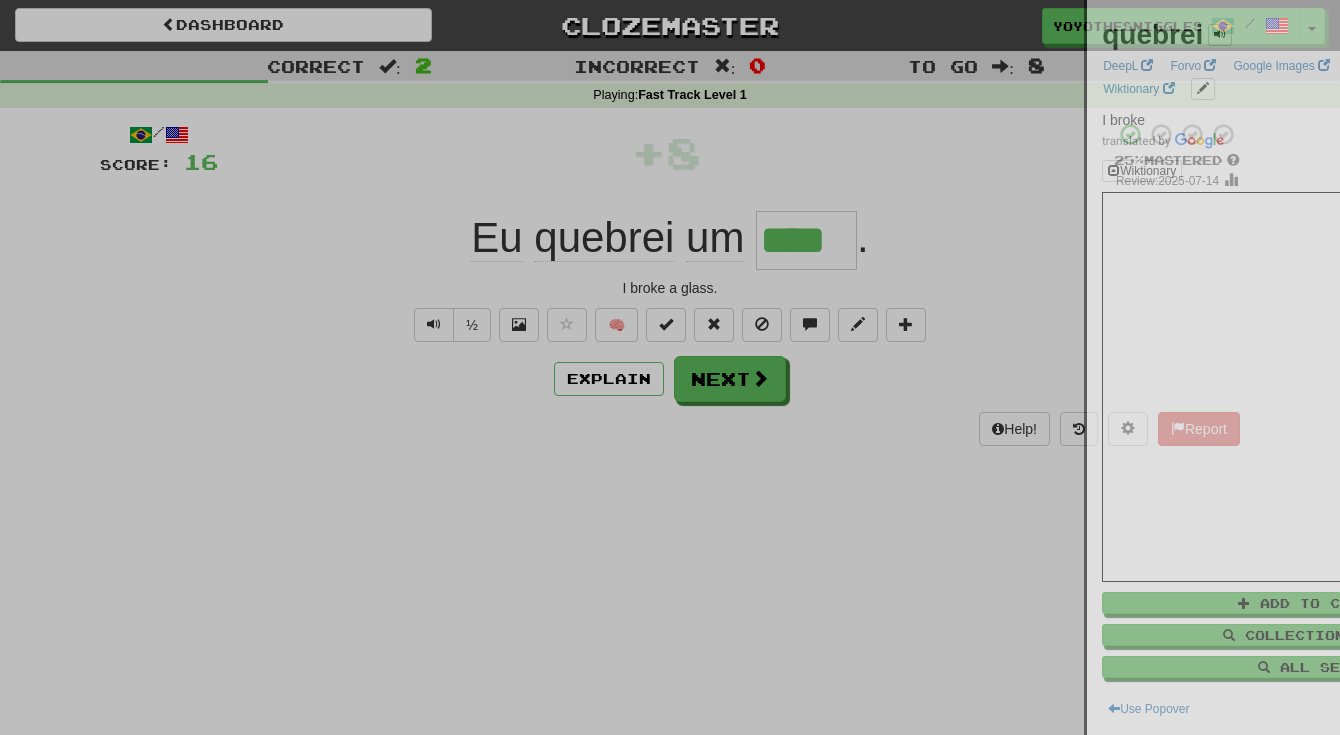 click at bounding box center [670, 367] 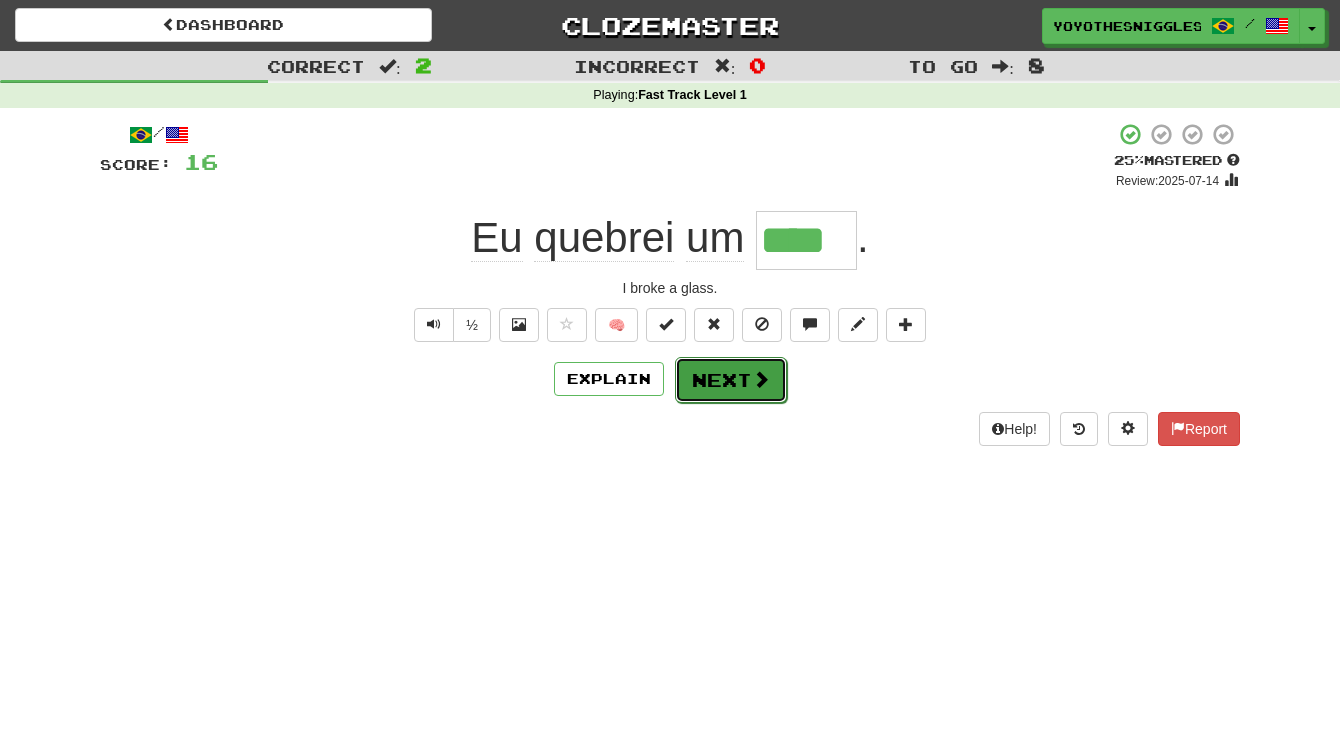 click on "Next" at bounding box center [731, 380] 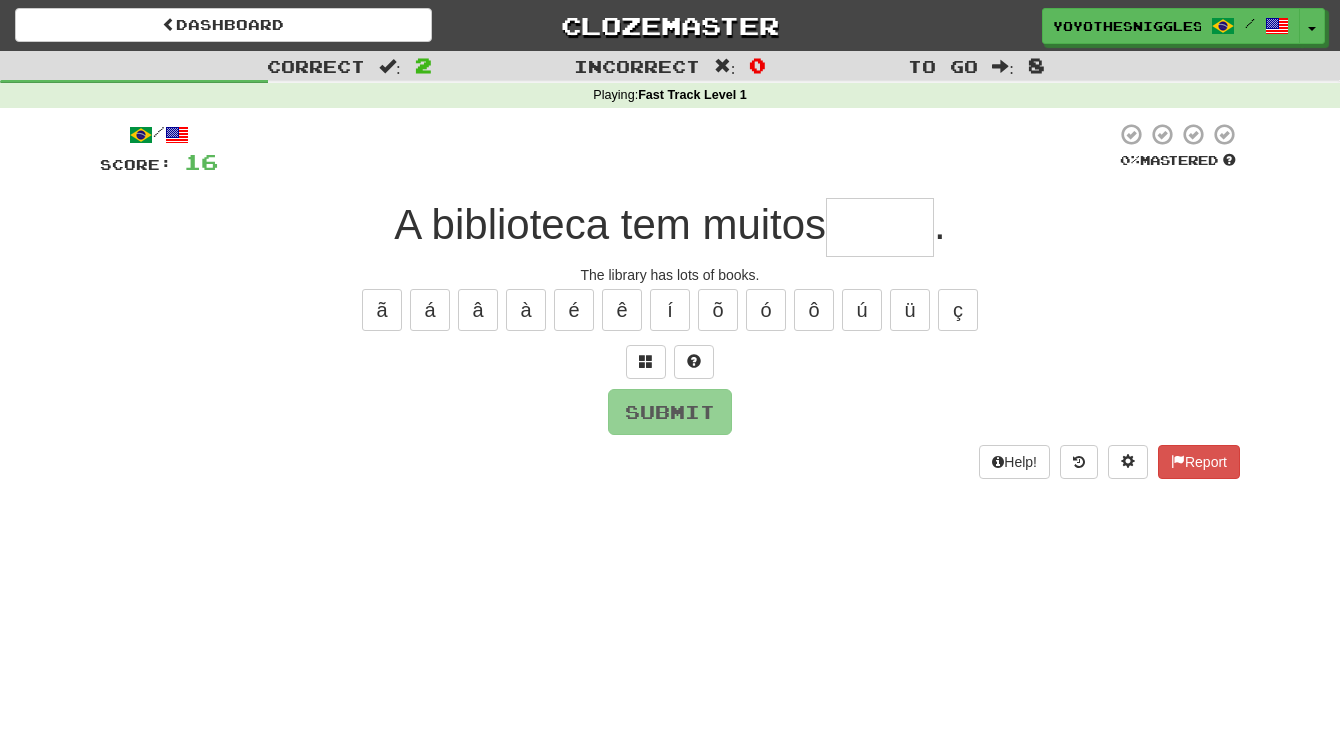 click at bounding box center (880, 227) 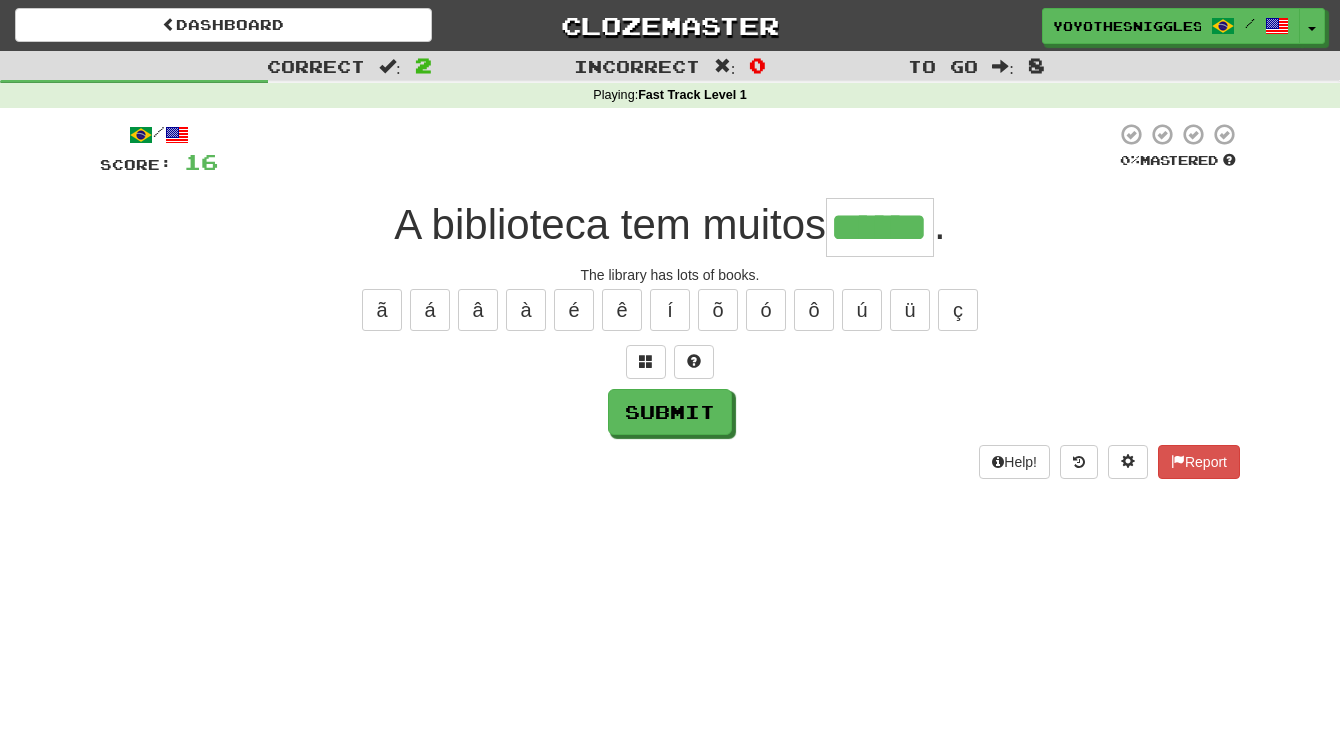 type on "******" 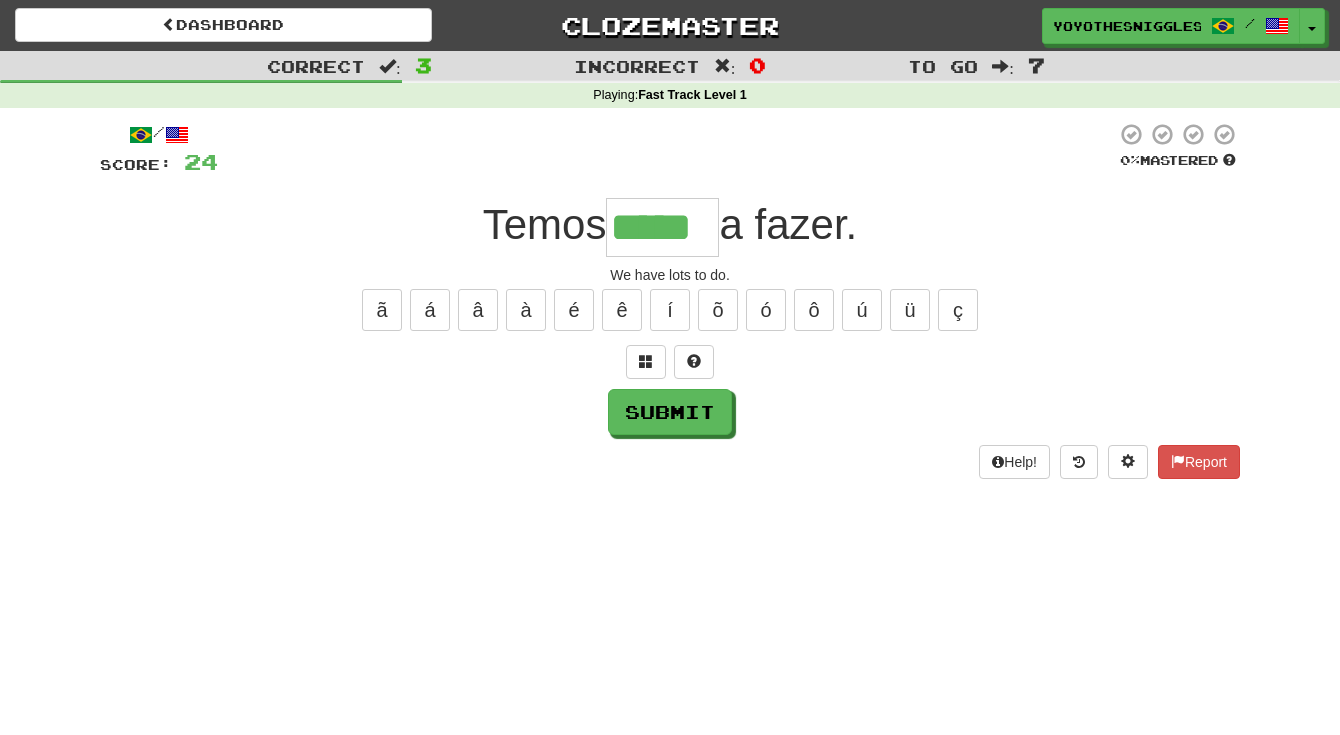 type on "*****" 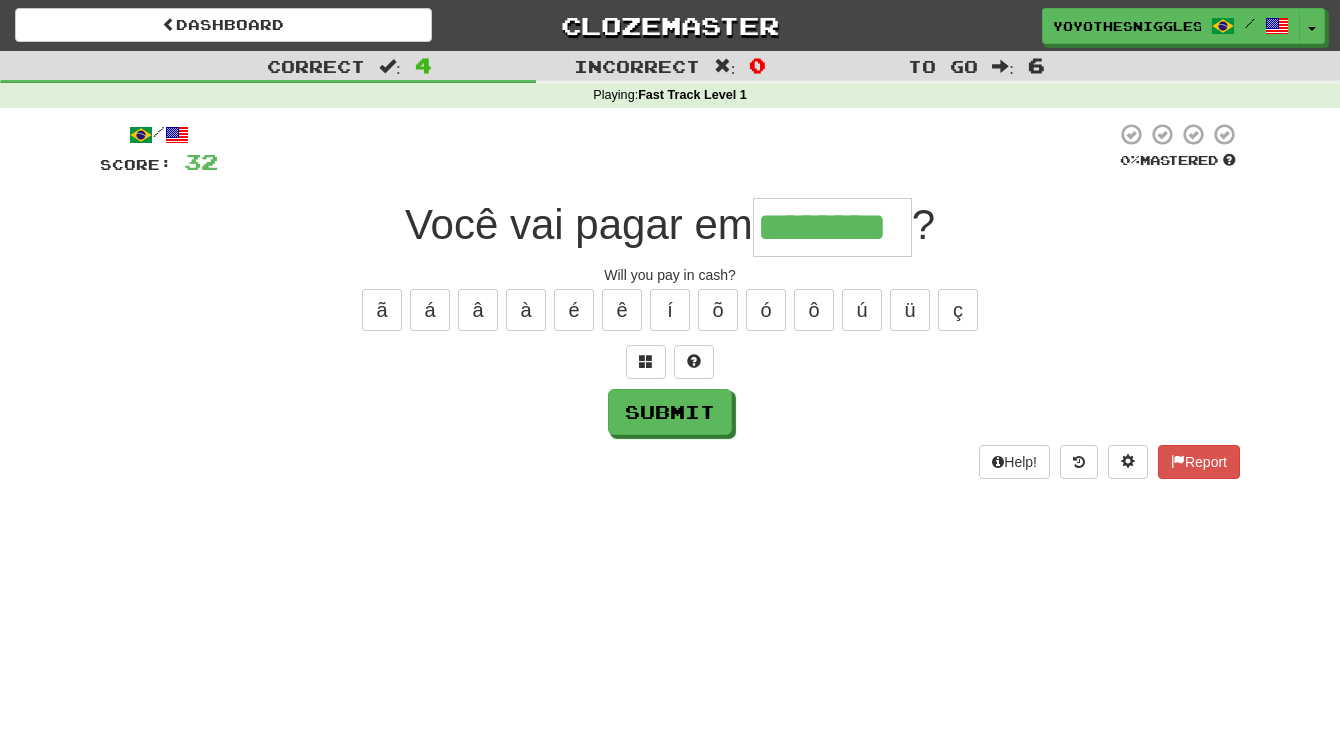 type on "********" 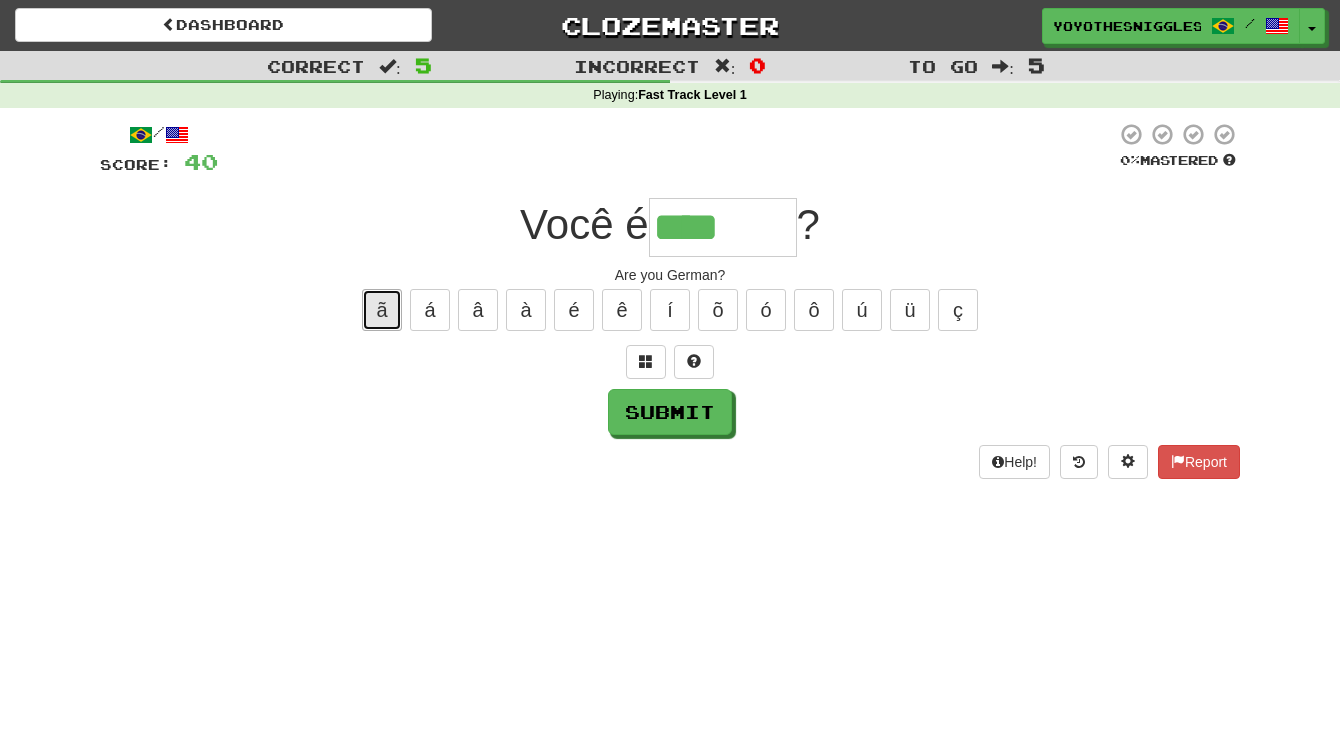 click on "ã" at bounding box center (382, 310) 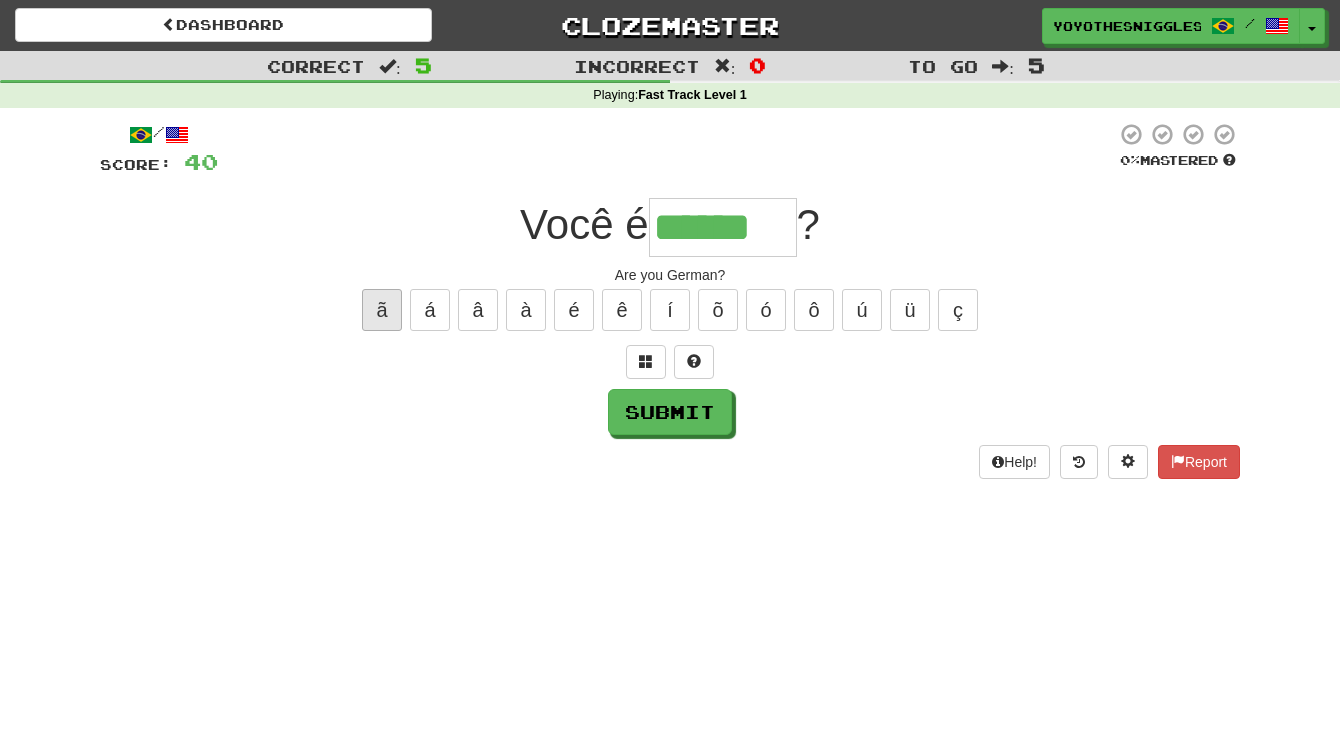 type on "******" 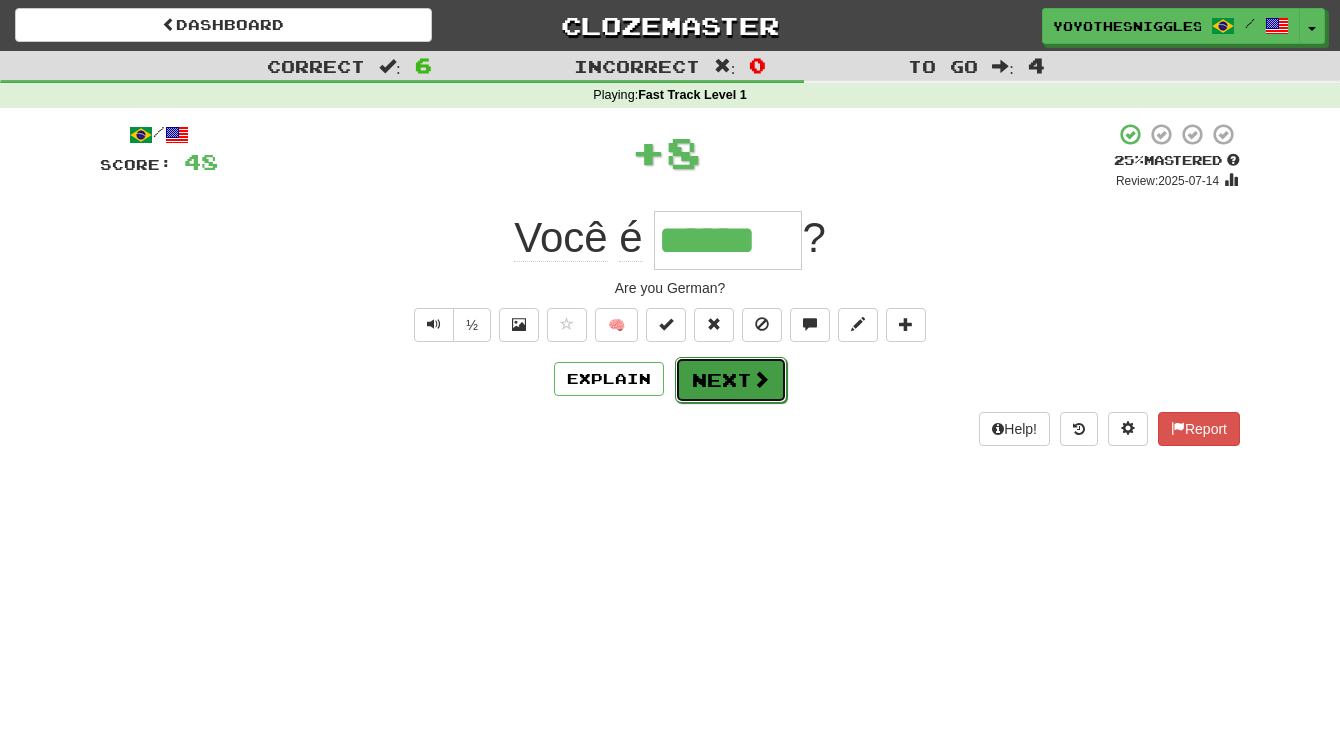 click on "Next" at bounding box center (731, 380) 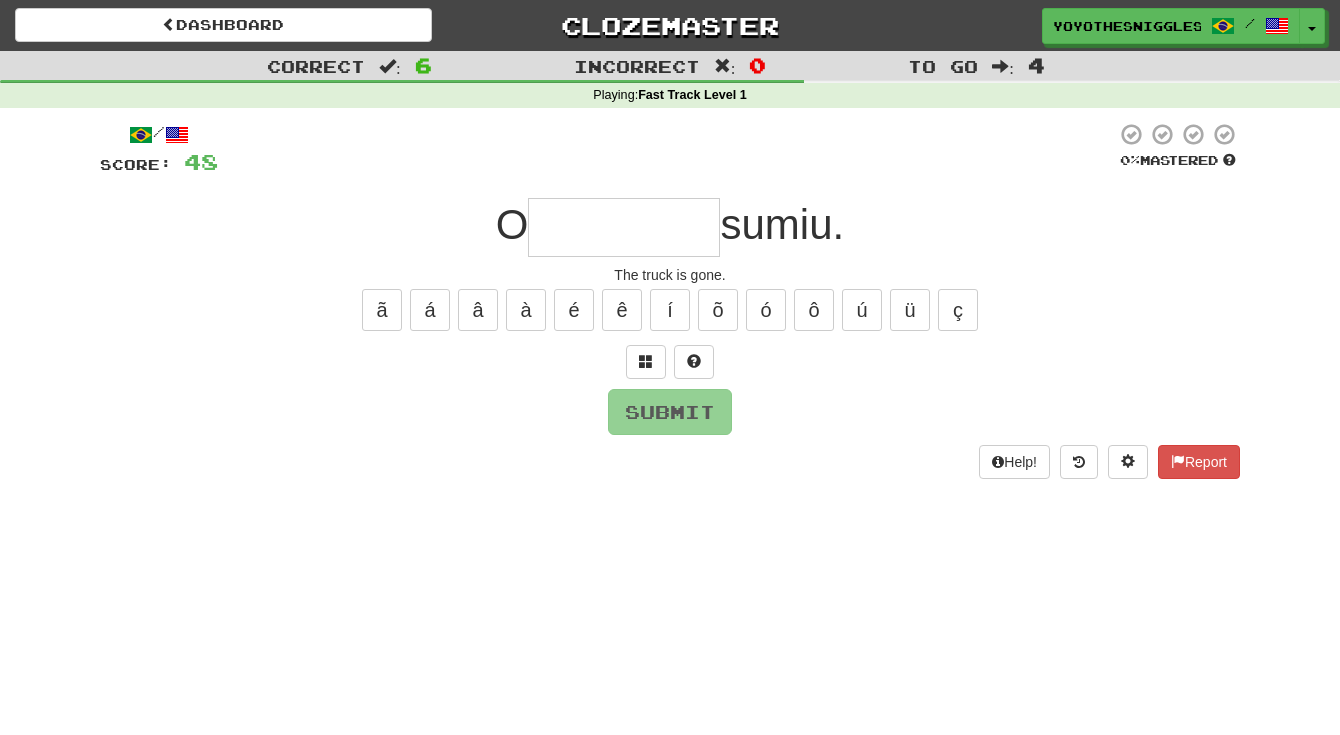 click at bounding box center (624, 227) 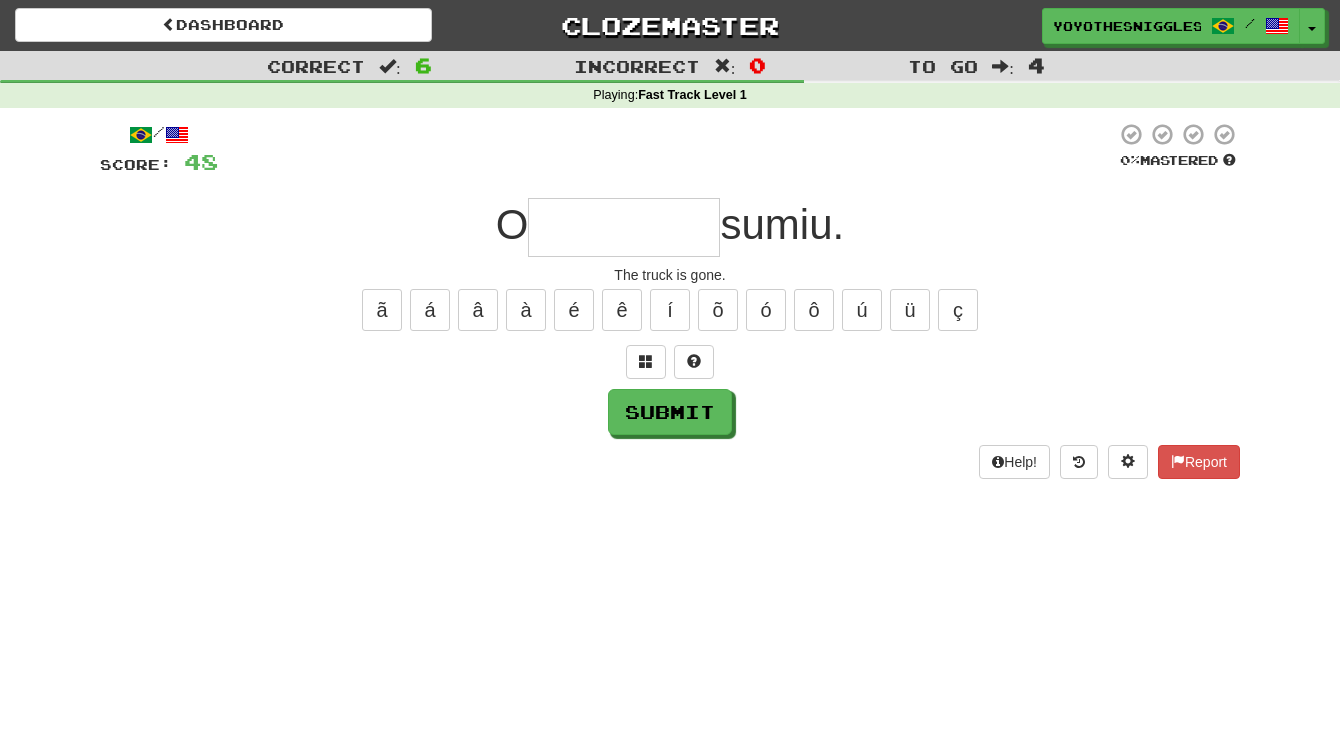 type on "*" 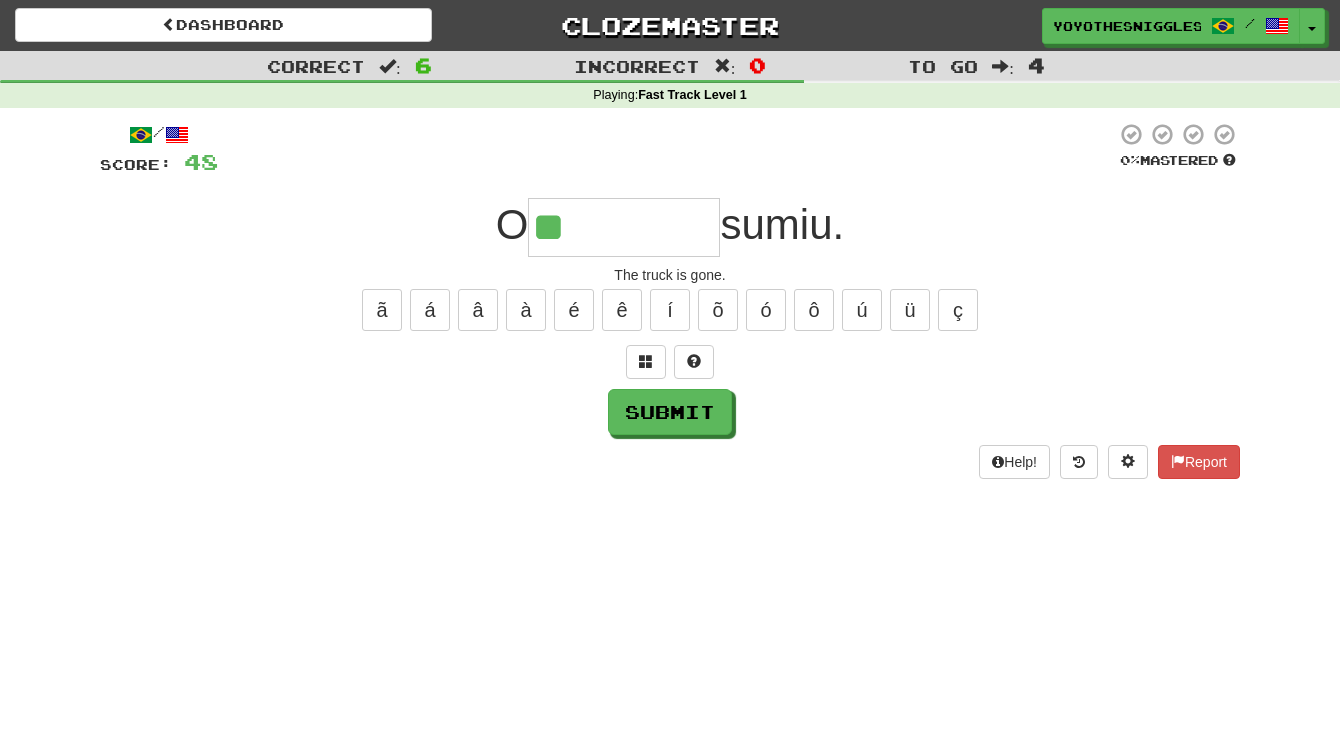 type on "*" 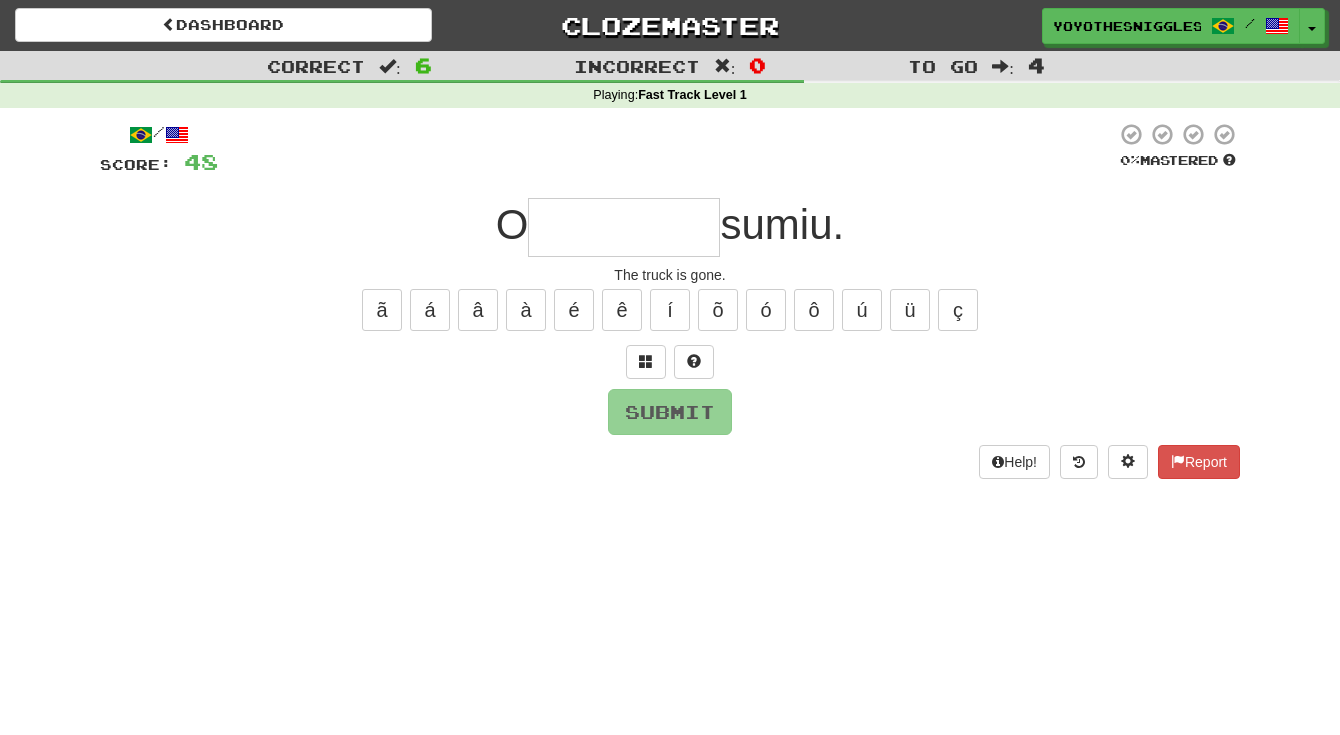 type on "********" 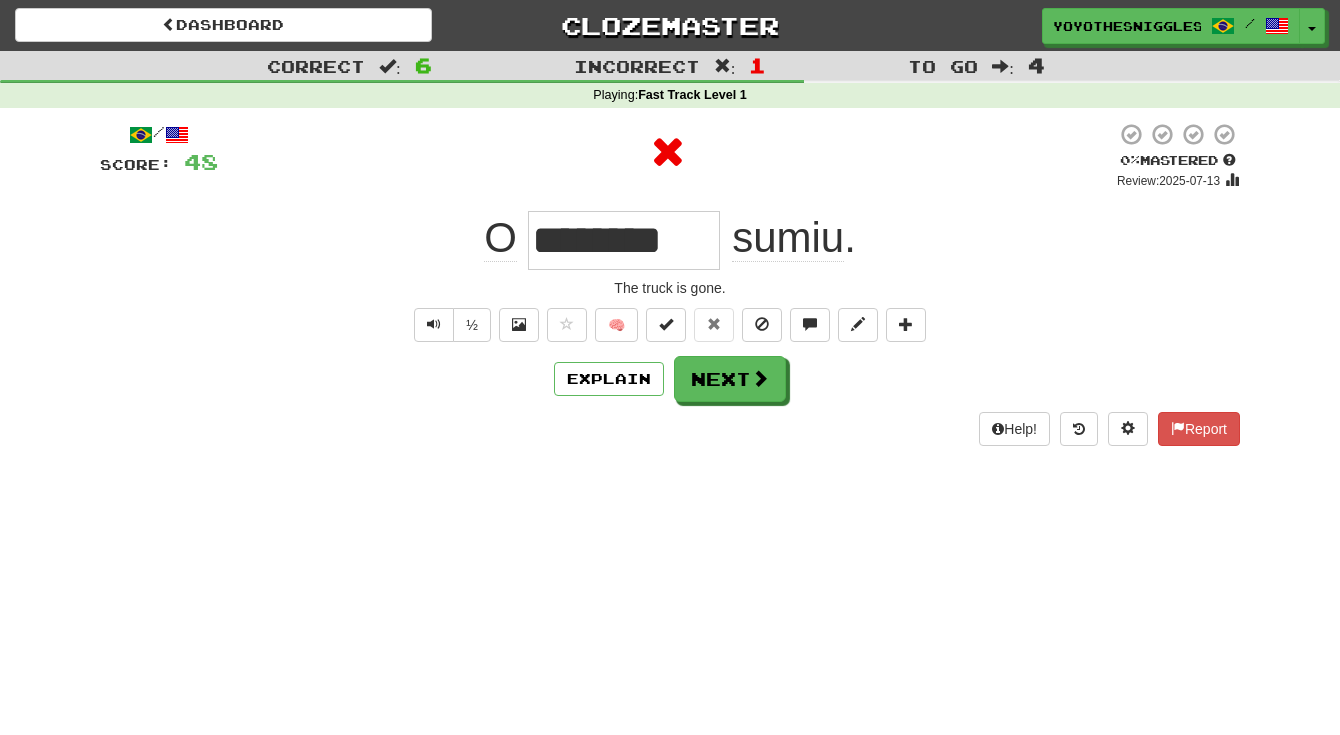 drag, startPoint x: 630, startPoint y: 245, endPoint x: 760, endPoint y: 256, distance: 130.46455 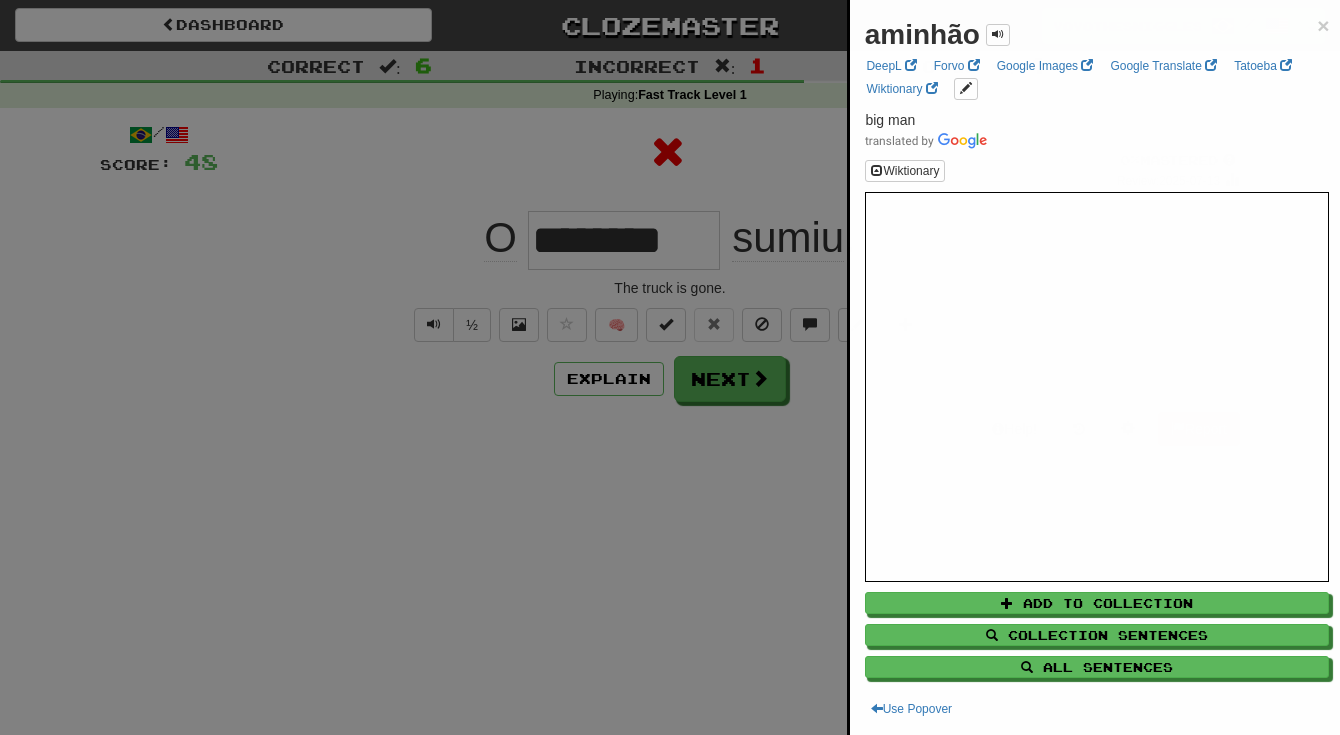 click at bounding box center (670, 367) 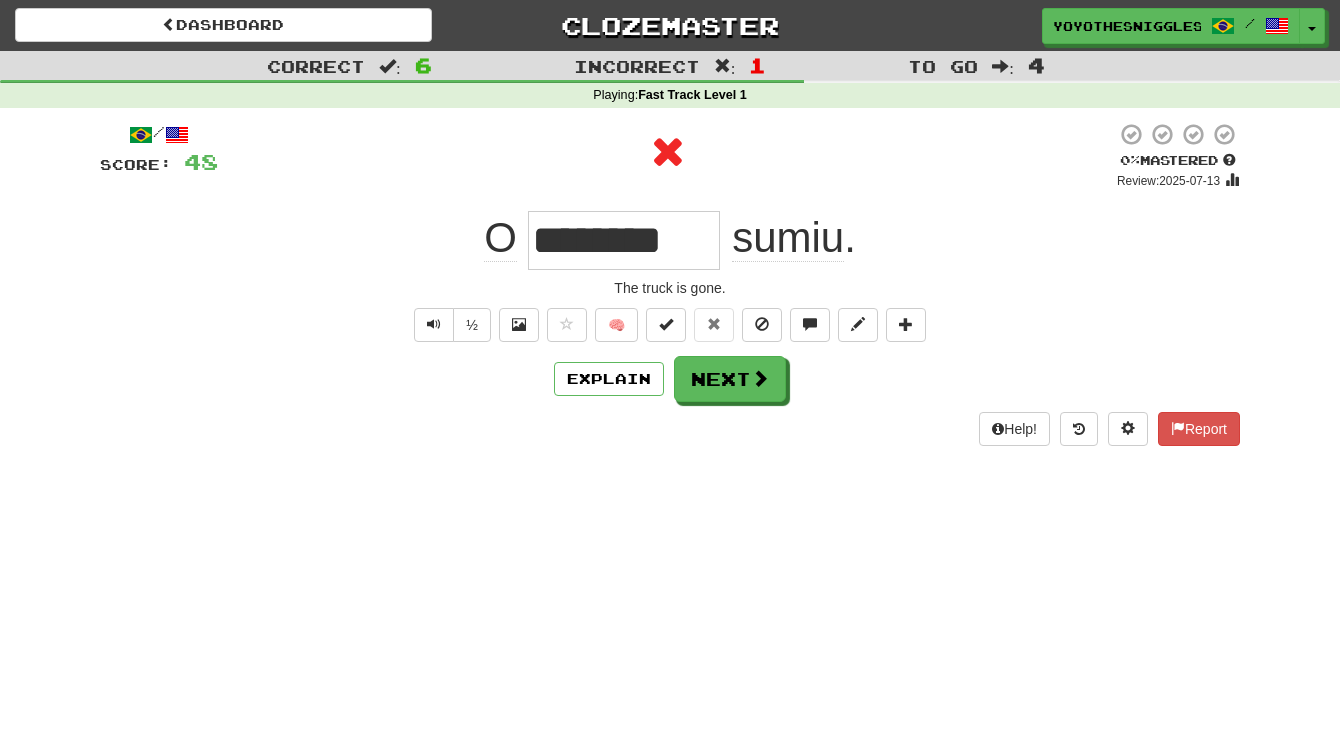 drag, startPoint x: 538, startPoint y: 242, endPoint x: 759, endPoint y: 258, distance: 221.57843 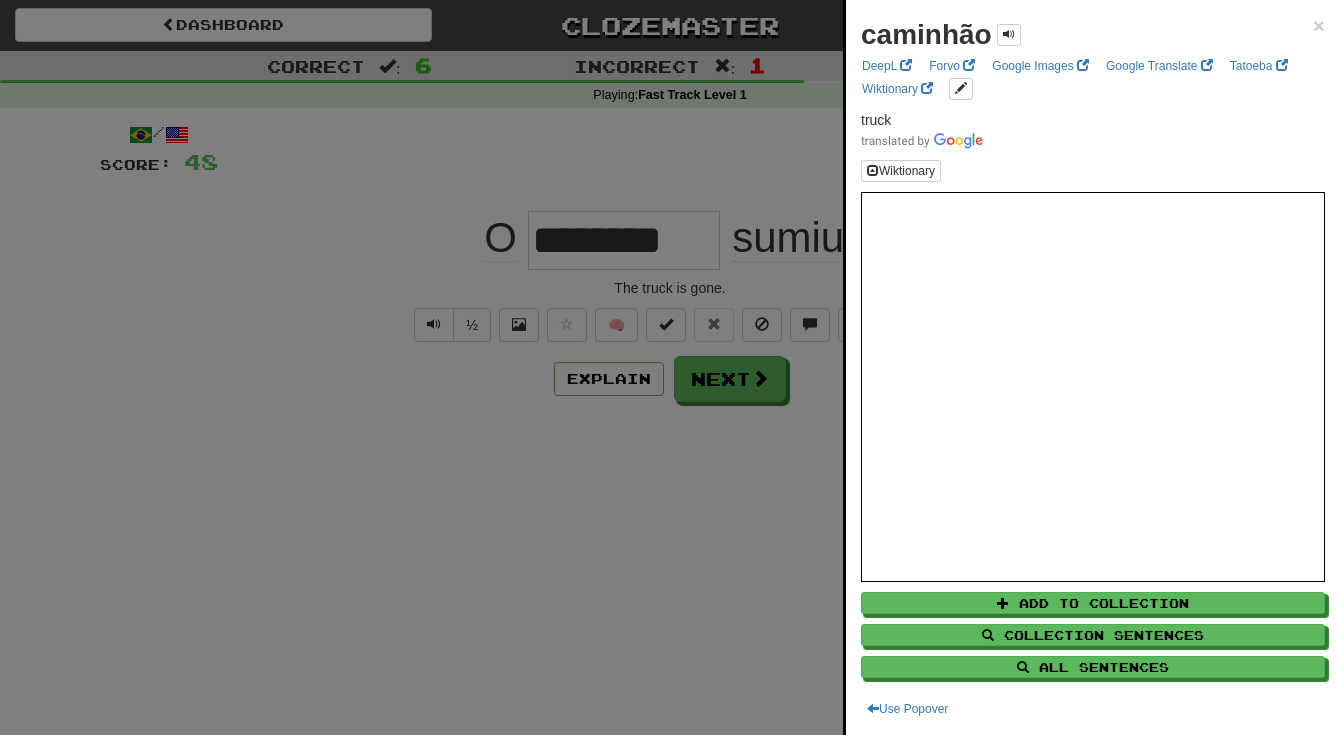 click at bounding box center (670, 367) 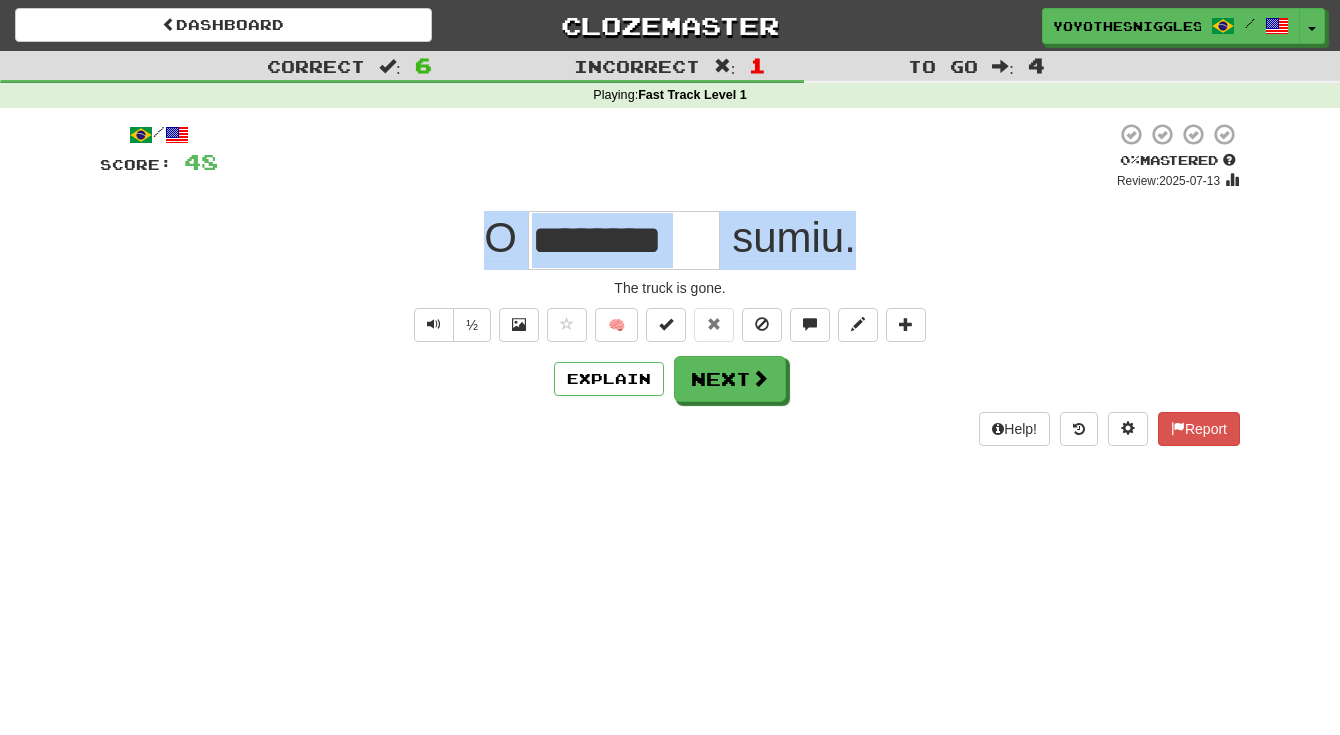 drag, startPoint x: 722, startPoint y: 221, endPoint x: 965, endPoint y: 225, distance: 243.03291 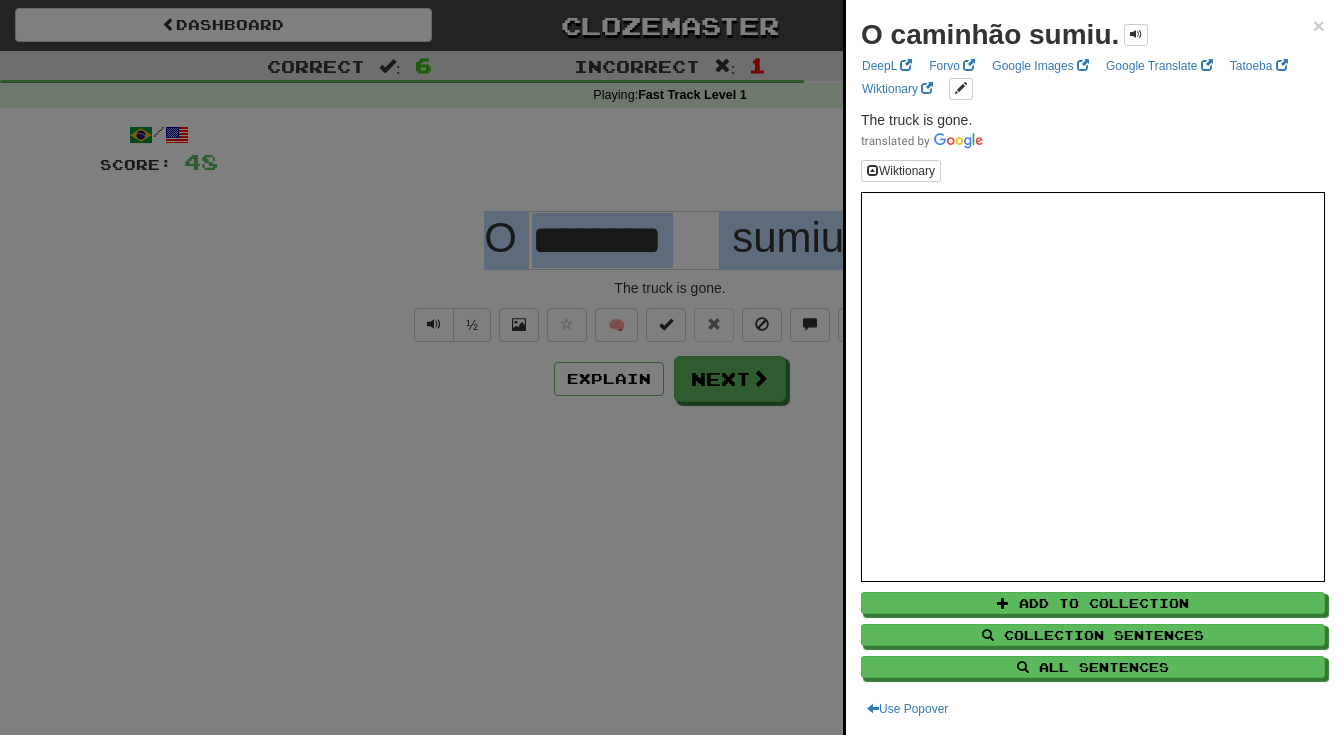 click on "Add to Collection   Collection Sentences   All Sentences" at bounding box center [1093, 630] 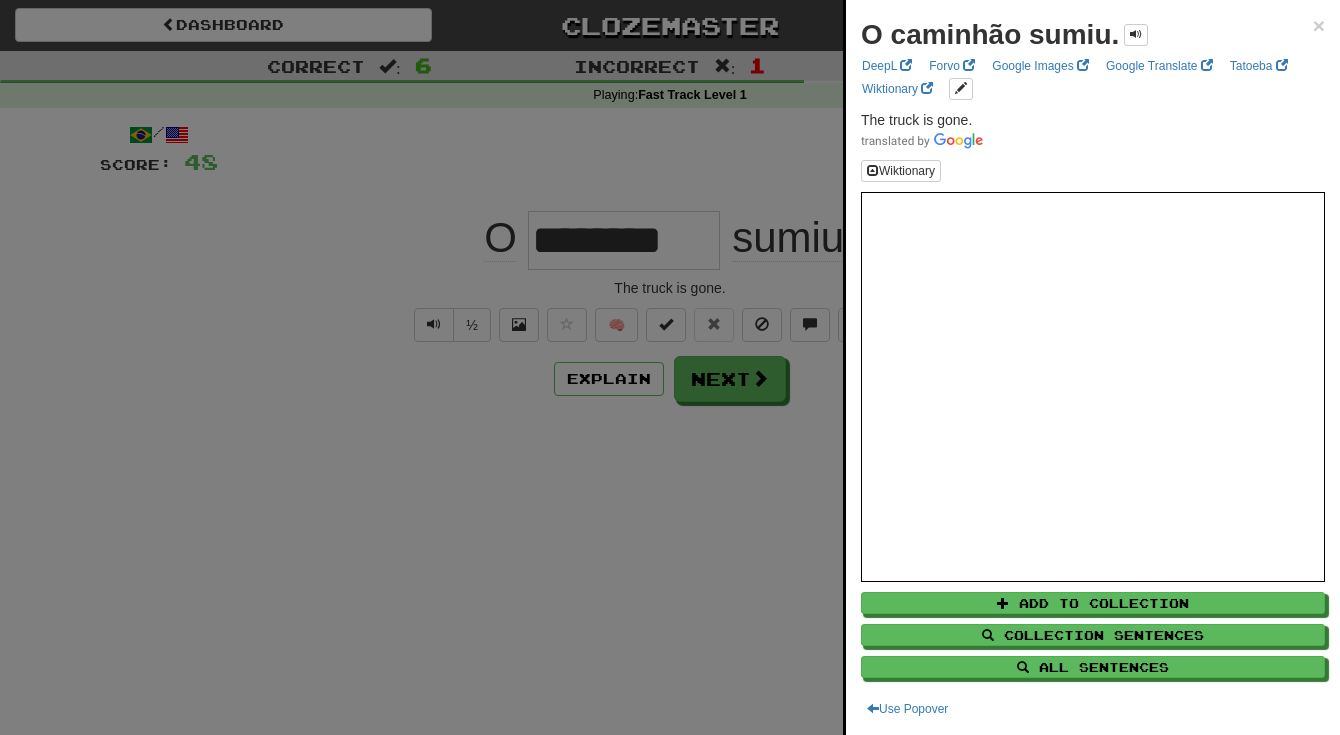 click on "Add to Collection   Collection Sentences   All Sentences" at bounding box center (1093, 630) 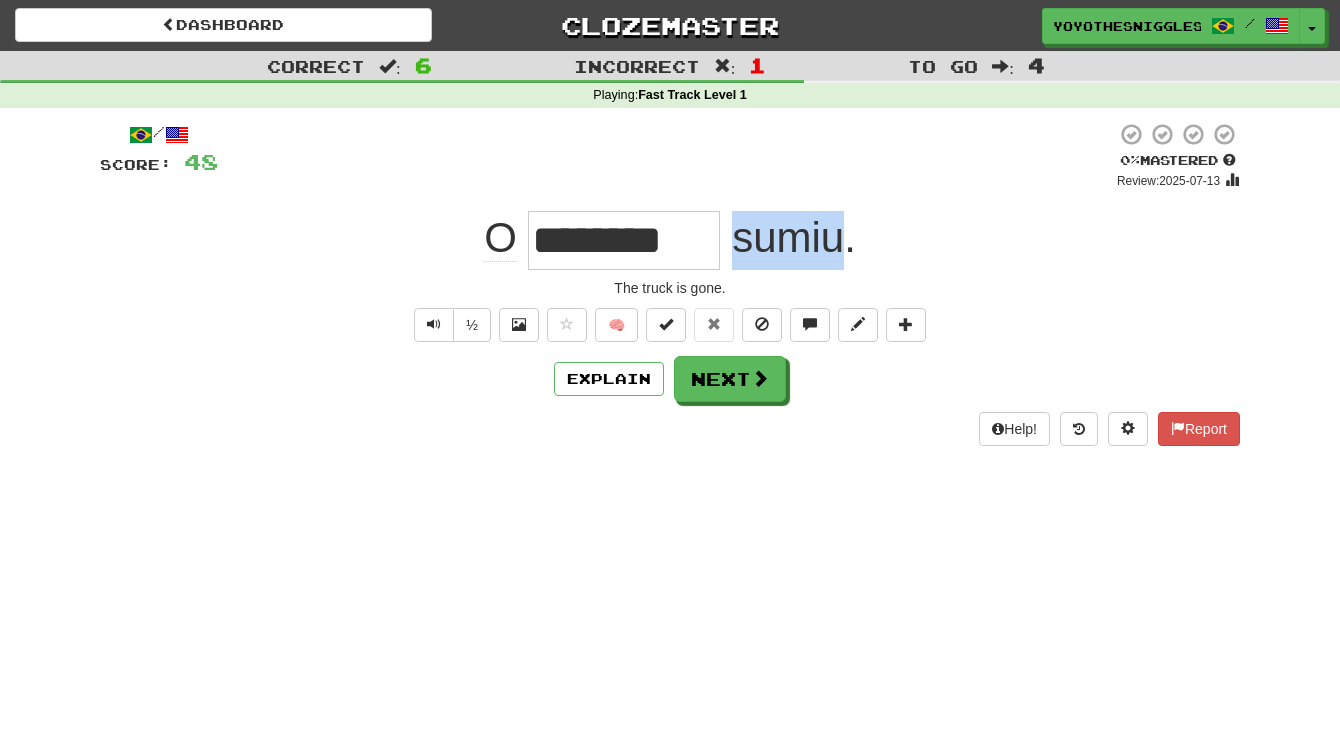drag, startPoint x: 732, startPoint y: 240, endPoint x: 840, endPoint y: 240, distance: 108 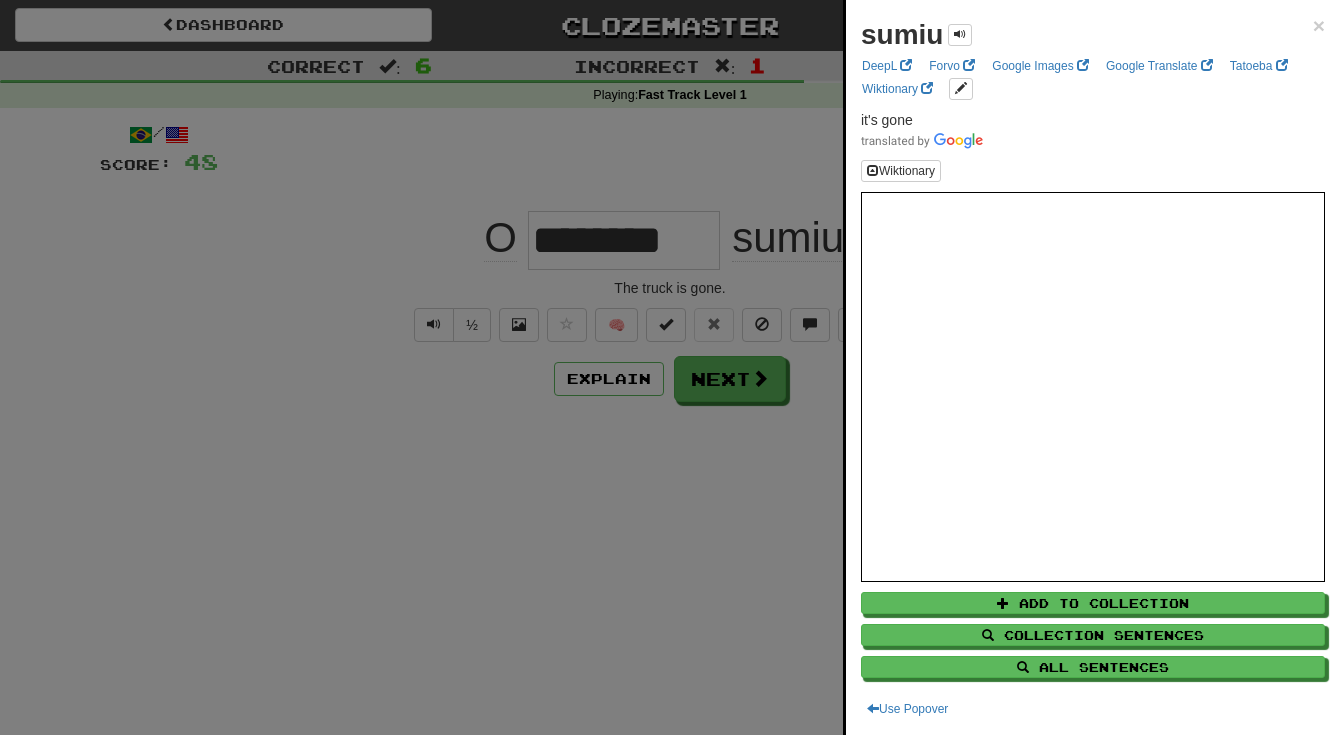 click at bounding box center (670, 367) 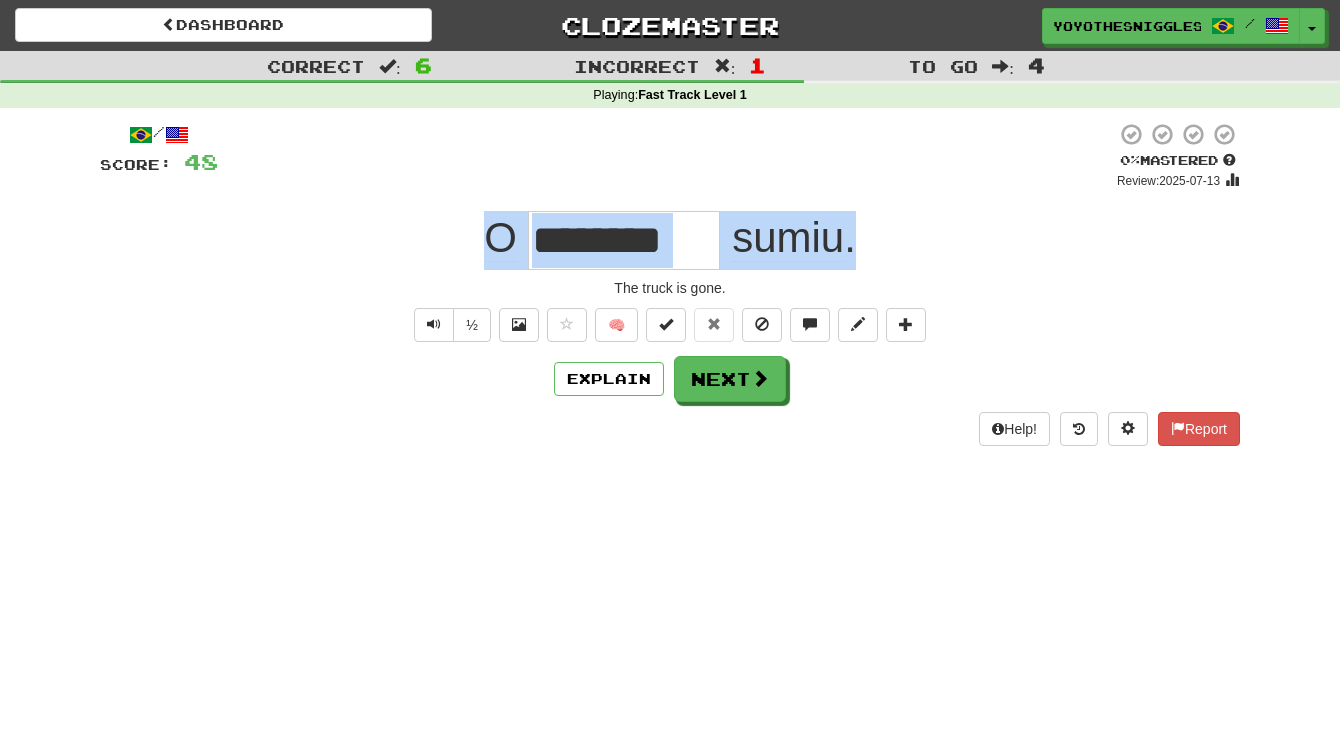 drag, startPoint x: 484, startPoint y: 236, endPoint x: 891, endPoint y: 235, distance: 407.00122 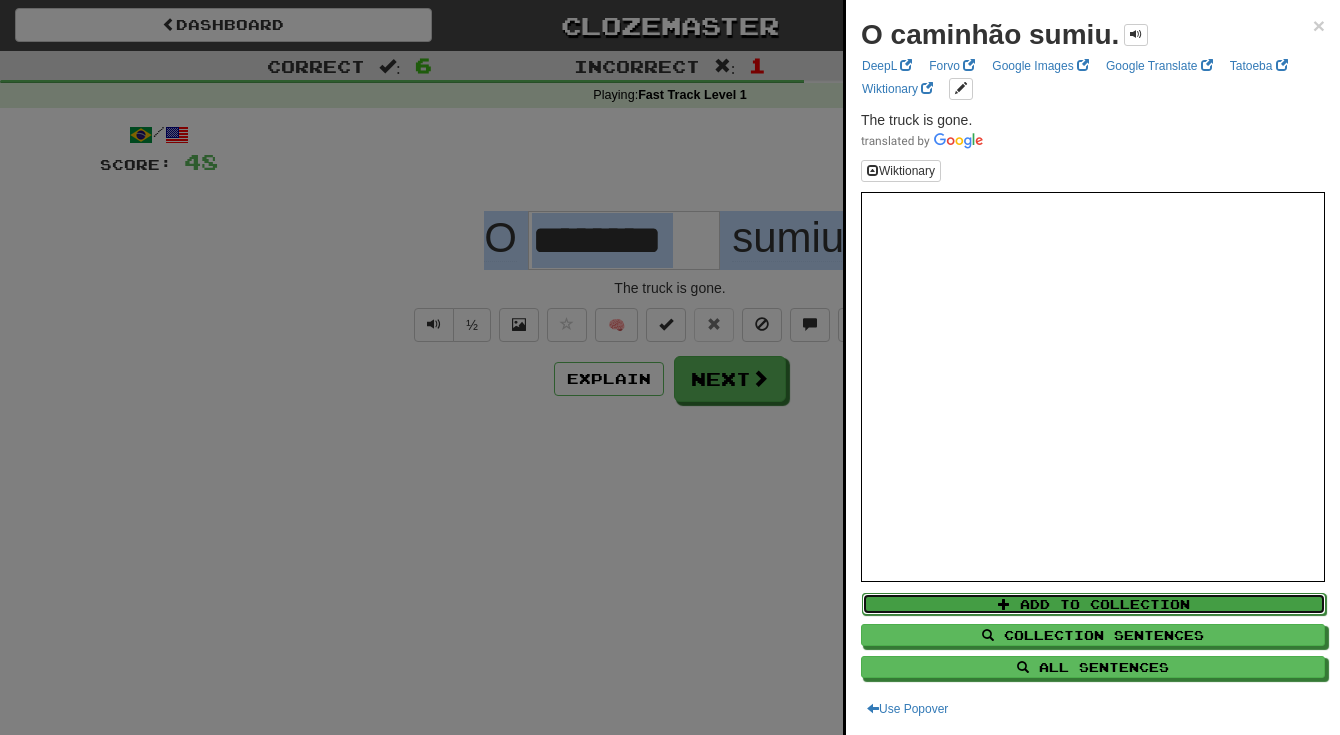 click on "Add to Collection" at bounding box center [1094, 604] 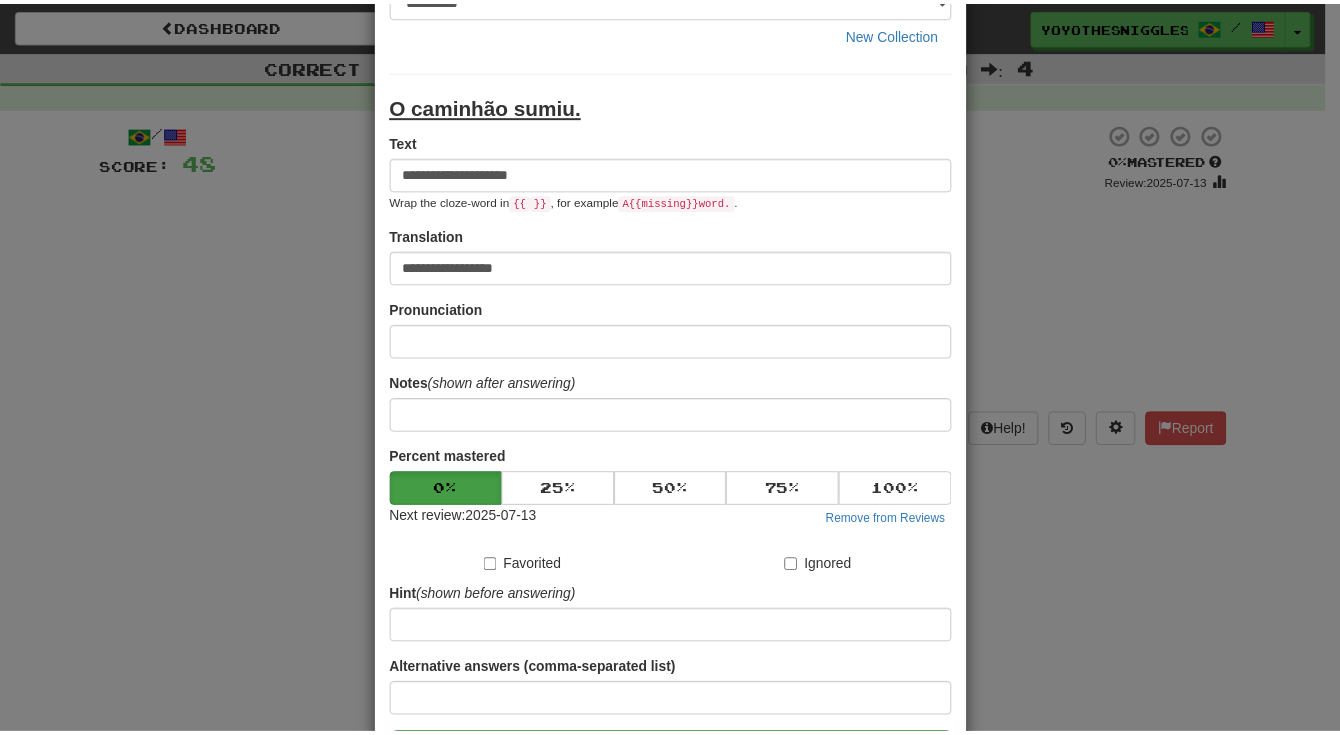 scroll, scrollTop: 295, scrollLeft: 0, axis: vertical 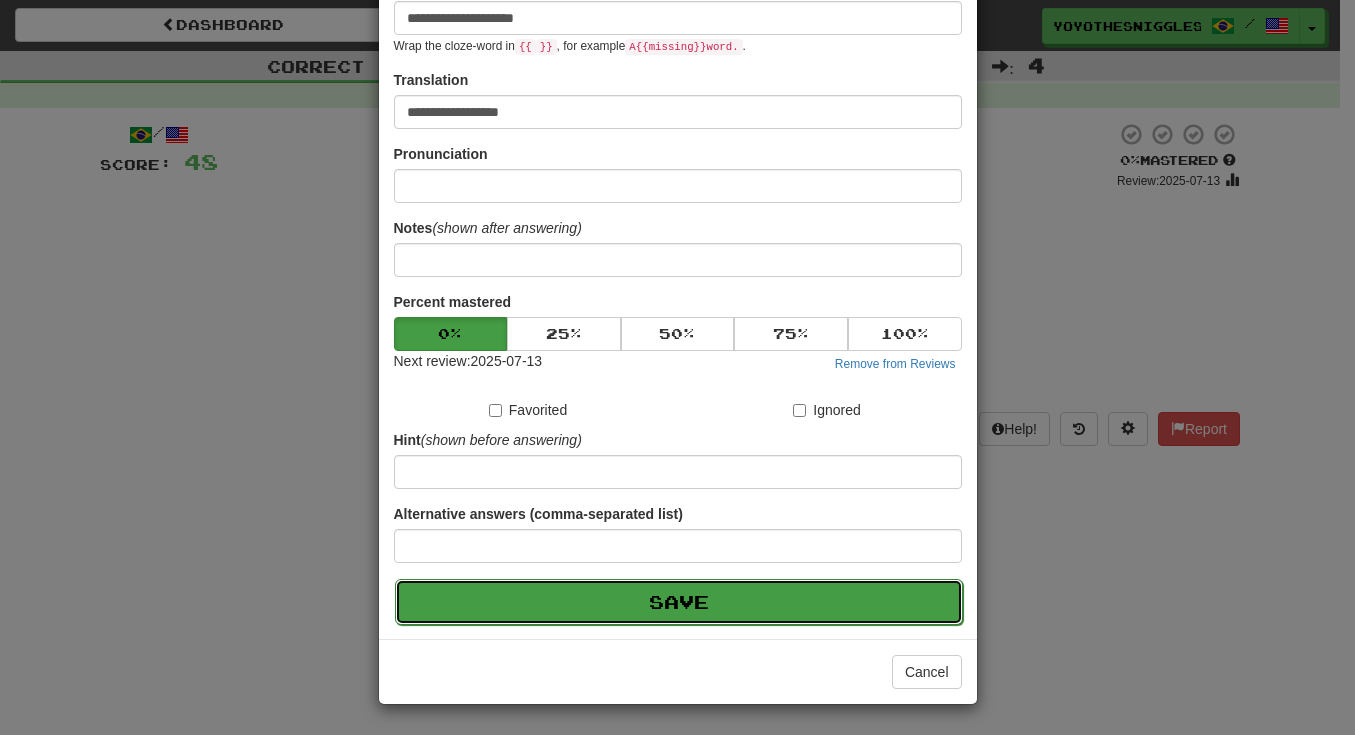 click on "Save" at bounding box center (679, 602) 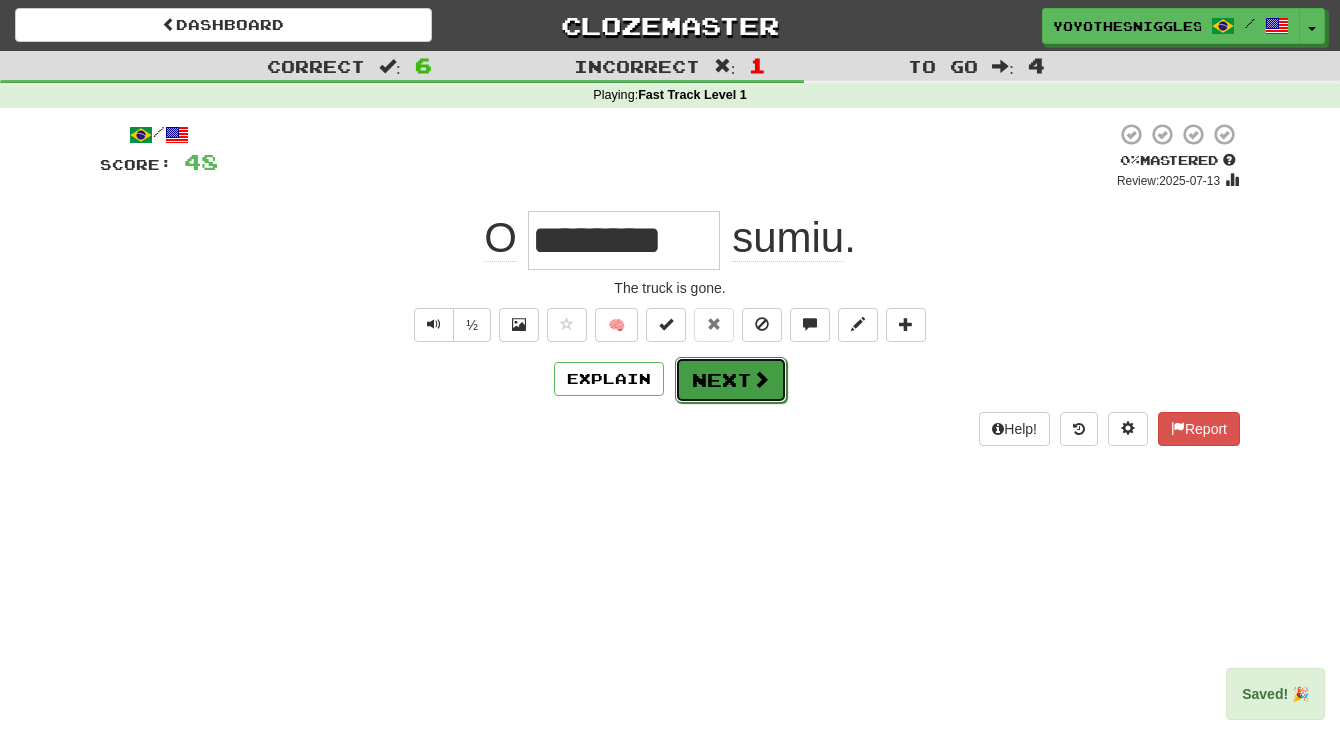 click on "Next" at bounding box center (731, 380) 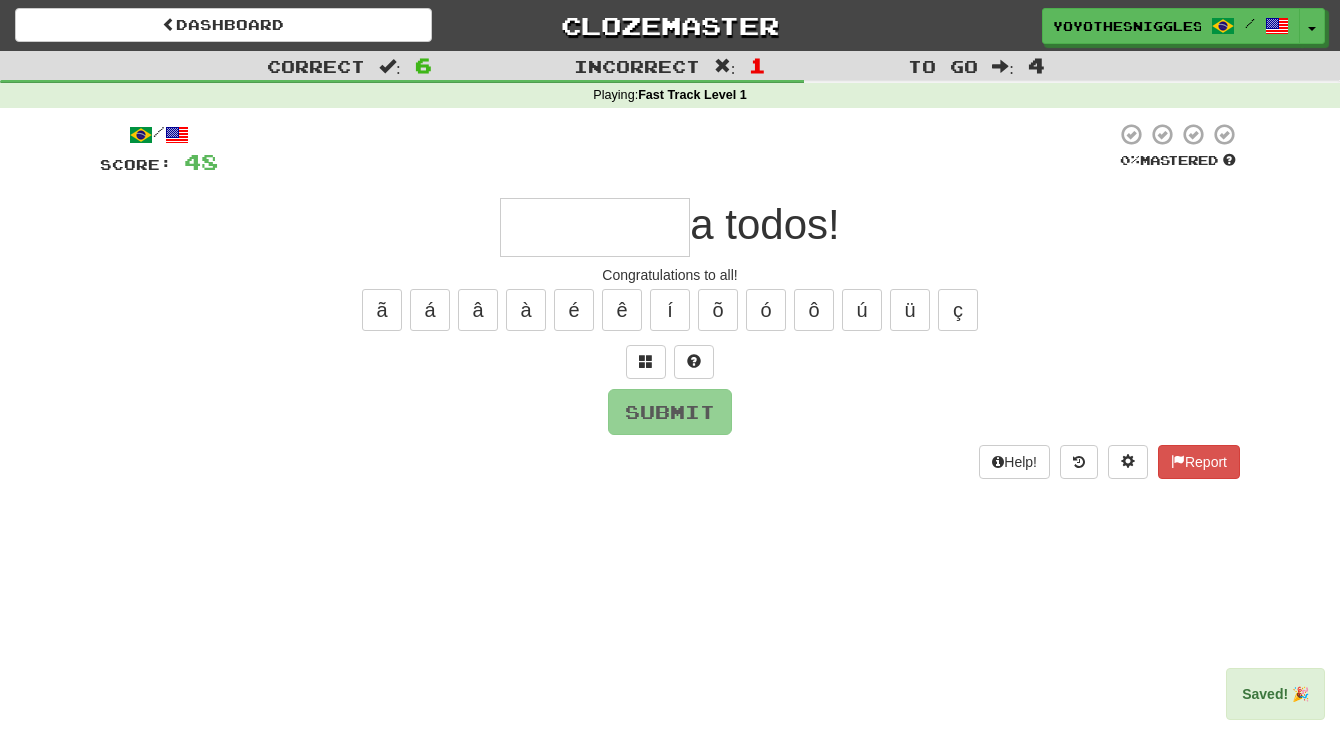 click at bounding box center [595, 227] 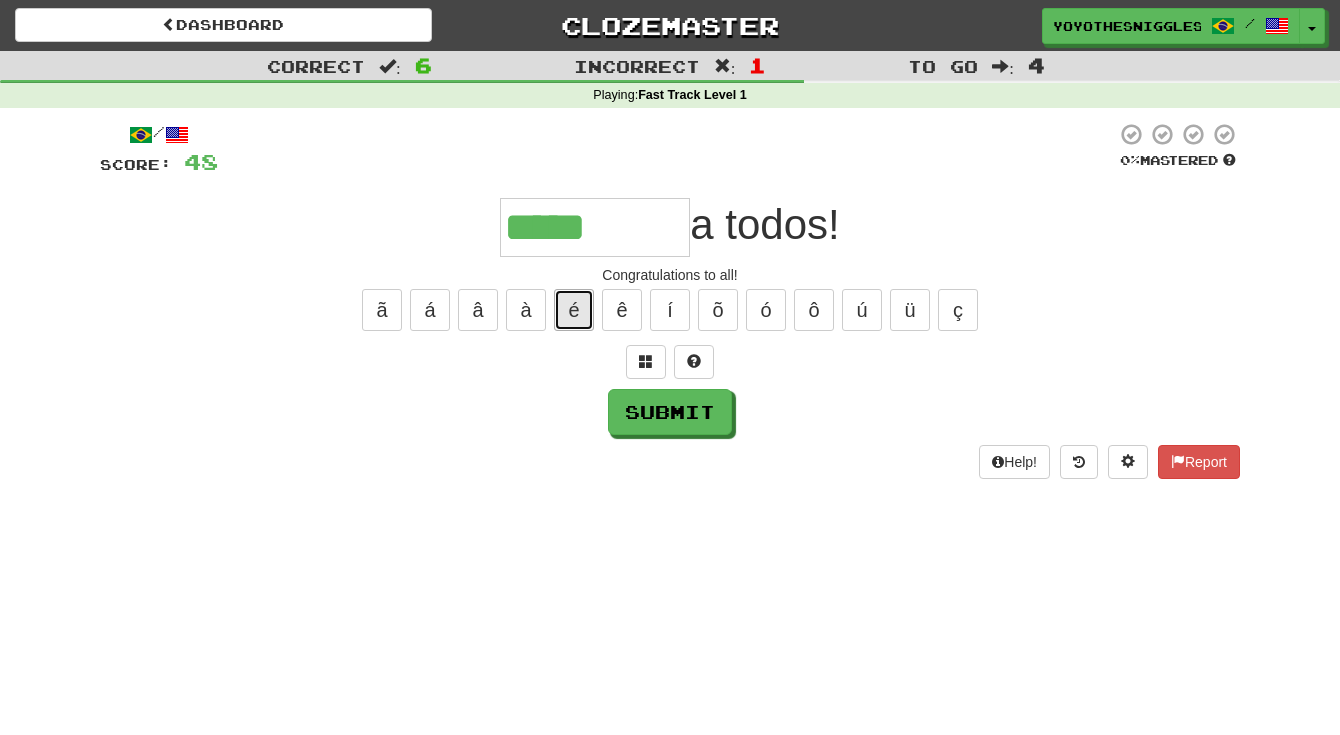 click on "é" at bounding box center [574, 310] 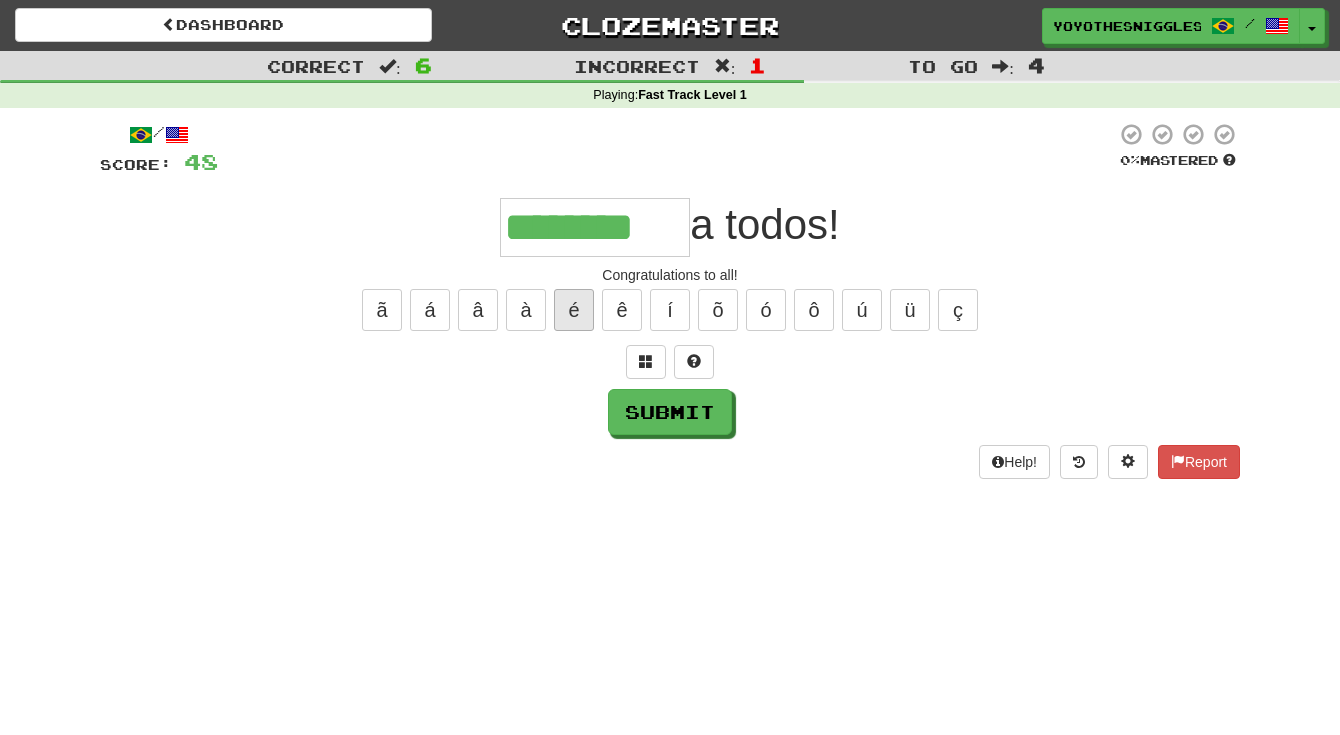 type on "********" 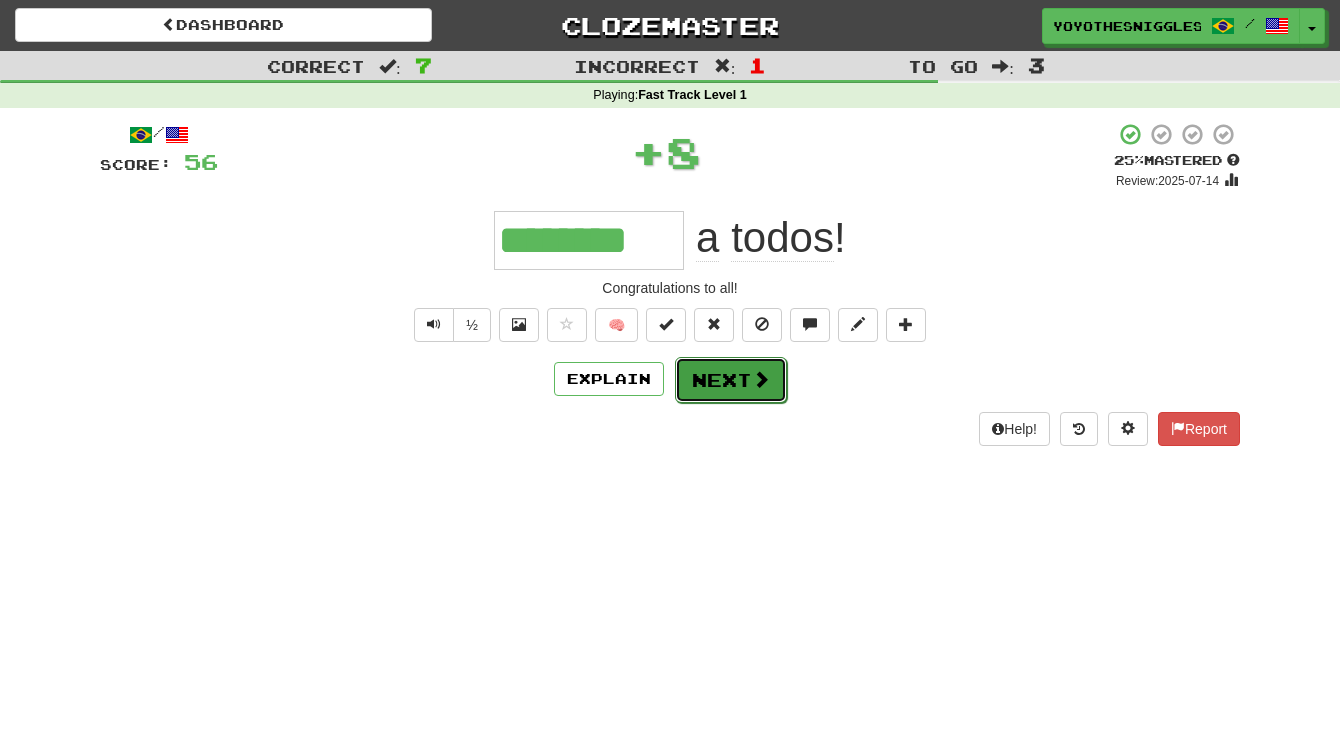 click on "Next" at bounding box center [731, 380] 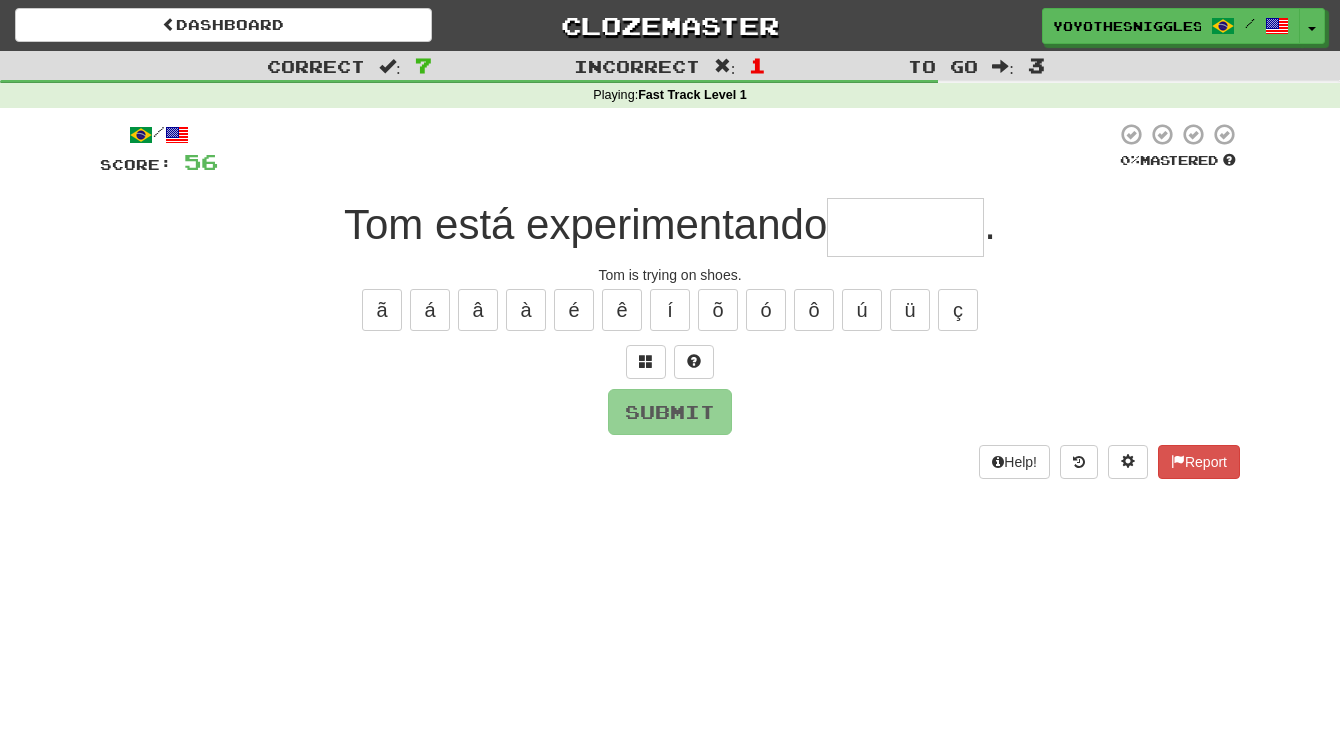 click at bounding box center [905, 227] 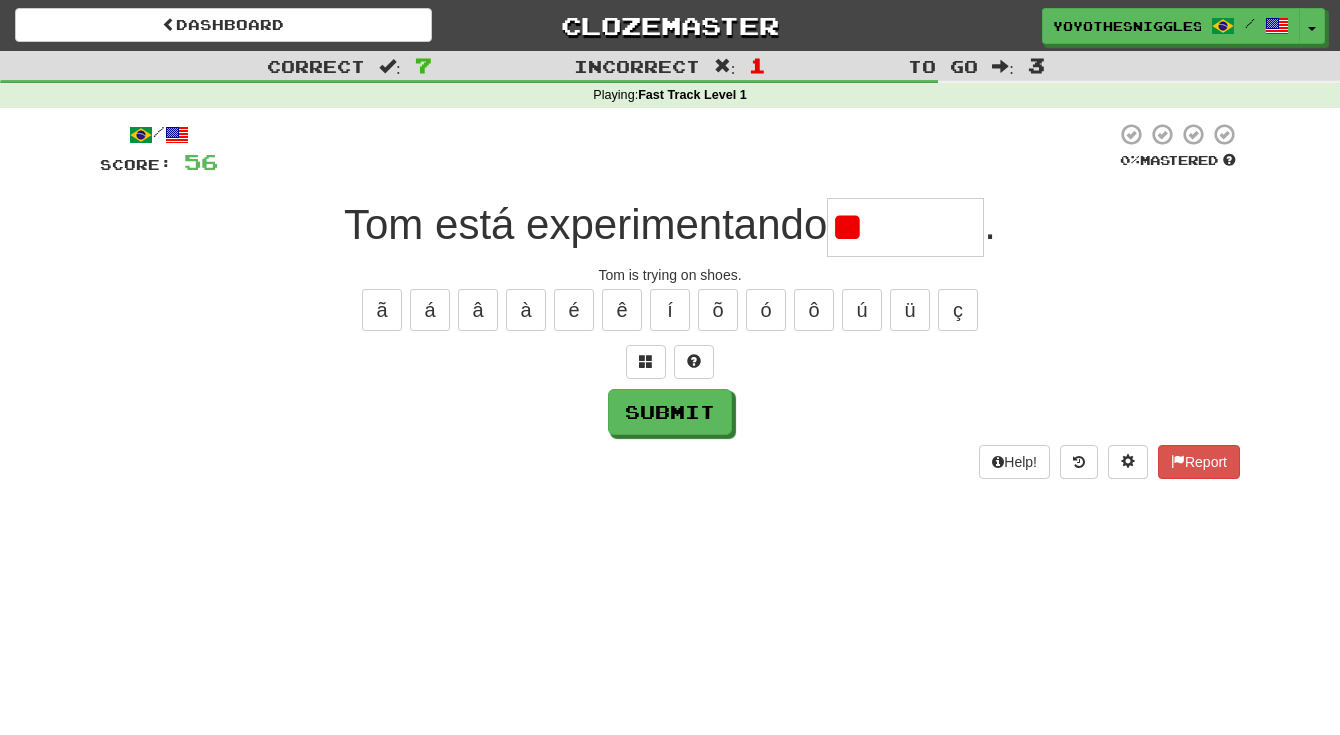 type on "*" 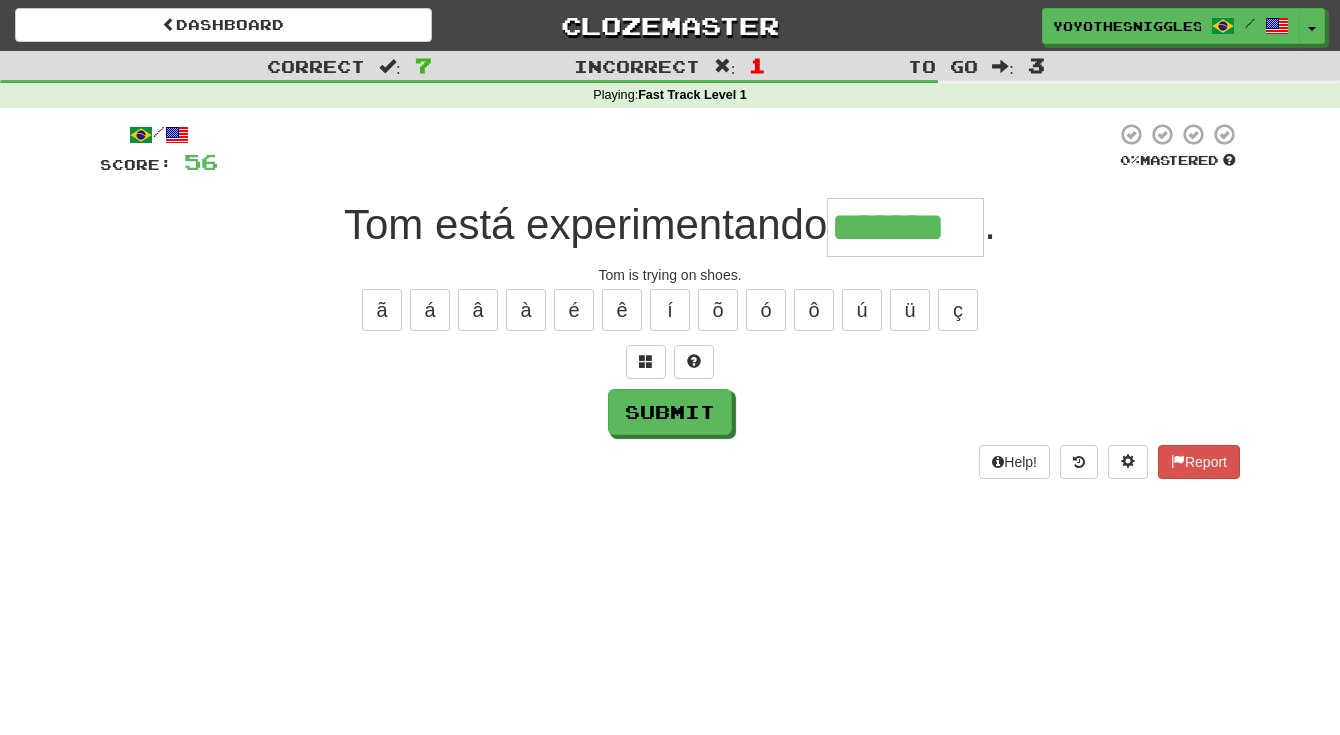 type on "*******" 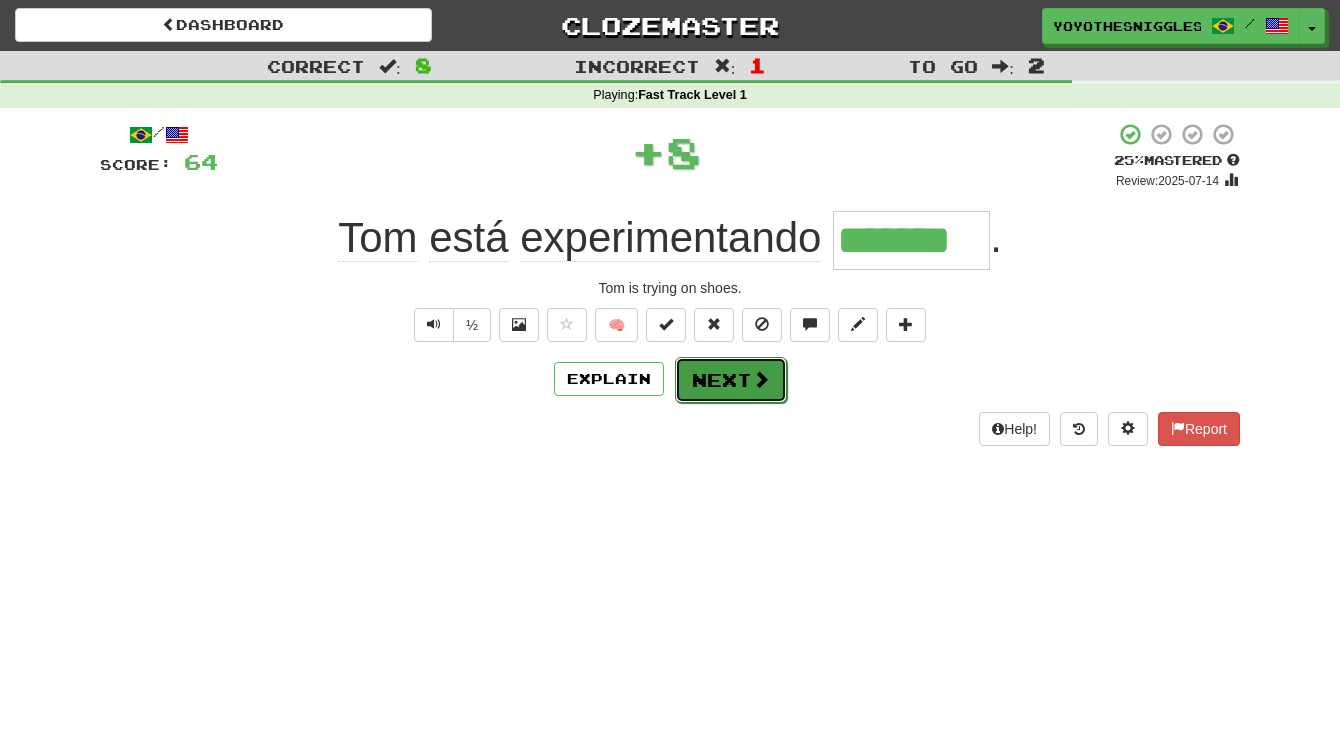 click on "Next" at bounding box center (731, 380) 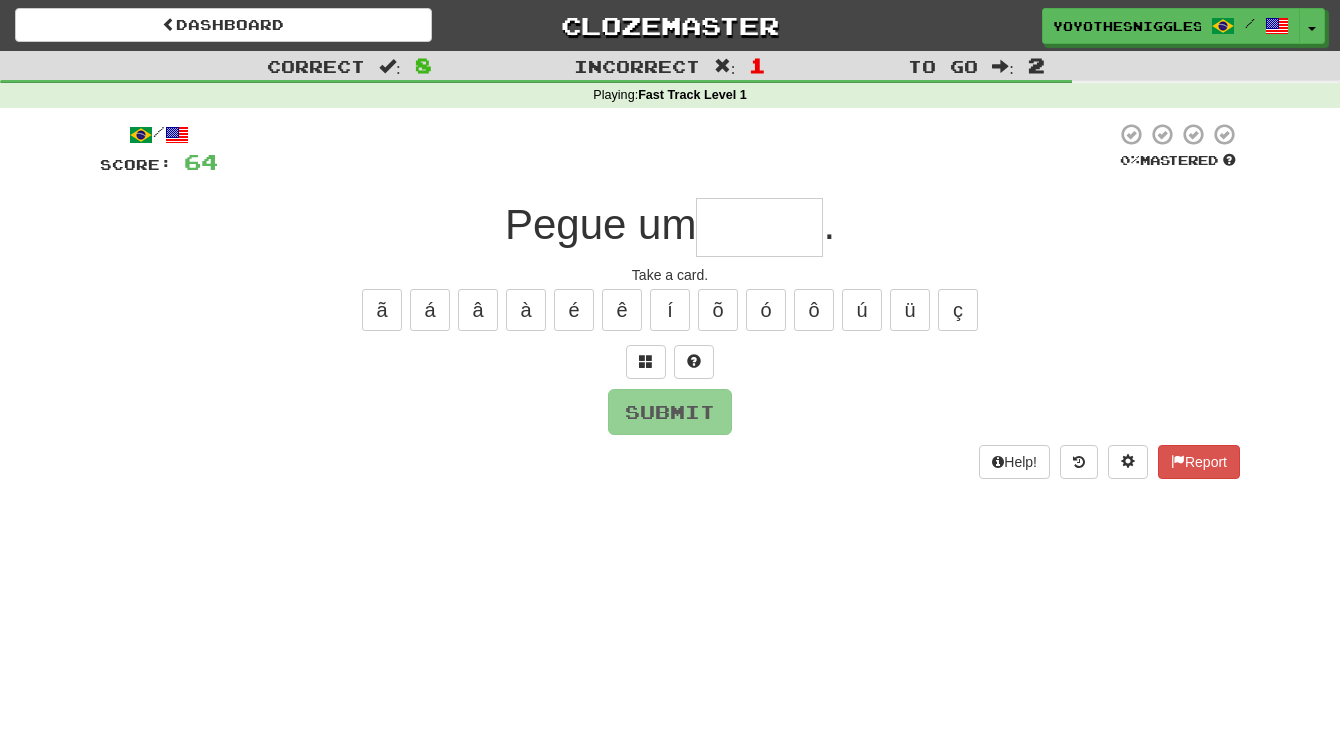 click at bounding box center (759, 227) 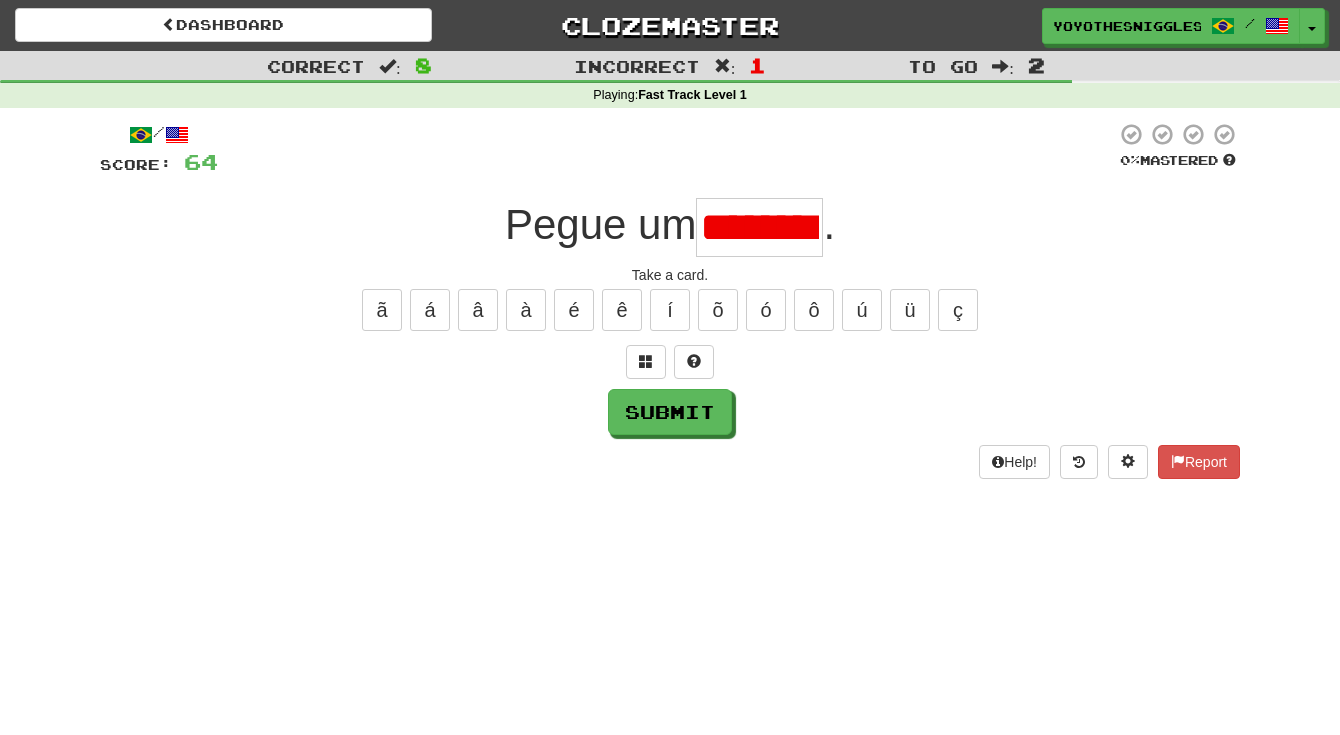 scroll, scrollTop: 0, scrollLeft: 21, axis: horizontal 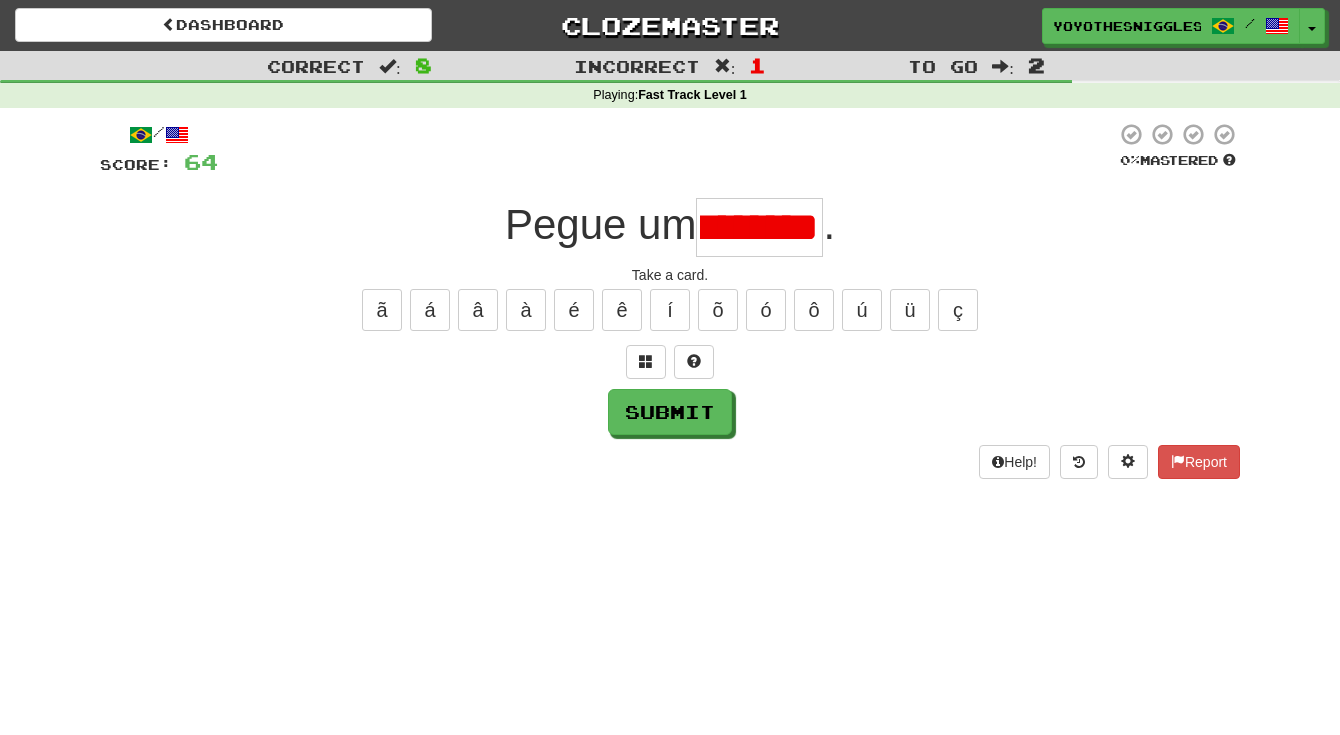 type on "******" 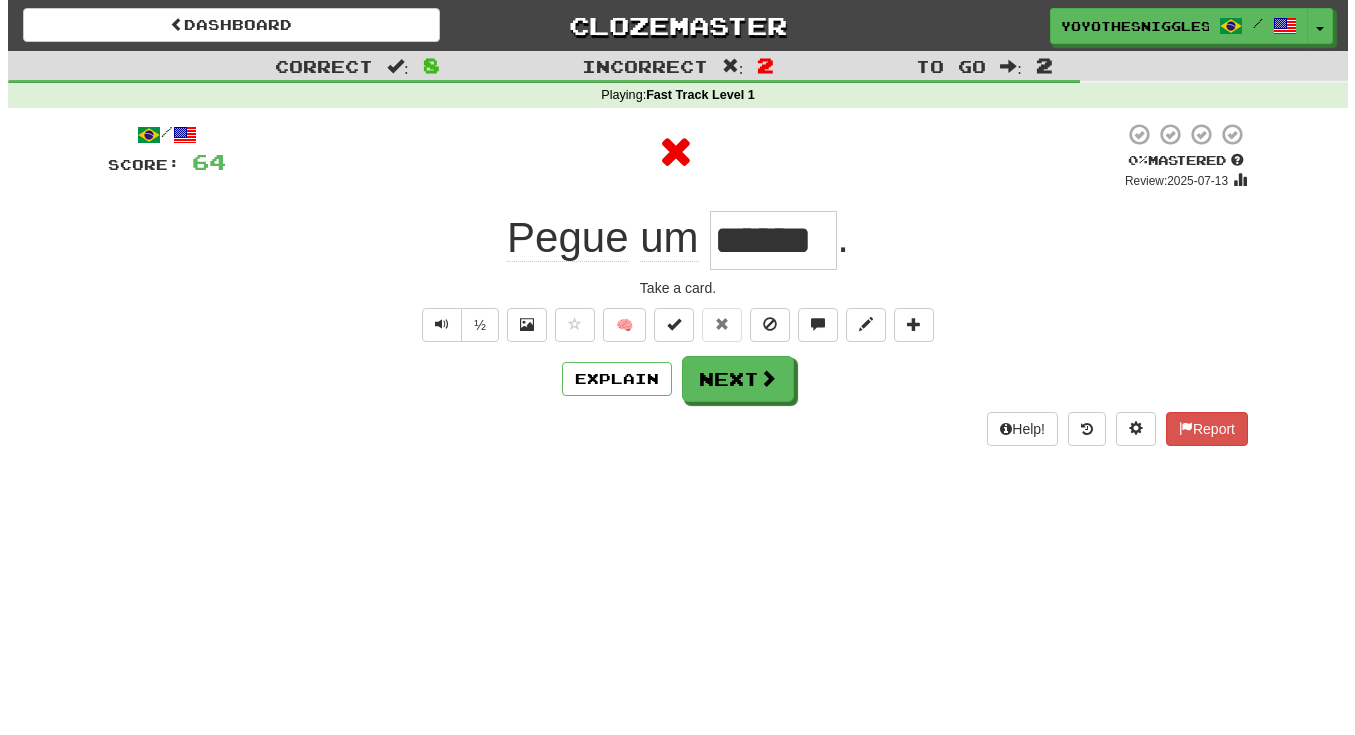 scroll, scrollTop: 0, scrollLeft: 0, axis: both 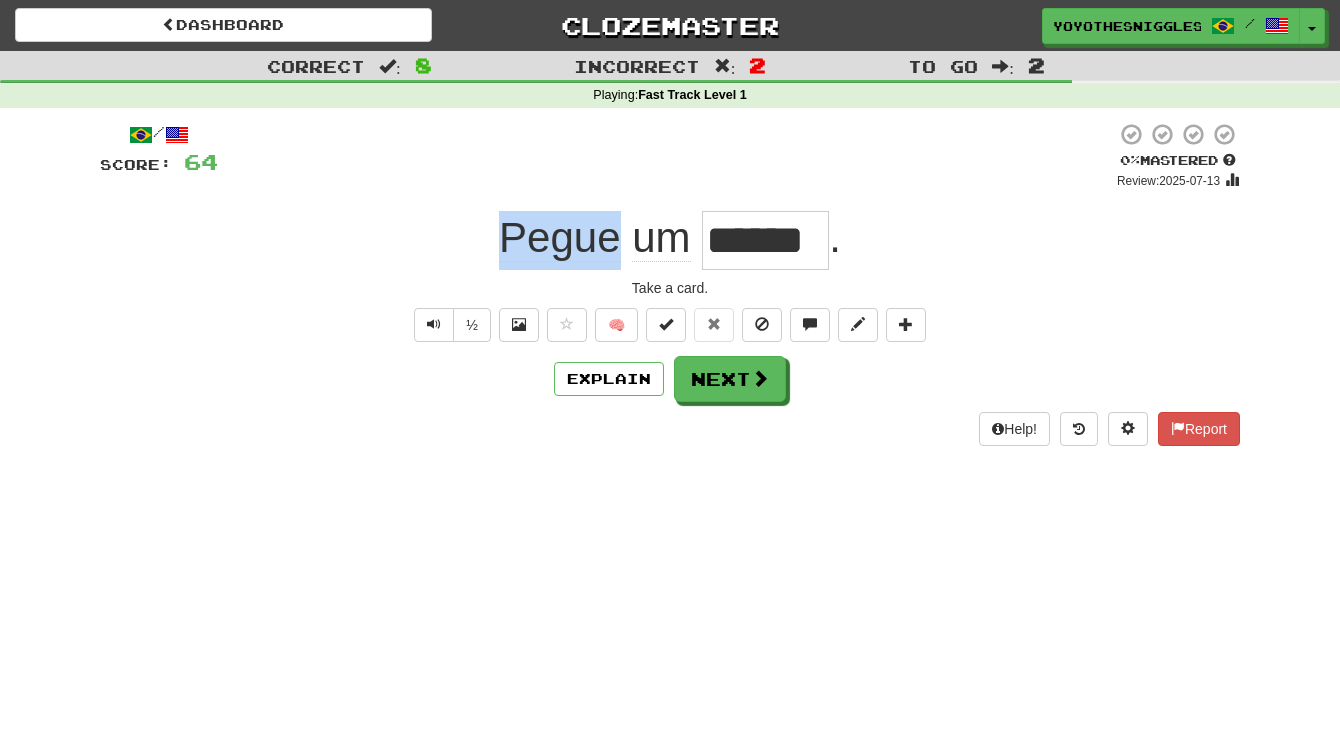 drag, startPoint x: 494, startPoint y: 241, endPoint x: 616, endPoint y: 250, distance: 122.33152 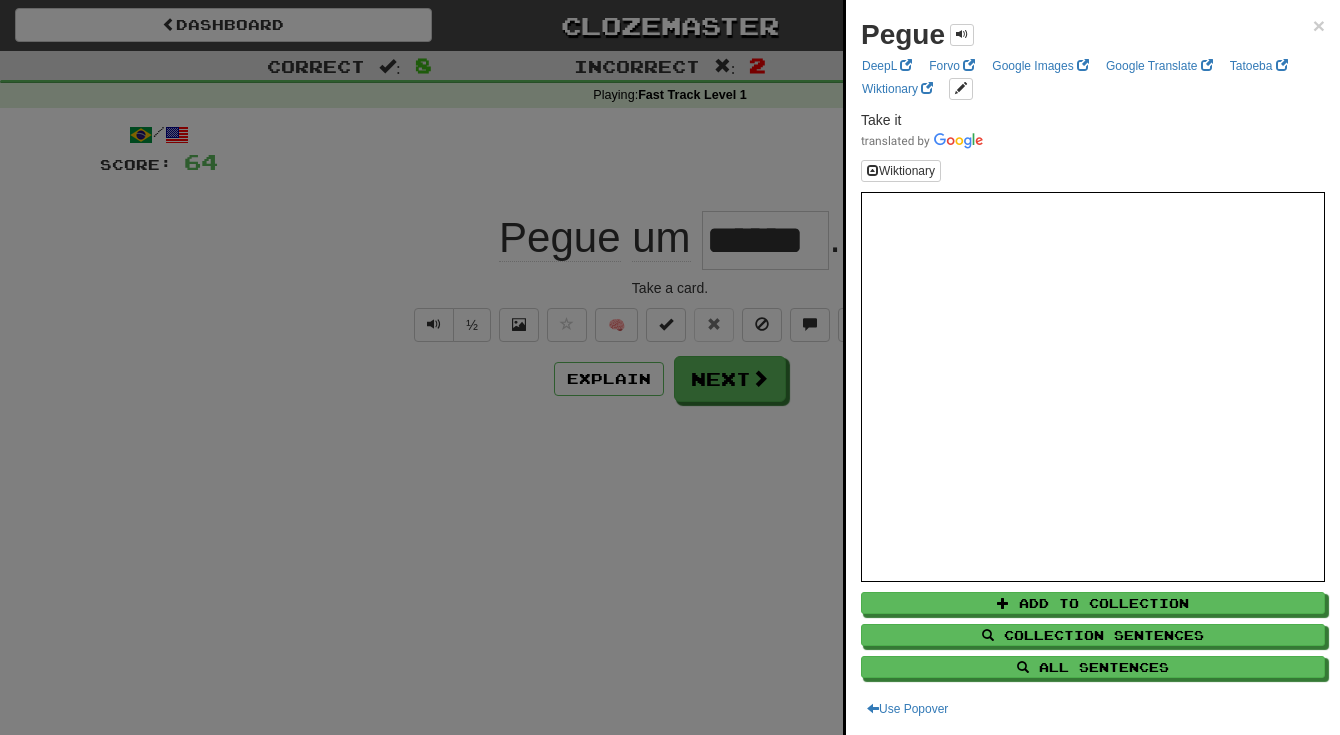 click at bounding box center [670, 367] 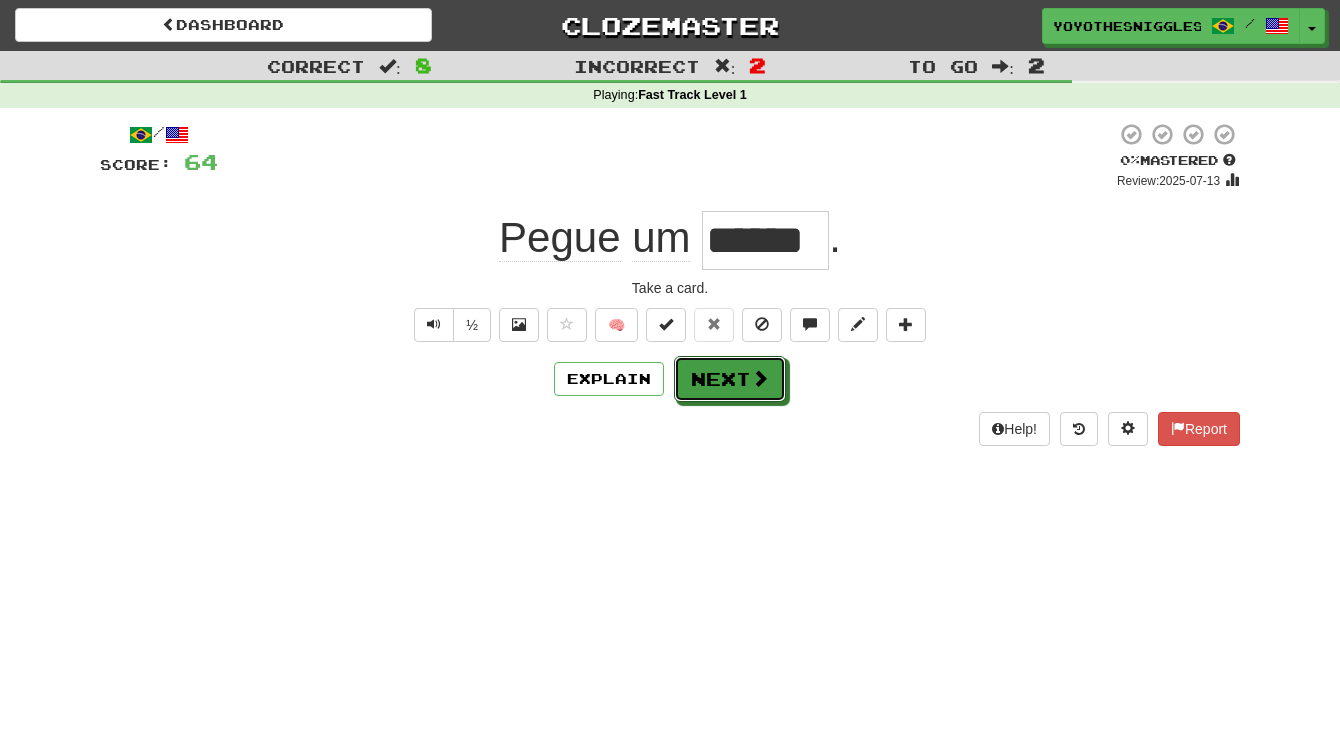 click on "Next" at bounding box center [730, 379] 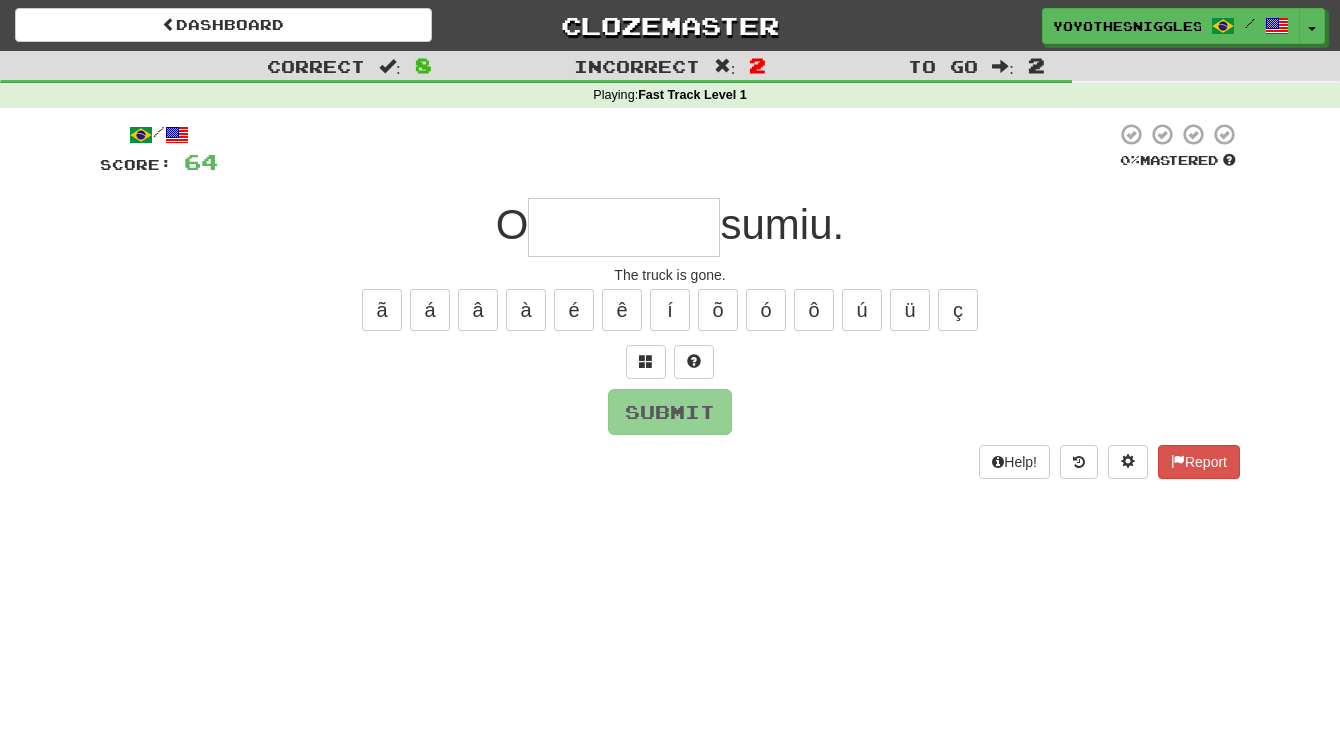 click at bounding box center [624, 227] 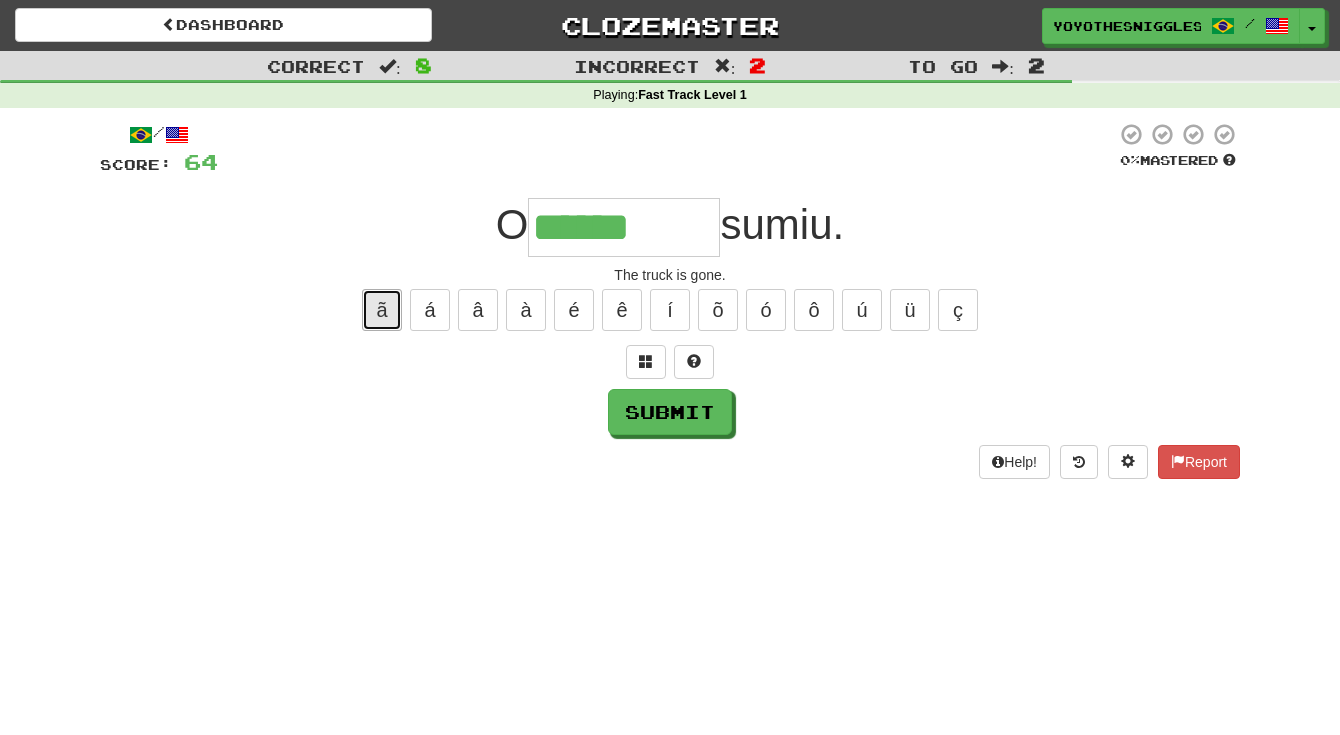 click on "ã" at bounding box center (382, 310) 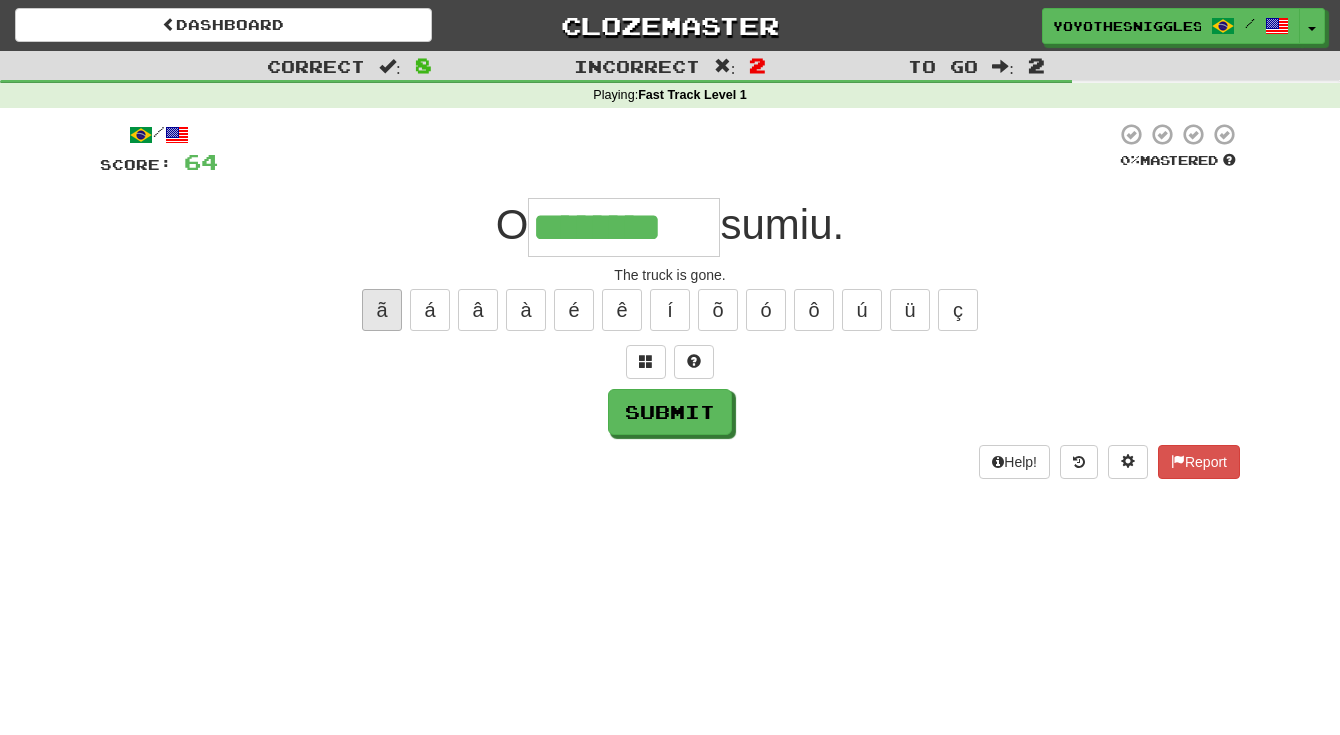 type on "********" 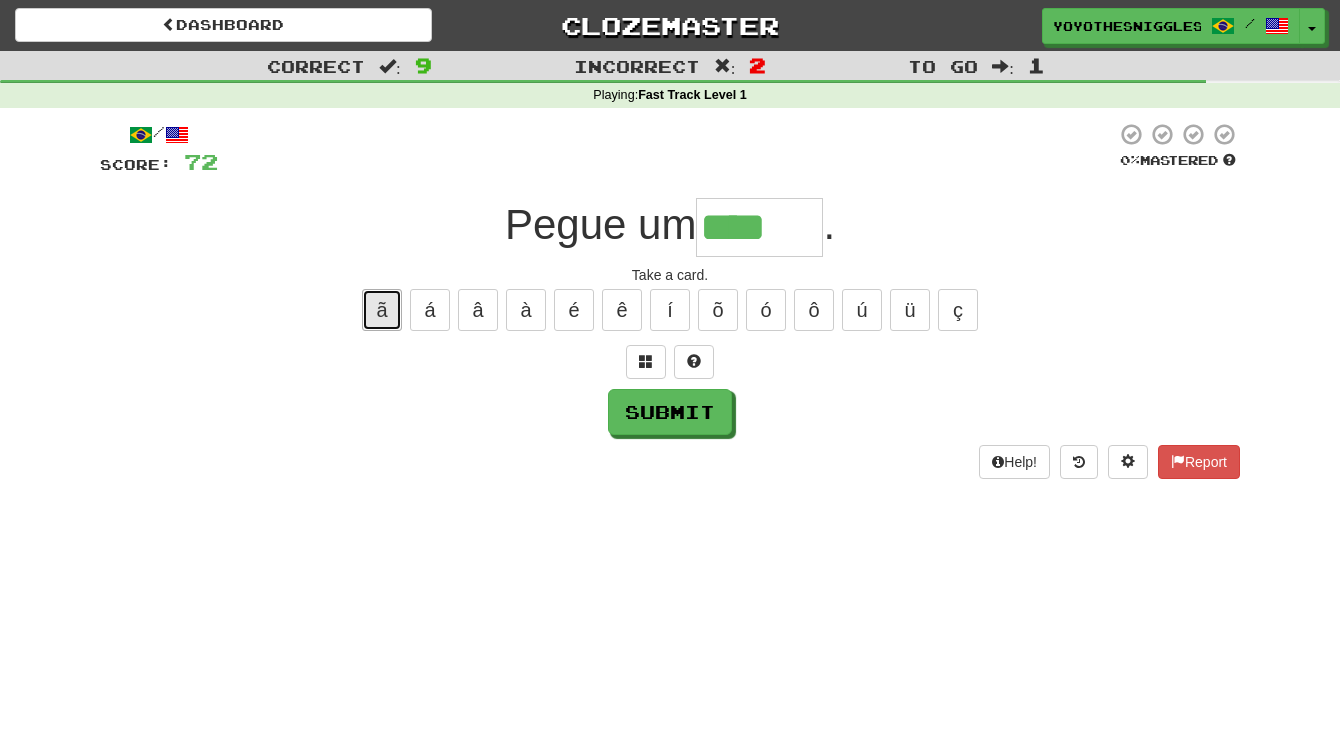 click on "ã" at bounding box center [382, 310] 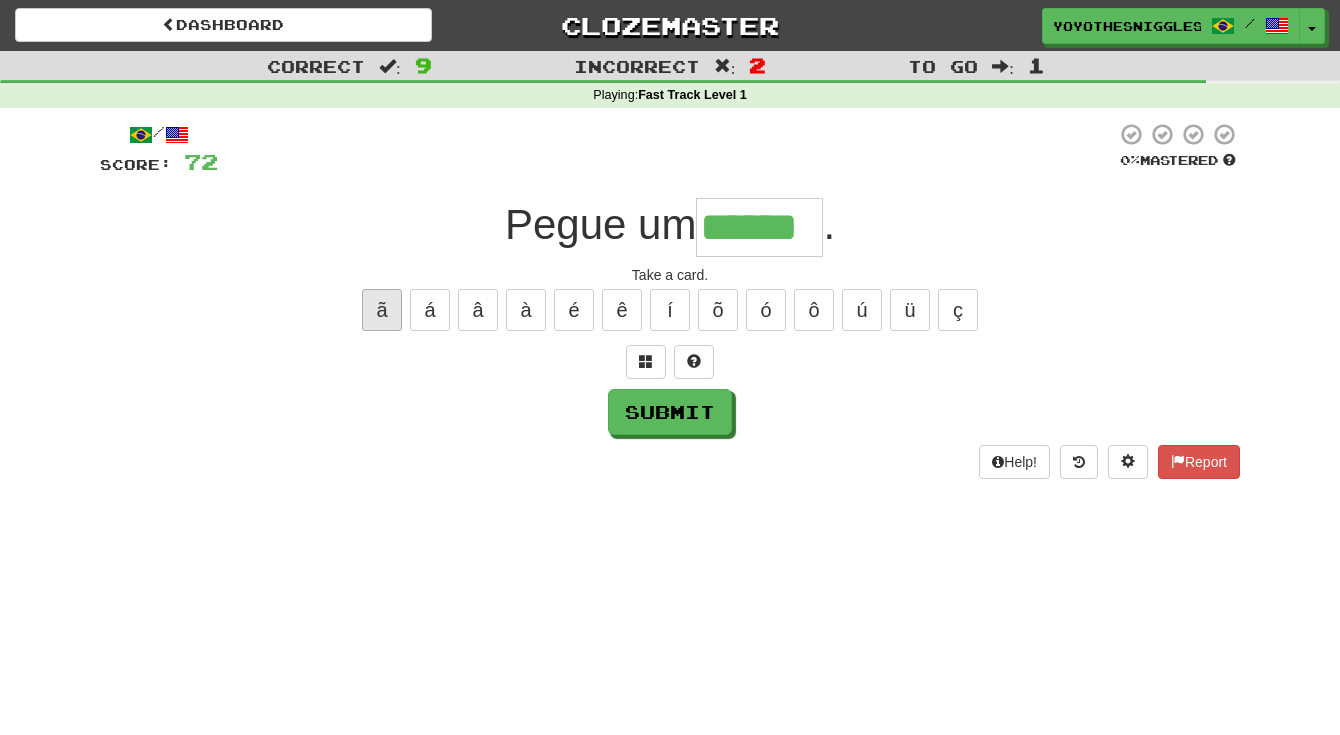 type on "******" 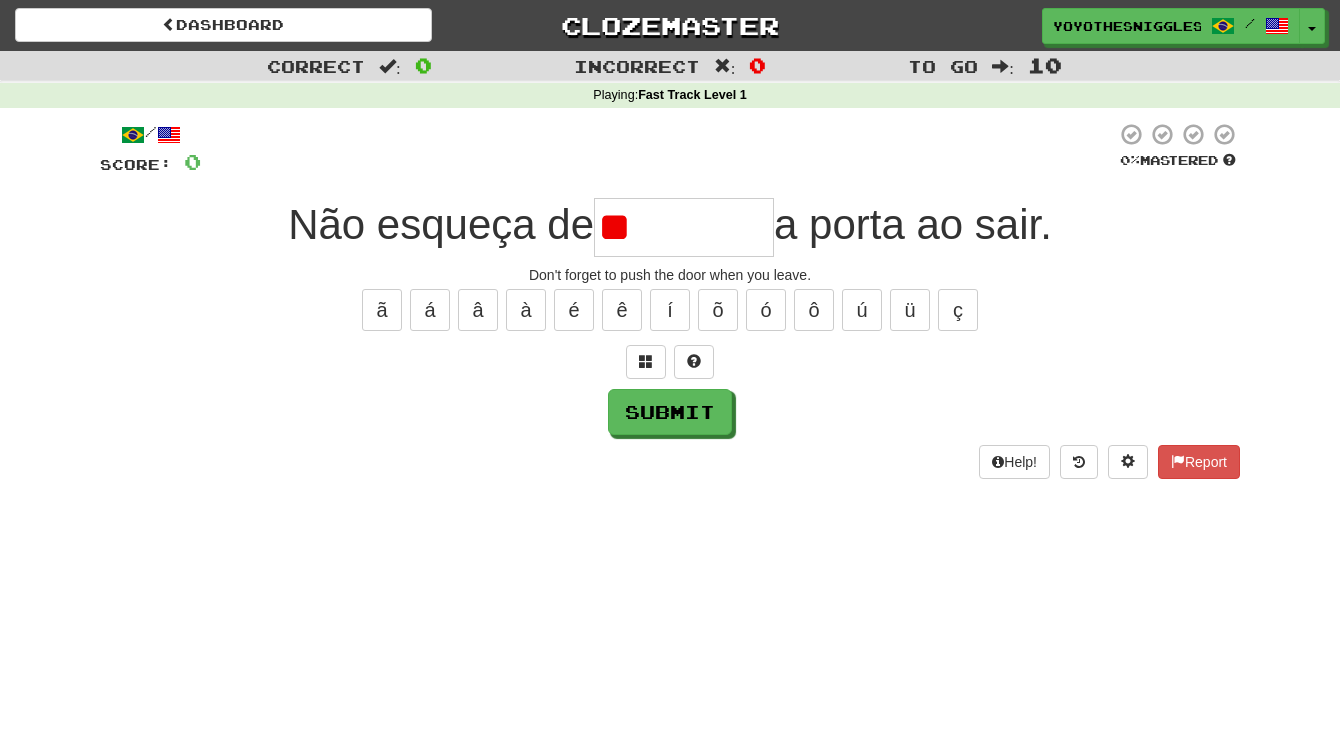 type on "*" 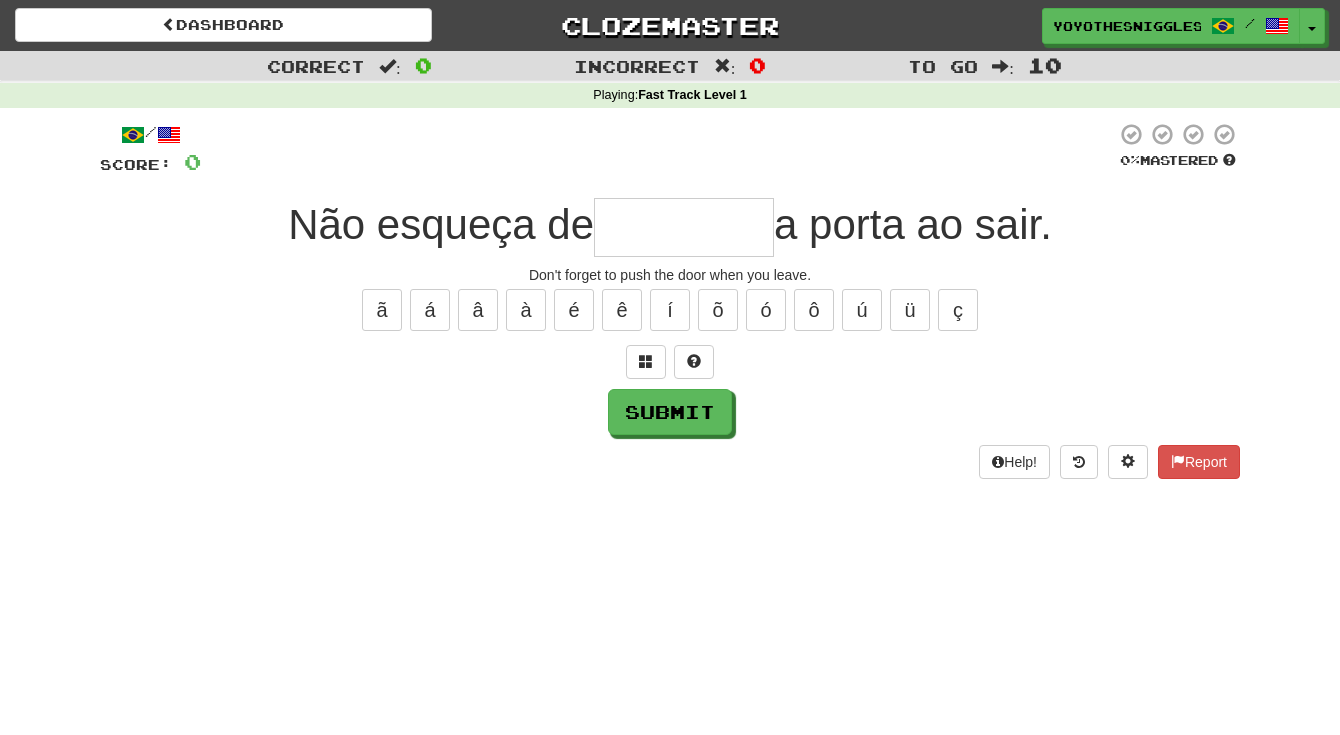 type on "*" 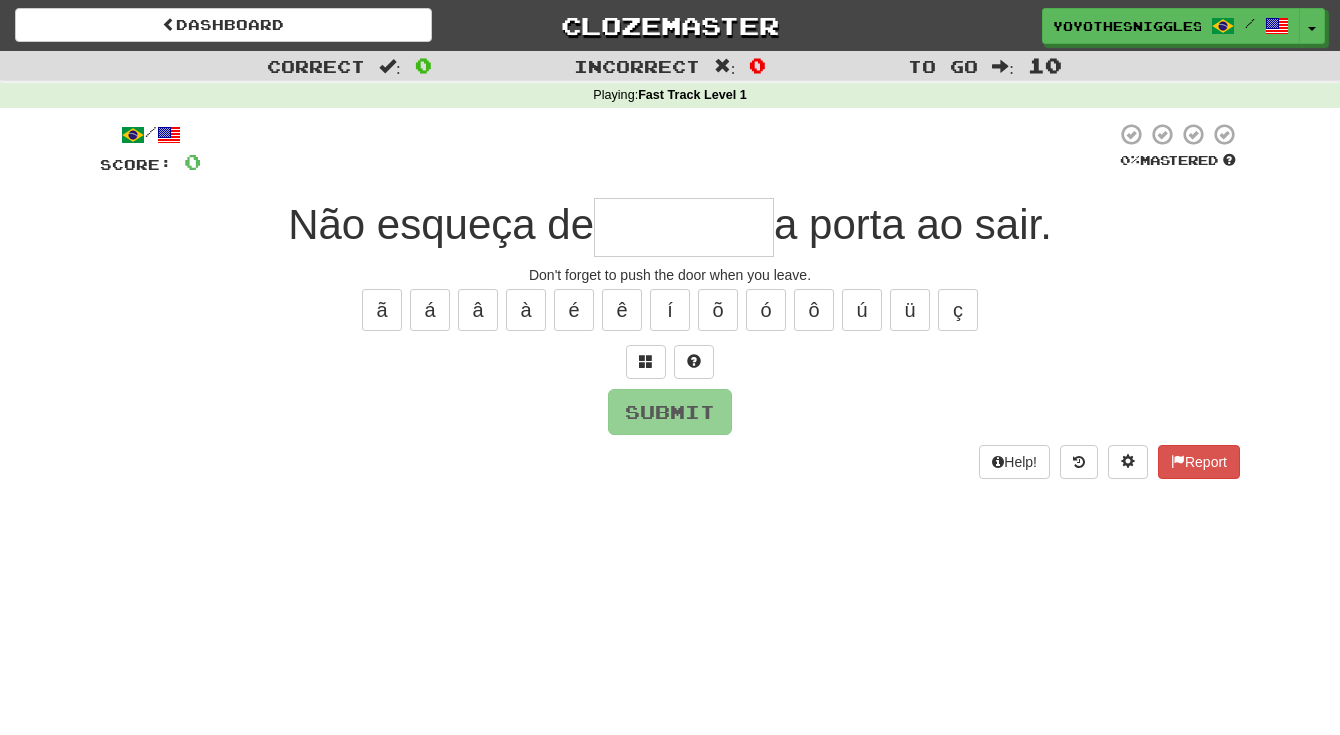 type on "*" 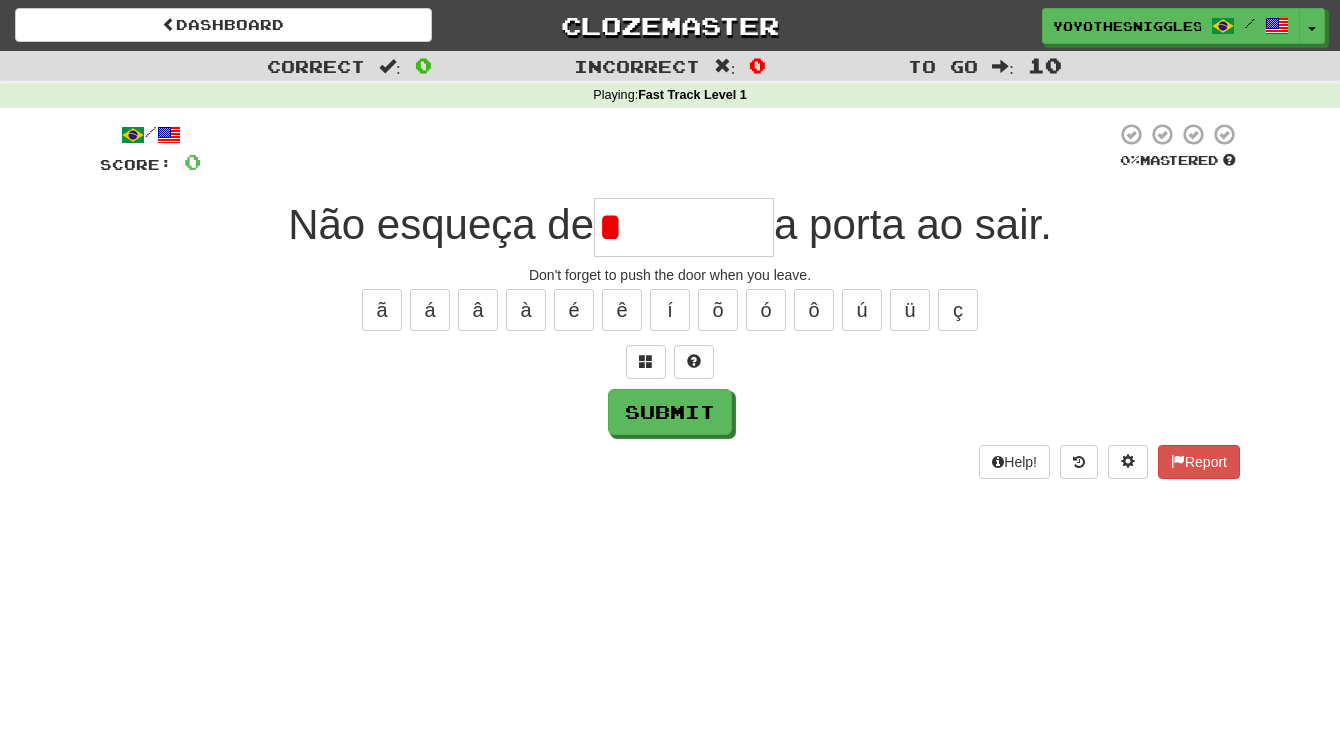 type on "********" 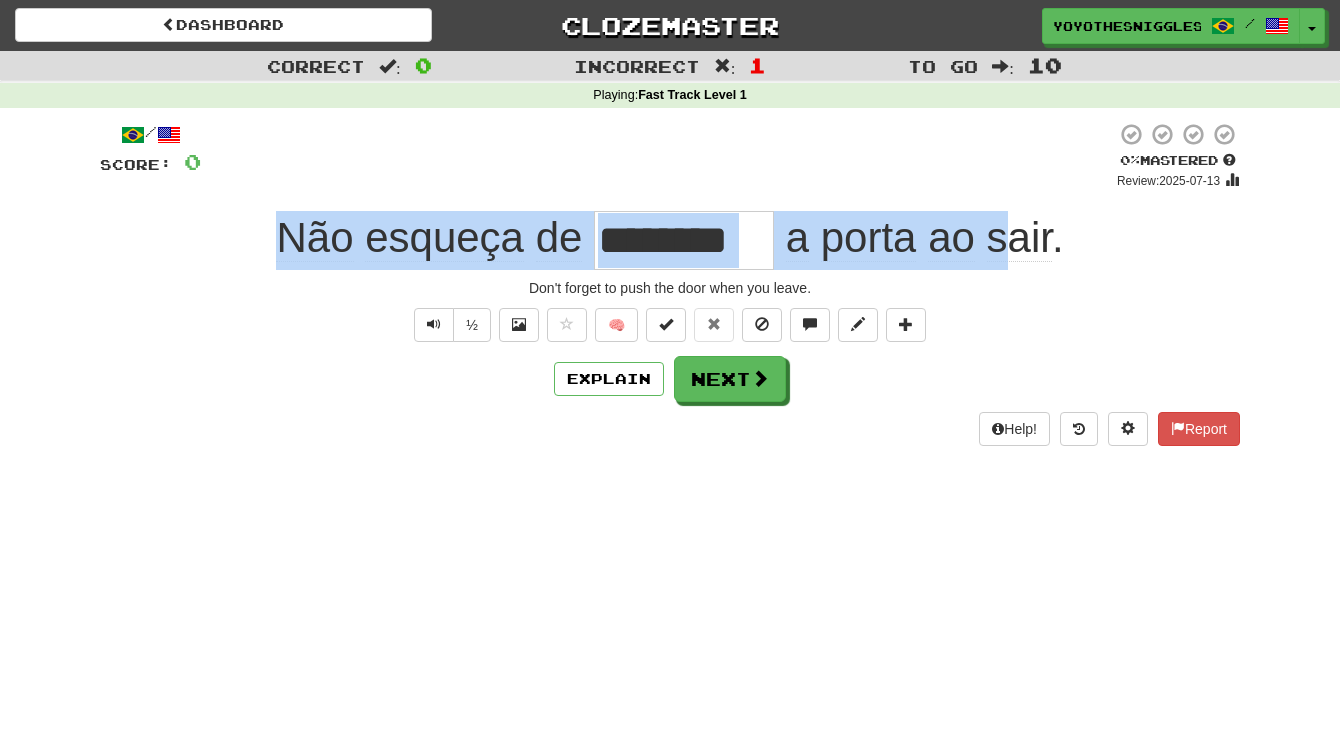 drag, startPoint x: 254, startPoint y: 244, endPoint x: 1007, endPoint y: 246, distance: 753.0027 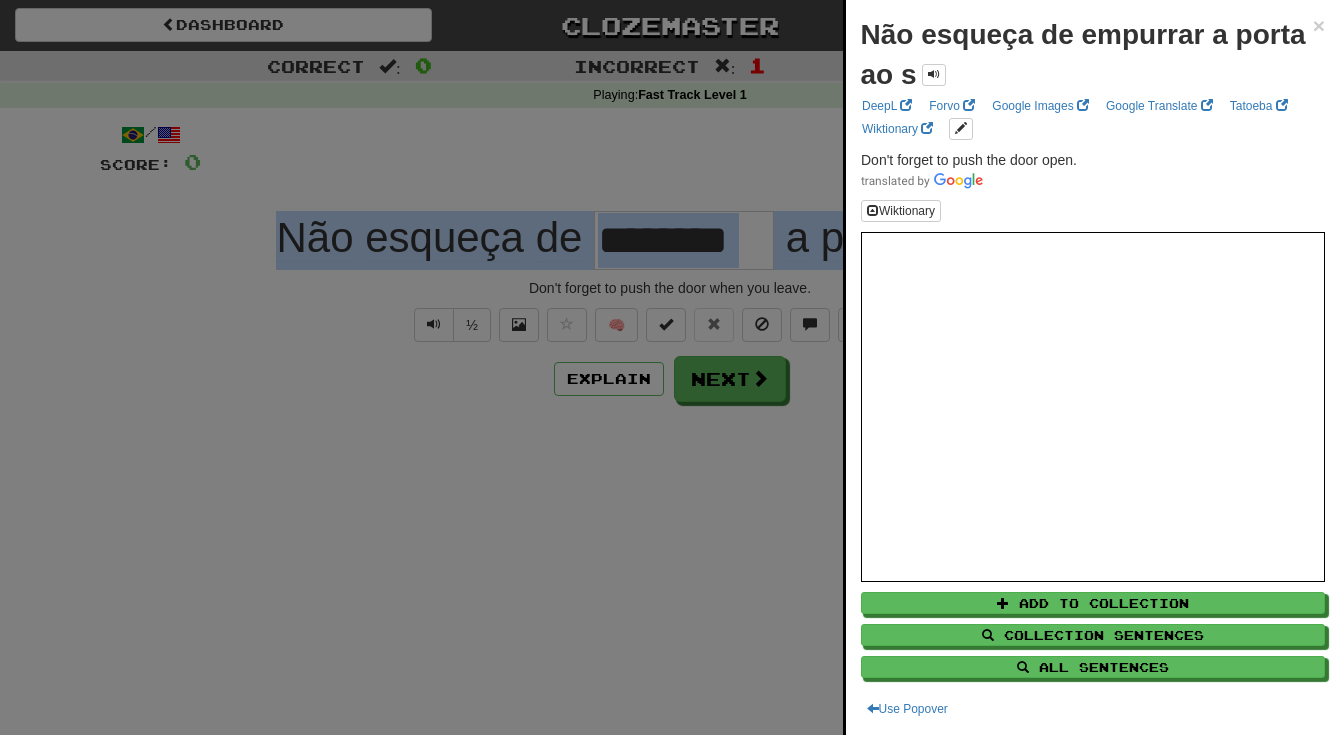 click at bounding box center (670, 367) 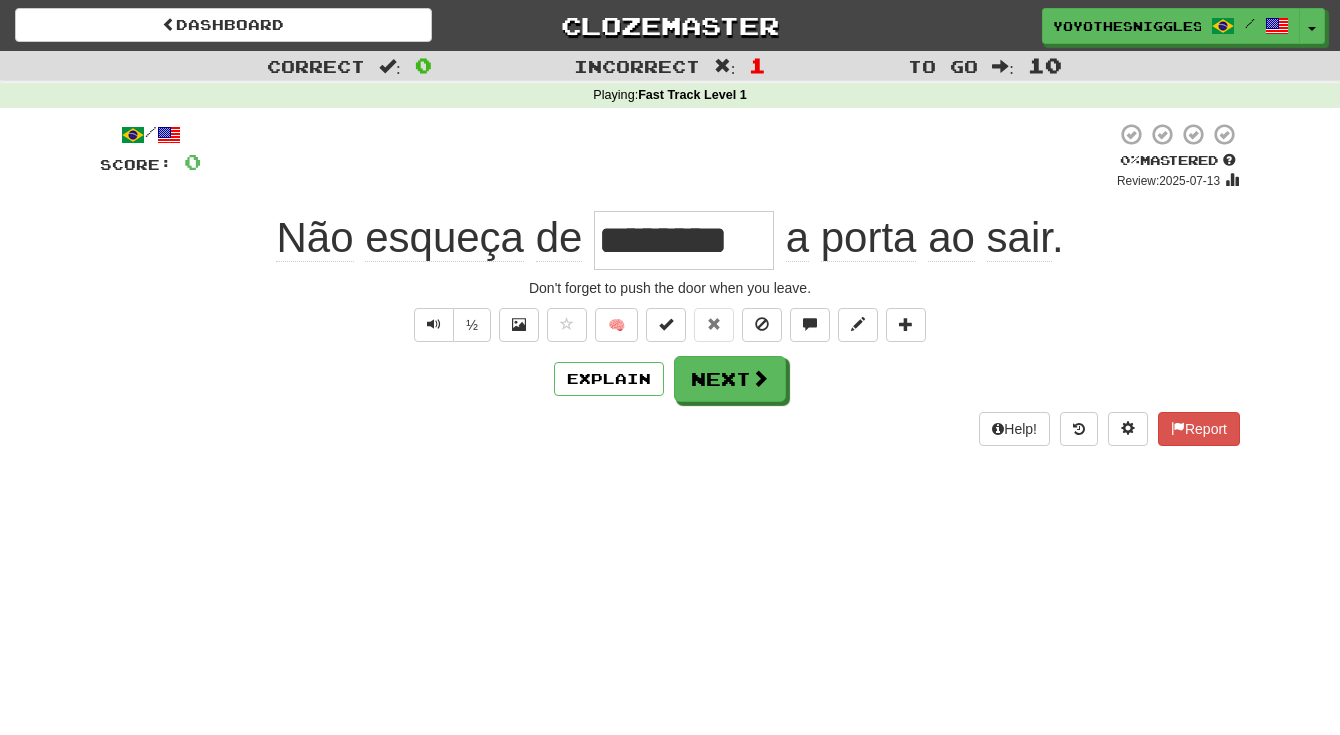 drag, startPoint x: 648, startPoint y: 241, endPoint x: 825, endPoint y: 259, distance: 177.9129 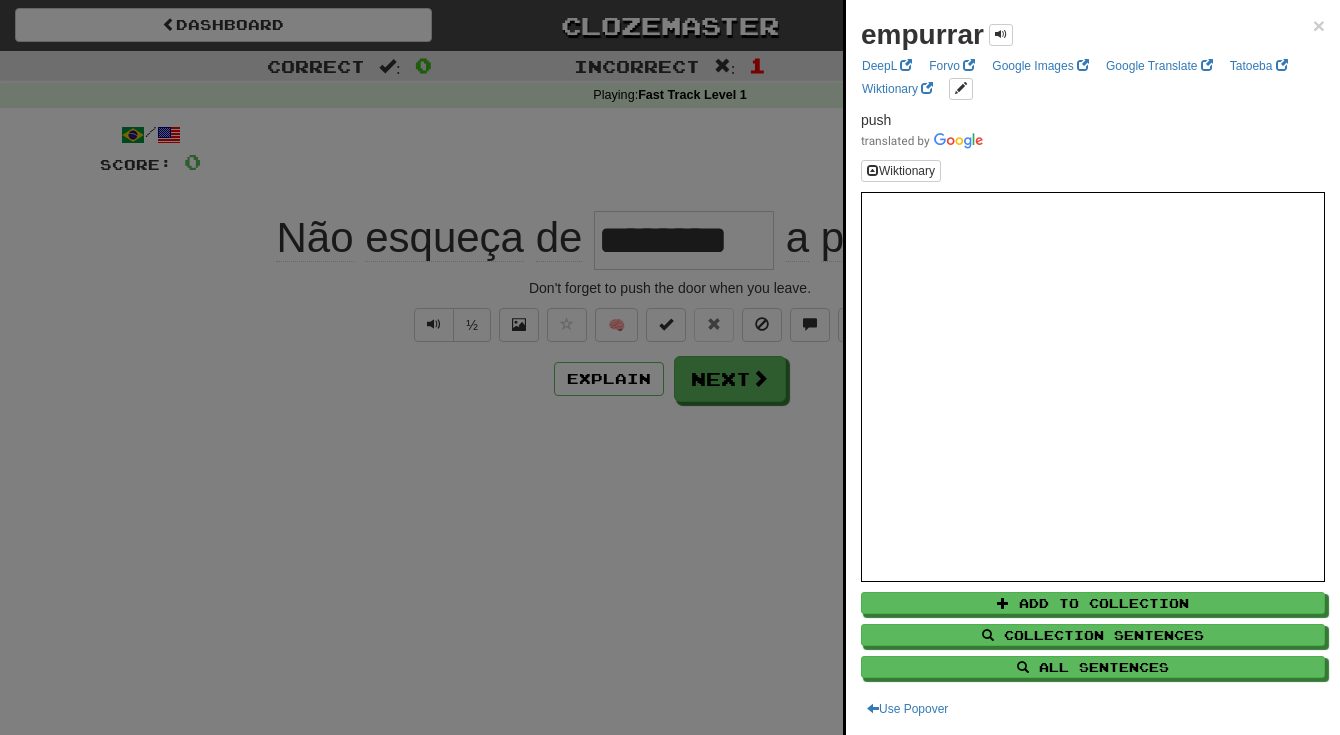click at bounding box center [670, 367] 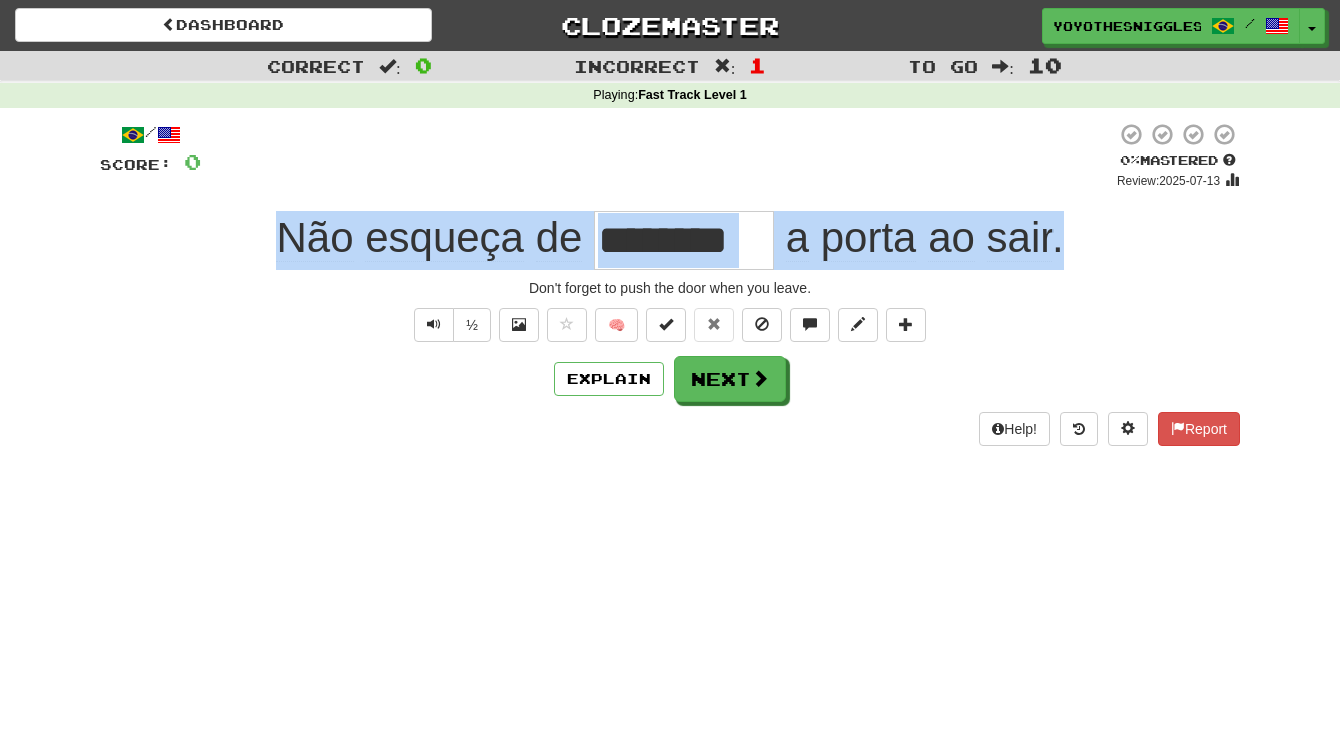 drag, startPoint x: 627, startPoint y: 230, endPoint x: 1267, endPoint y: 242, distance: 640.1125 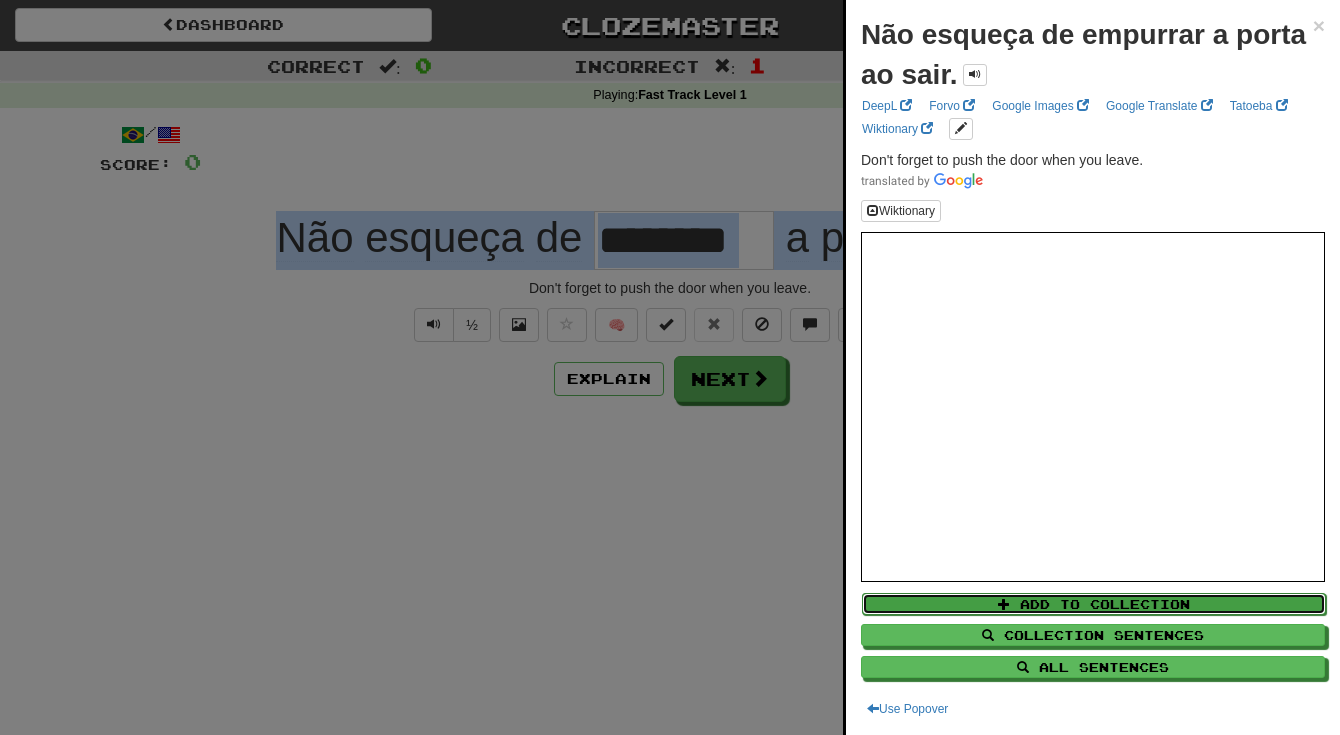 click on "Add to Collection" at bounding box center [1094, 604] 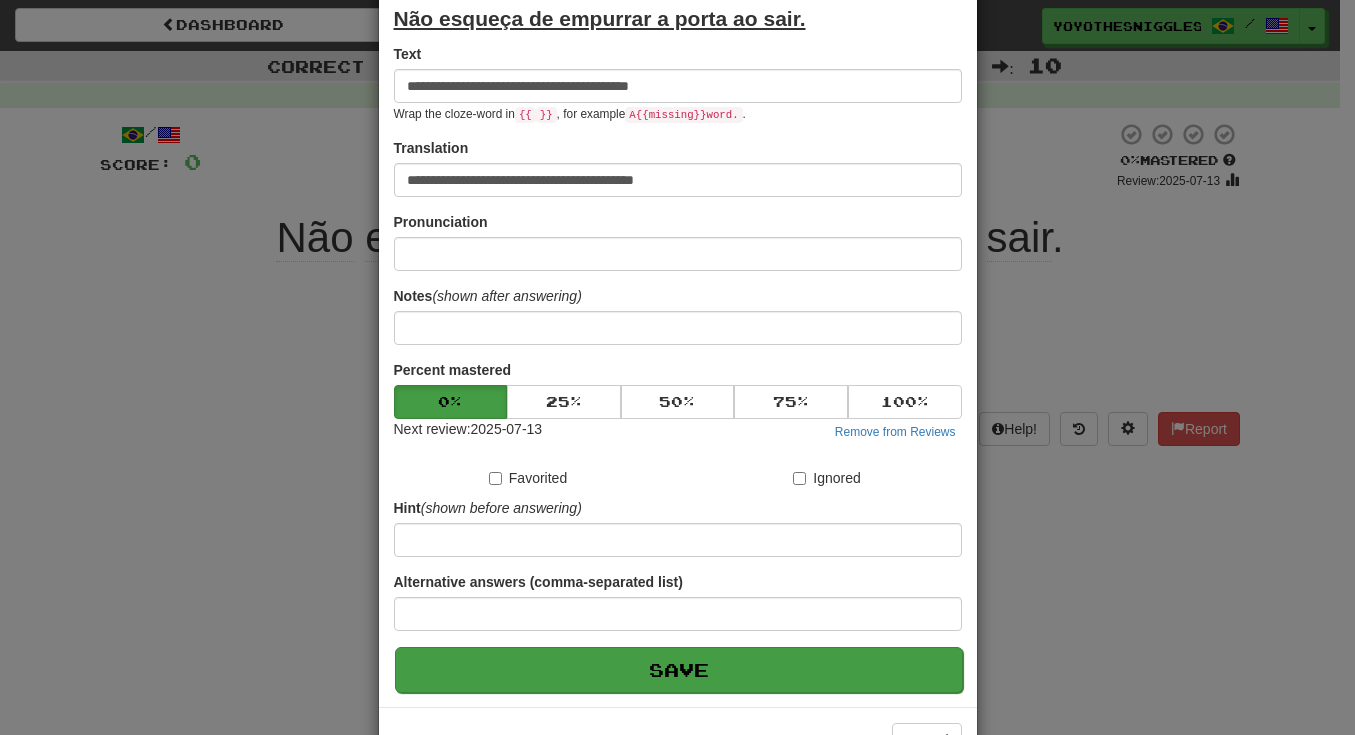 scroll, scrollTop: 295, scrollLeft: 0, axis: vertical 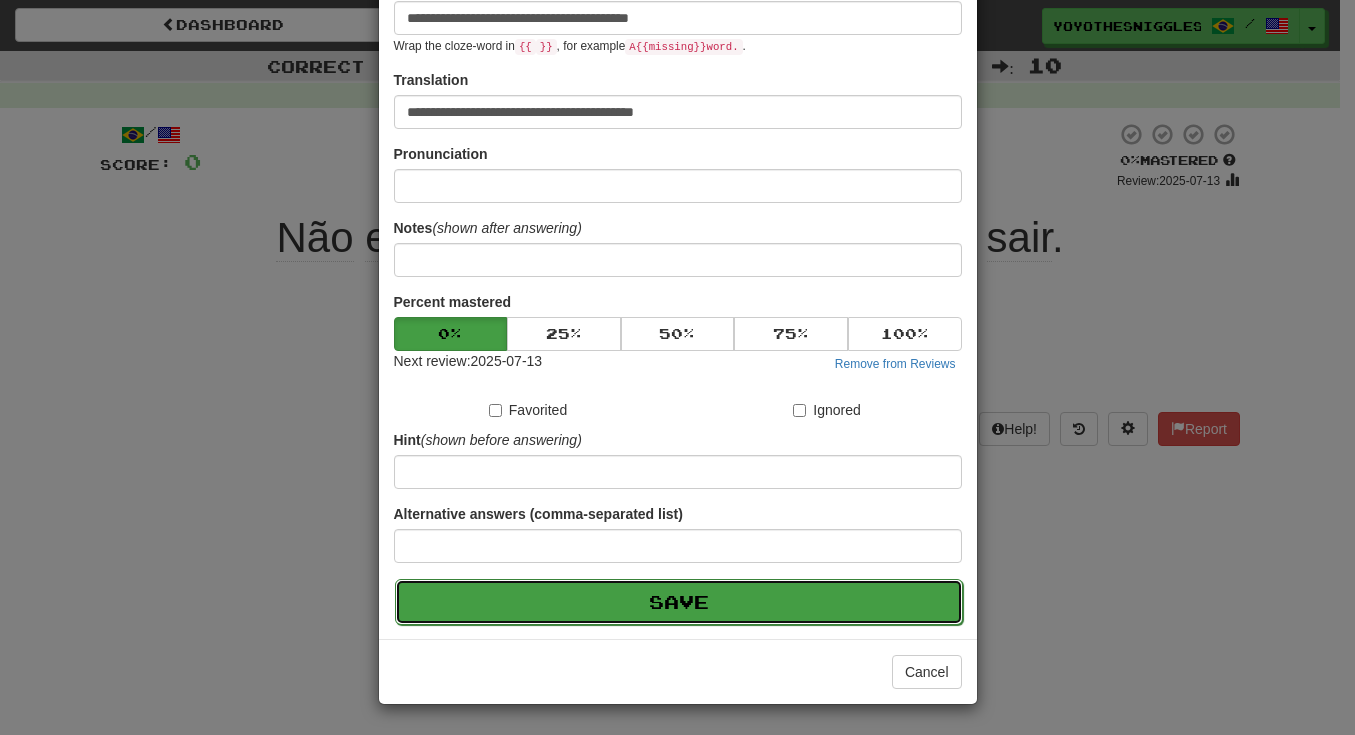click on "Save" at bounding box center [679, 602] 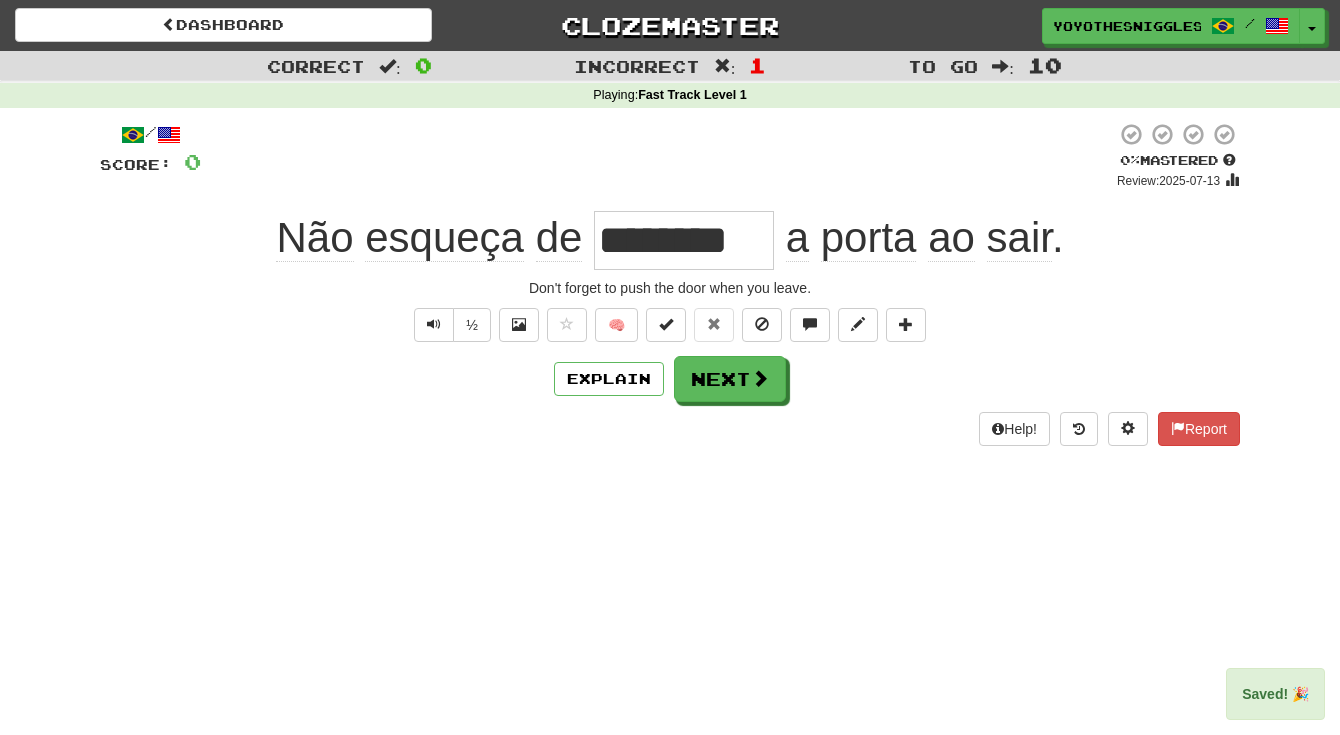 click on "Dashboard
Clozemaster
yoyothesniggles
/
Toggle Dropdown
Dashboard
Leaderboard
Activity Feed
Notifications
Profile
Discussions
한국어
/
English
Streak:
0
Review:
15
Points Today: 0
Français
/
English
Streak:
0
Review:
104
Points Today: 0
Português
/
English
Streak:
1
Review:
60
Points Today: 288
Languages
Account
Logout
yoyothesniggles
/
Toggle Dropdown
Dashboard
Leaderboard
Activity Feed
Notifications
Profile
Discussions
한국어
/
English
Streak:
0
Review:
15
Points Today: 0
Français
/
English
Streak:
0
Review:
104" at bounding box center [670, 367] 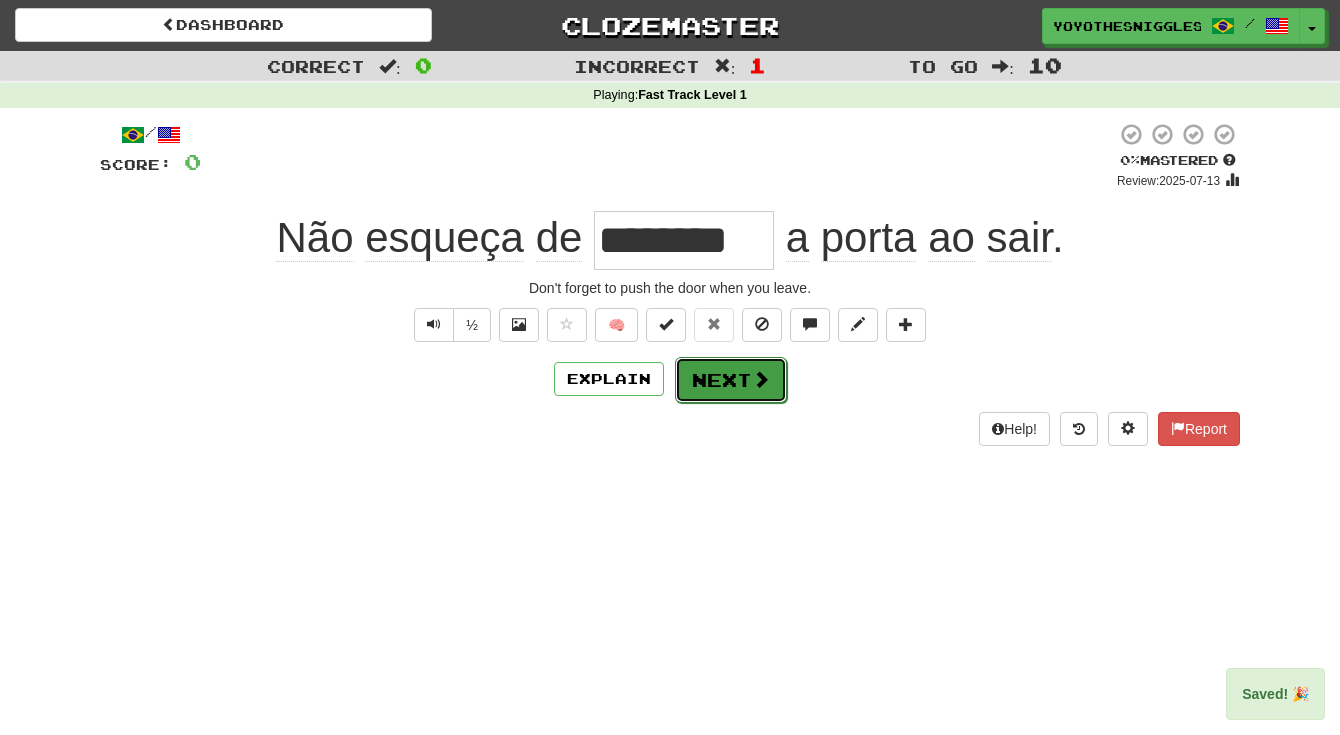 click on "Next" at bounding box center (731, 380) 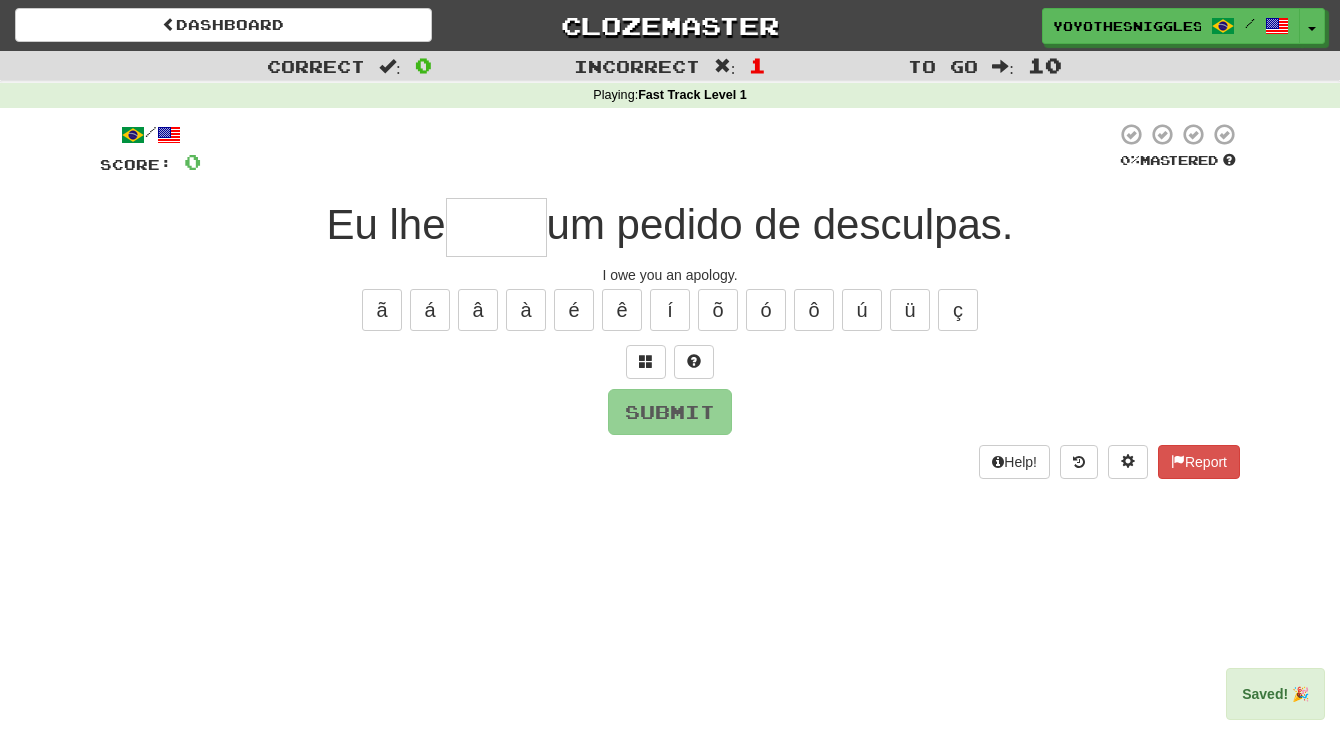 click at bounding box center (496, 227) 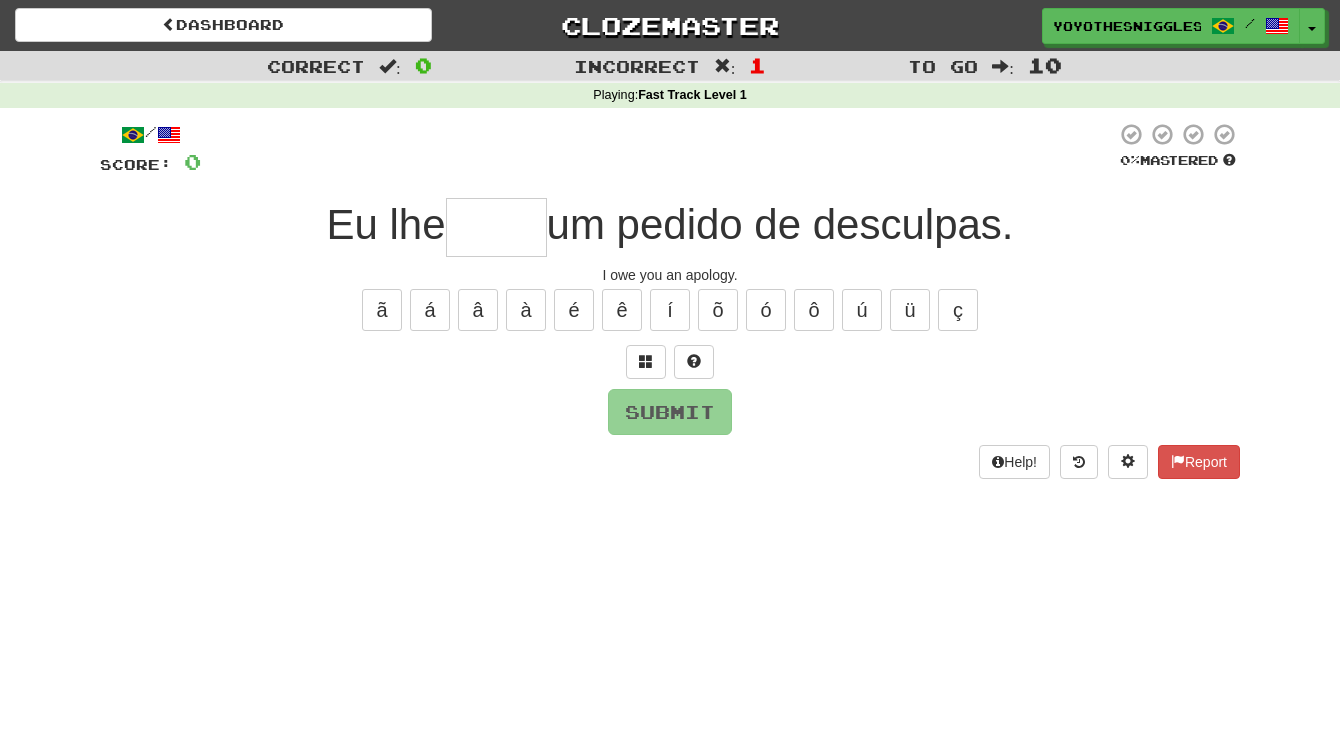type on "*" 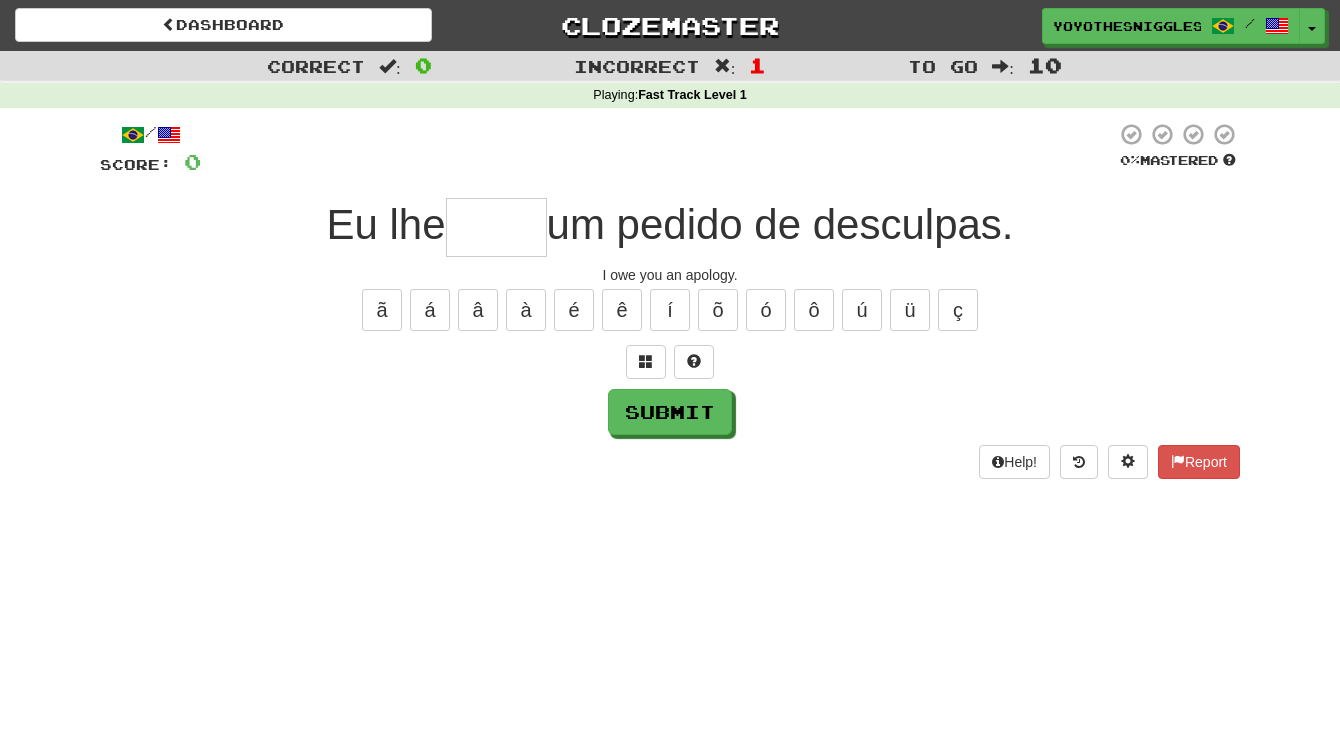 type on "*" 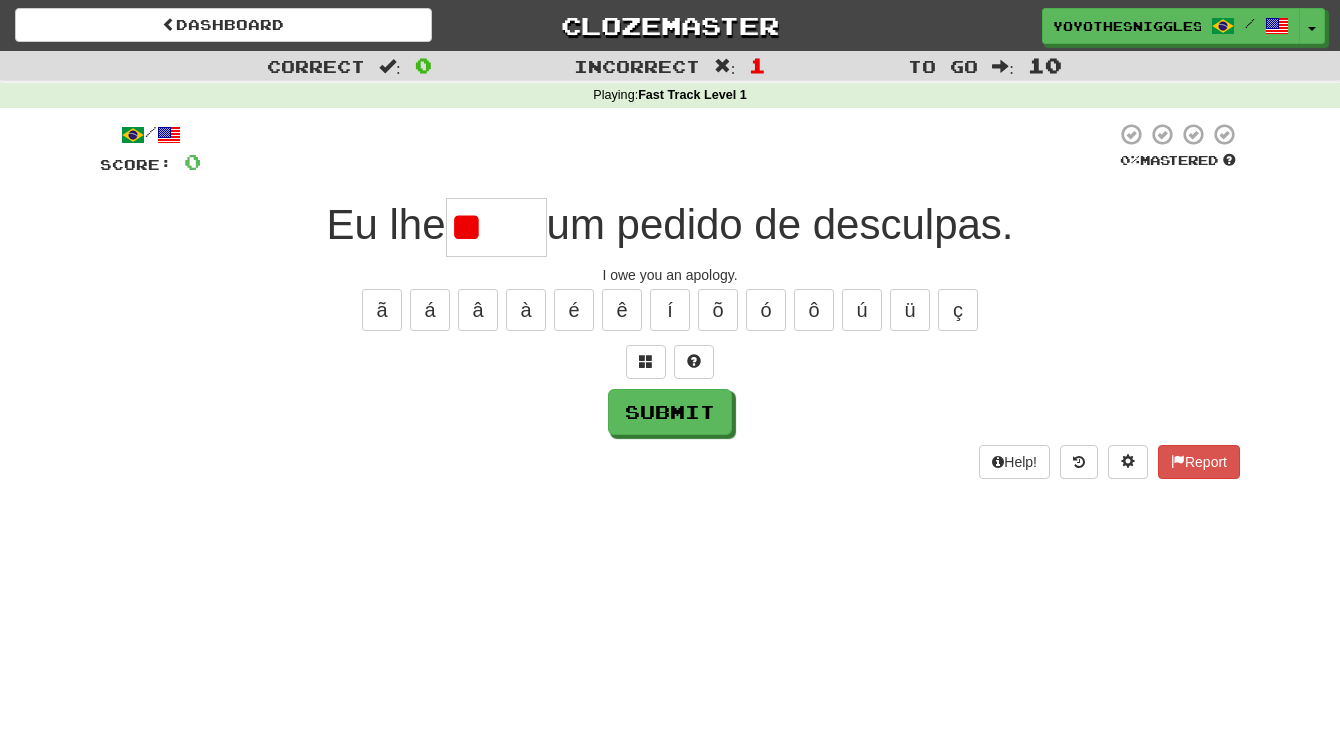 type on "*" 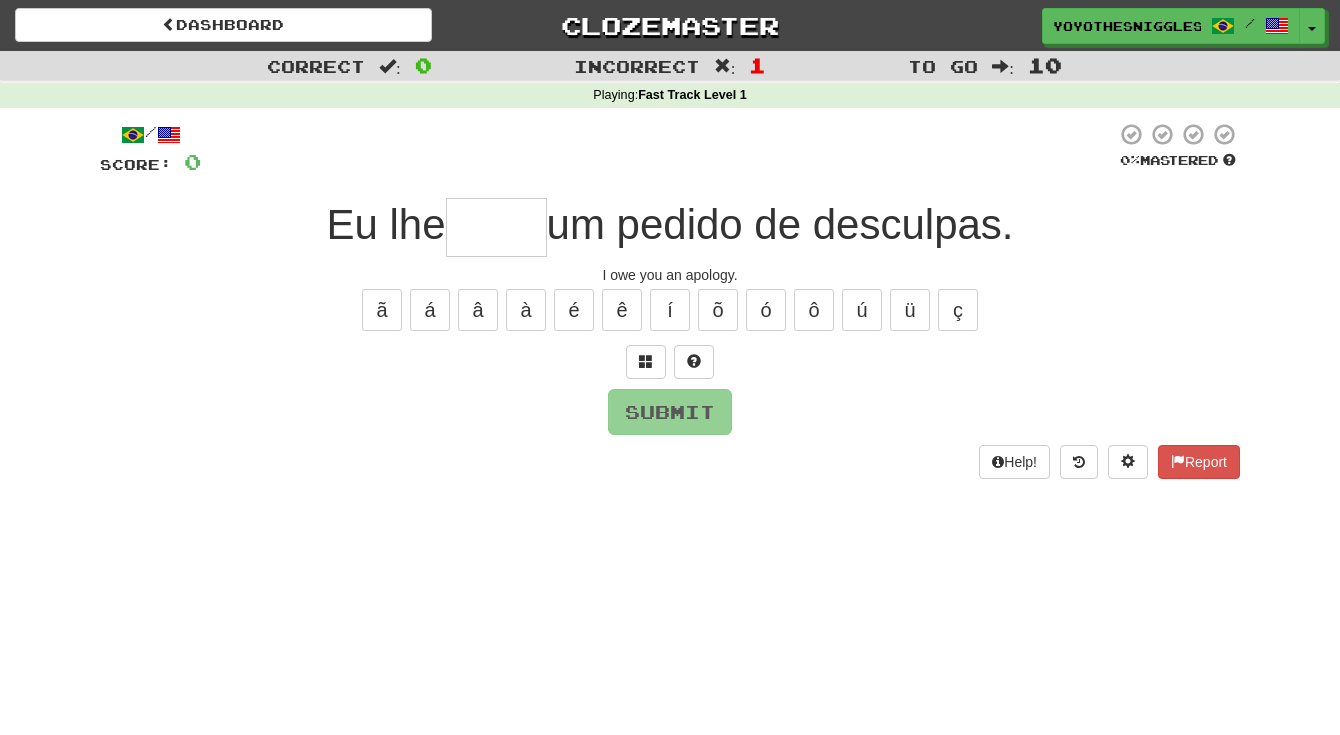 type on "****" 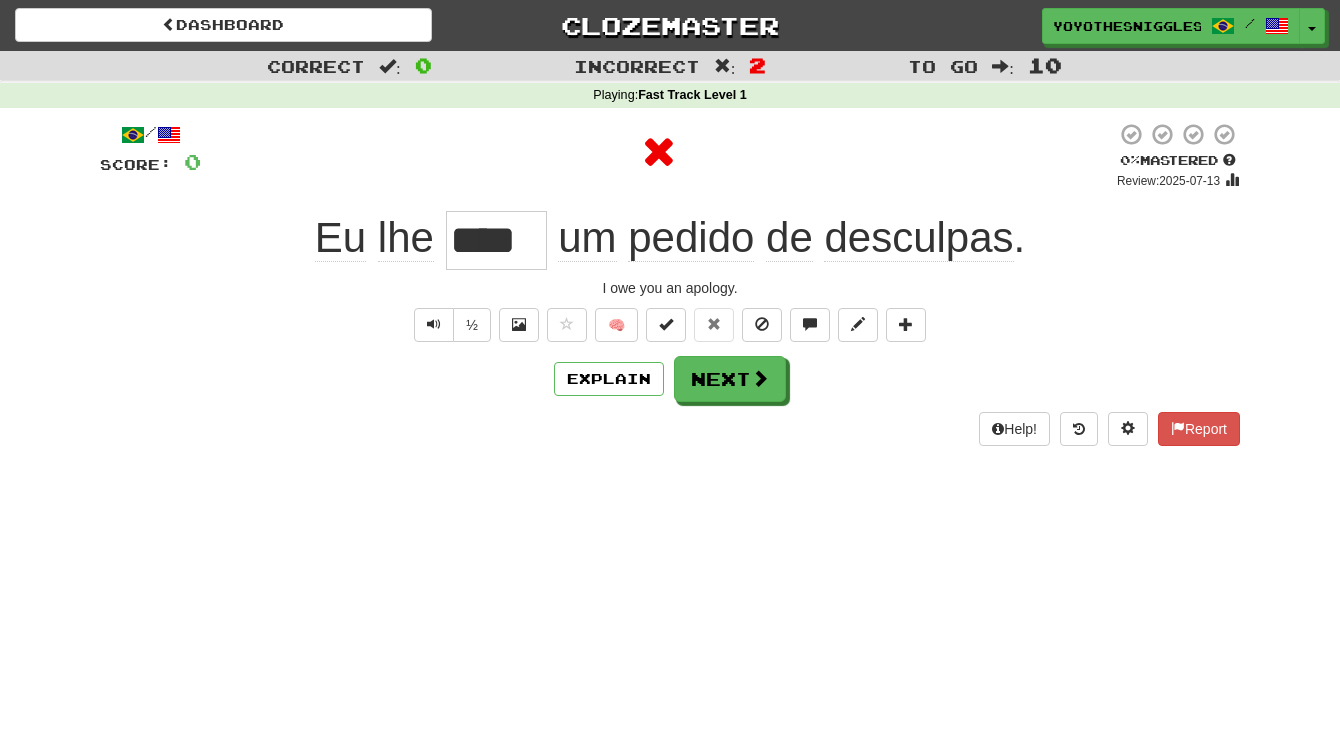 drag, startPoint x: 451, startPoint y: 249, endPoint x: 652, endPoint y: 274, distance: 202.54877 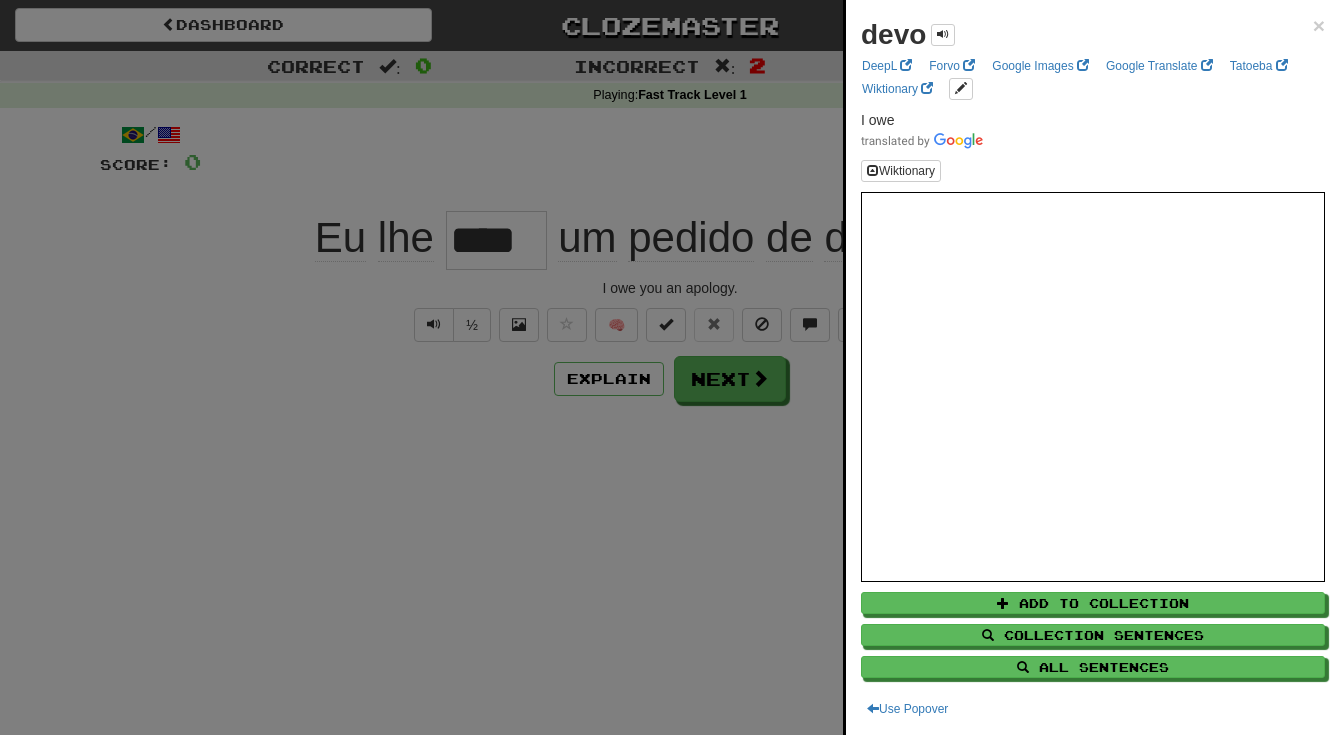 click at bounding box center (670, 367) 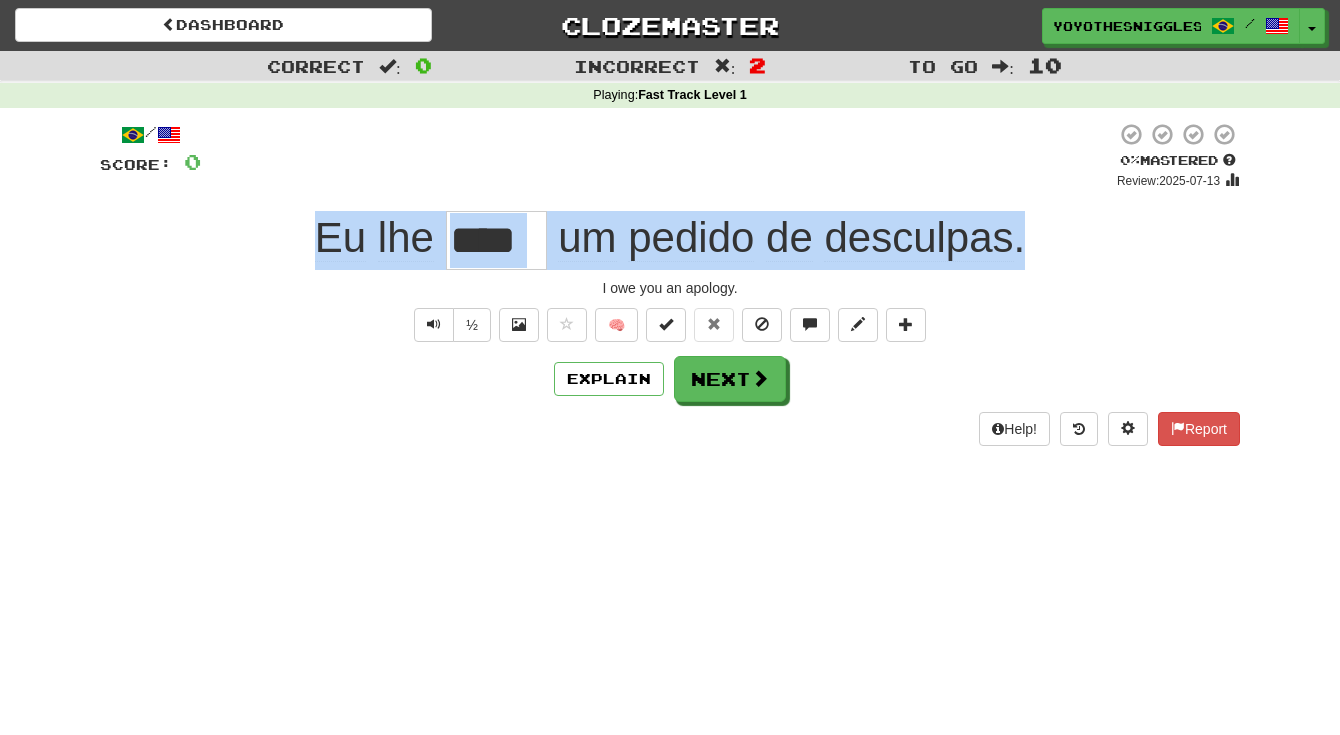 drag, startPoint x: 302, startPoint y: 248, endPoint x: 1099, endPoint y: 246, distance: 797.0025 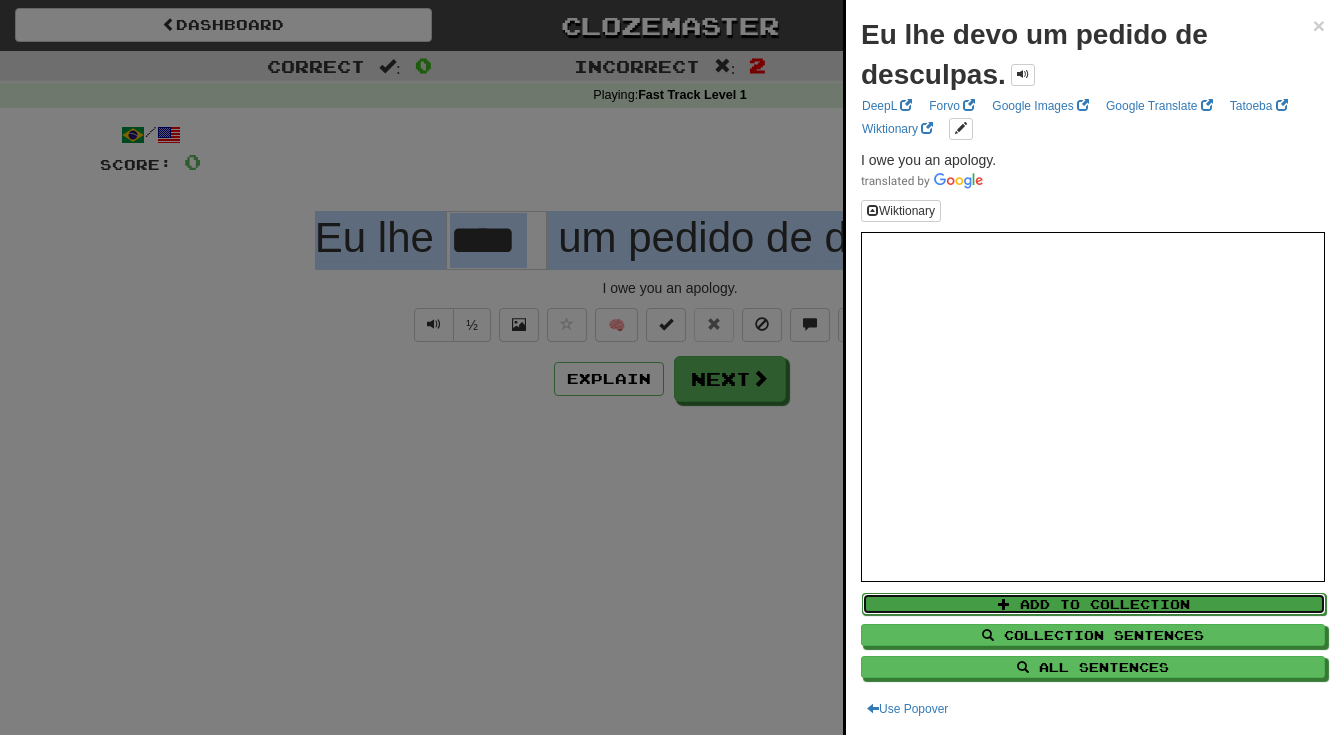 click on "Add to Collection" at bounding box center (1094, 604) 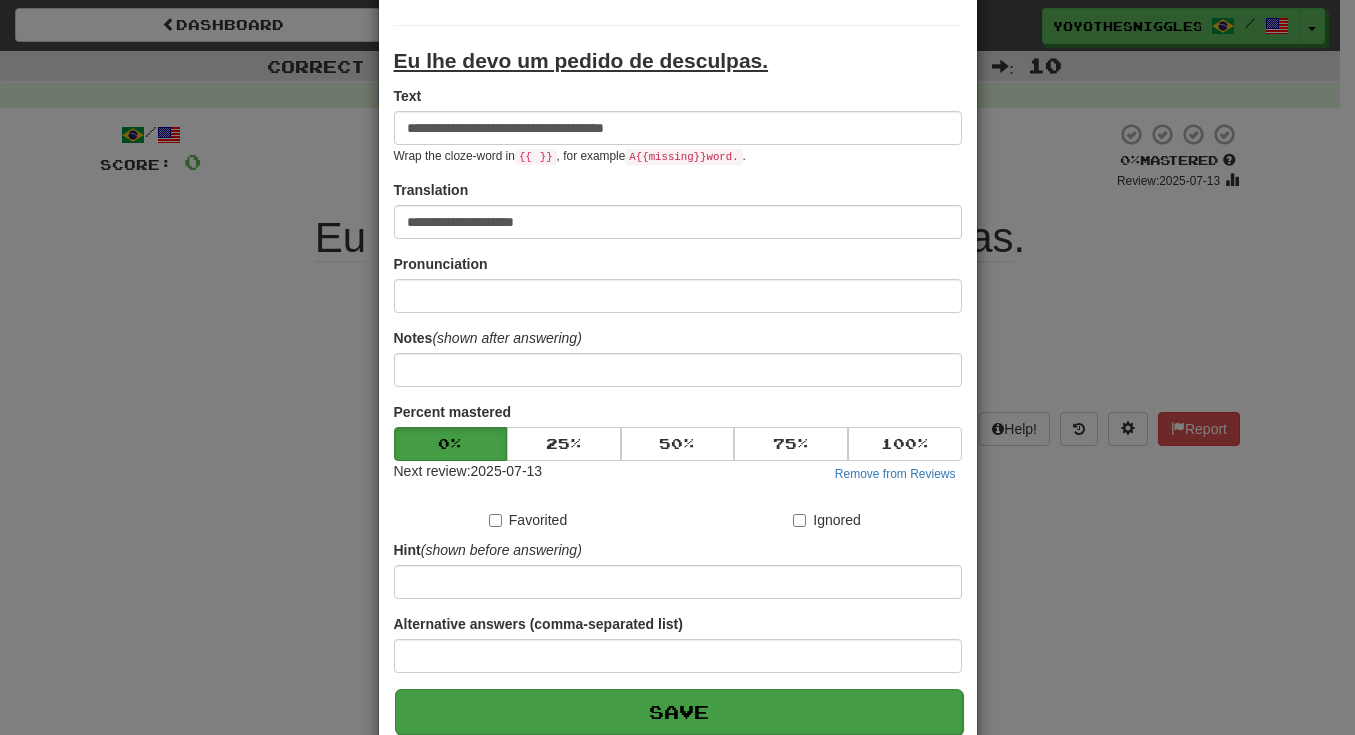 scroll, scrollTop: 295, scrollLeft: 0, axis: vertical 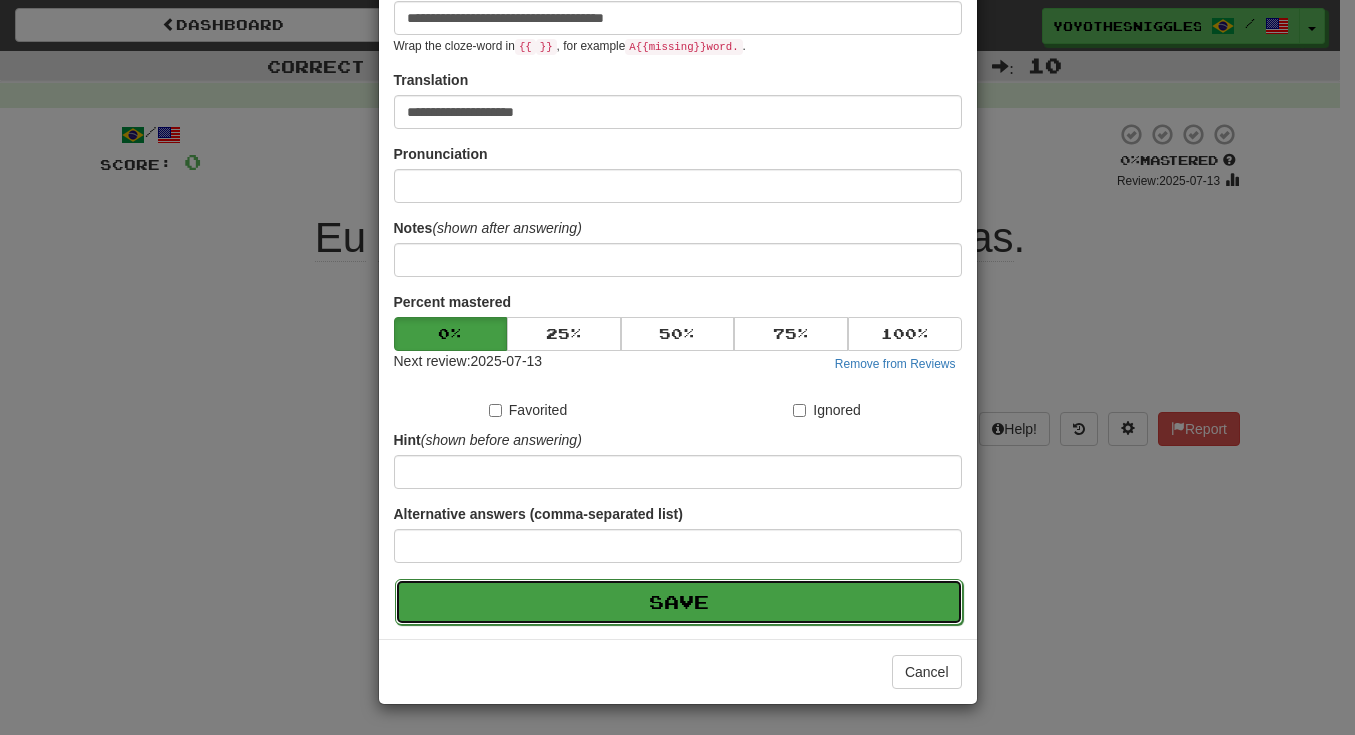 click on "Save" at bounding box center (679, 602) 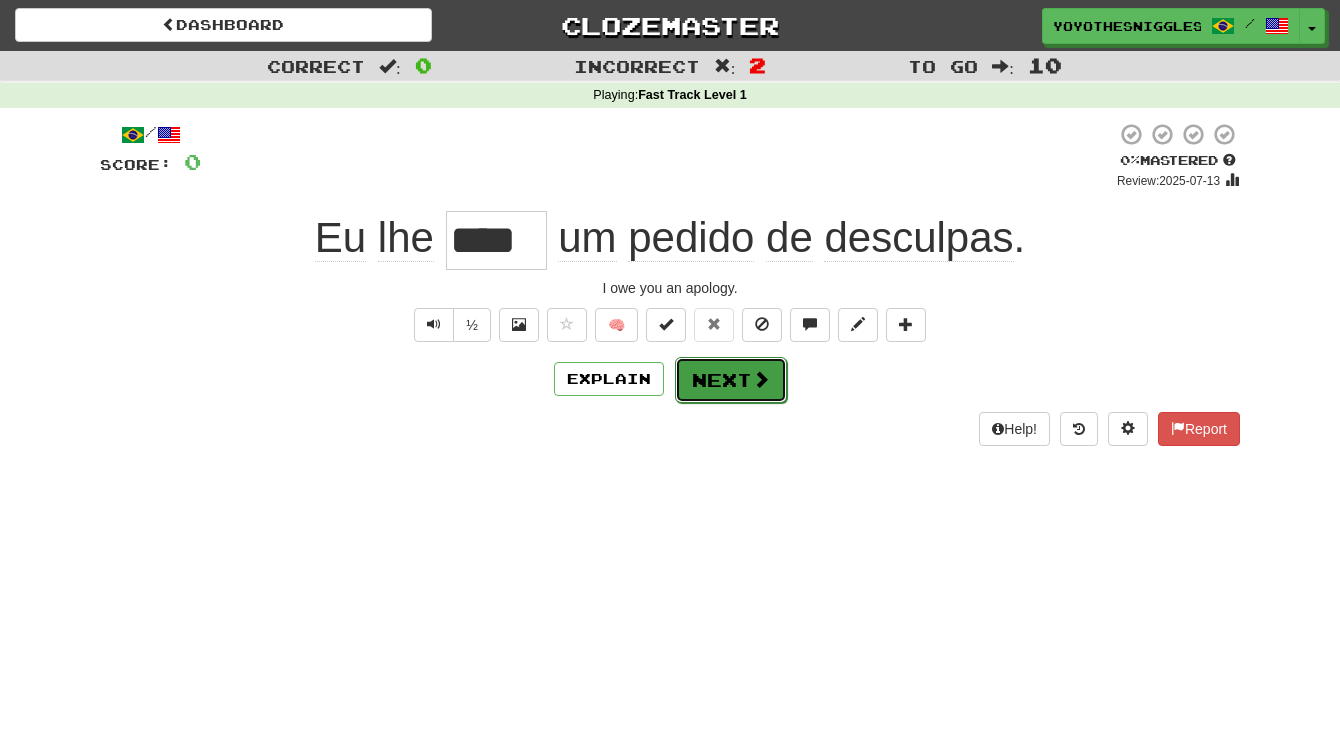 click on "Next" at bounding box center [731, 380] 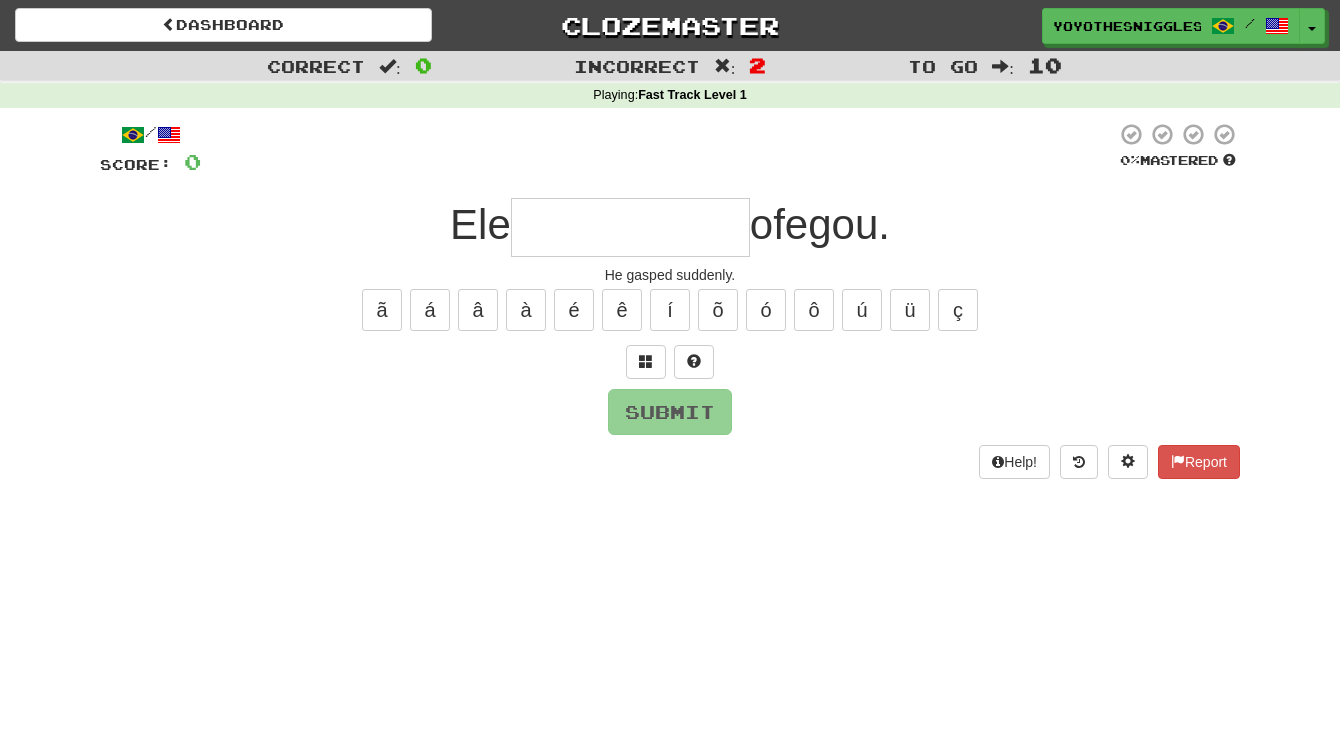click at bounding box center [630, 227] 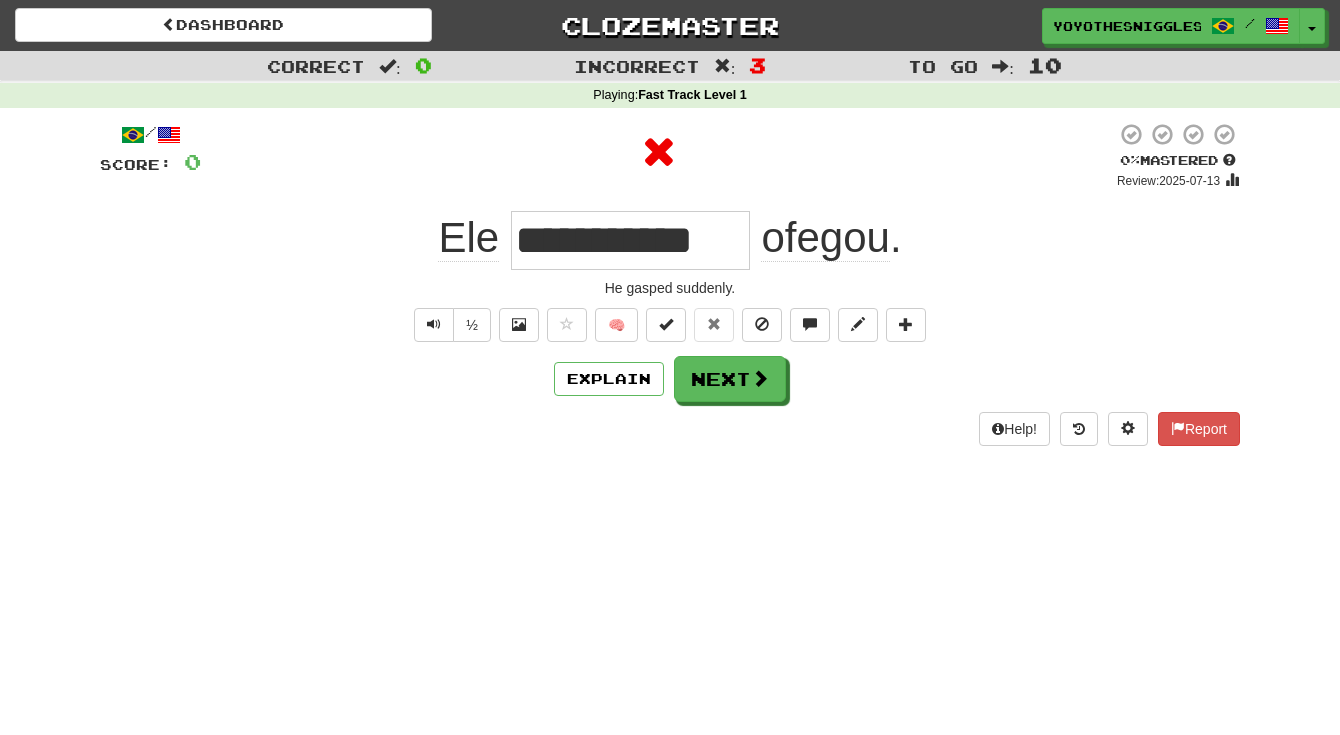 drag, startPoint x: 556, startPoint y: 244, endPoint x: 942, endPoint y: 261, distance: 386.37418 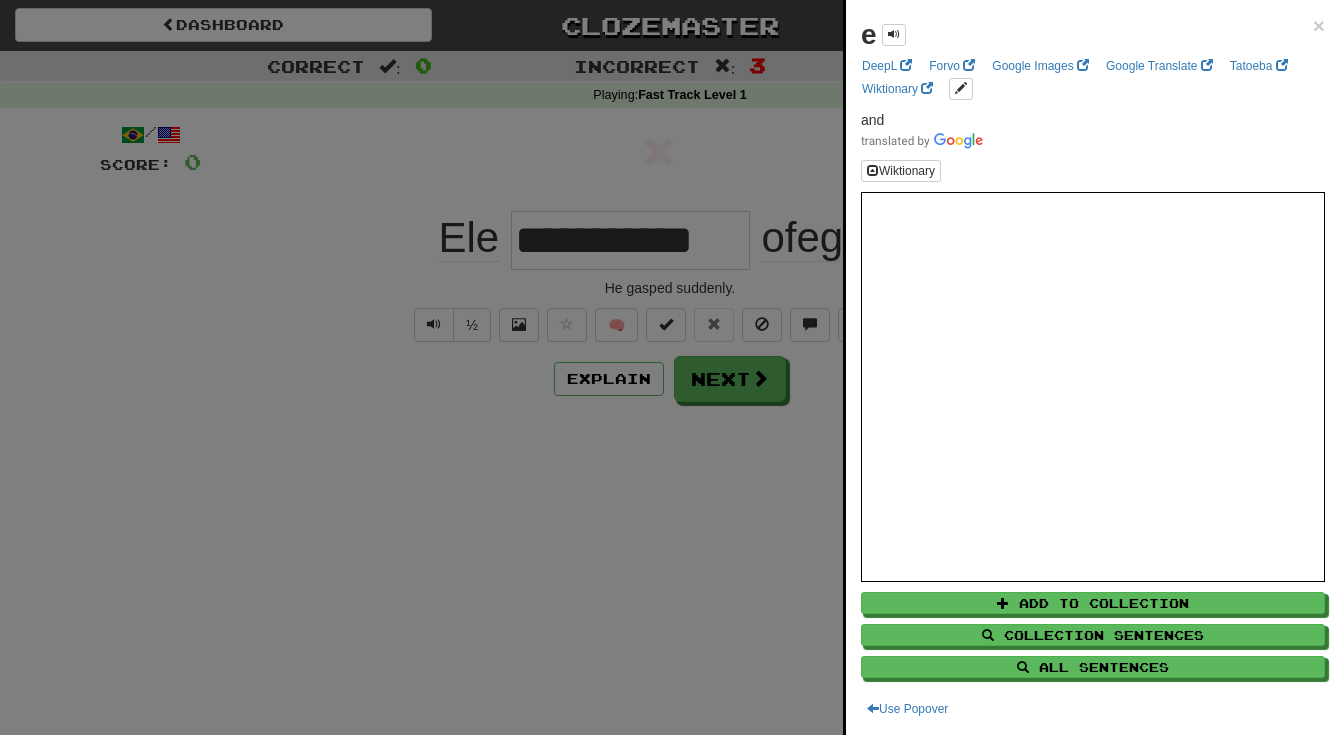click at bounding box center (670, 367) 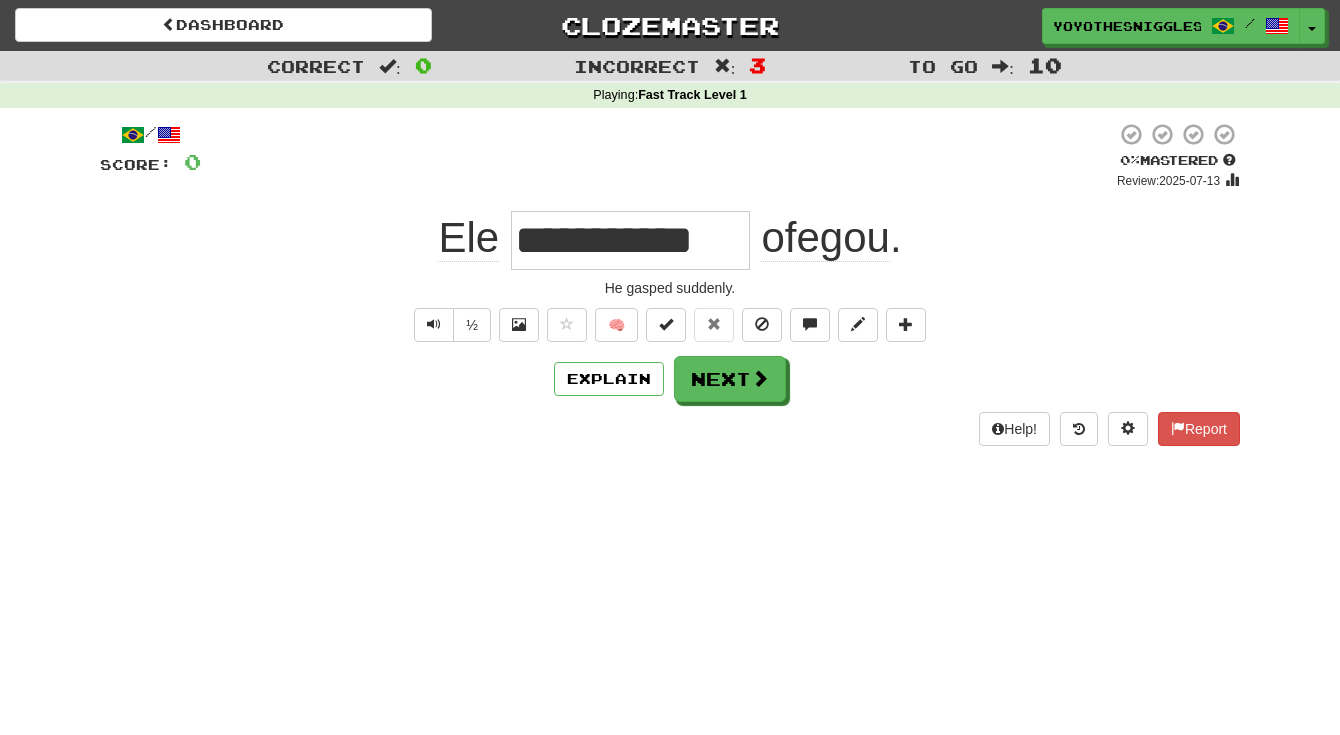 drag, startPoint x: 521, startPoint y: 247, endPoint x: 811, endPoint y: 243, distance: 290.0276 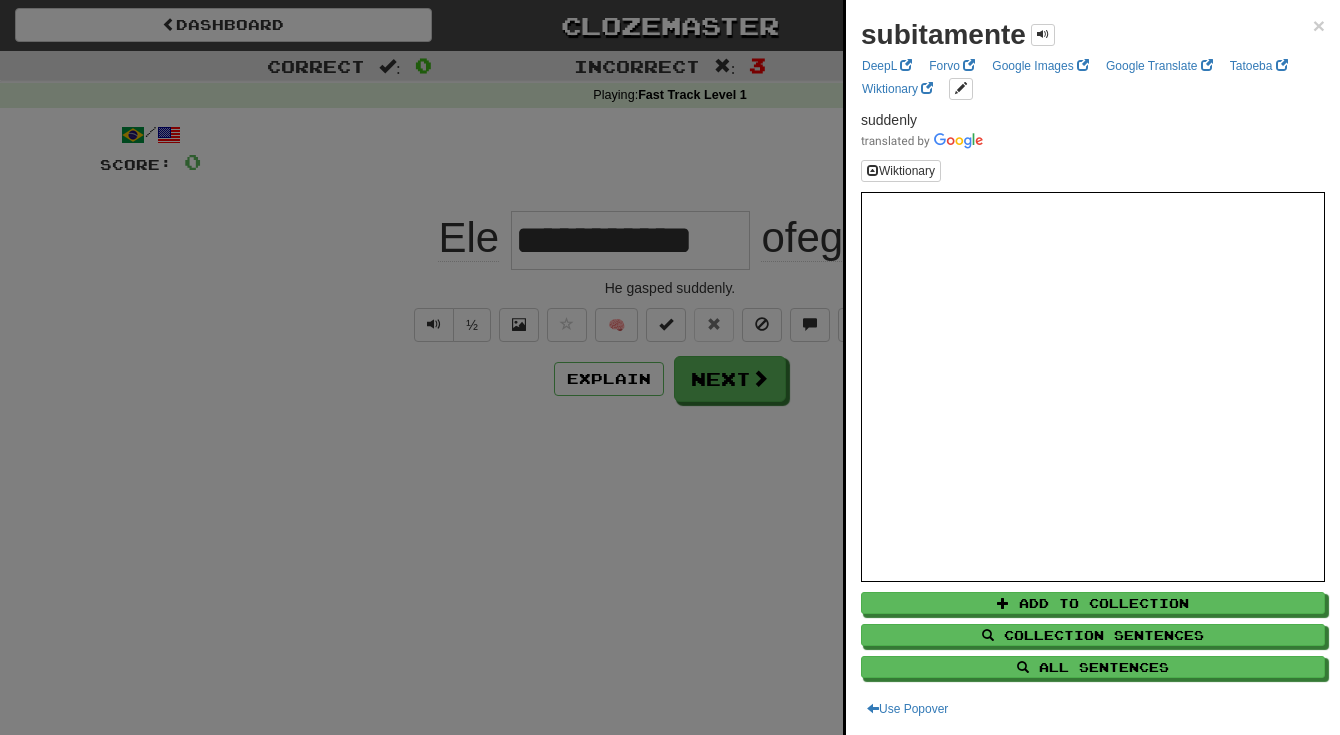 click at bounding box center [670, 367] 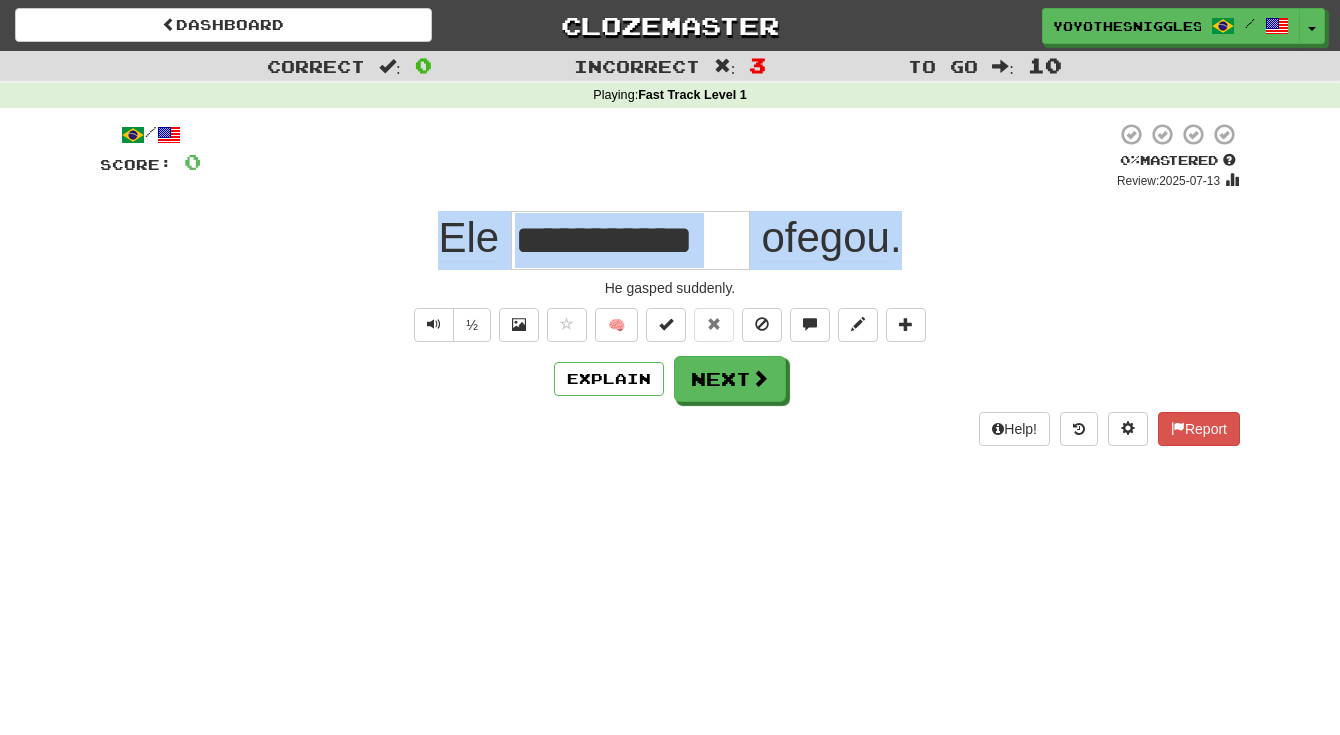 drag, startPoint x: 402, startPoint y: 239, endPoint x: 943, endPoint y: 231, distance: 541.05914 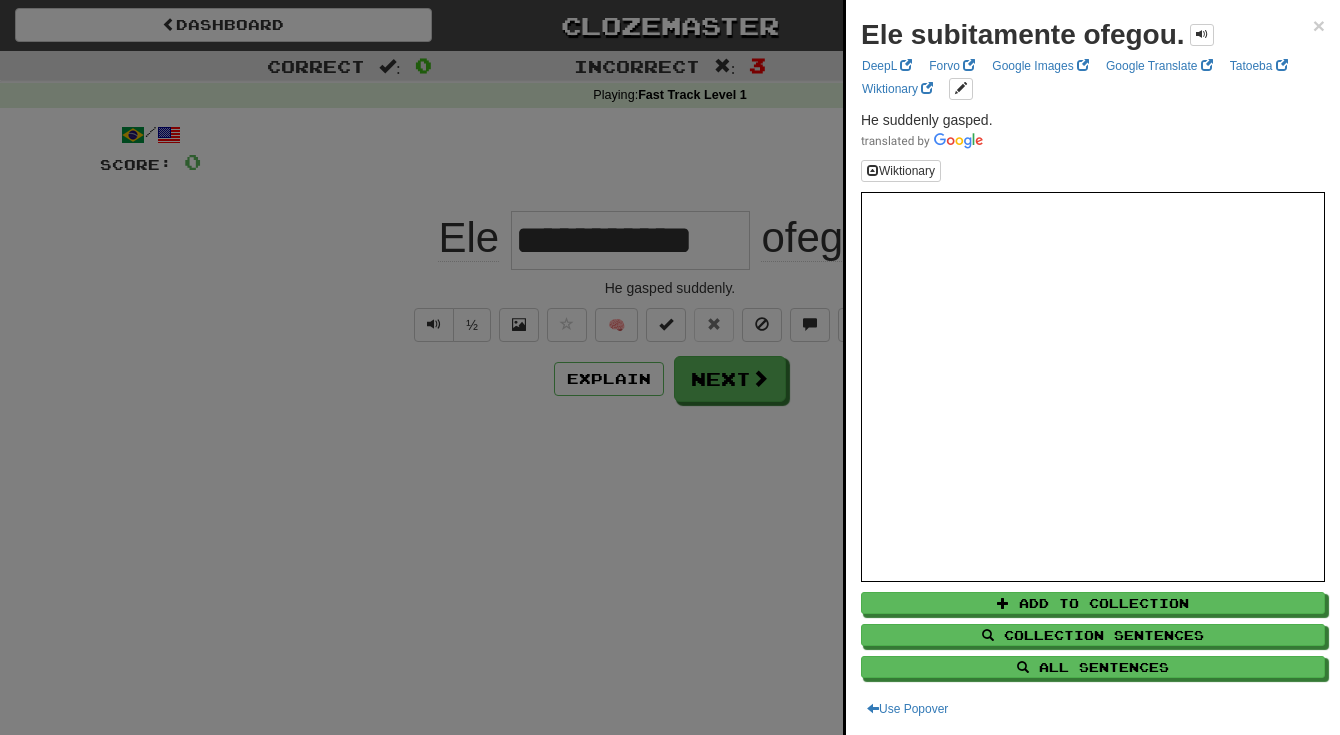 click at bounding box center [670, 367] 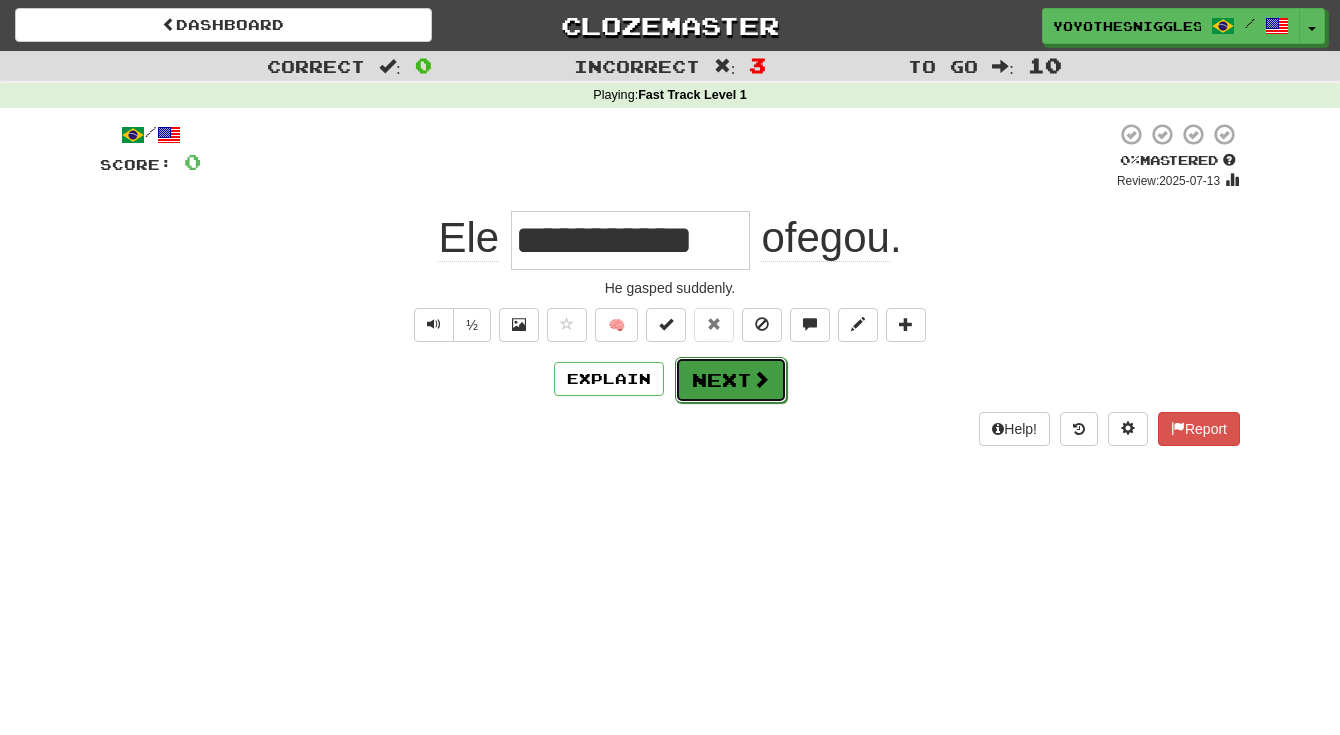click on "Next" at bounding box center (731, 380) 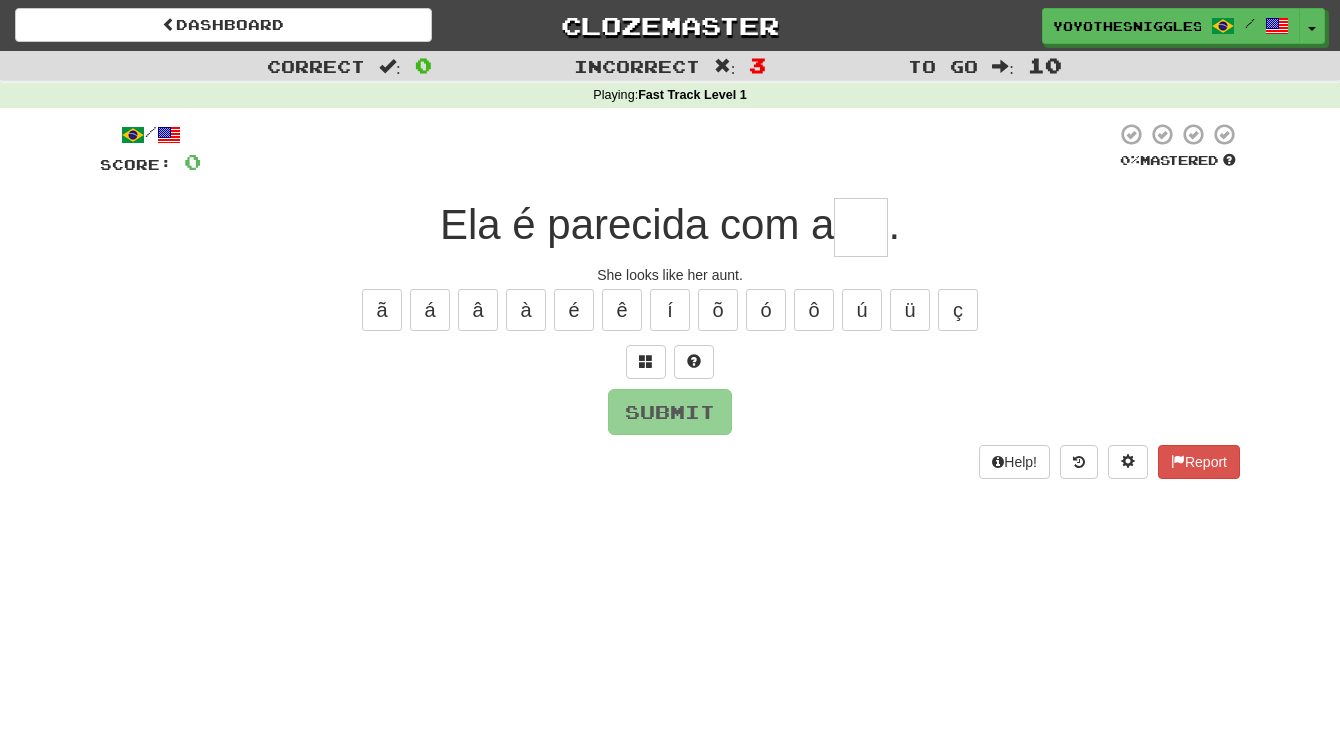 click at bounding box center (861, 227) 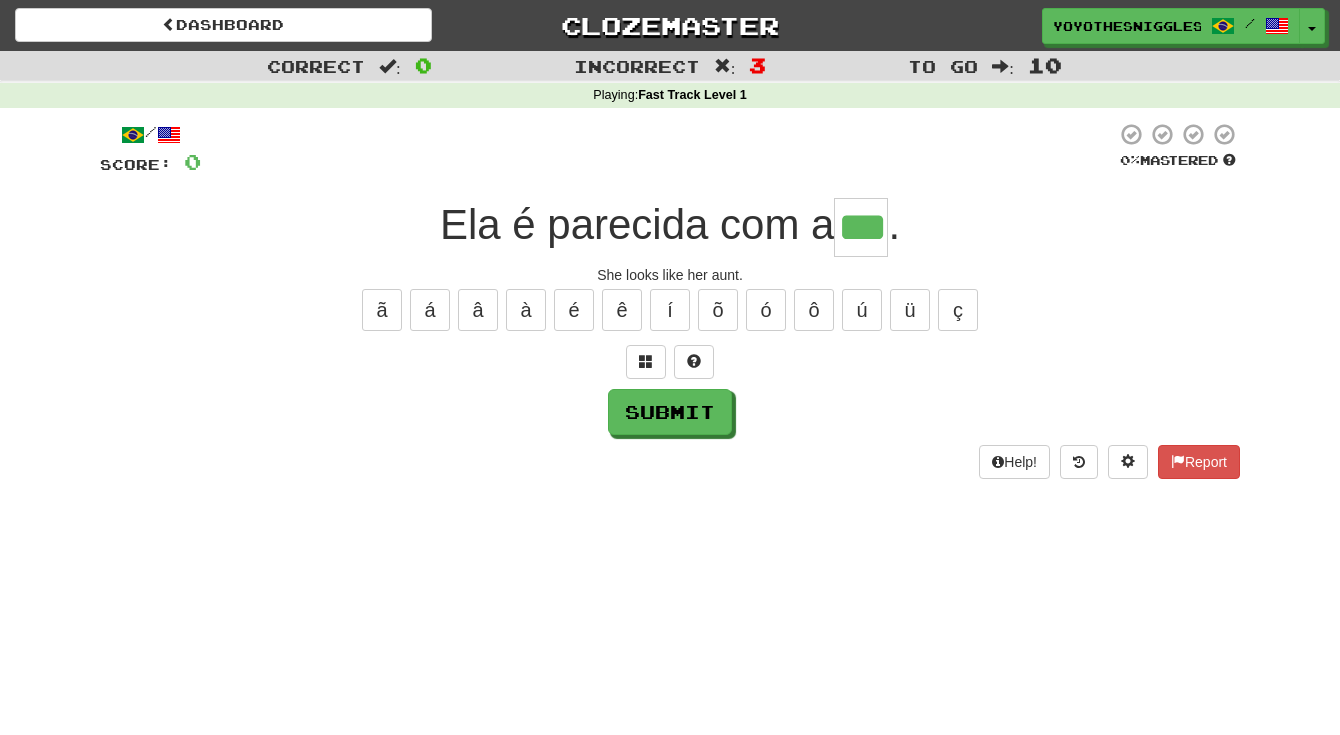 type on "***" 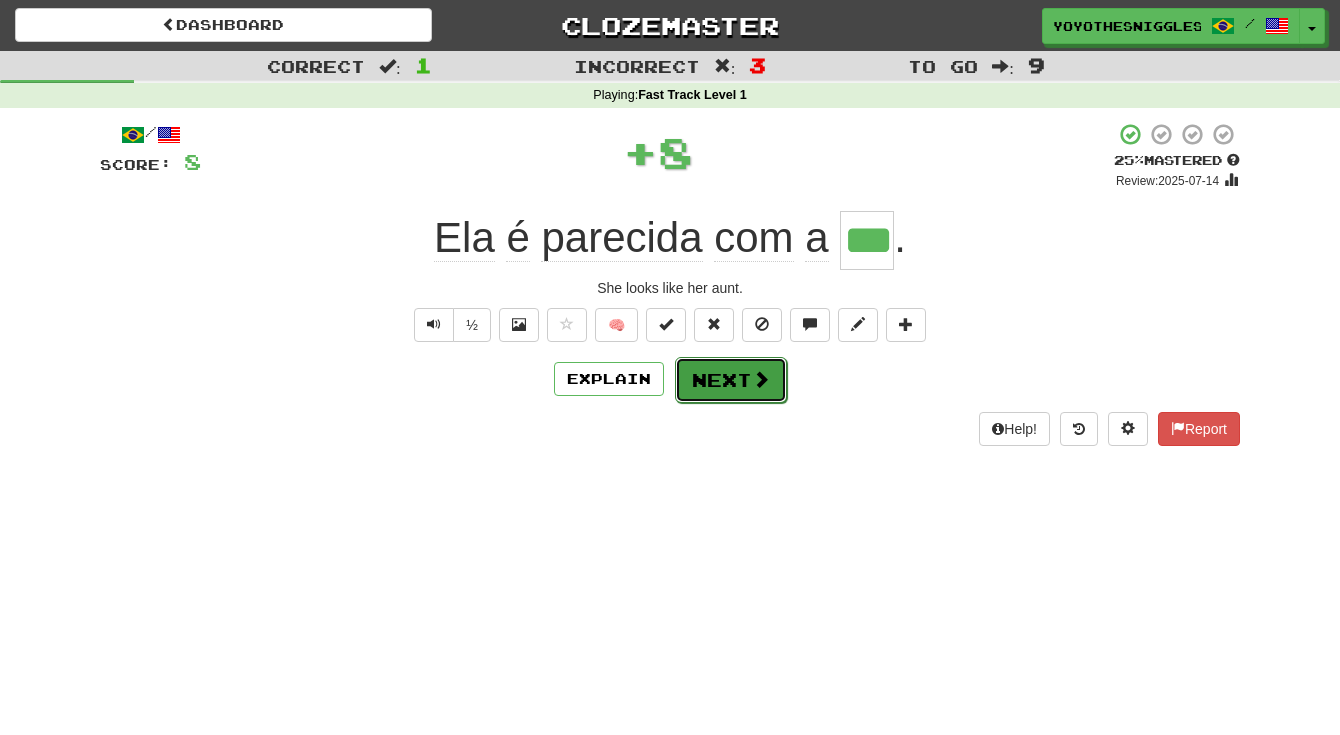 click on "Next" at bounding box center (731, 380) 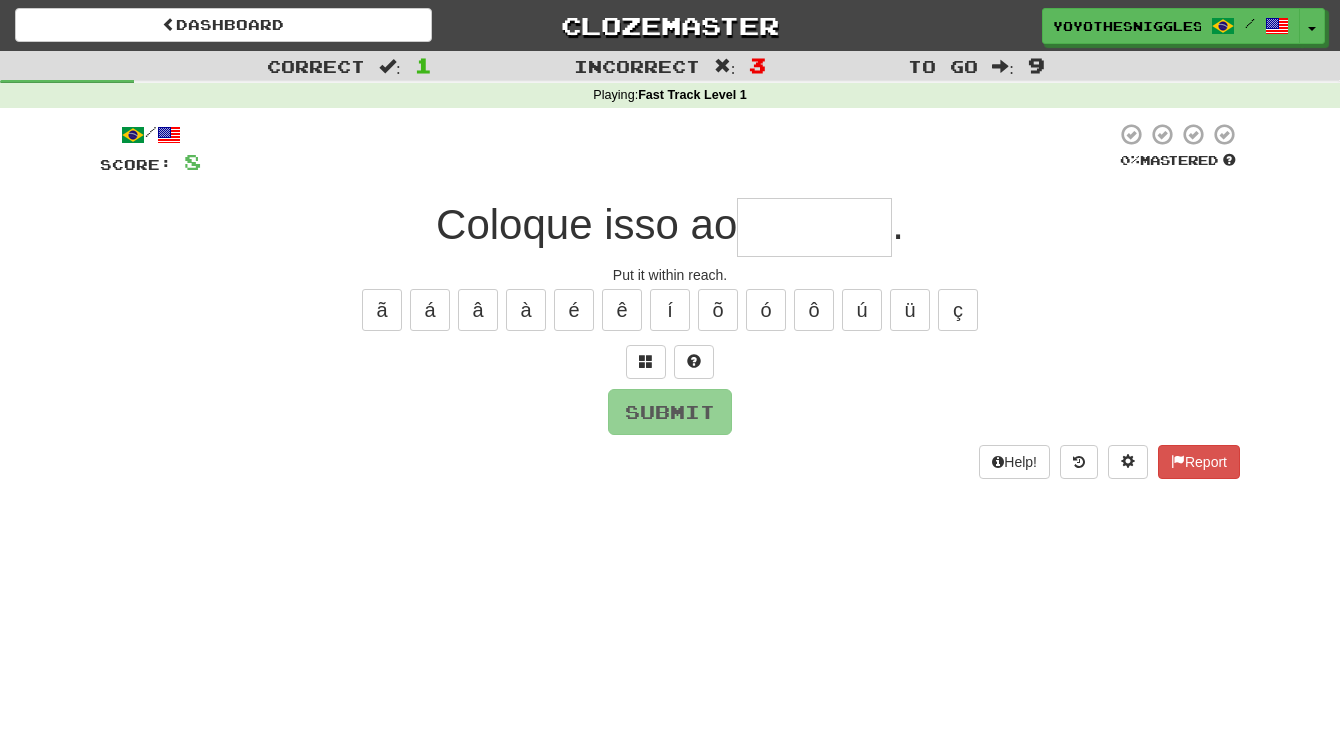click at bounding box center (814, 227) 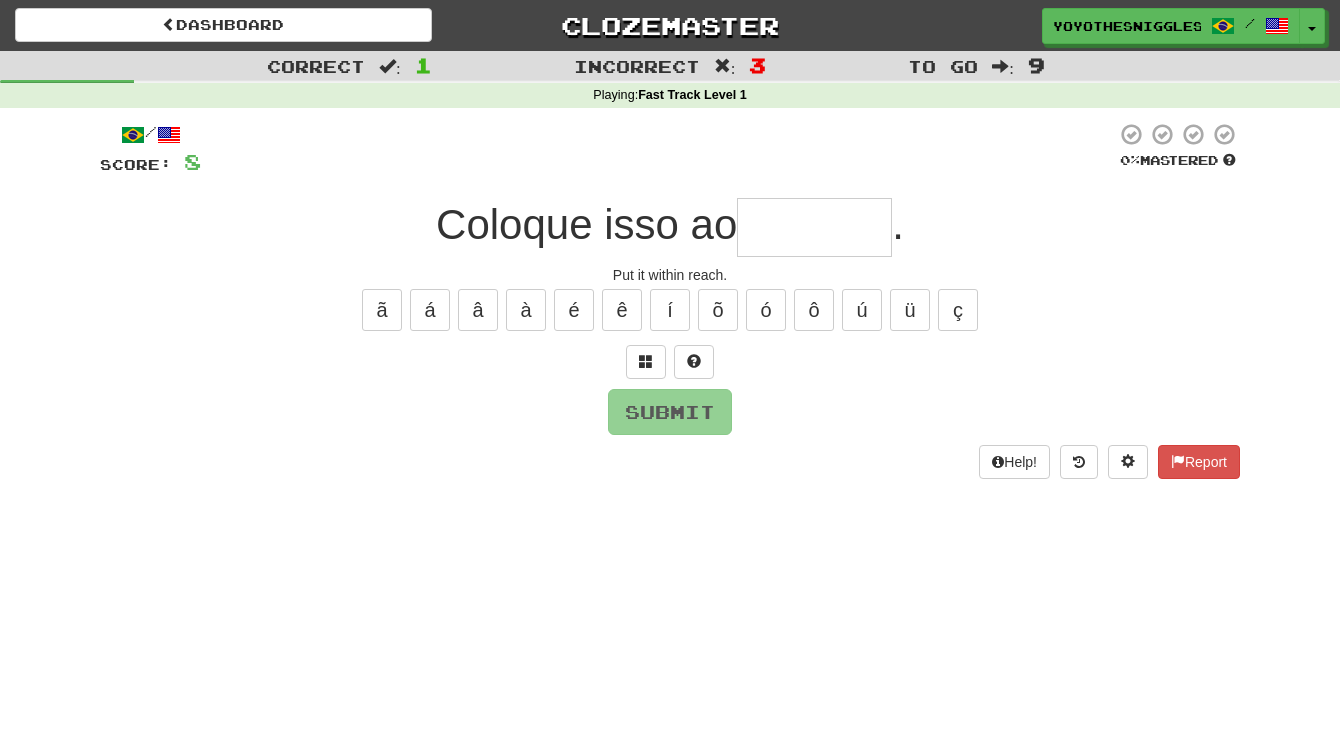 type on "*" 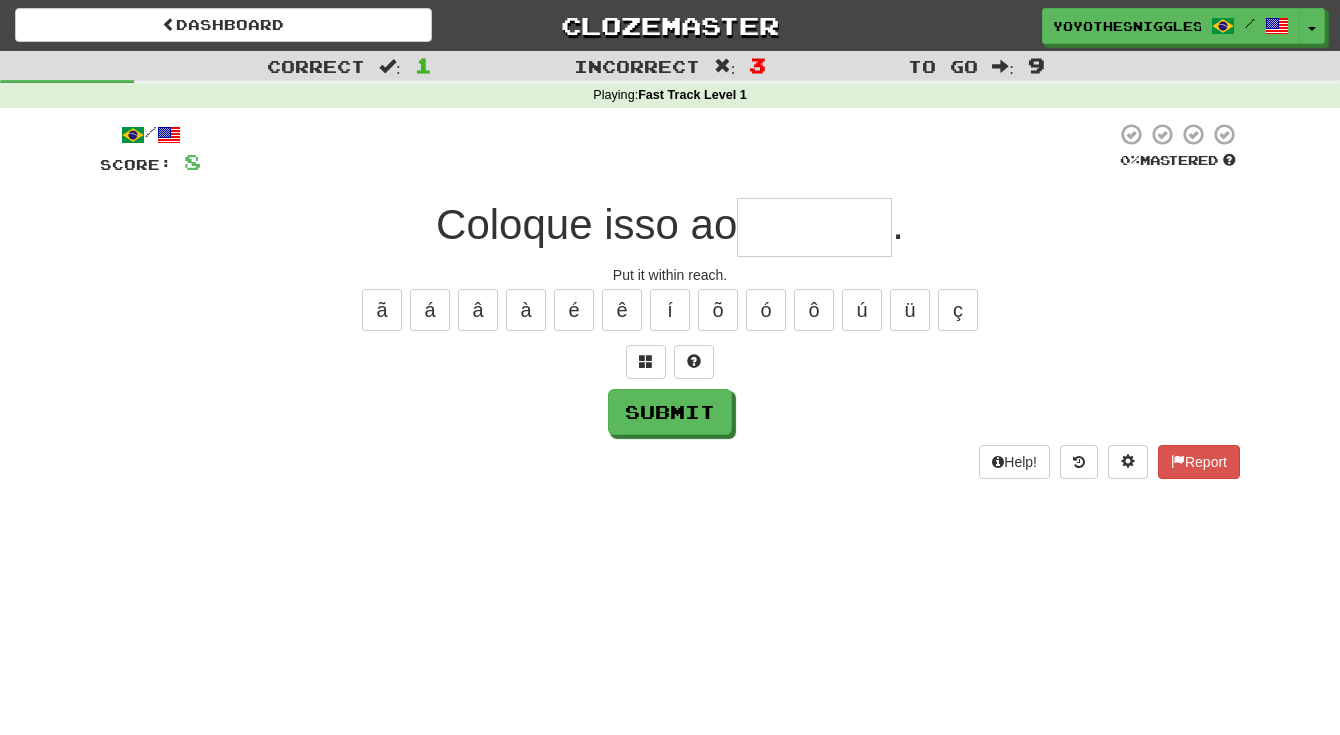 type on "*" 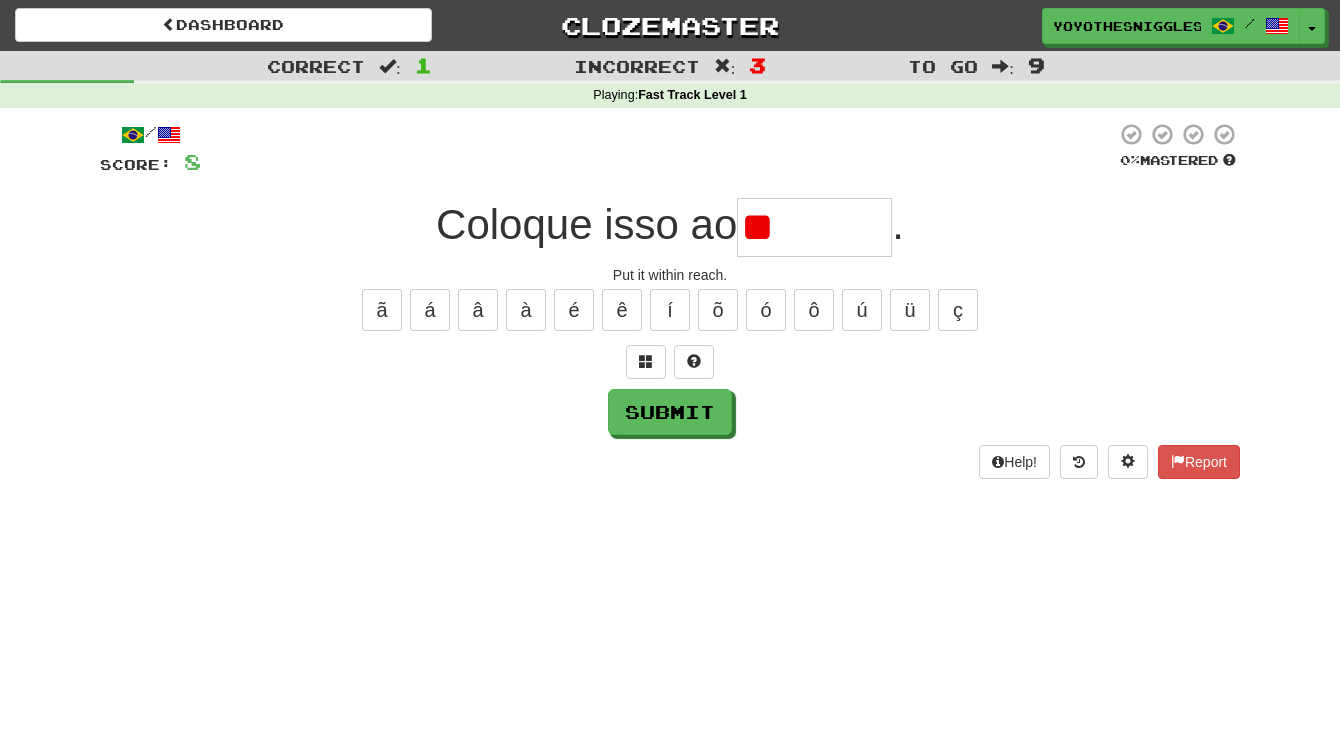 type on "*******" 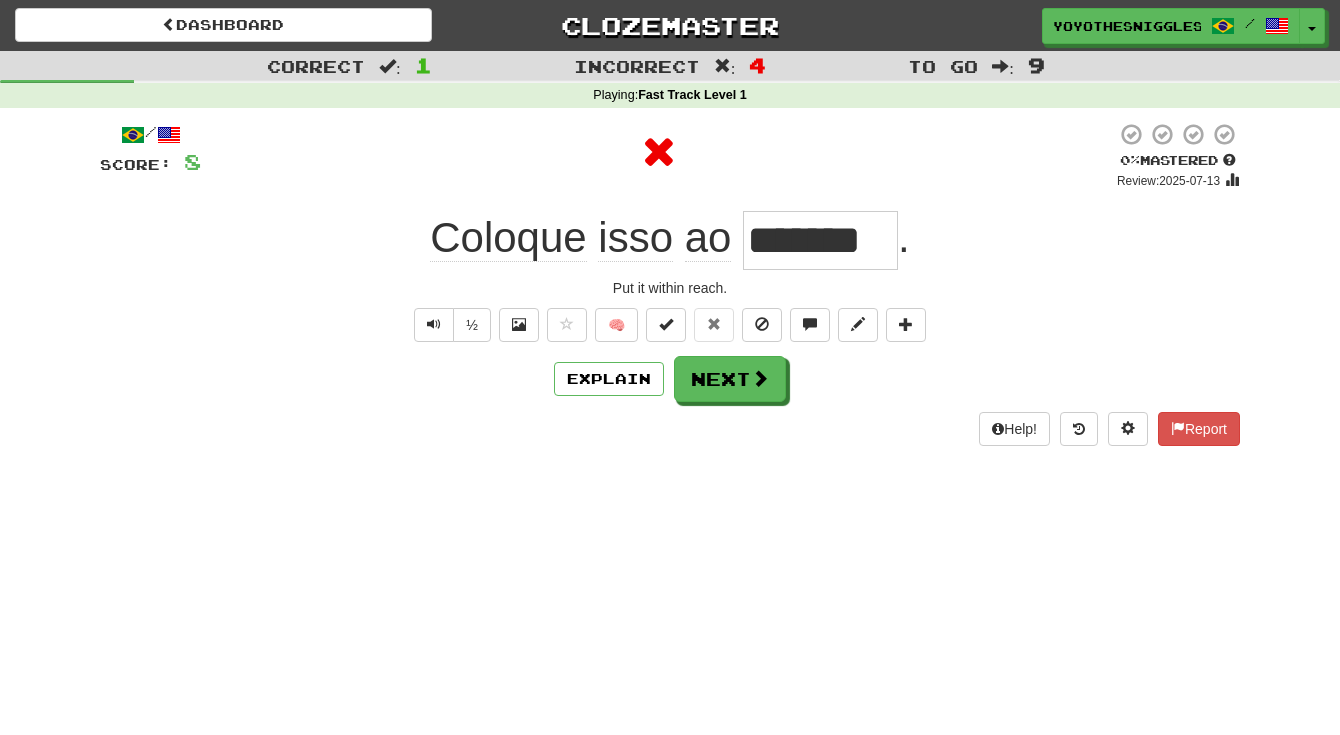 drag, startPoint x: 848, startPoint y: 248, endPoint x: 1017, endPoint y: 280, distance: 172.00291 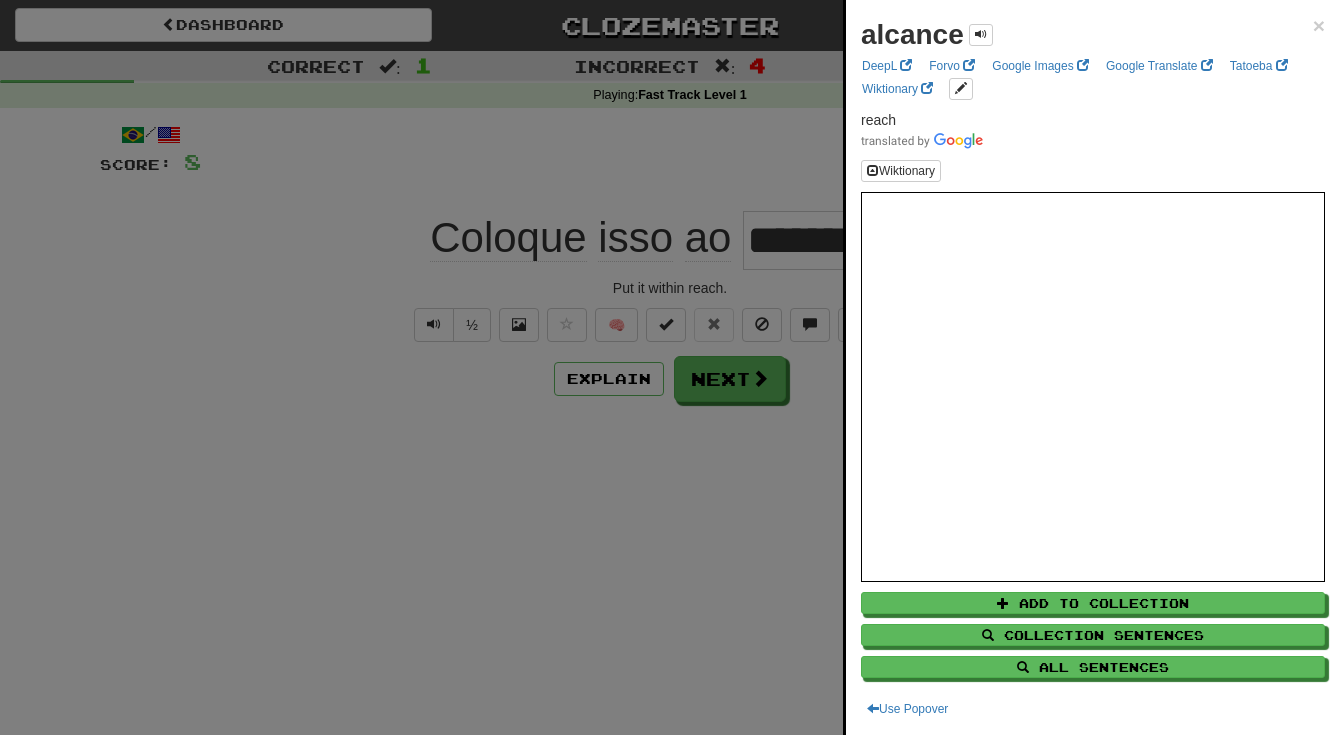 drag, startPoint x: 742, startPoint y: 603, endPoint x: 738, endPoint y: 574, distance: 29.274563 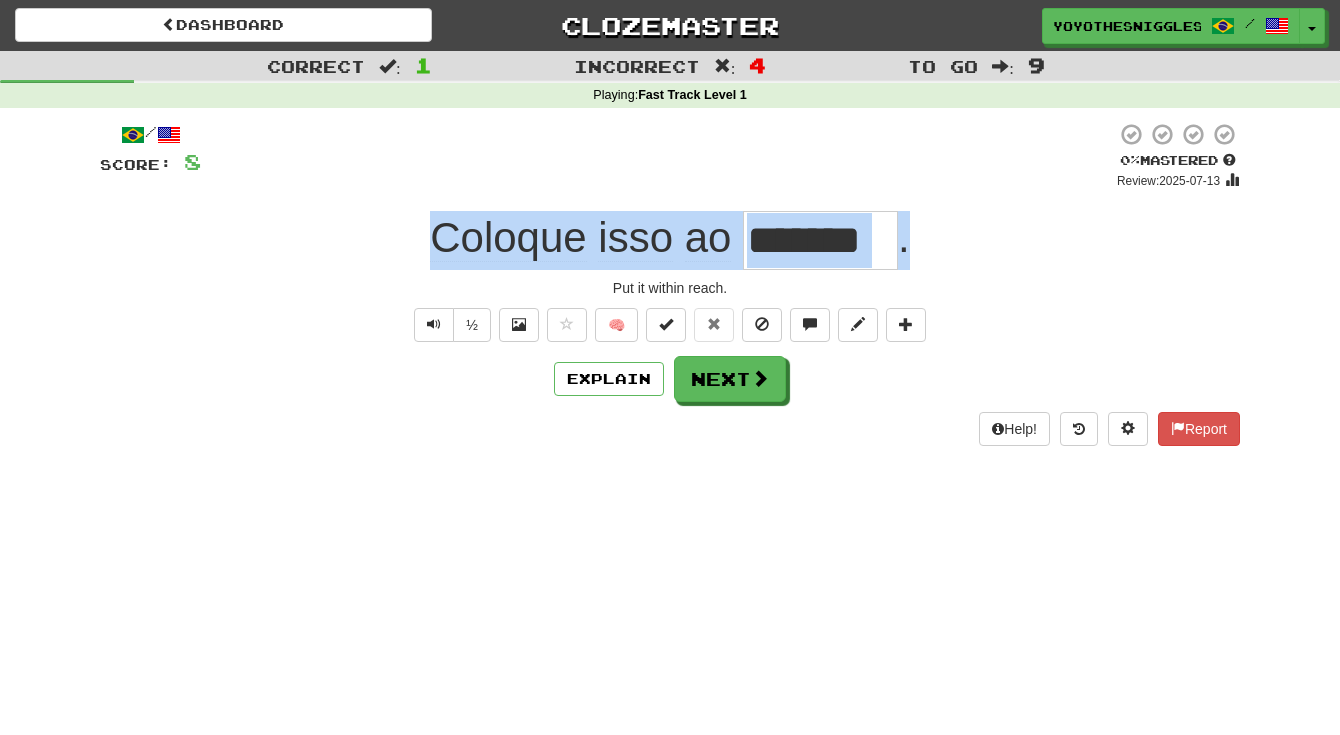 drag, startPoint x: 612, startPoint y: 234, endPoint x: 997, endPoint y: 254, distance: 385.51913 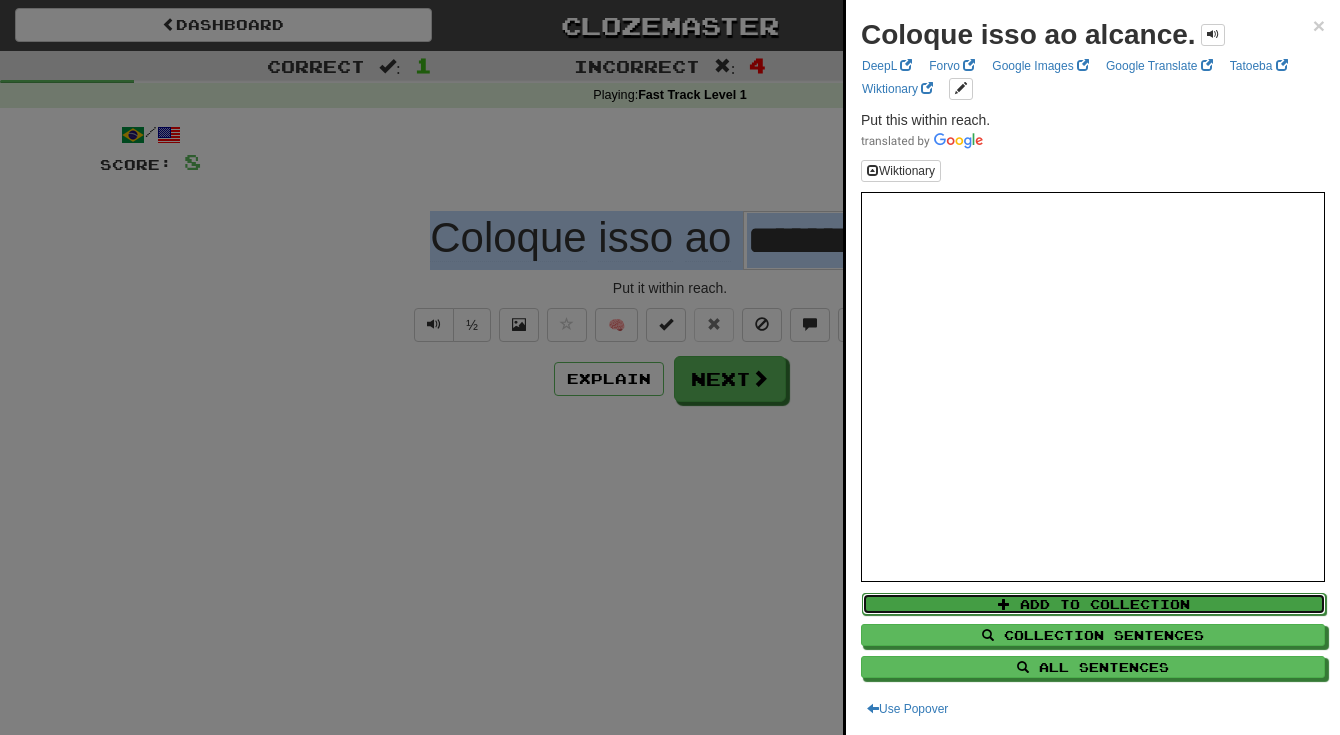 click on "Add to Collection" at bounding box center [1094, 604] 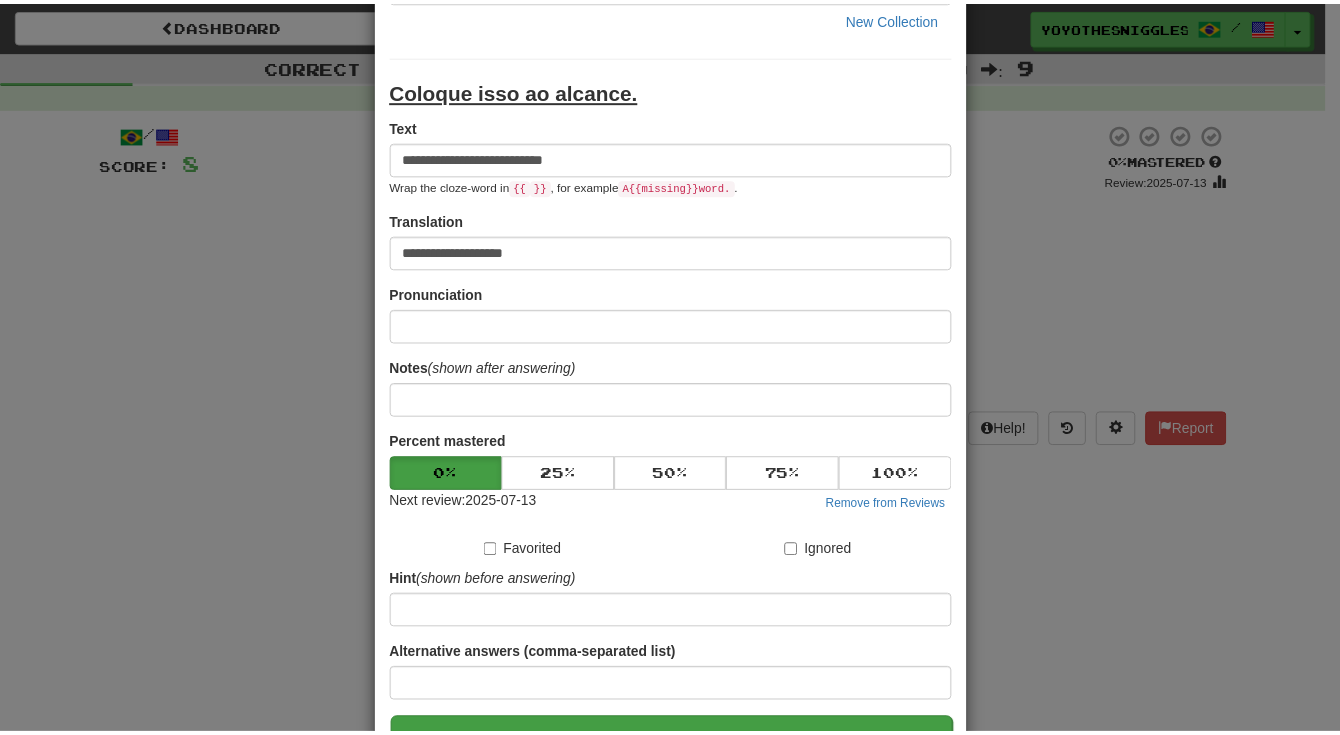 scroll, scrollTop: 295, scrollLeft: 0, axis: vertical 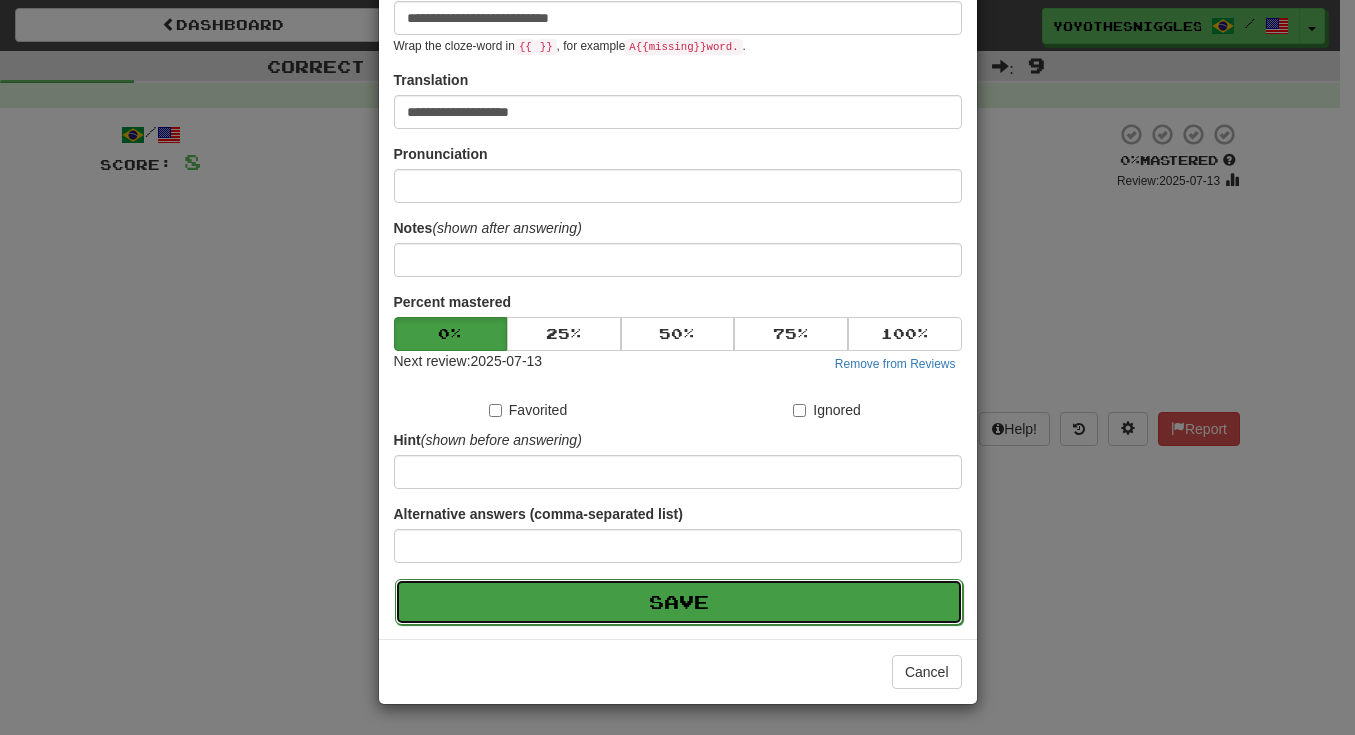 click on "Save" at bounding box center (679, 602) 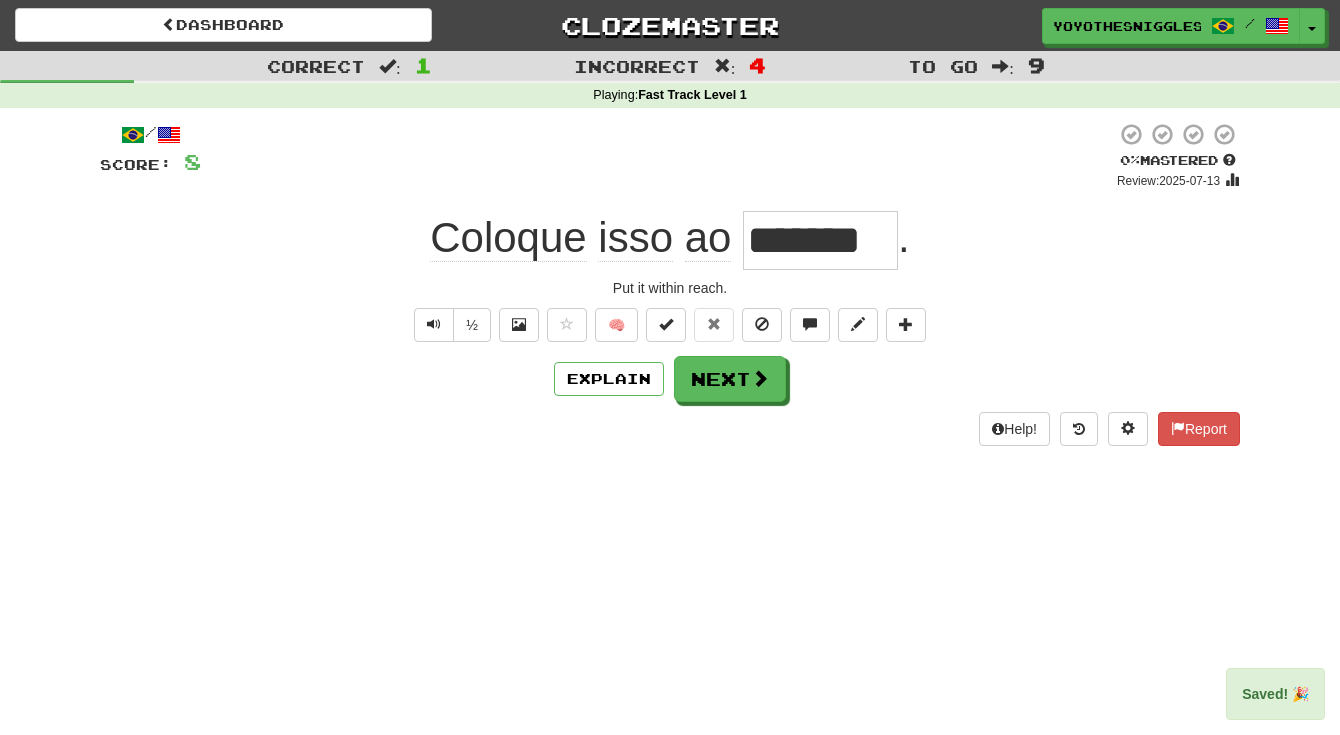 click on "/  Score:   8 0 %  Mastered Review:  2025-07-13 Coloque   isso   ao   ******* . Put it within reach. ½ 🧠 Explain Next  Help!  Report" at bounding box center [670, 284] 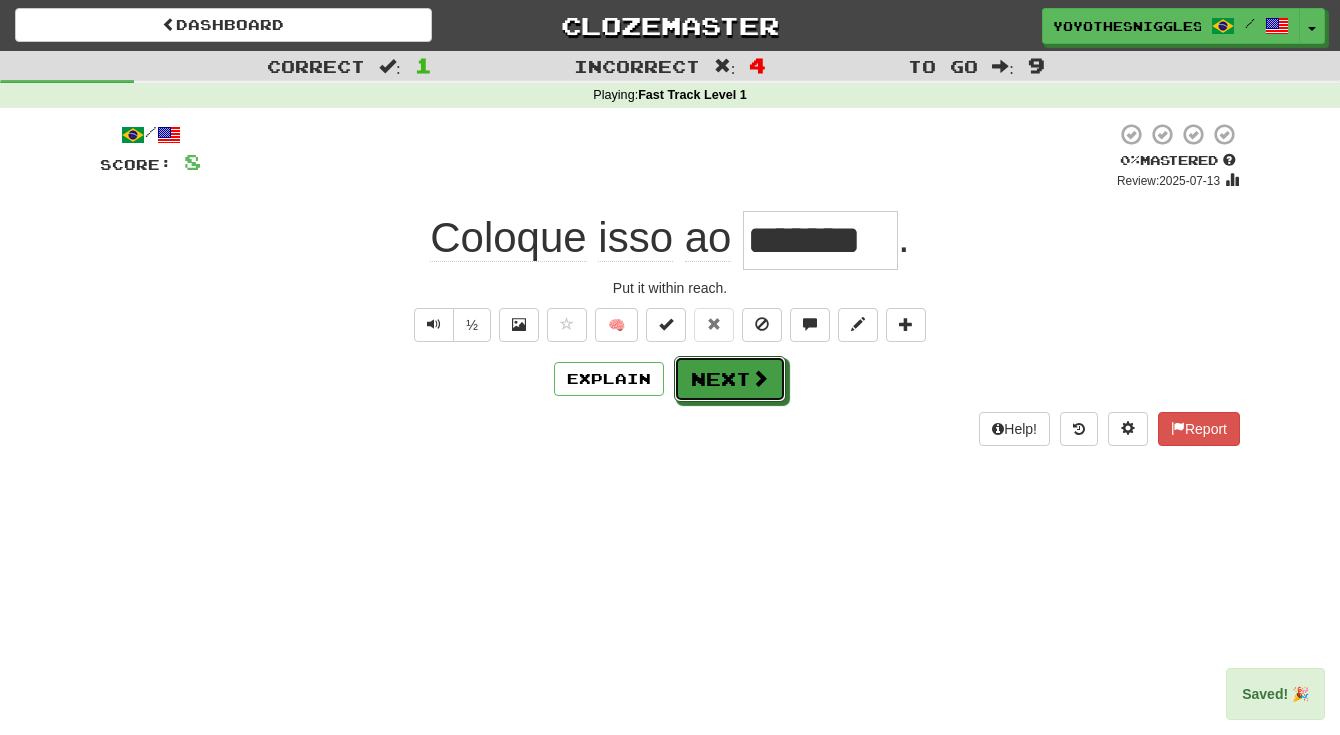 click on "Next" at bounding box center [730, 379] 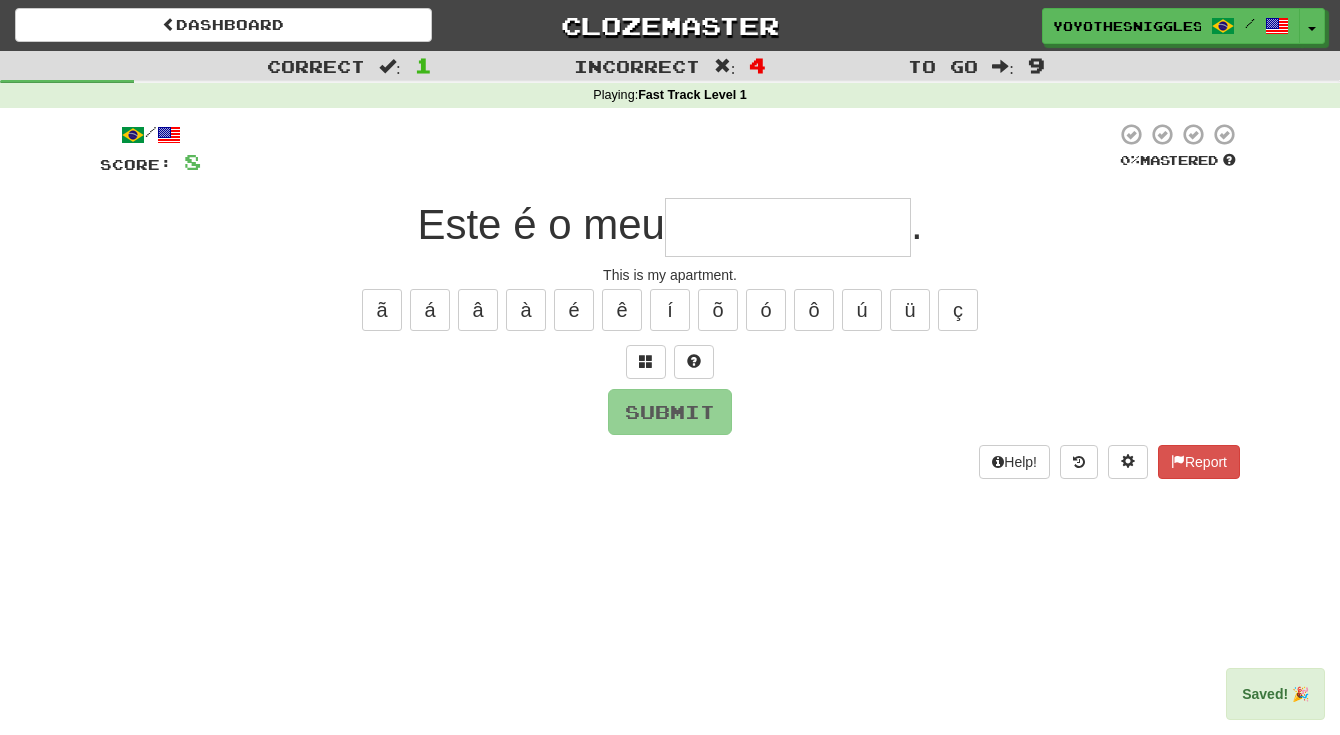 click at bounding box center (788, 227) 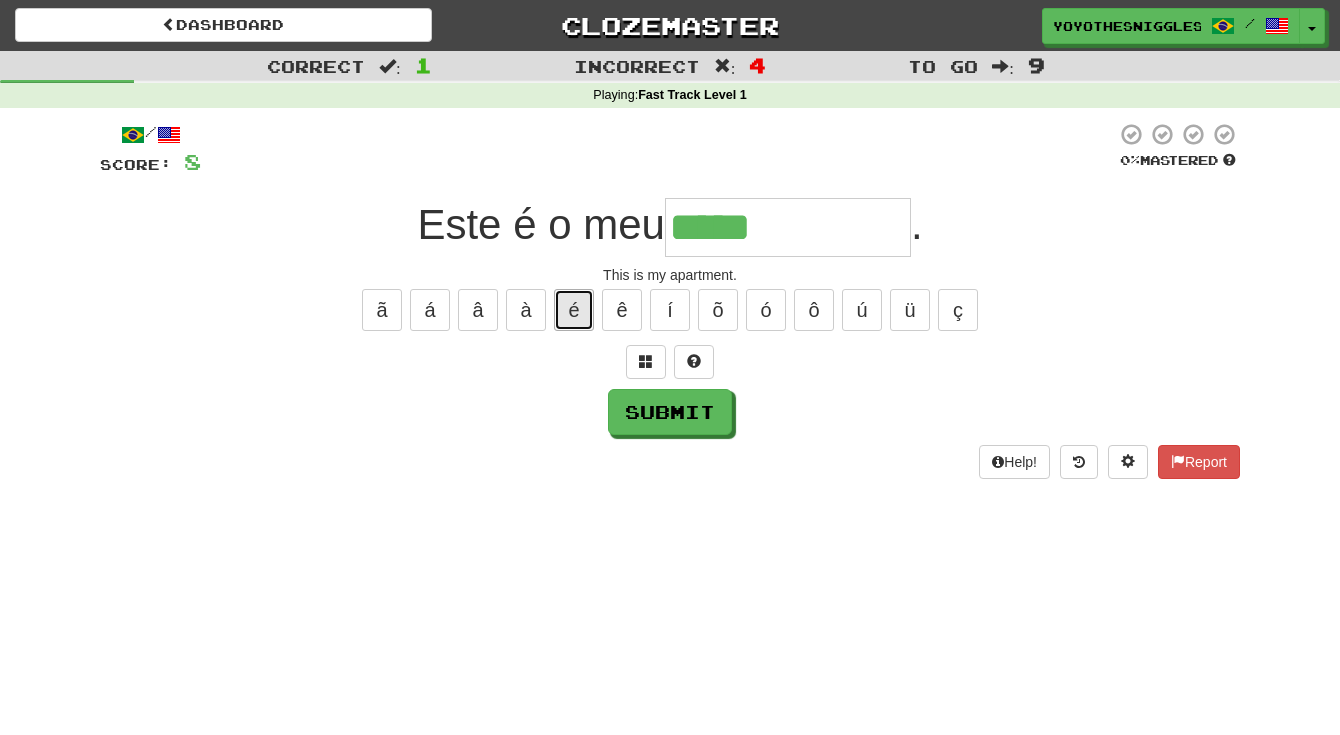 click on "é" at bounding box center (574, 310) 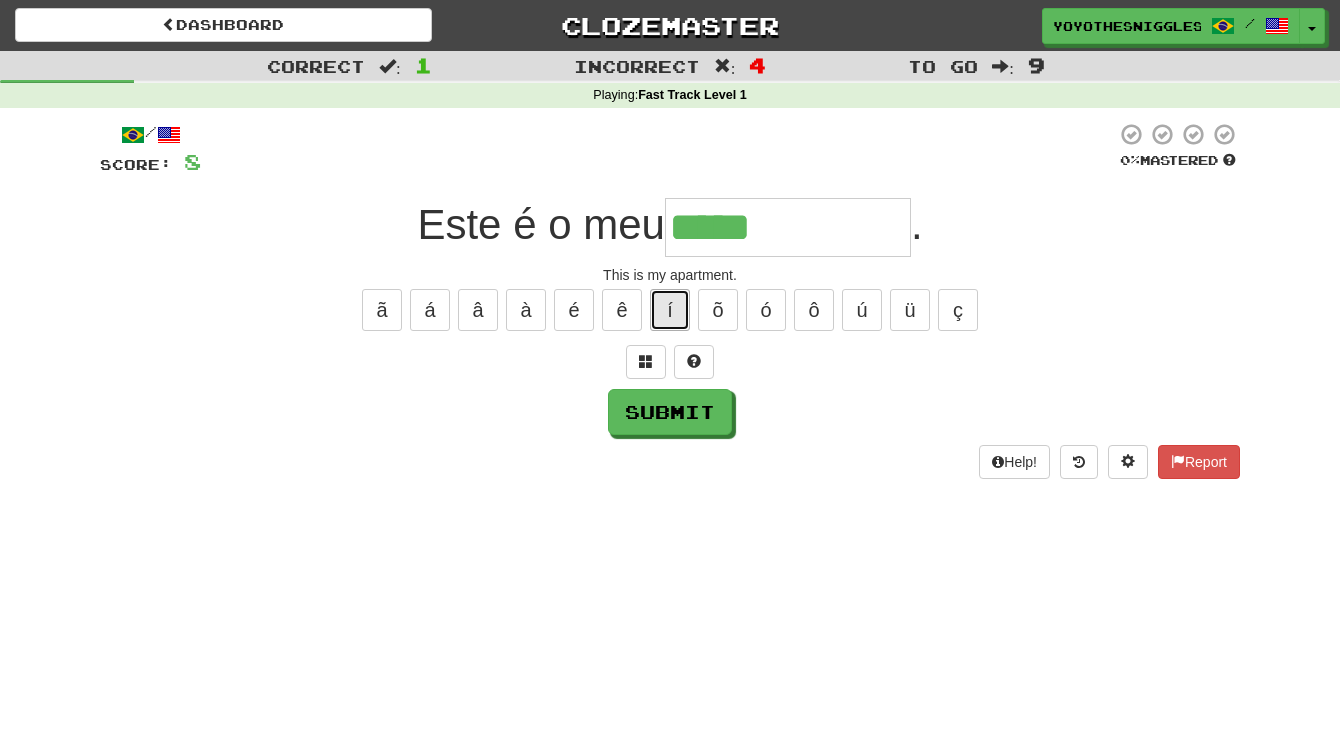 click on "í" at bounding box center (670, 310) 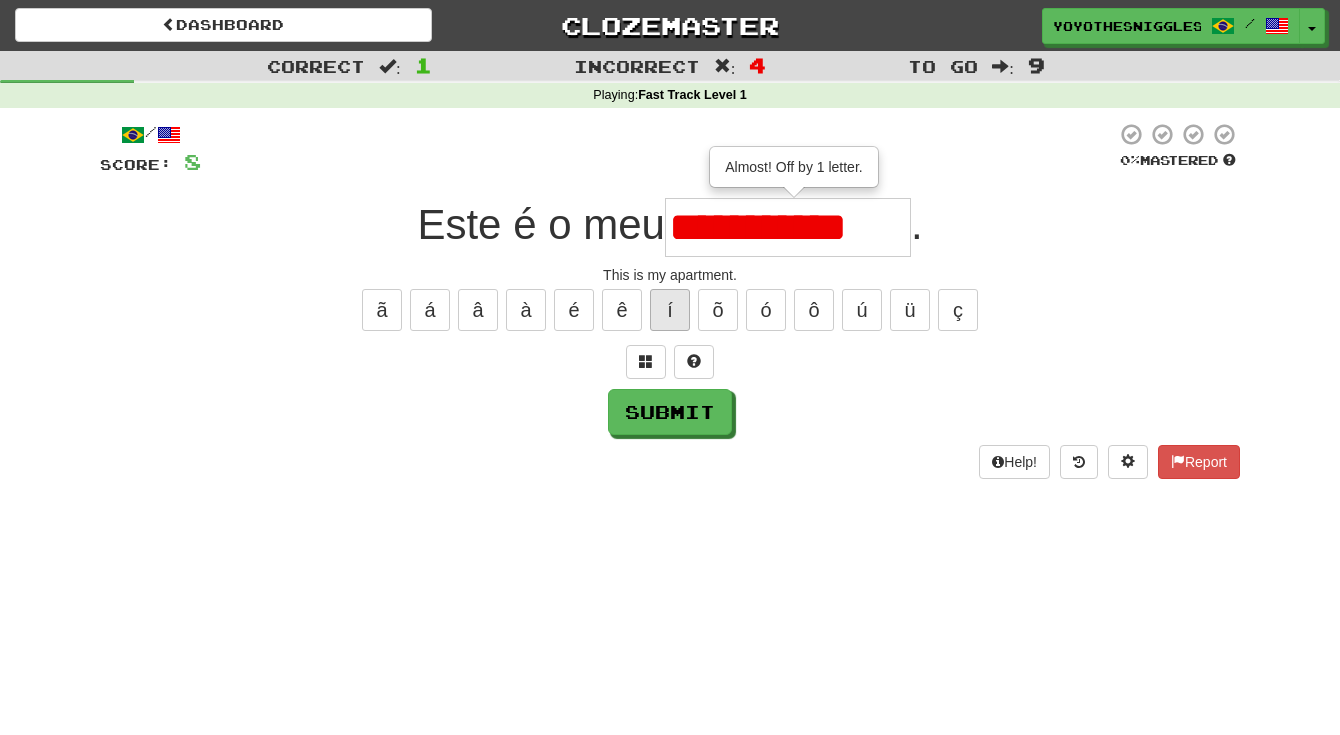 type on "**********" 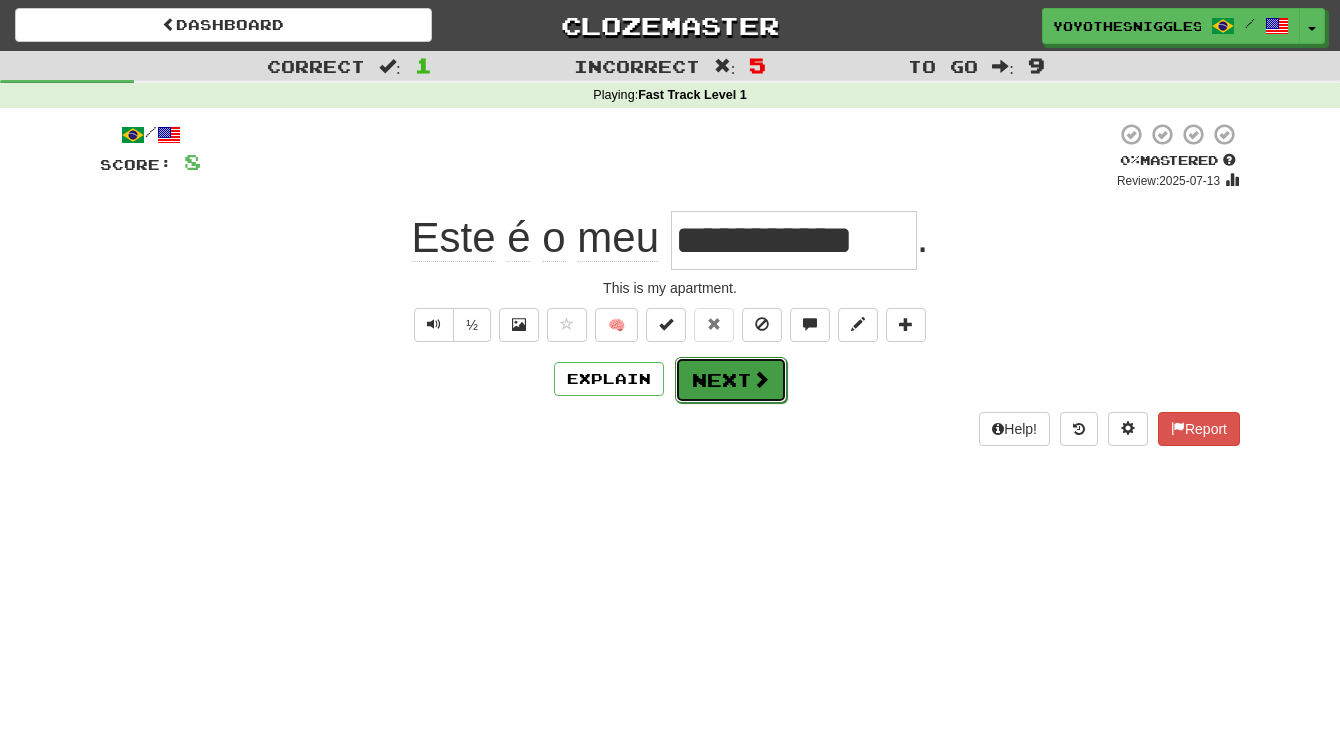 click on "Next" at bounding box center [731, 380] 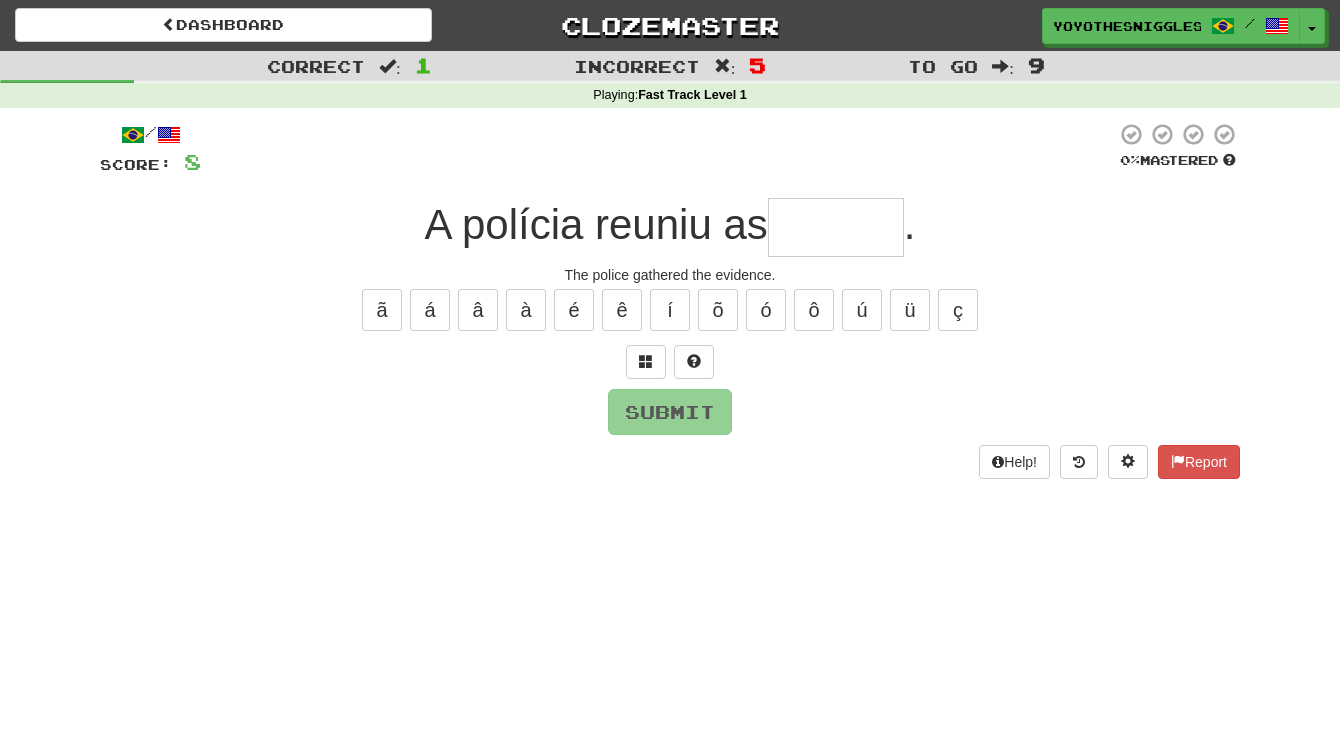click at bounding box center [836, 227] 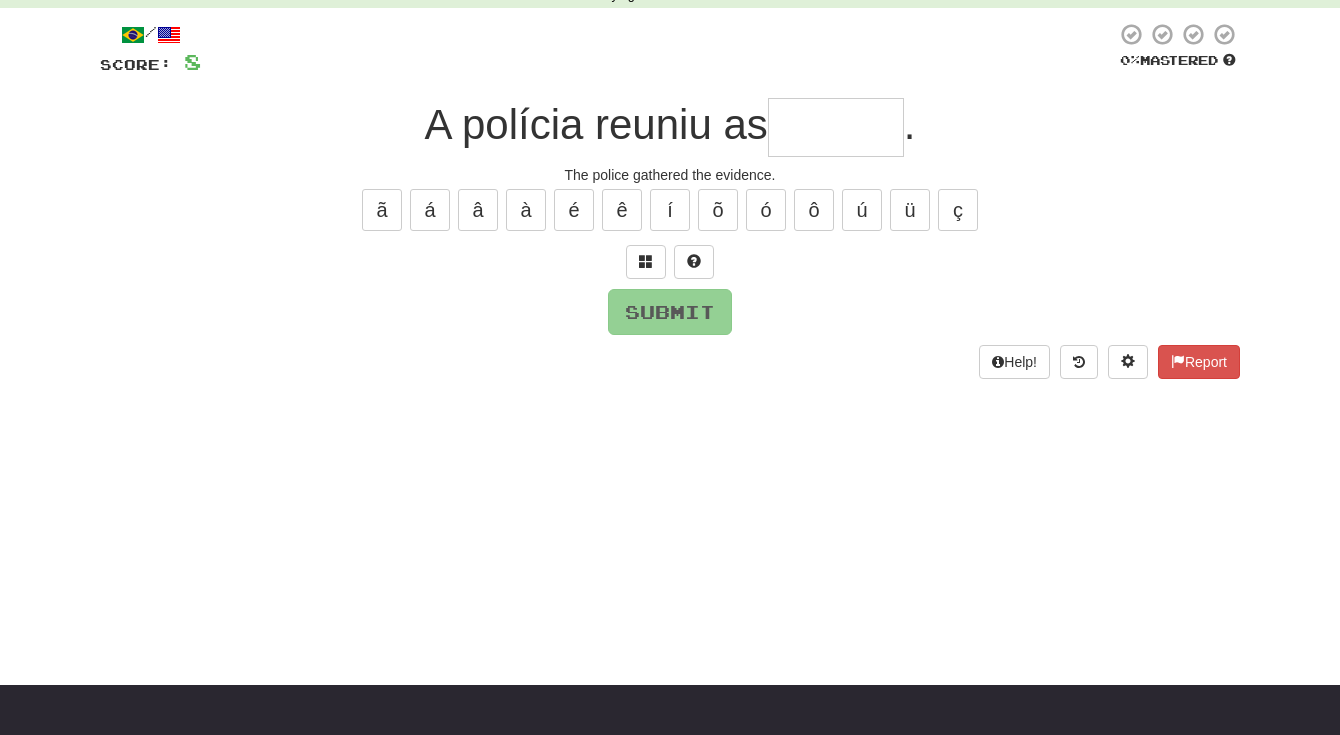 scroll, scrollTop: 0, scrollLeft: 0, axis: both 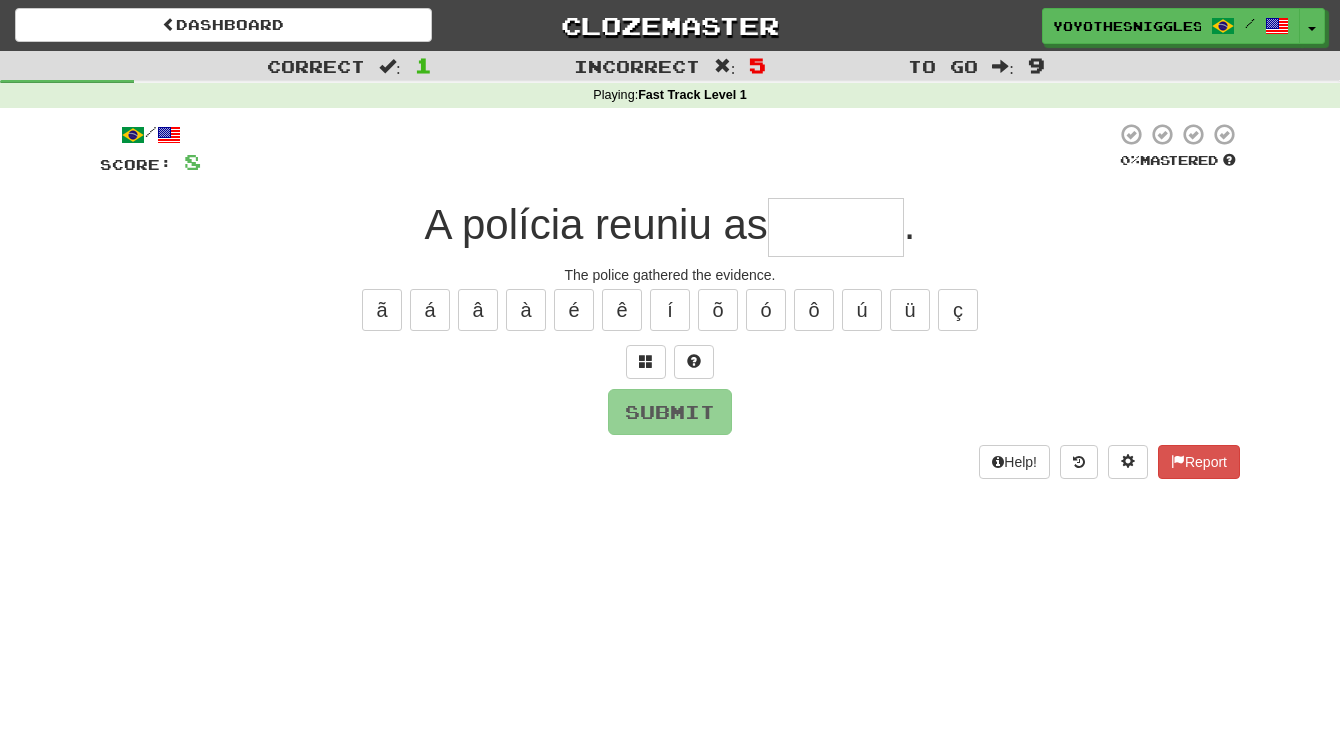 click at bounding box center [836, 227] 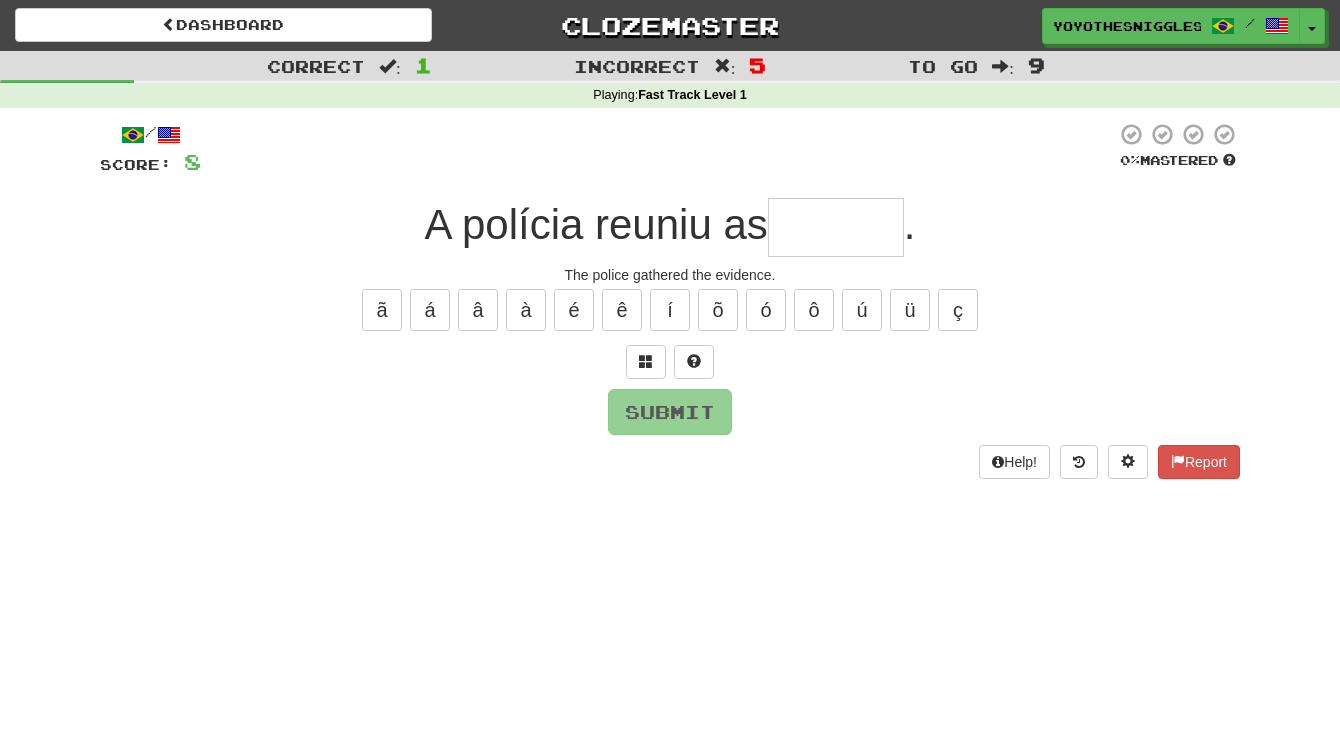 click at bounding box center [836, 227] 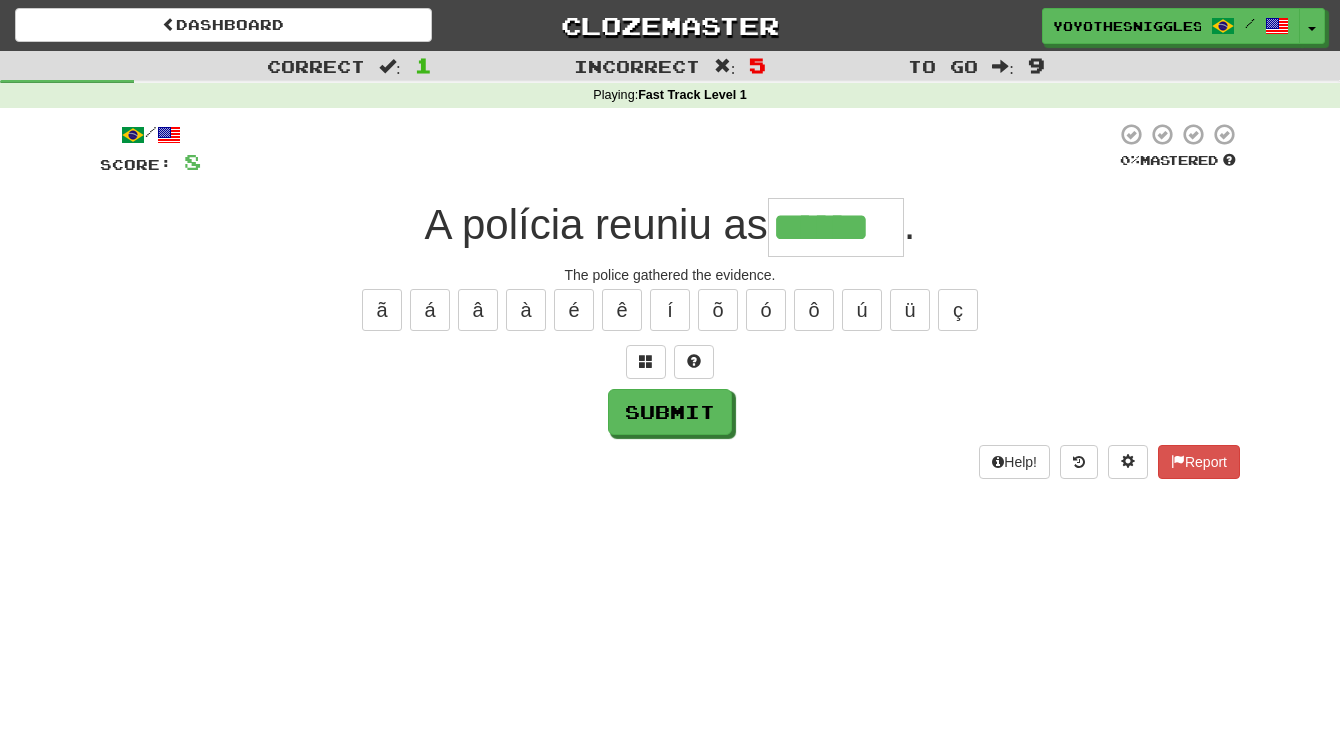 type on "******" 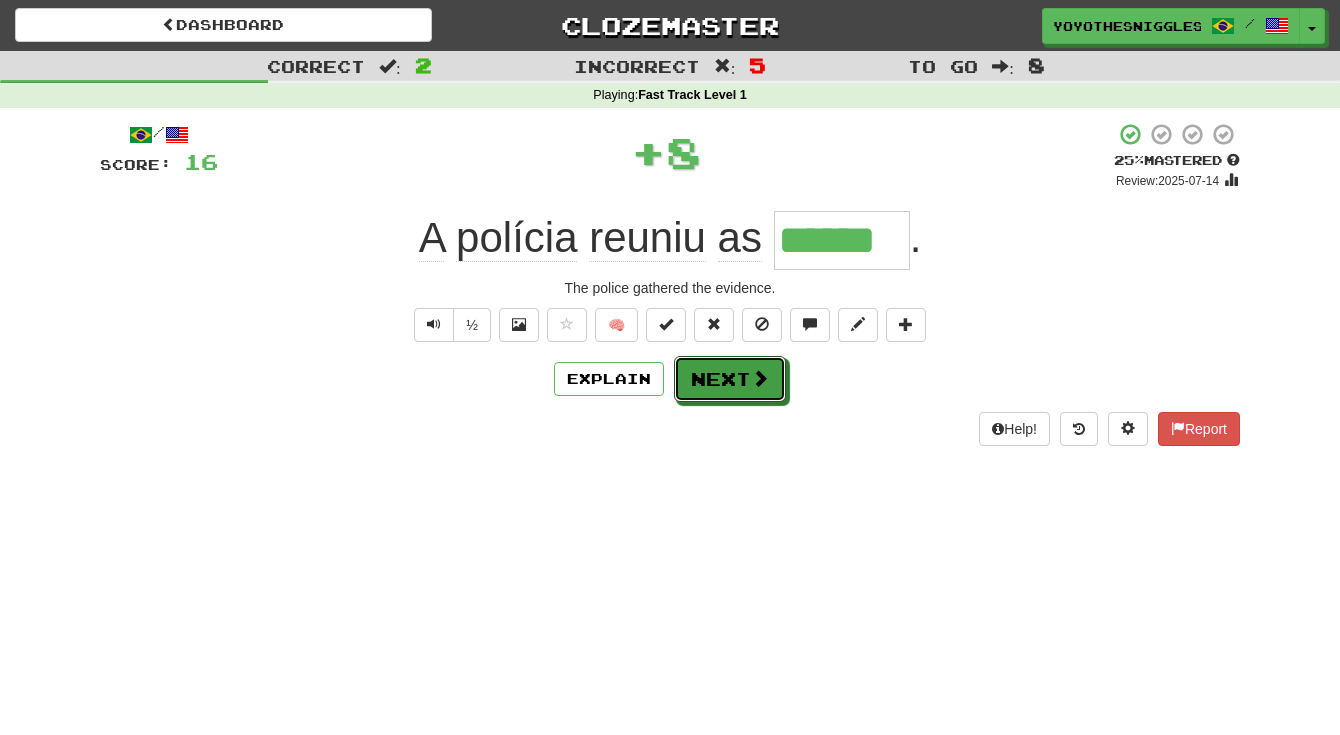 click on "Next" at bounding box center [730, 379] 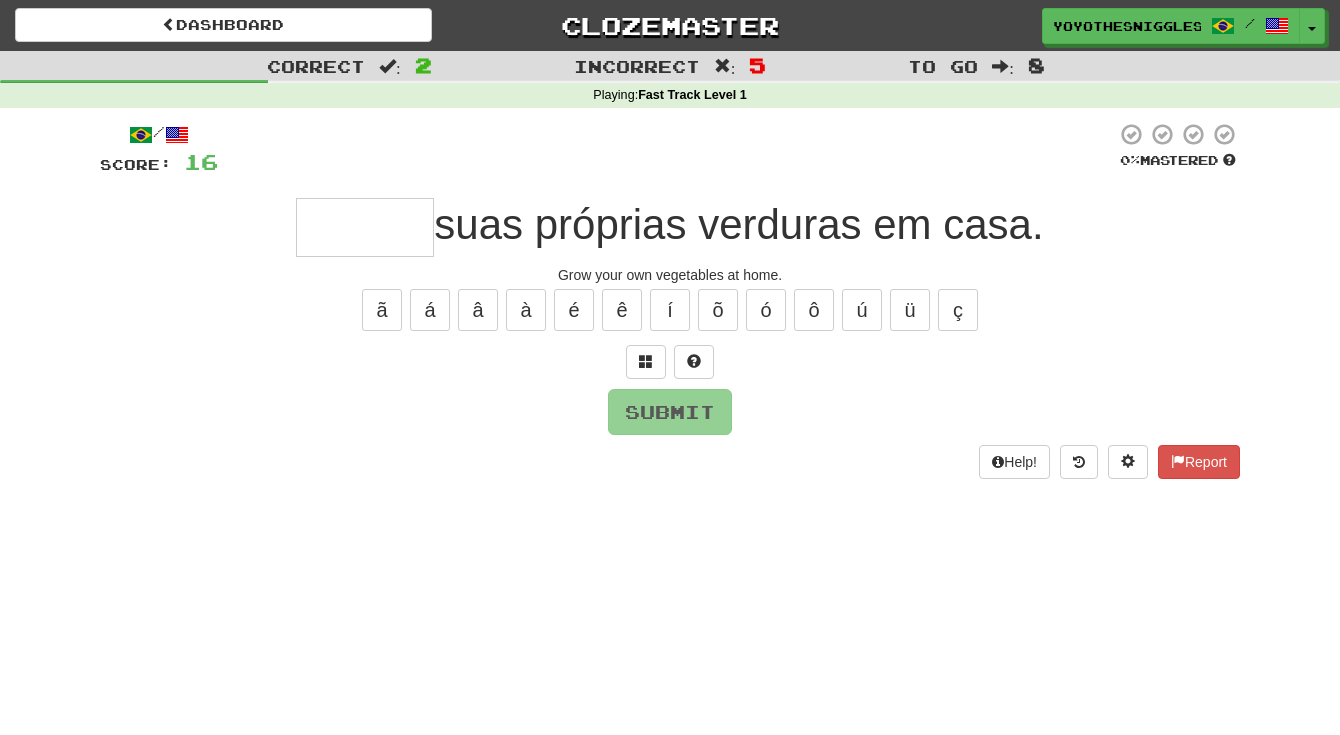 click at bounding box center (365, 227) 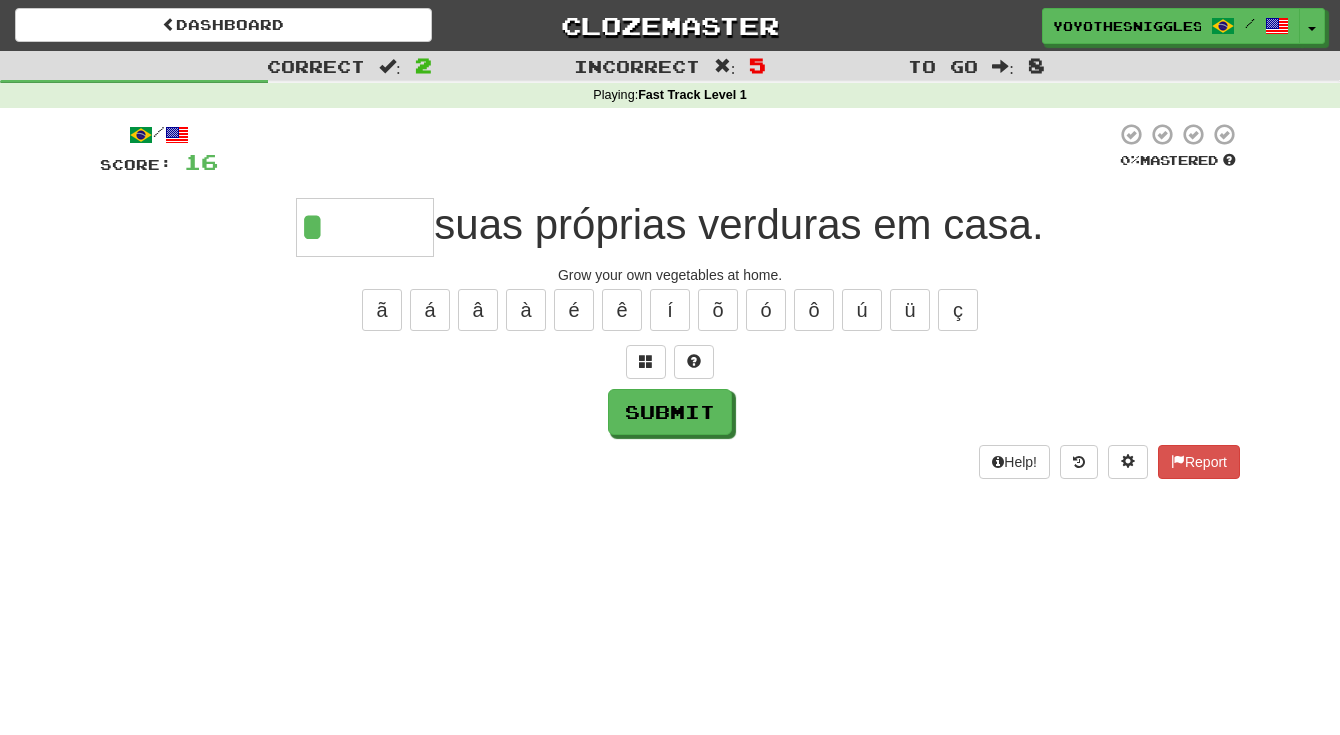 type on "*******" 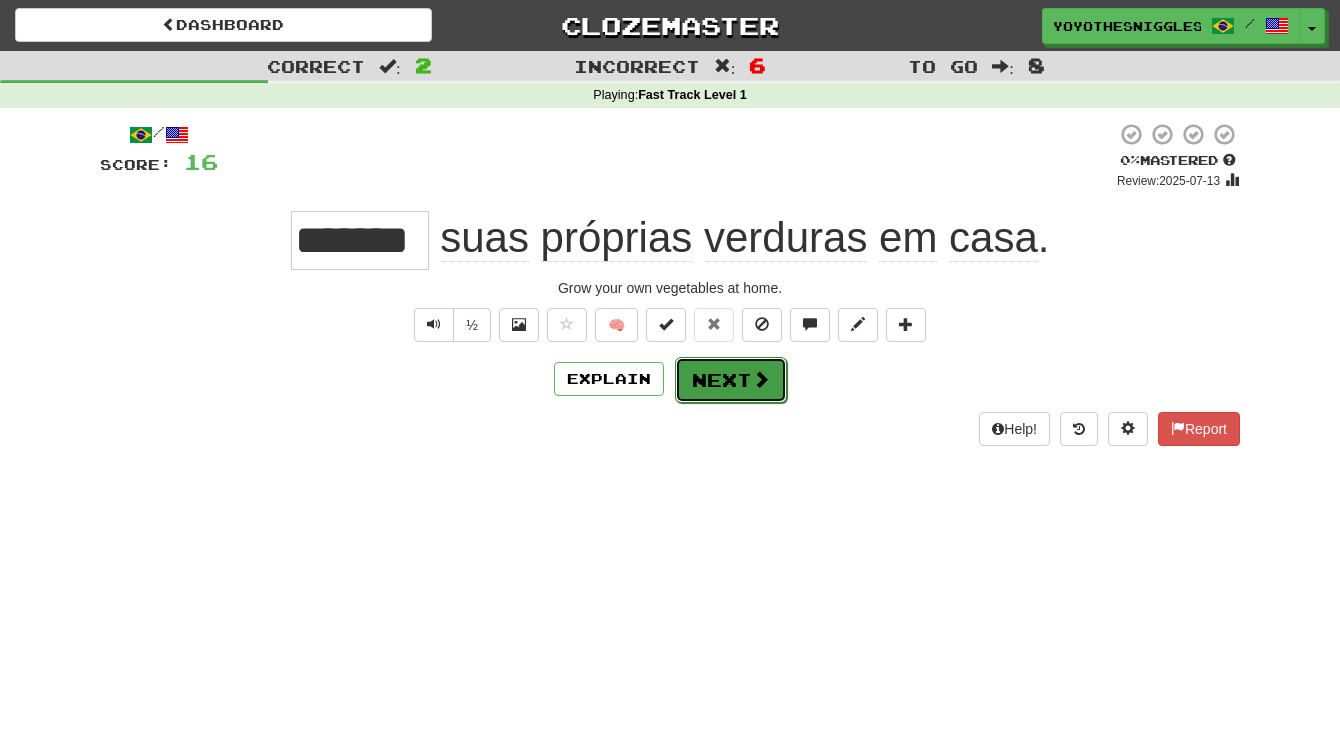 click on "Next" at bounding box center (731, 380) 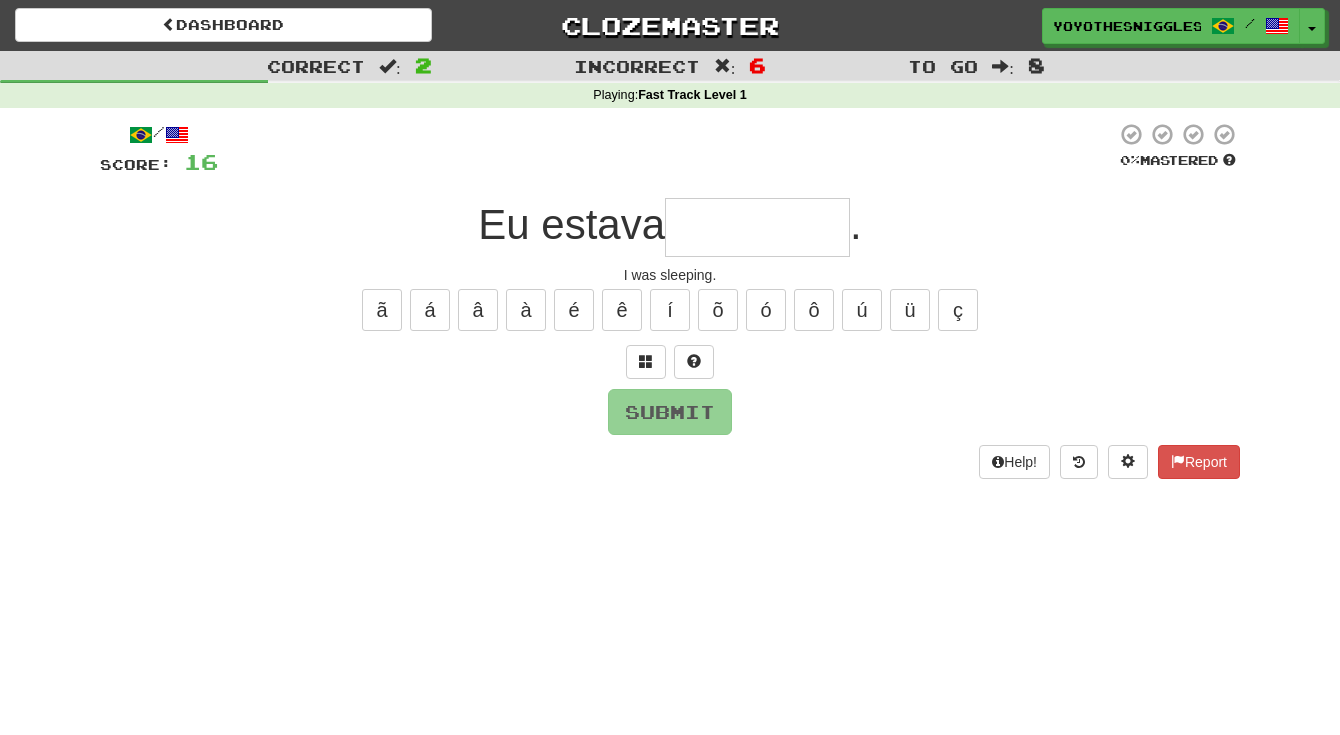 click at bounding box center (757, 227) 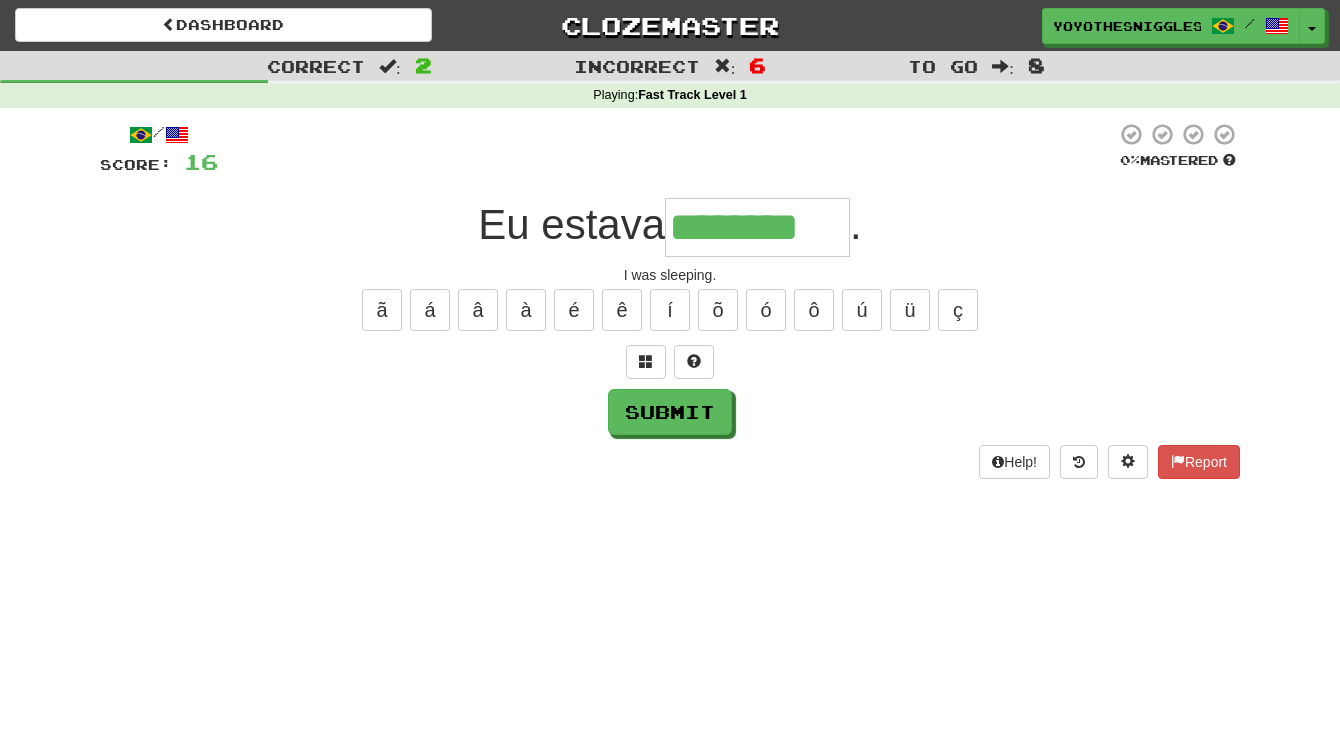 type on "********" 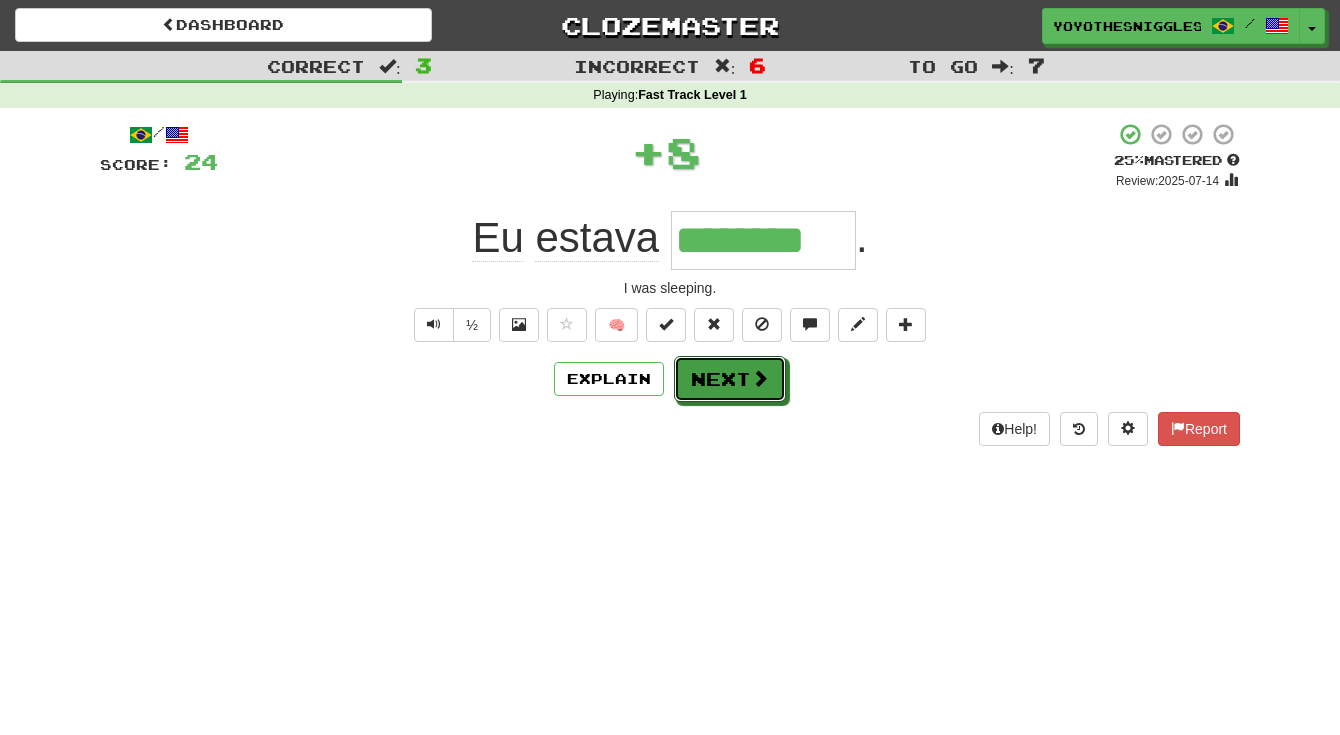 click on "Next" at bounding box center (730, 379) 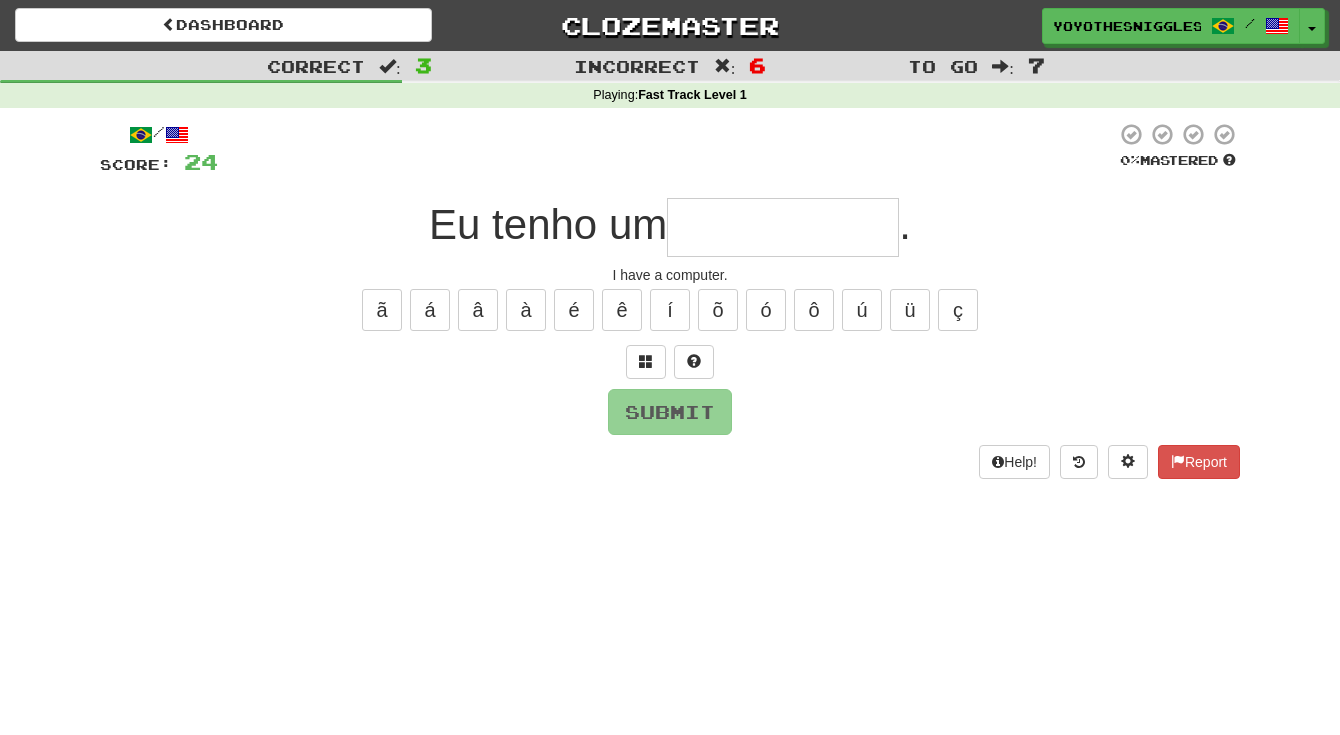 click at bounding box center [783, 227] 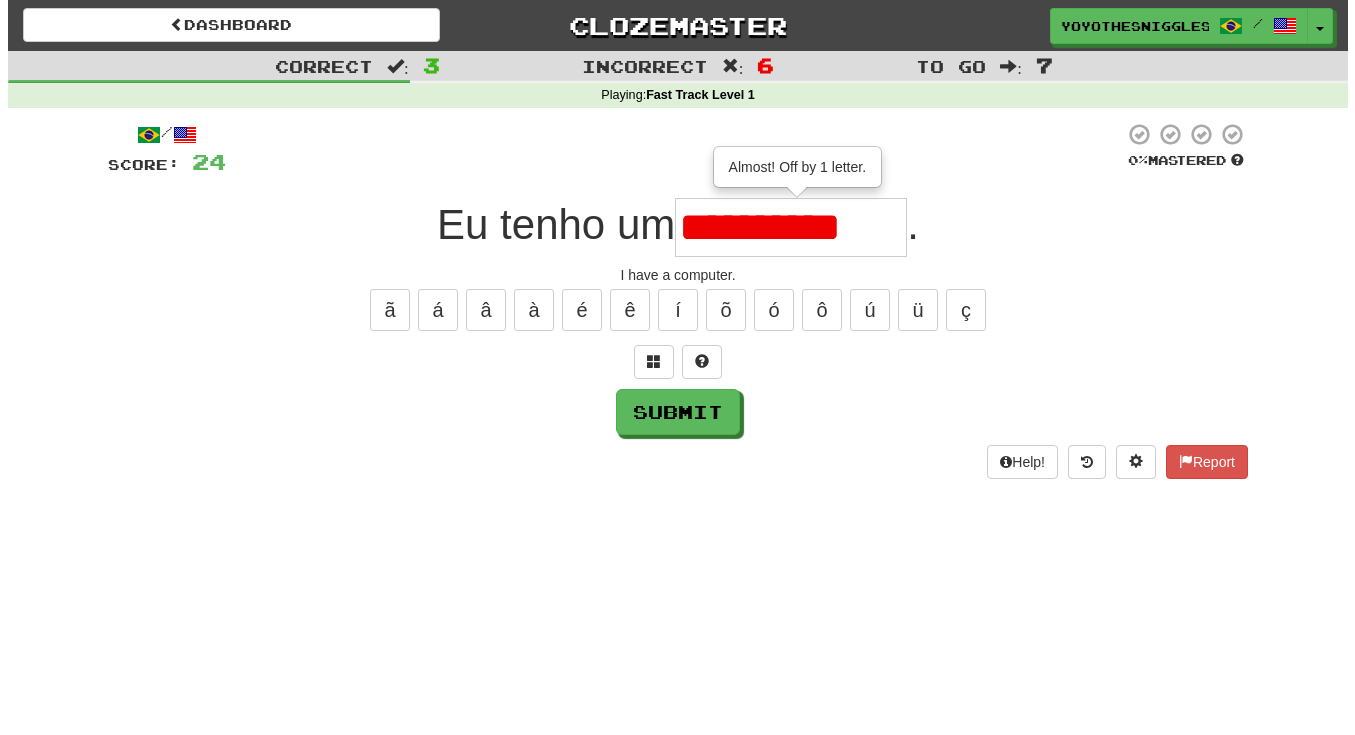 scroll, scrollTop: 0, scrollLeft: 0, axis: both 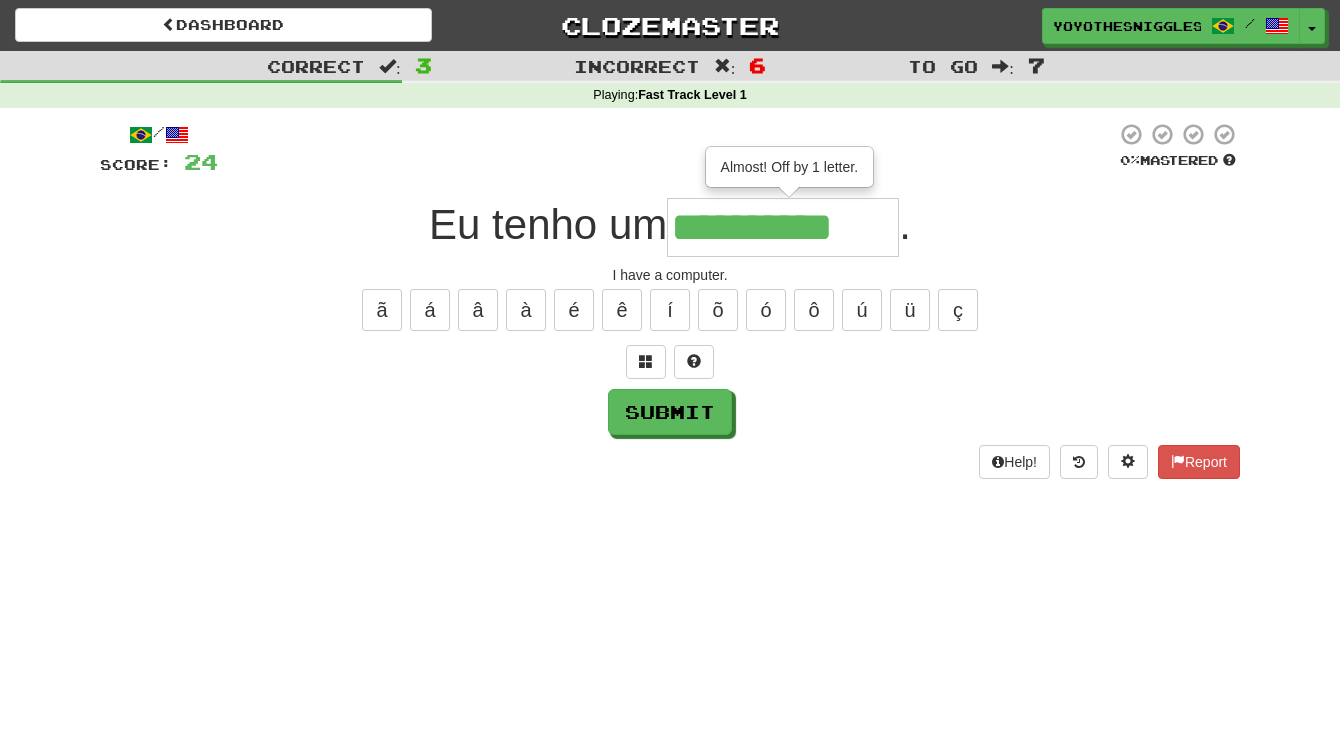 type on "**********" 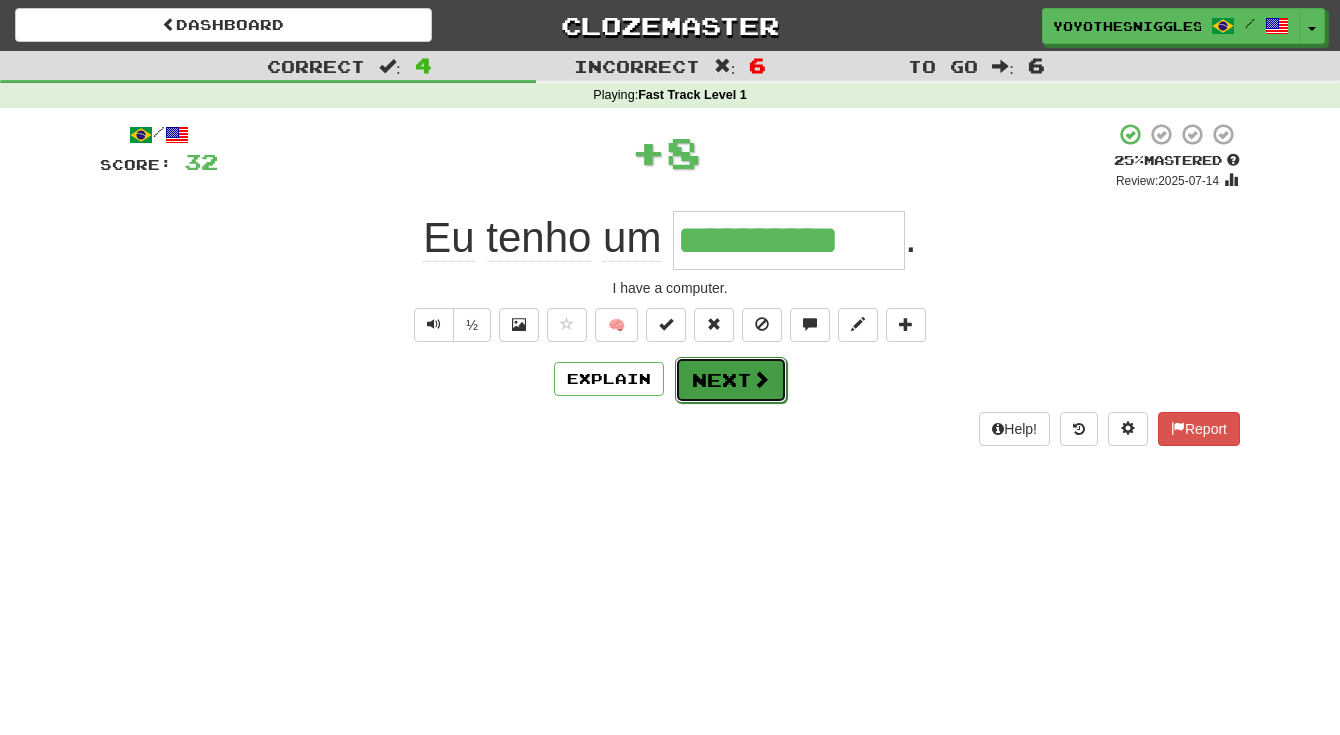 click on "Next" at bounding box center [731, 380] 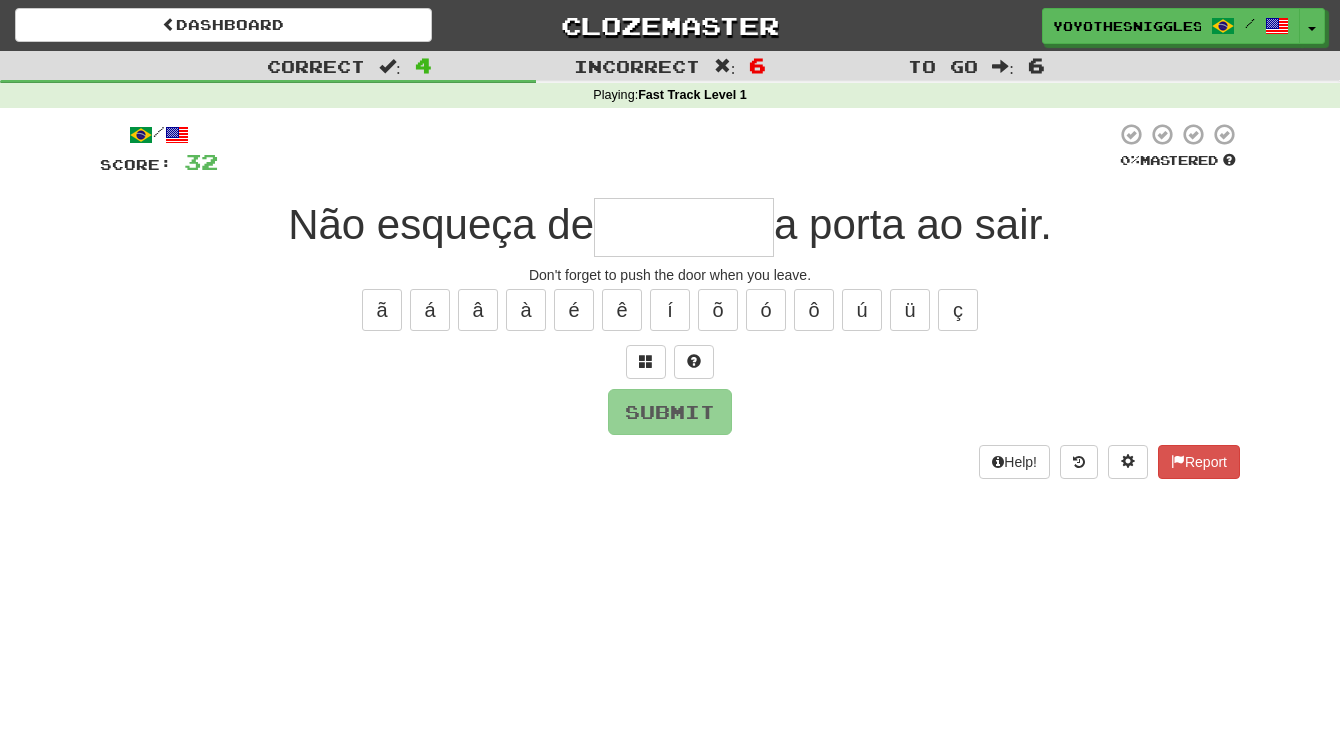 click at bounding box center (684, 227) 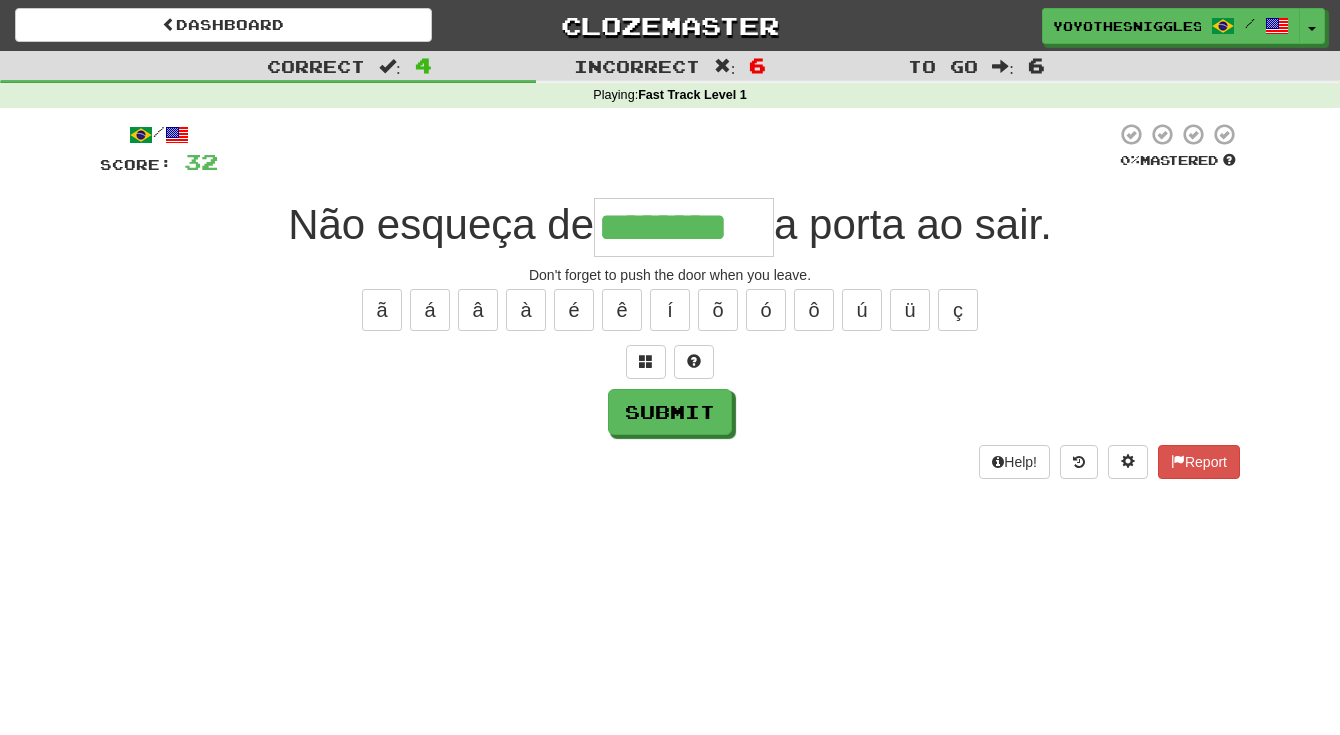 type on "********" 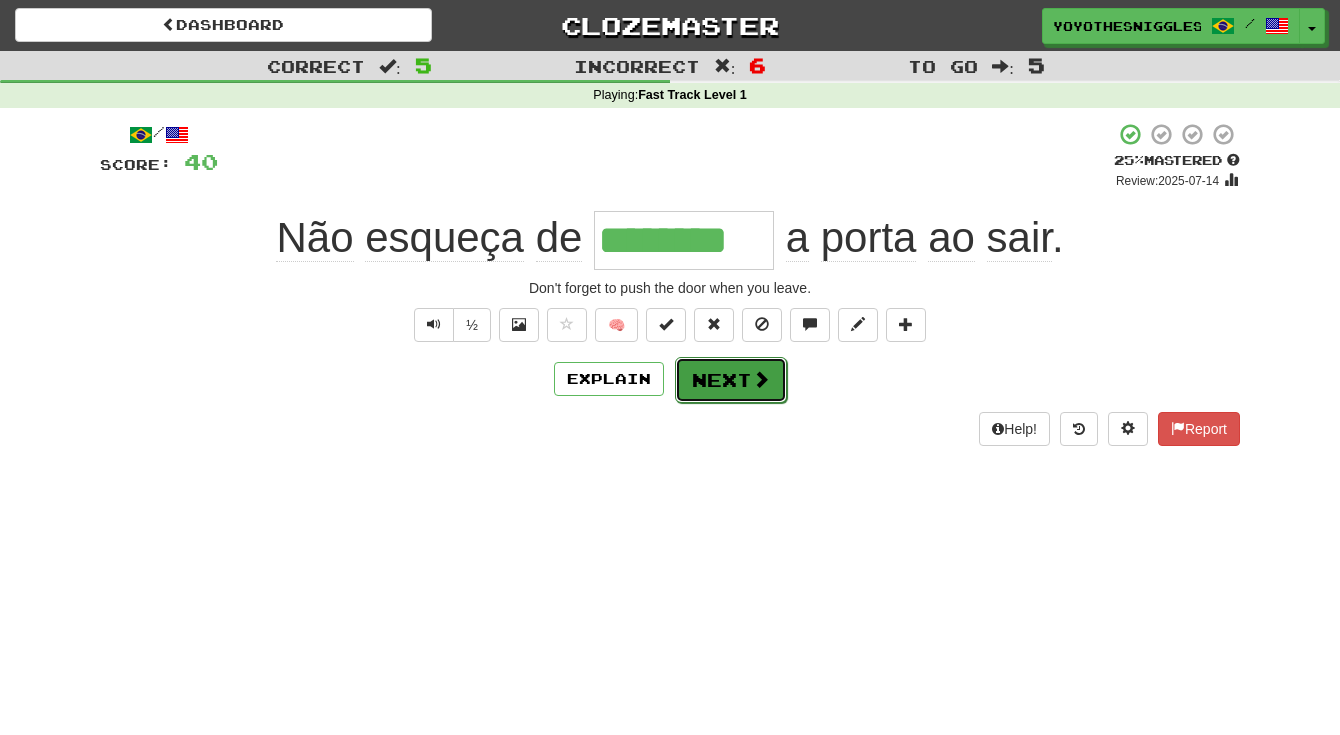 click on "Next" at bounding box center (731, 380) 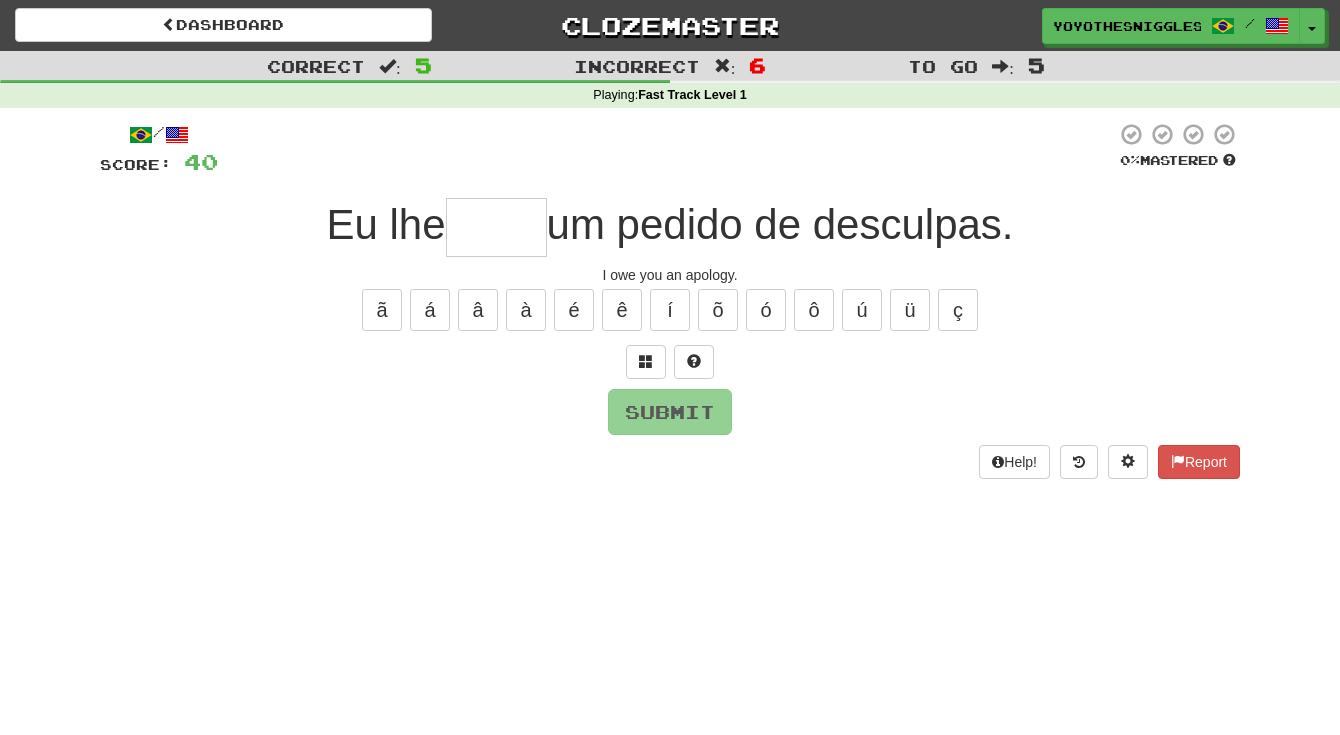 click at bounding box center (496, 227) 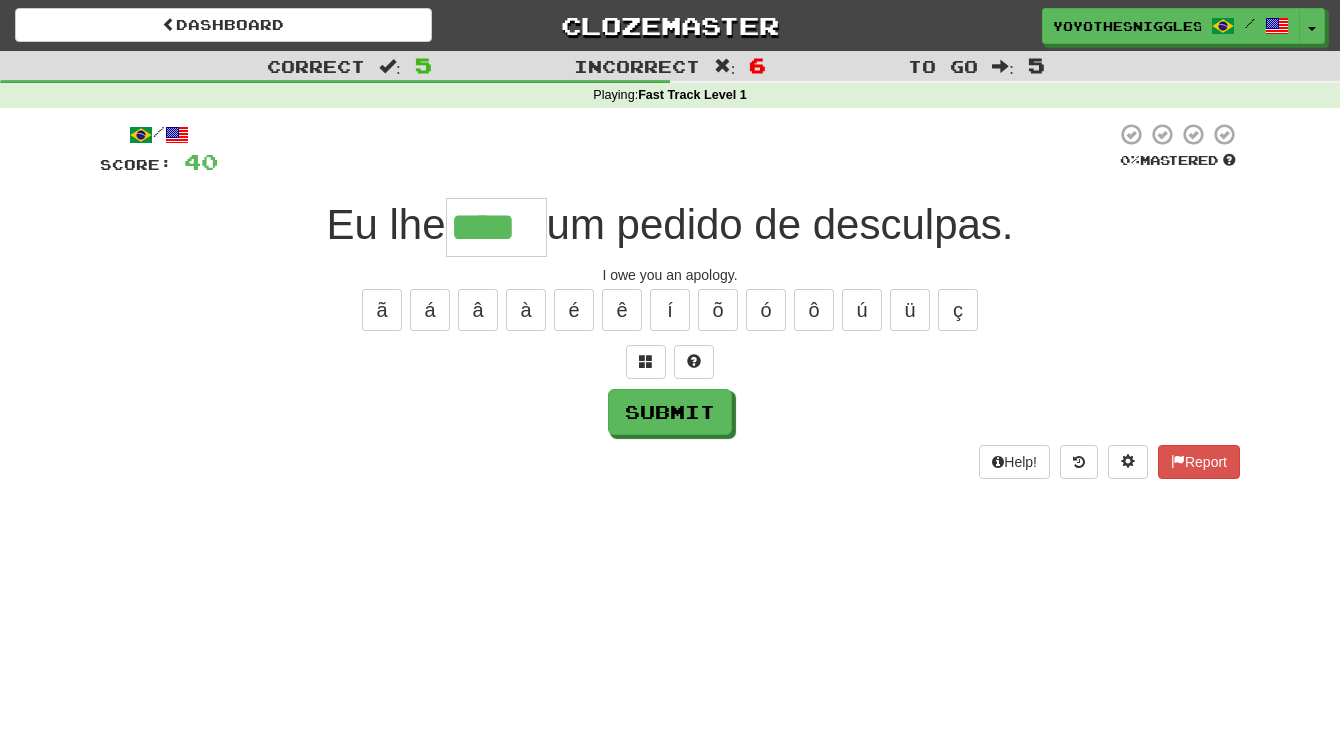 type on "****" 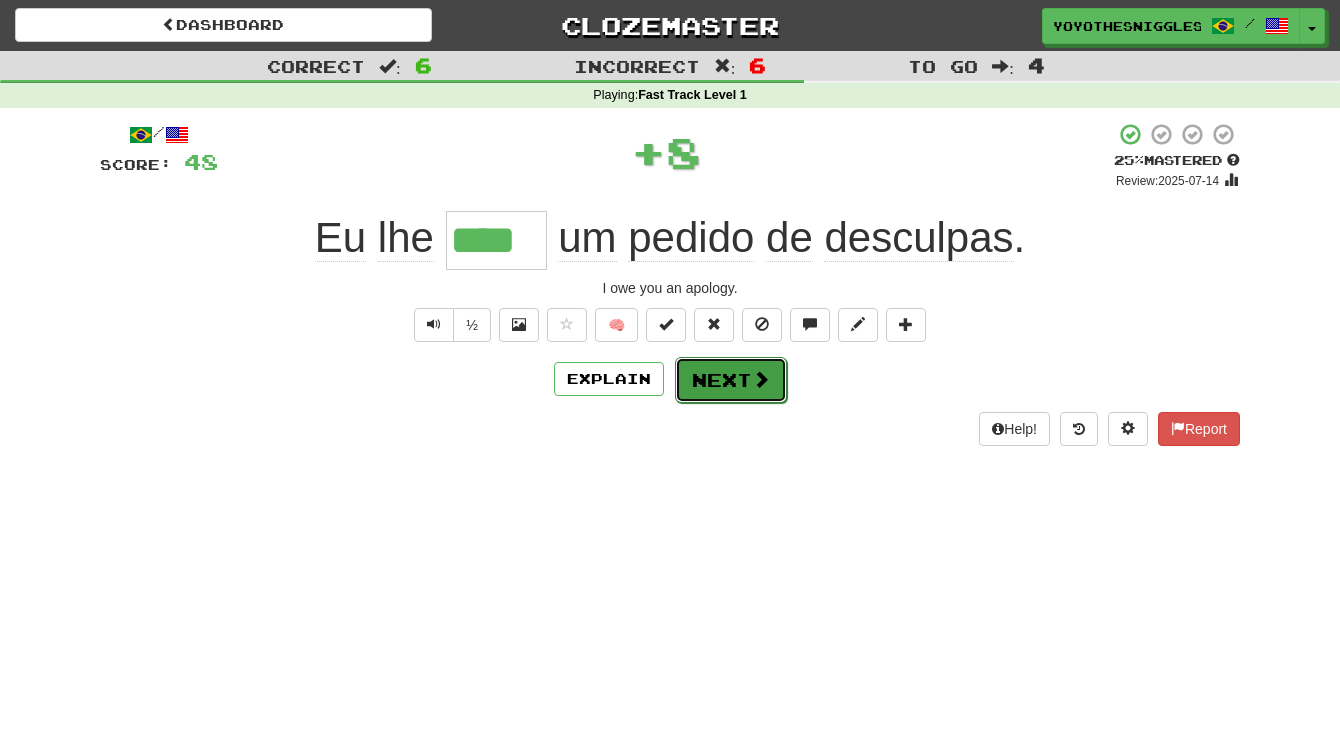 click on "Next" at bounding box center (731, 380) 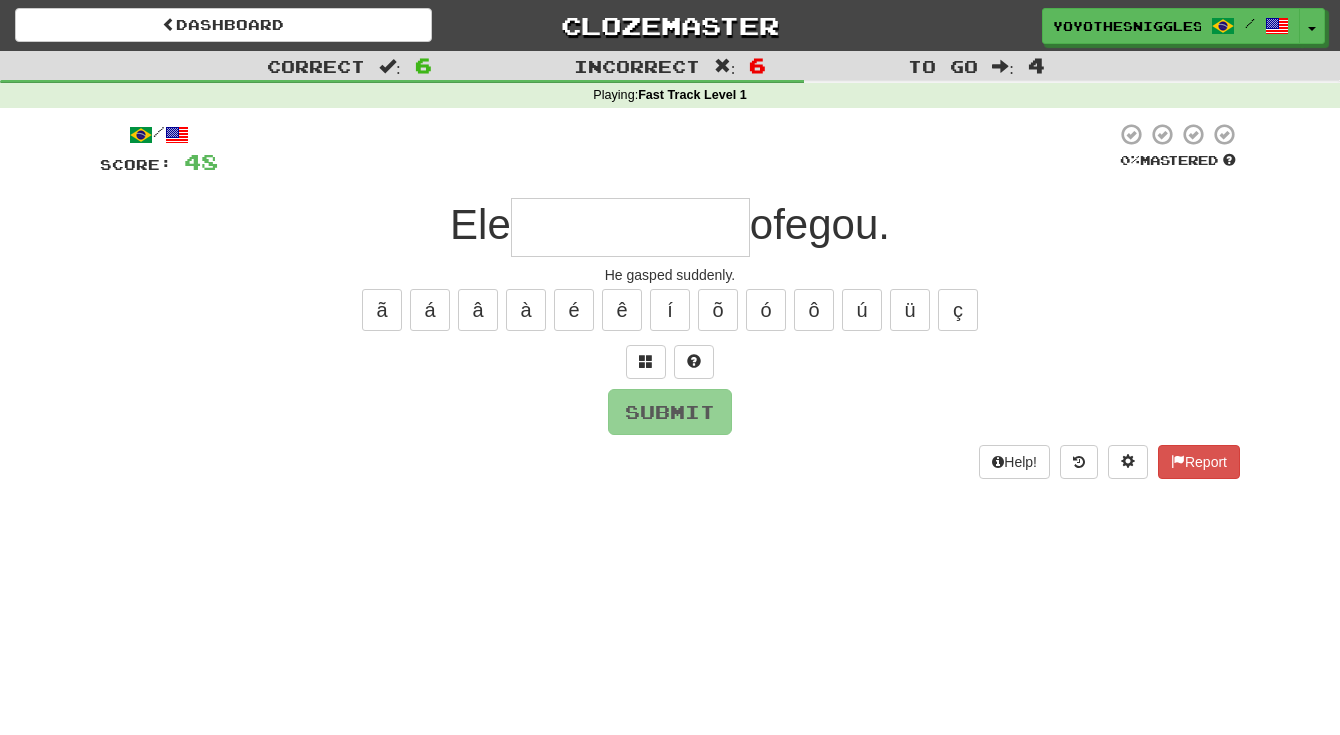 click at bounding box center (630, 227) 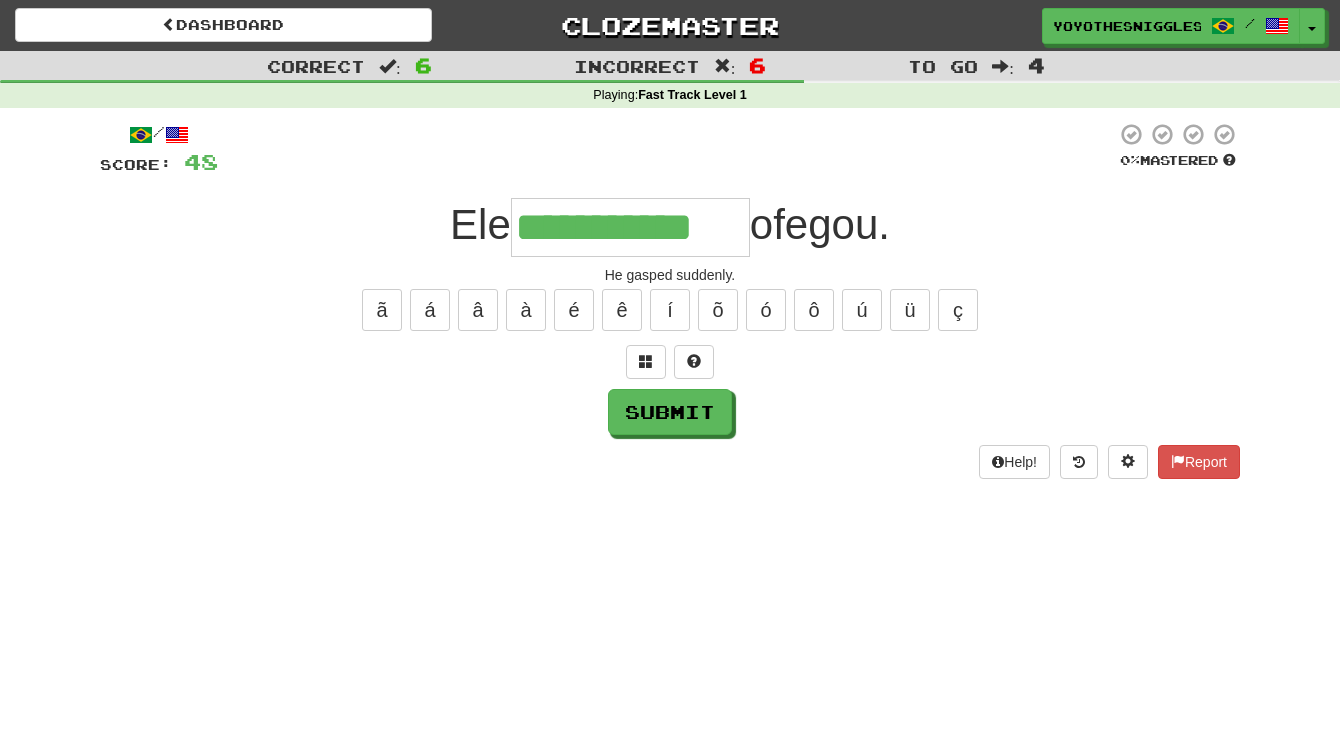 type on "**********" 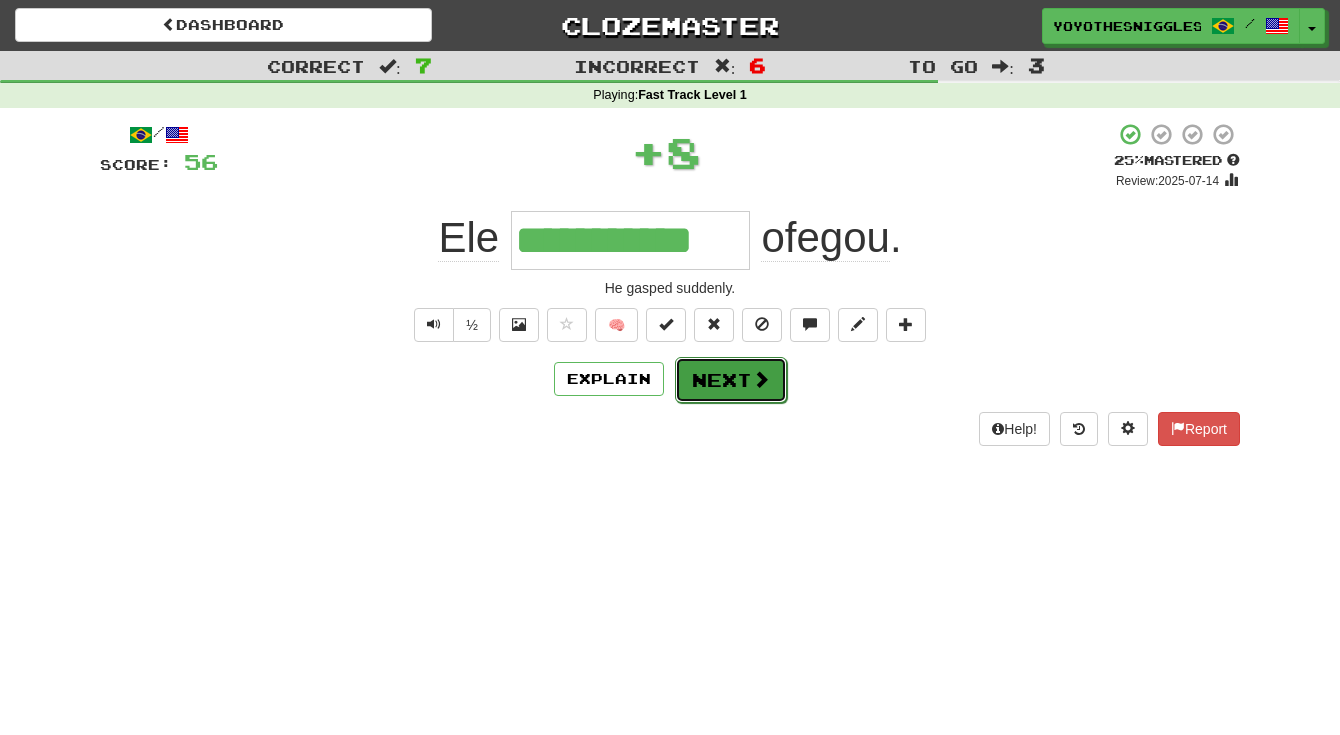 click on "Next" at bounding box center [731, 380] 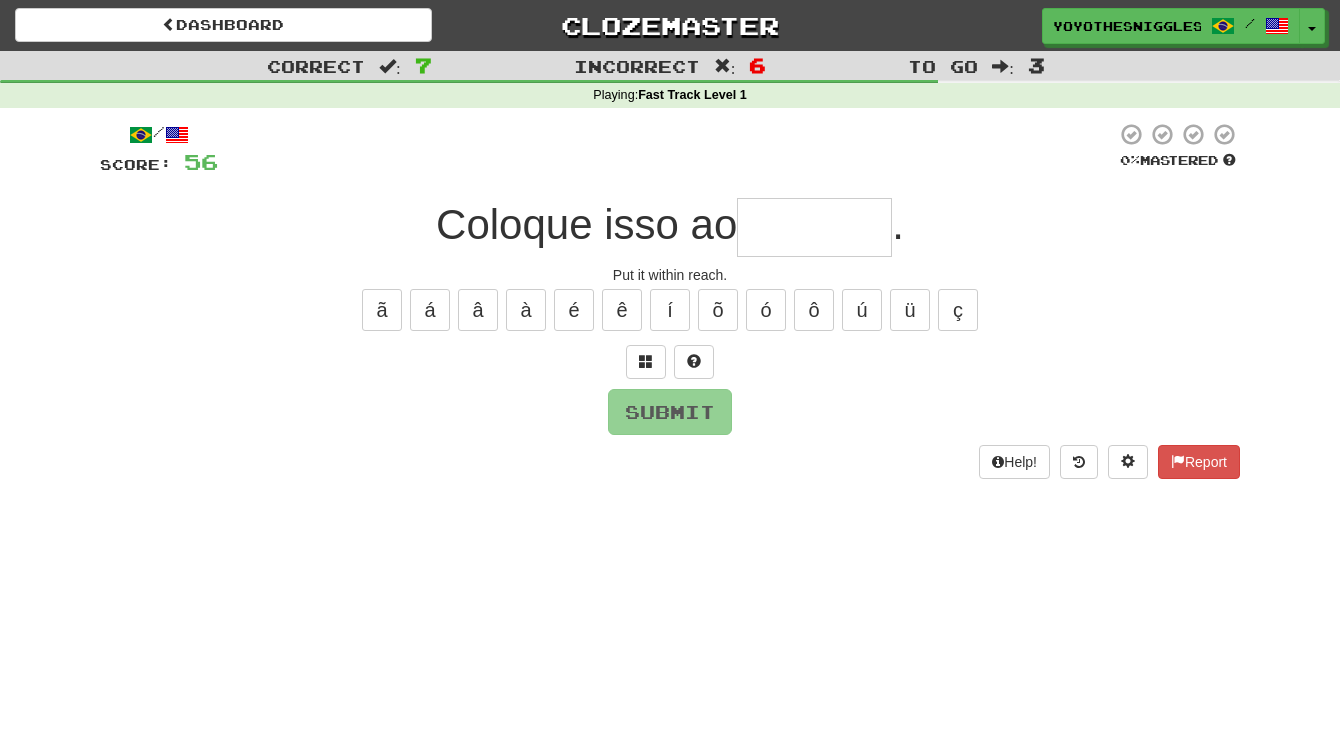 click at bounding box center (814, 227) 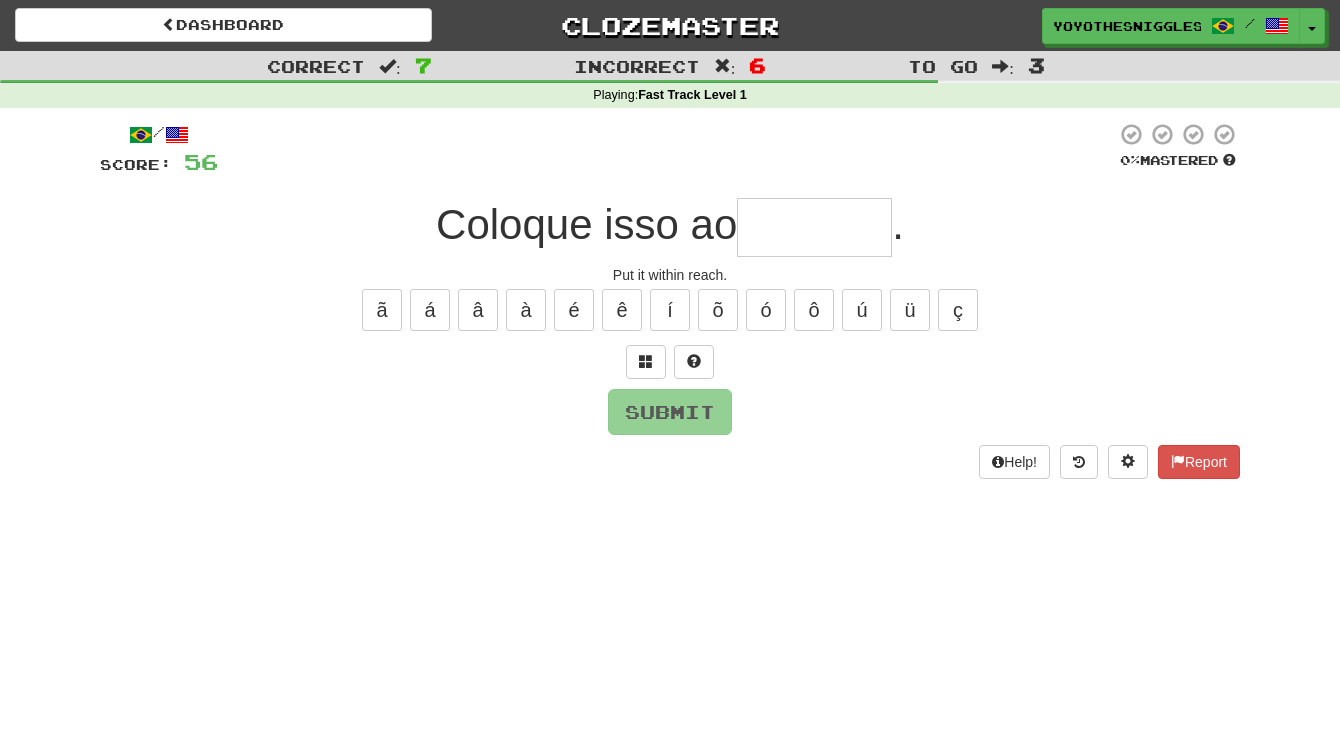 type on "*******" 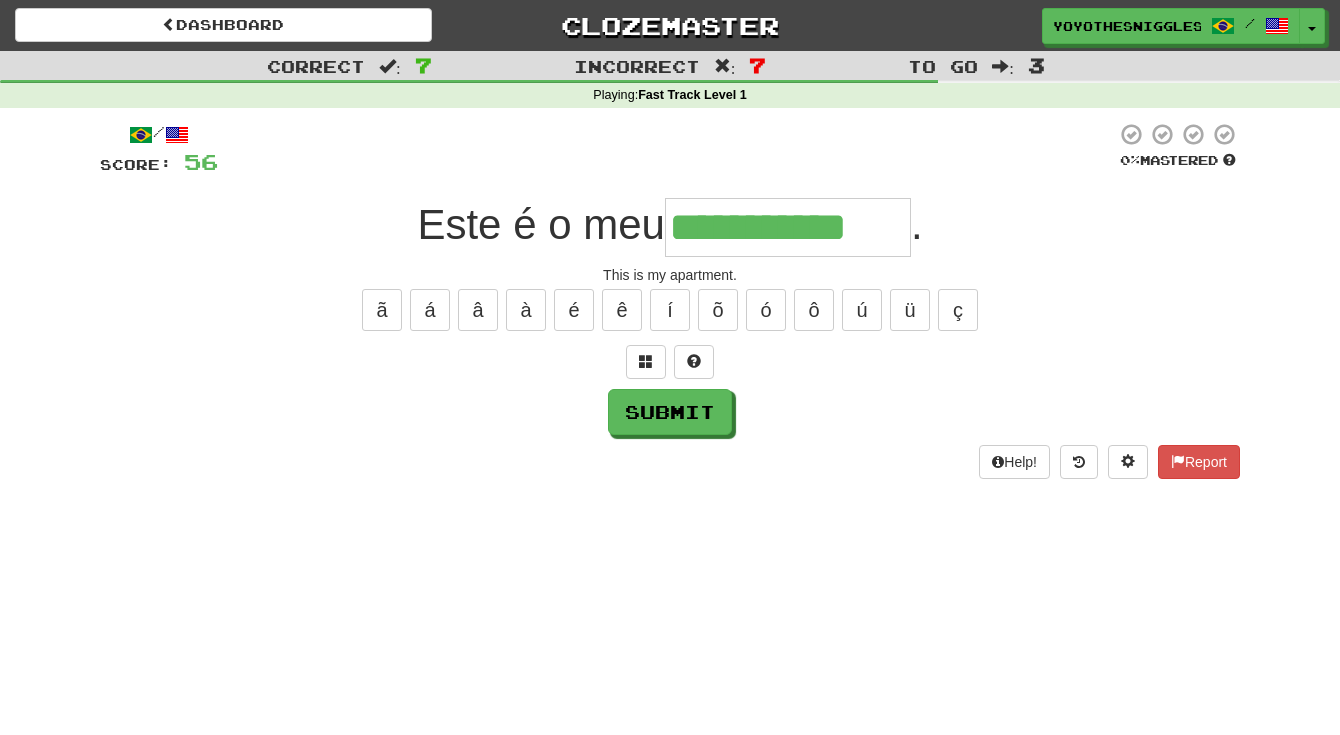 type on "**********" 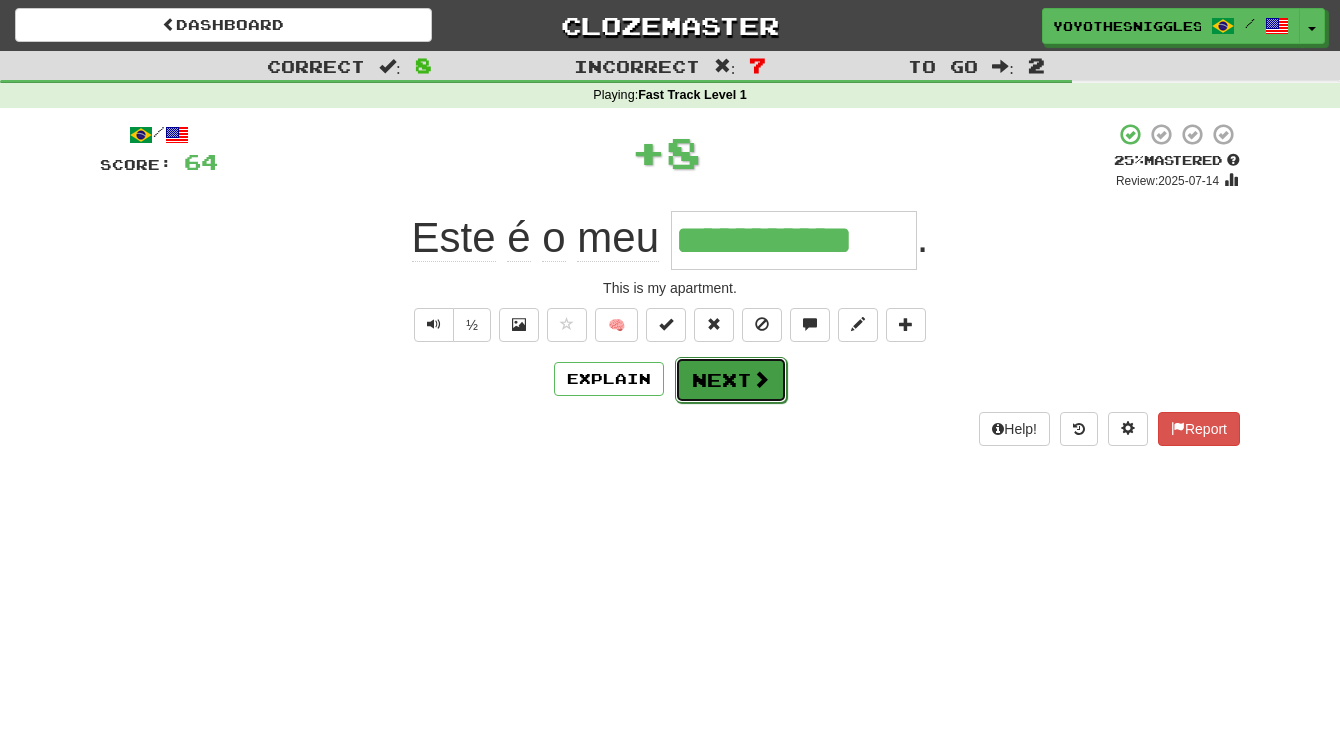 click on "Next" at bounding box center (731, 380) 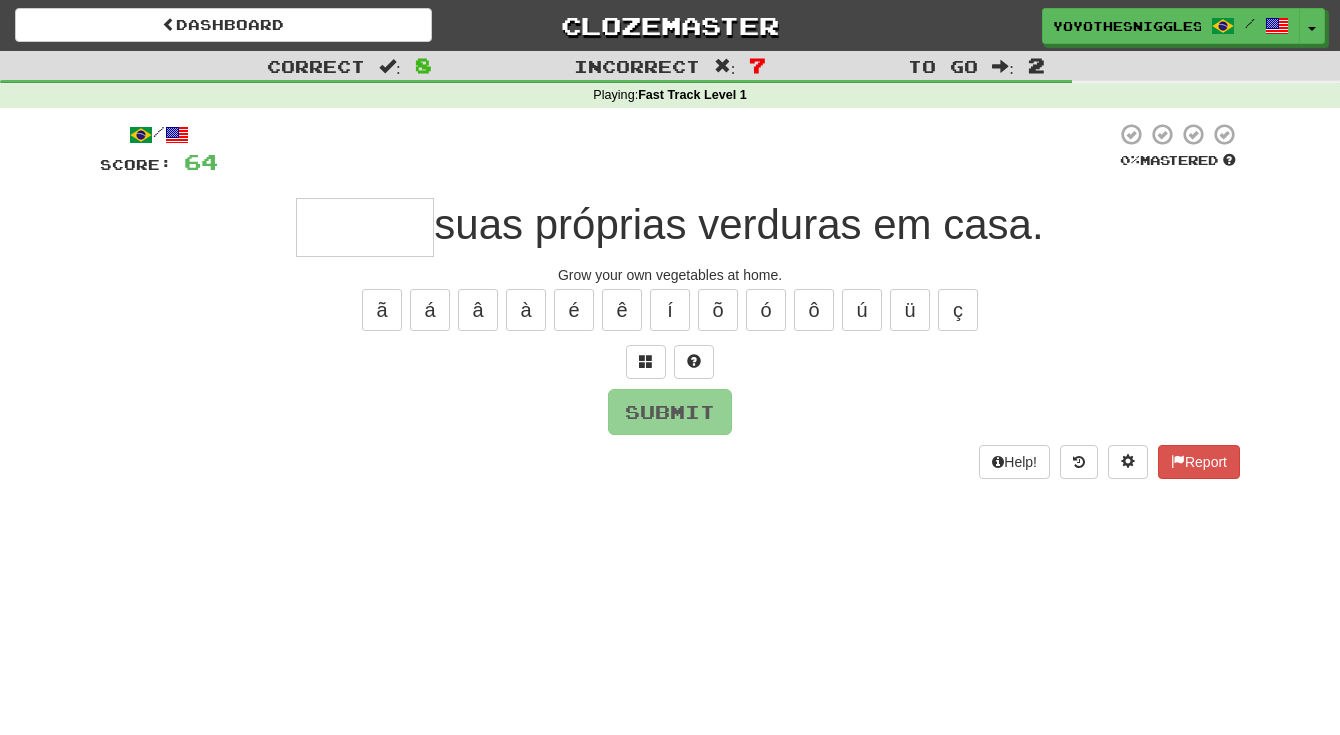 click at bounding box center [365, 227] 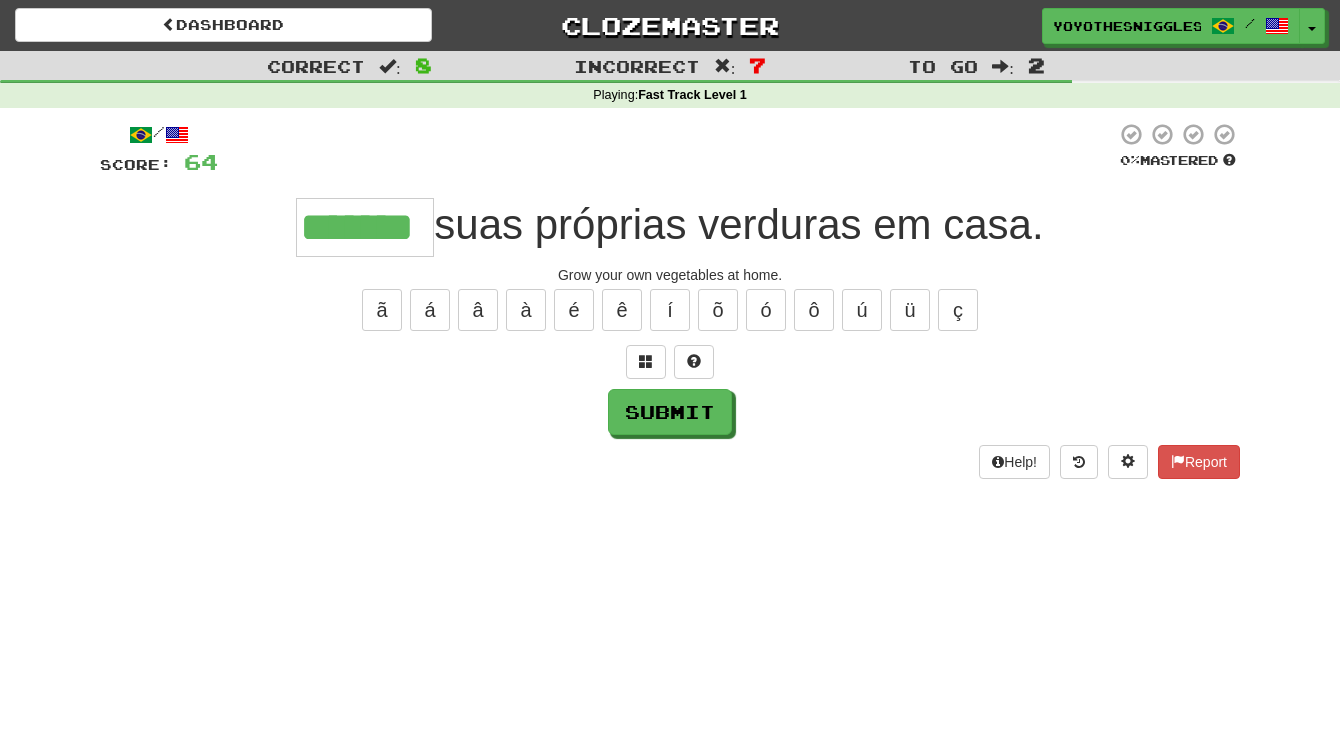type on "*******" 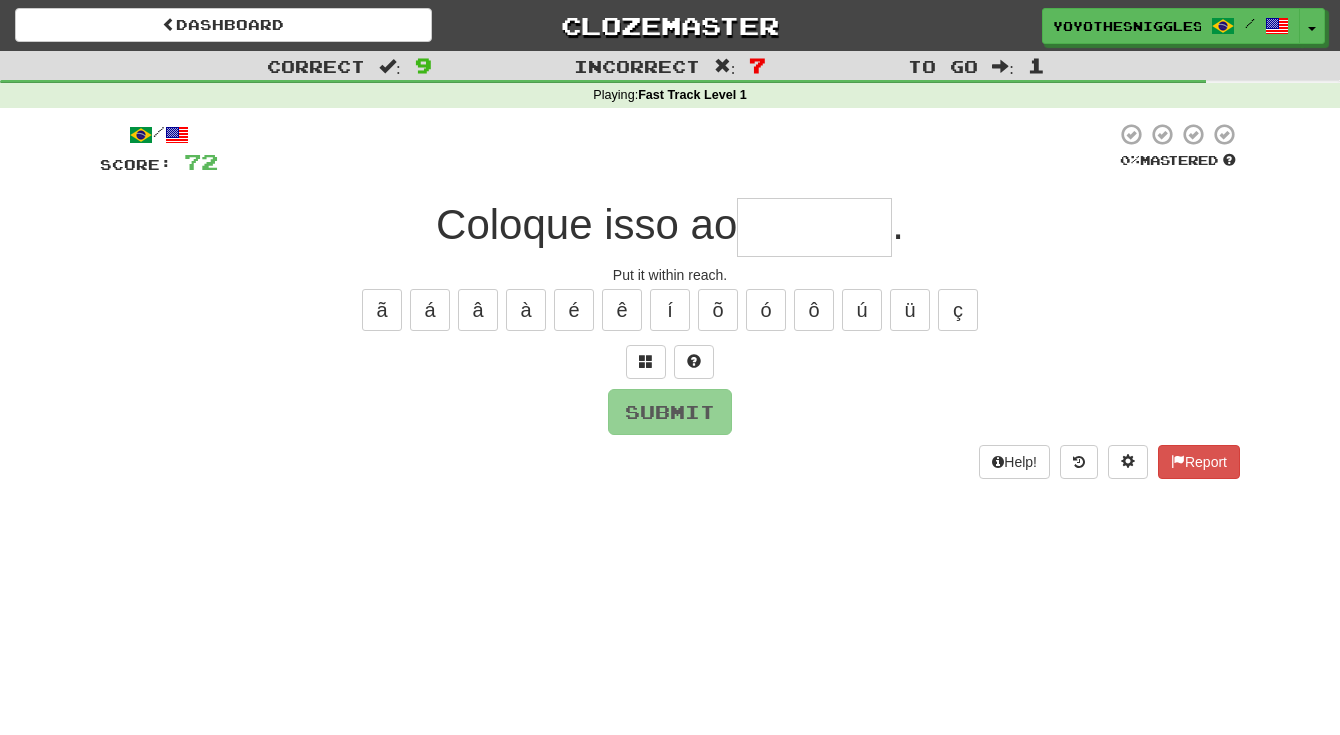 click at bounding box center [814, 227] 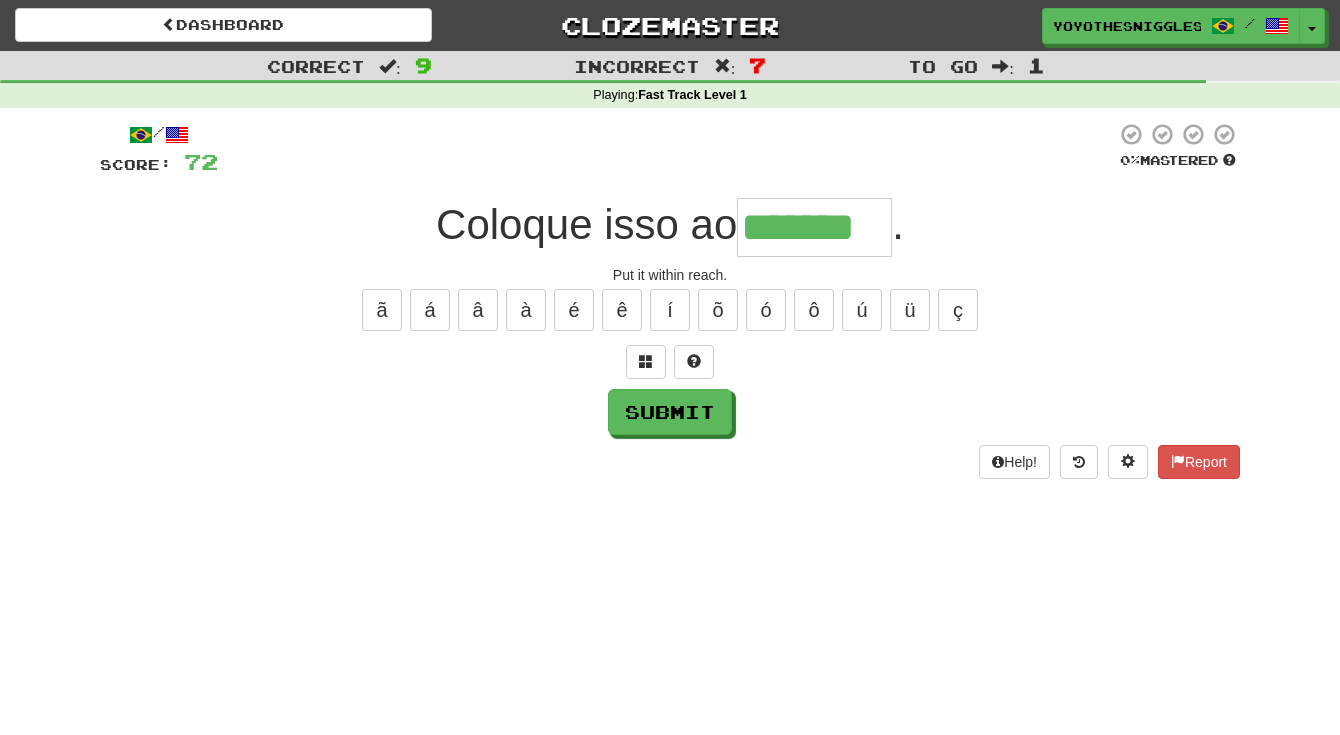 type on "*******" 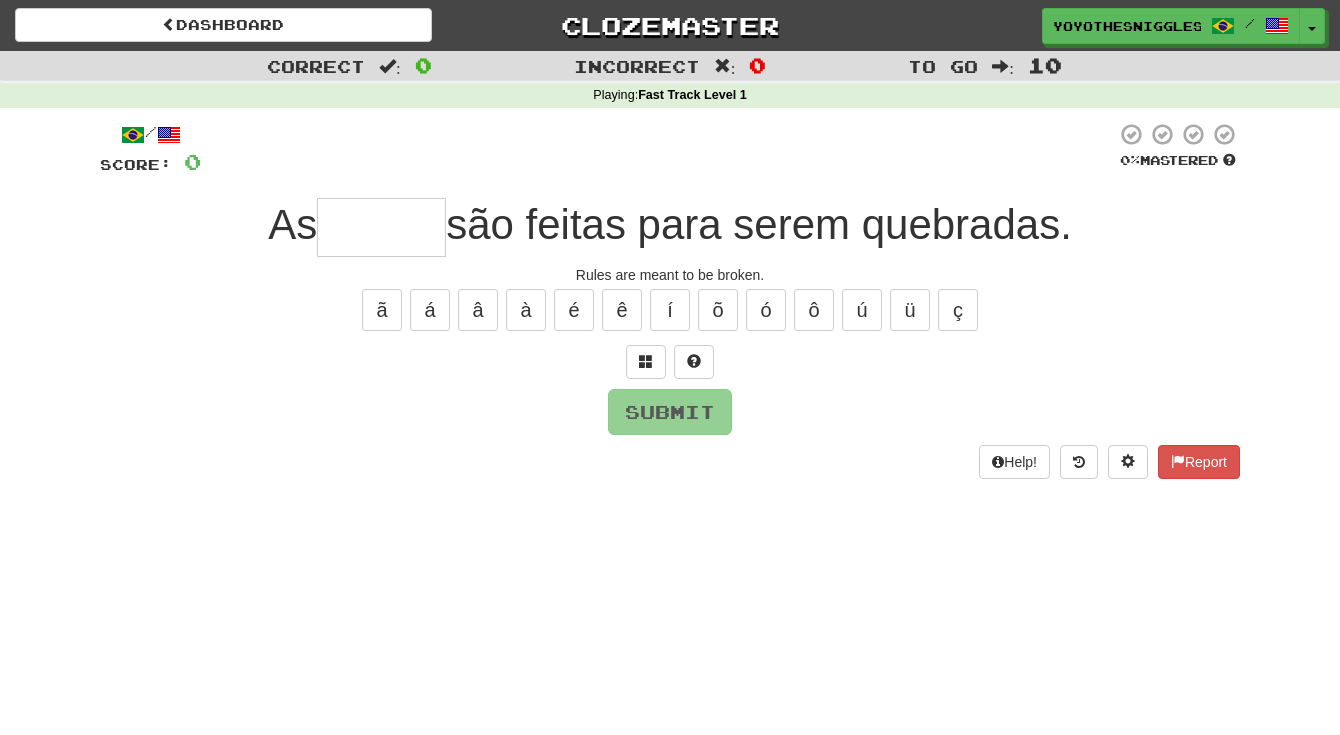 click at bounding box center (381, 227) 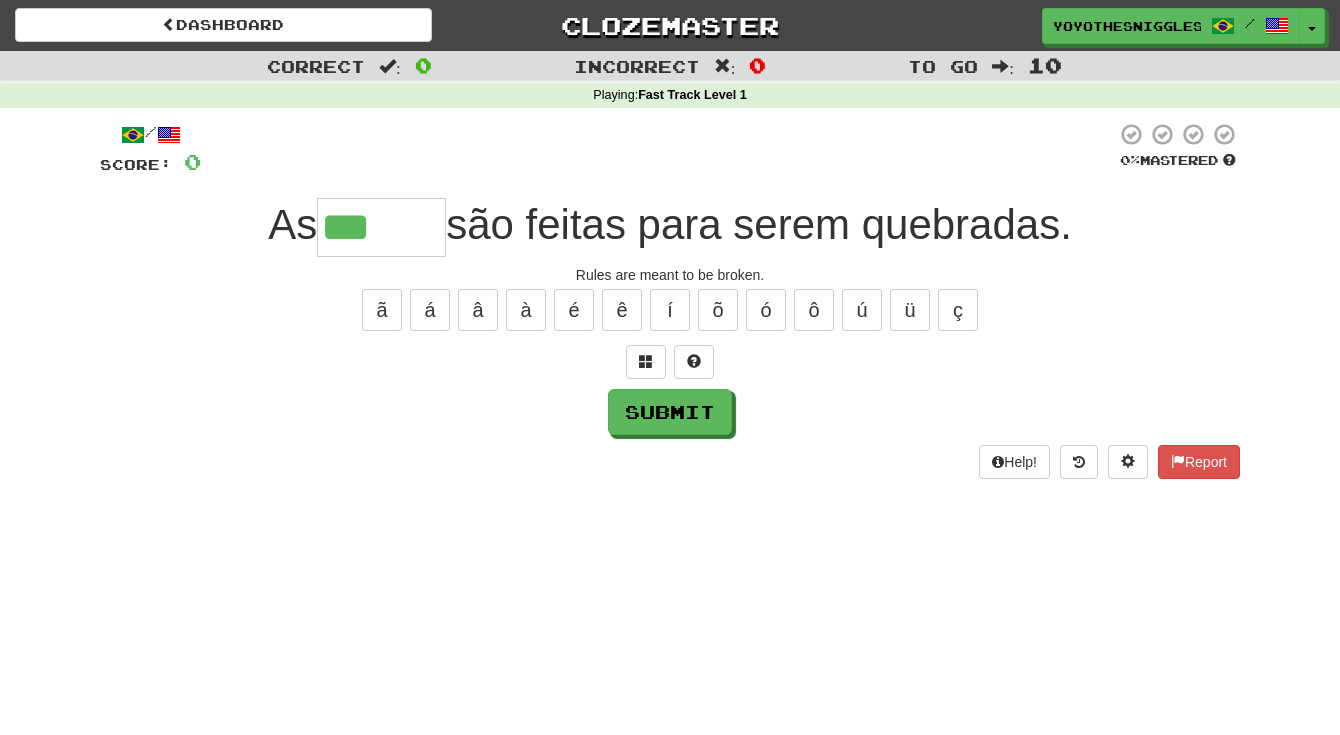 type on "******" 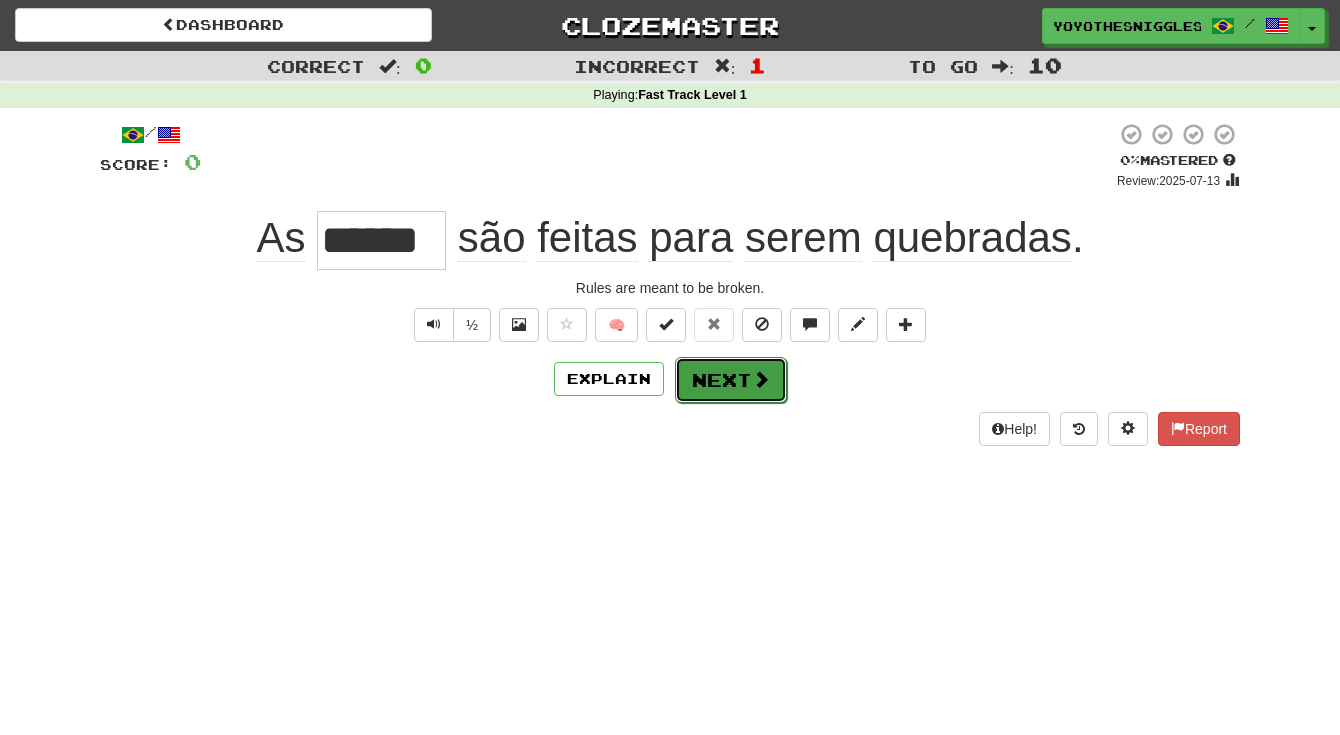 click on "Next" at bounding box center [731, 380] 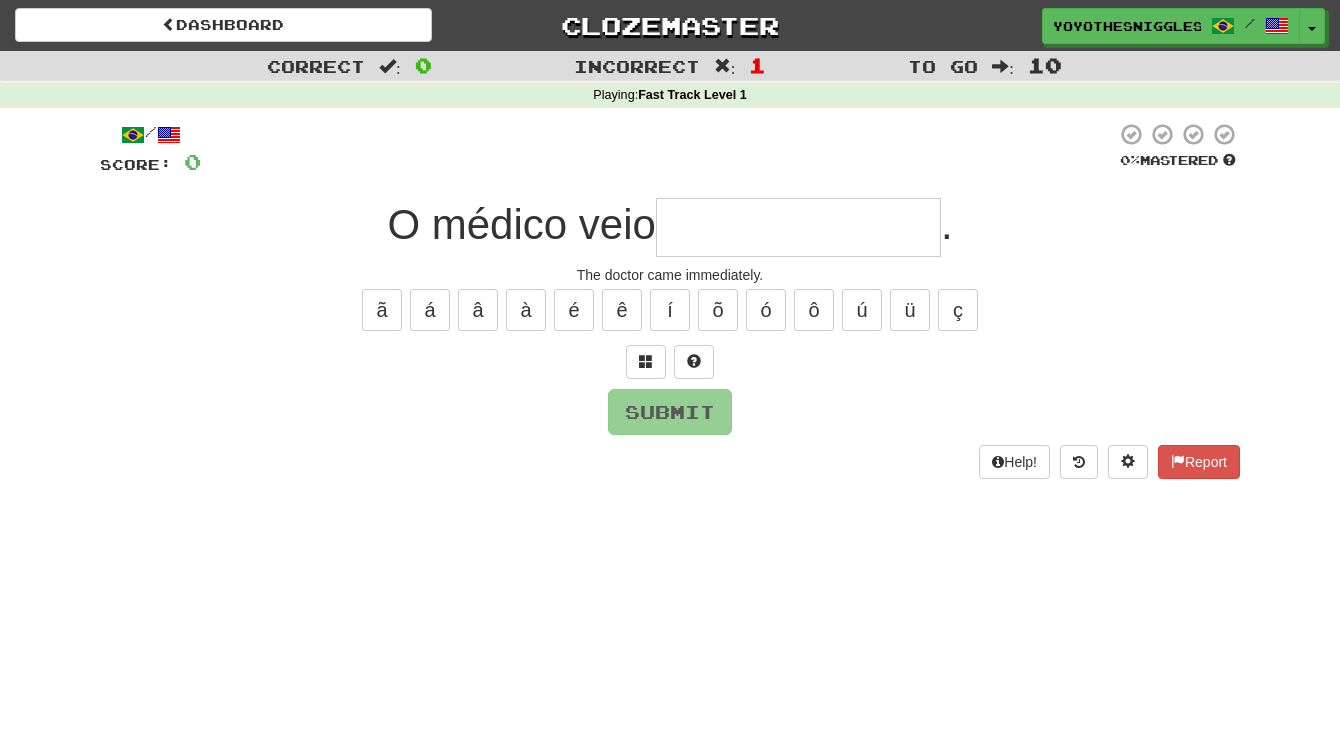 click at bounding box center (798, 227) 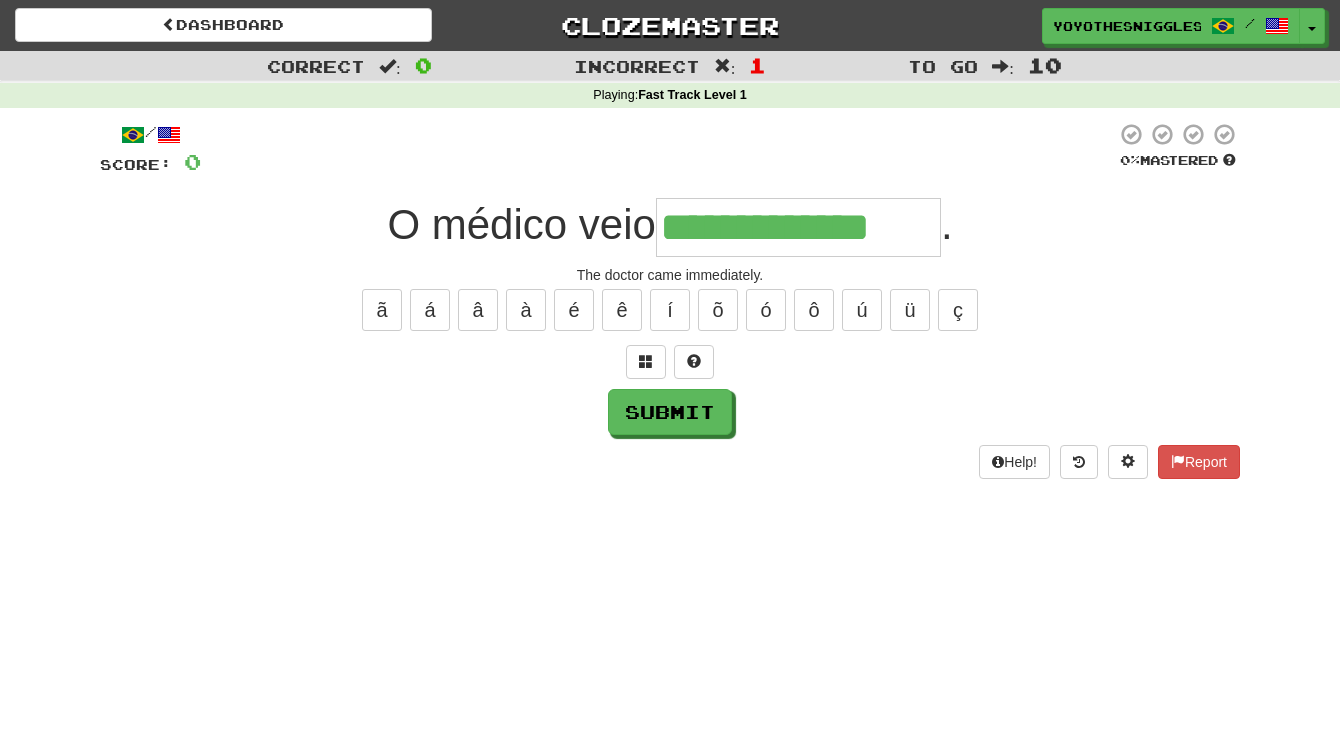 type on "**********" 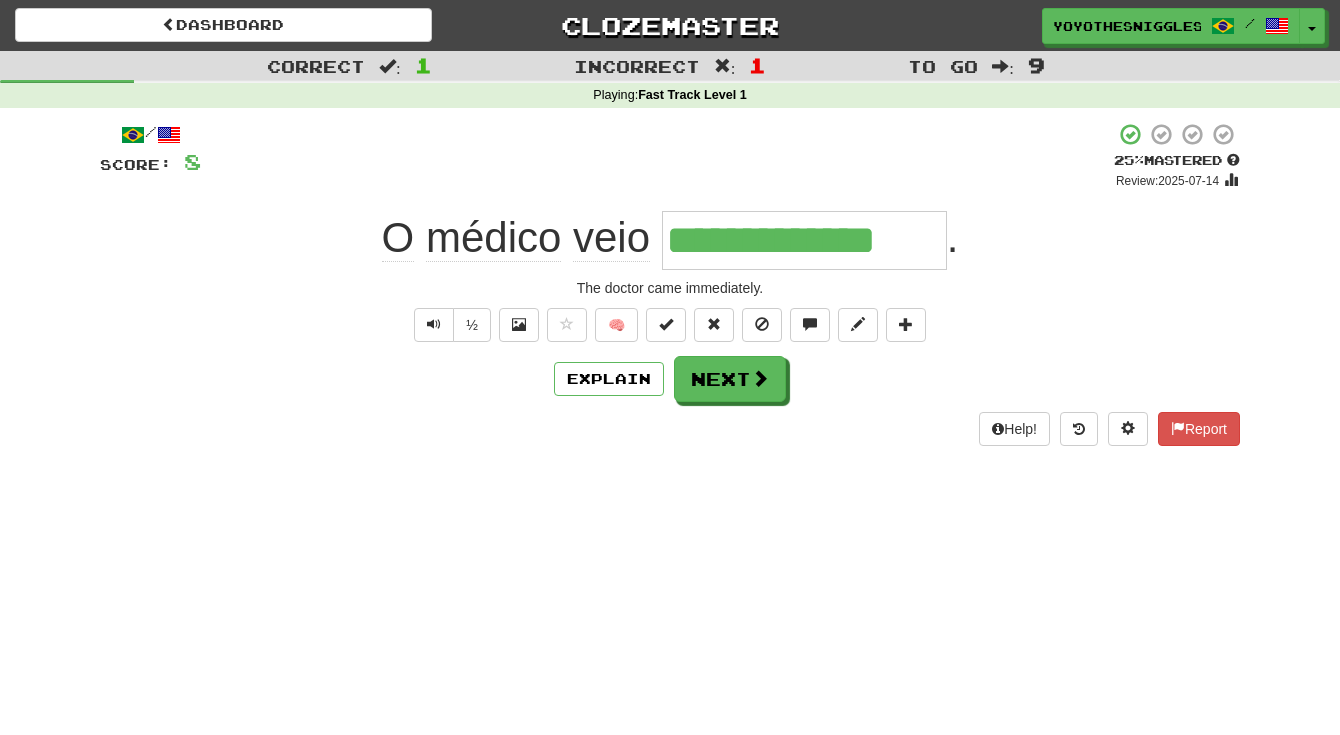 click on "Explain Next" at bounding box center [670, 379] 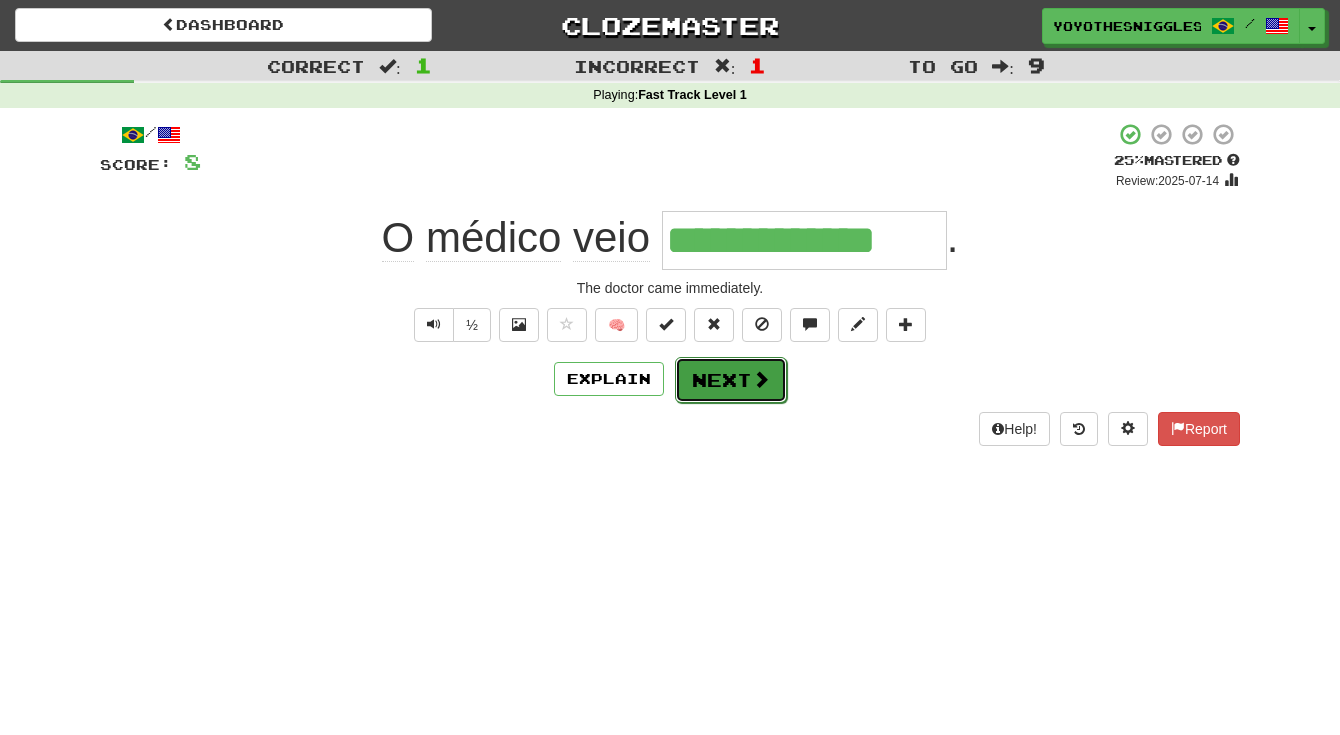 click on "Next" at bounding box center [731, 380] 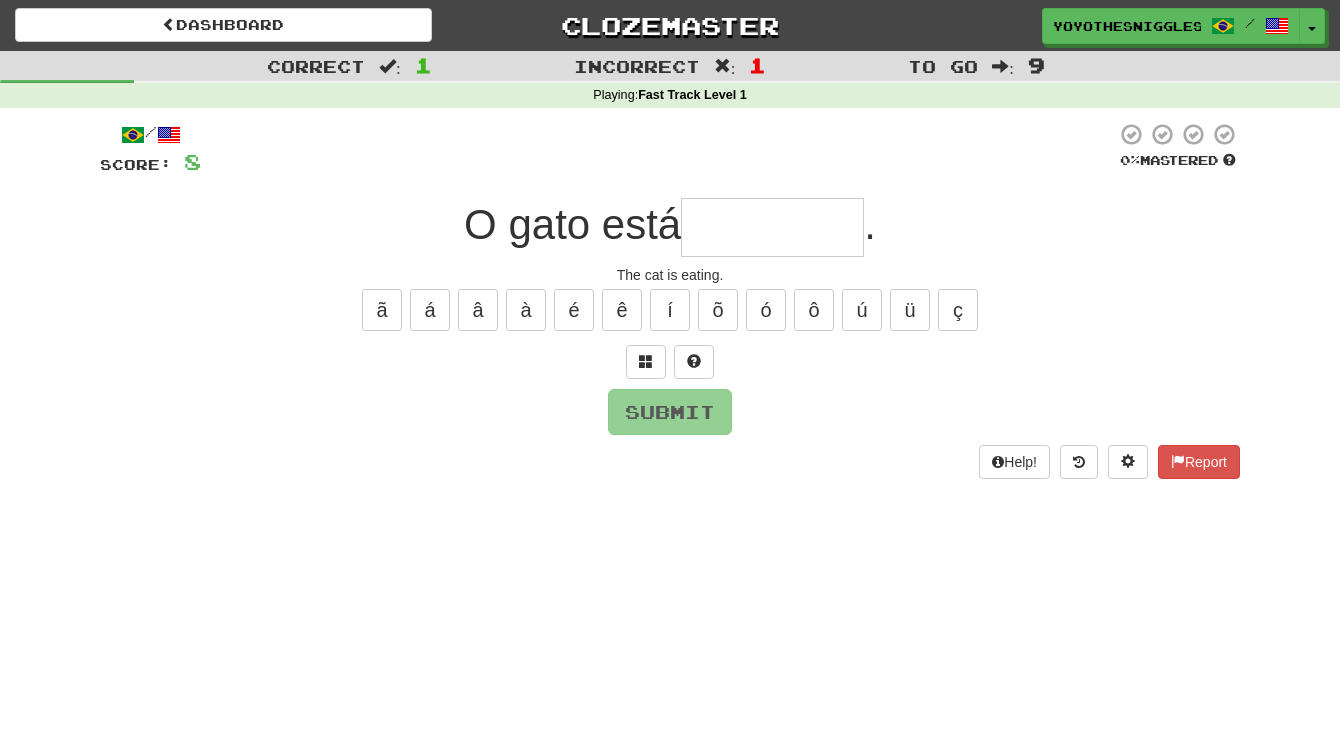 click at bounding box center [772, 227] 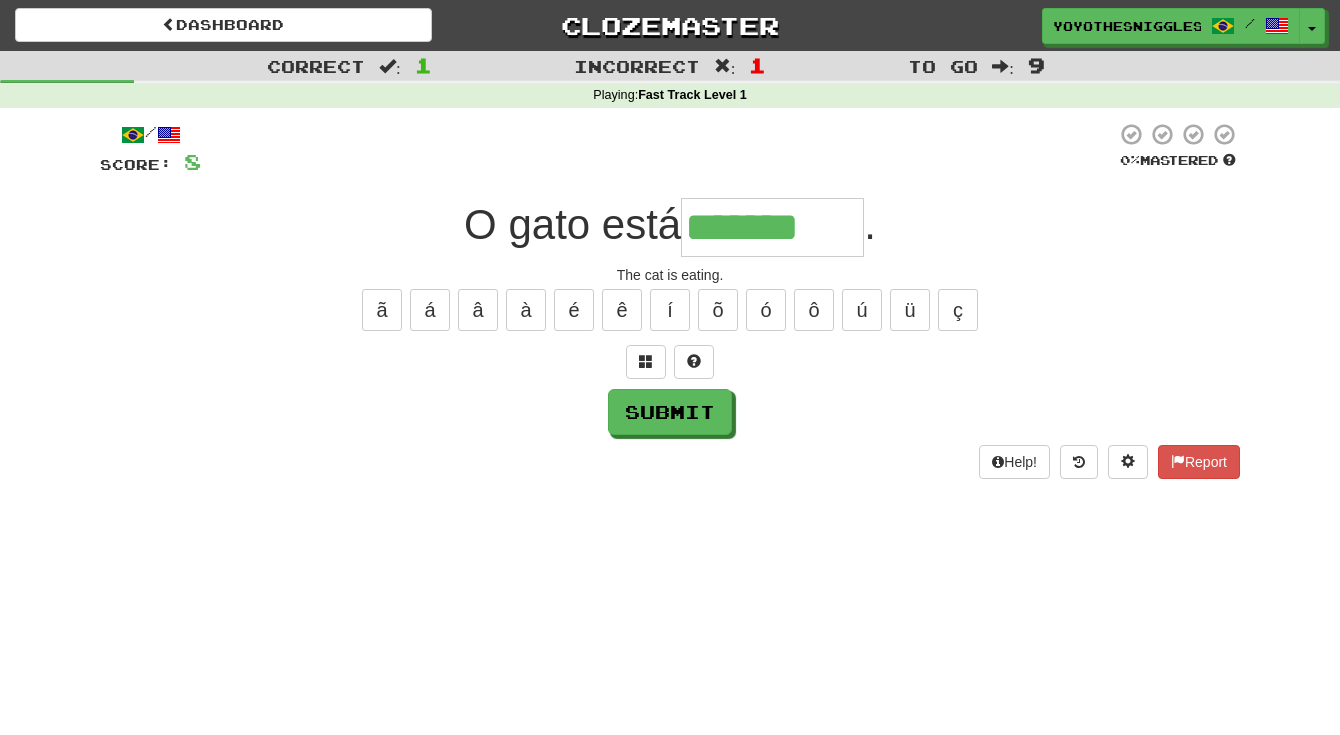 type on "*******" 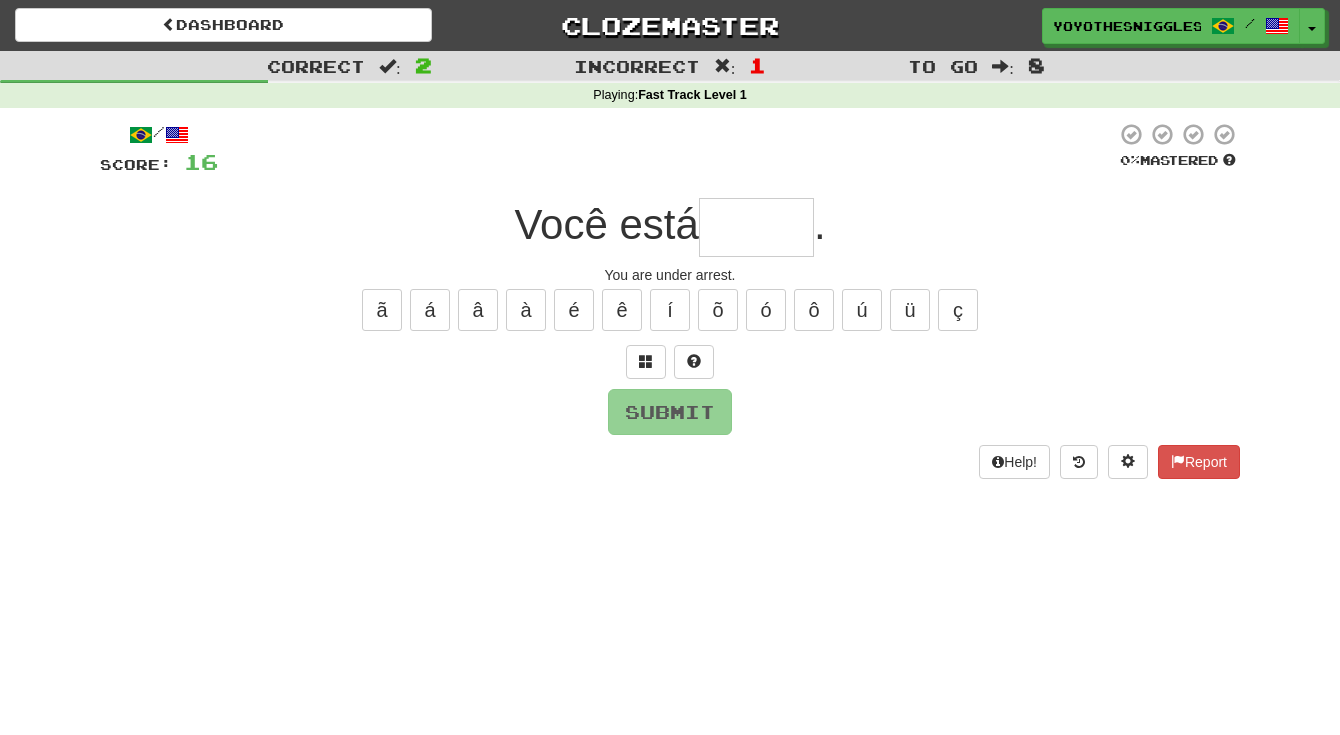 type on "*" 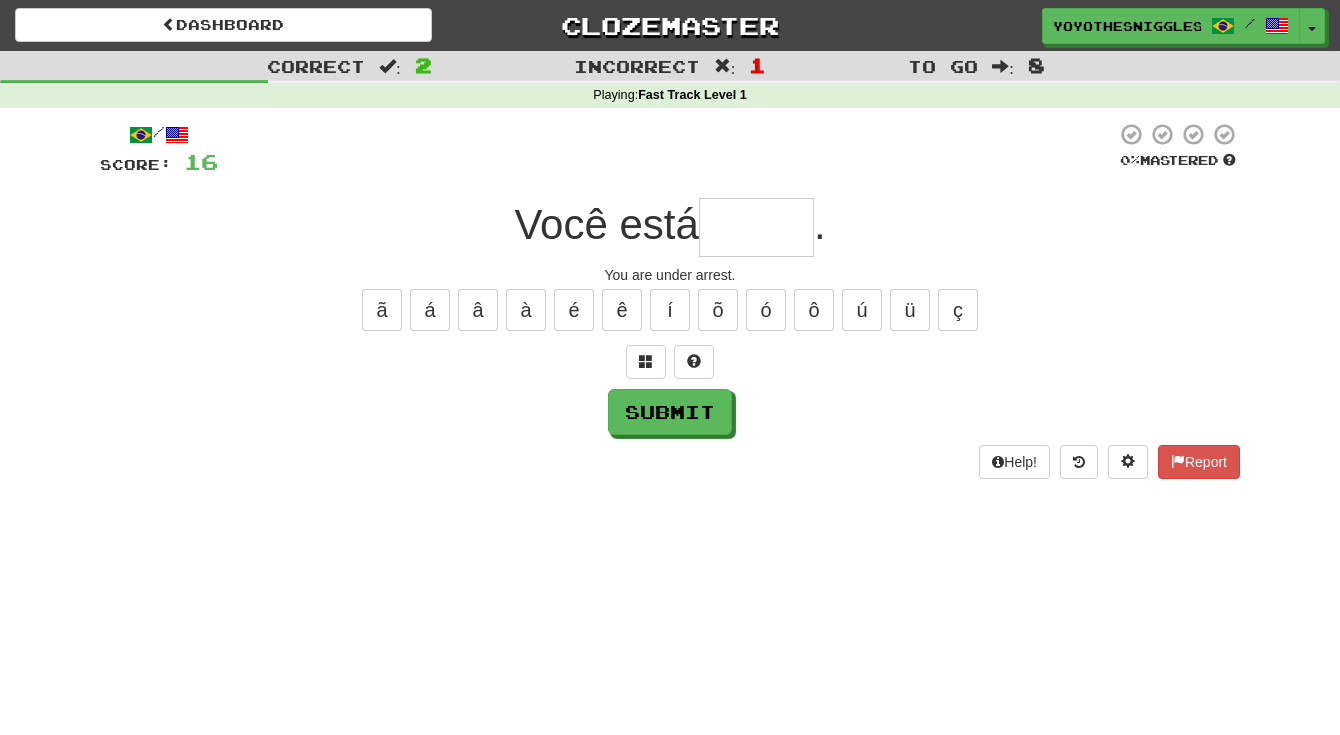 type on "*" 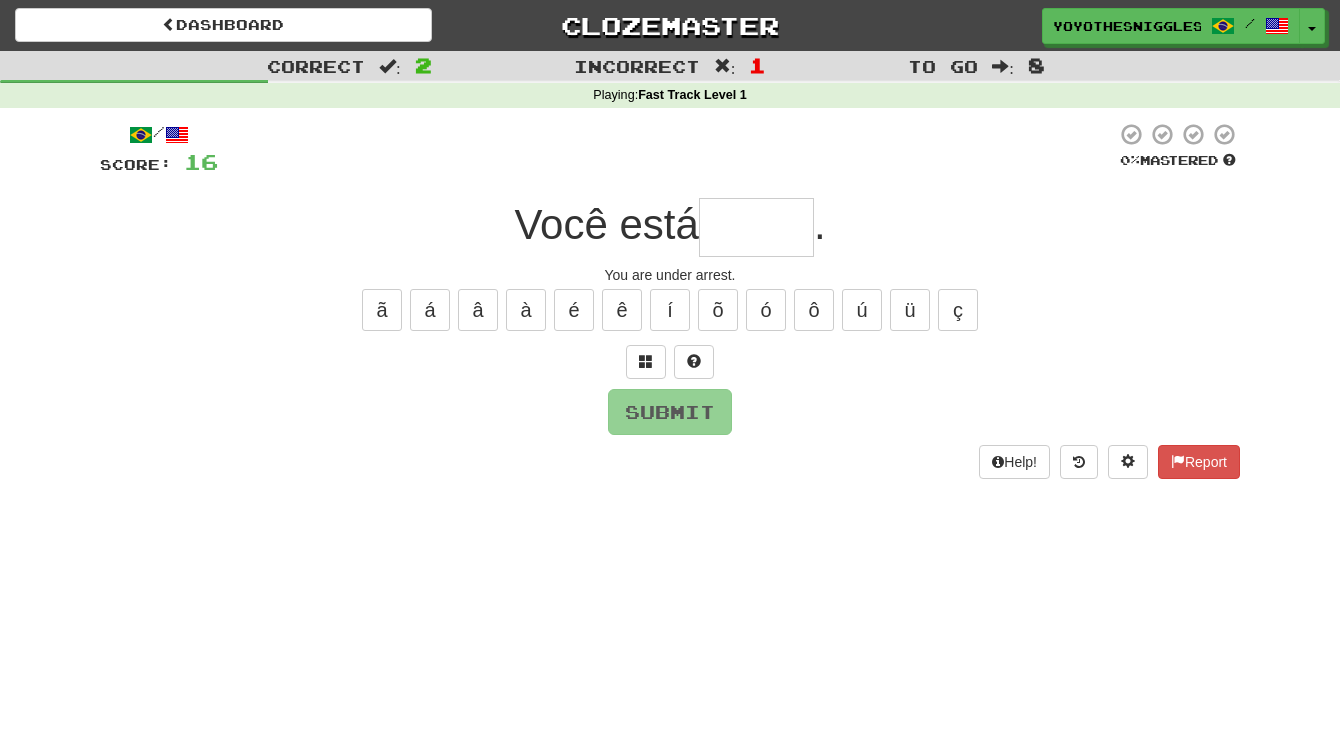 type on "*" 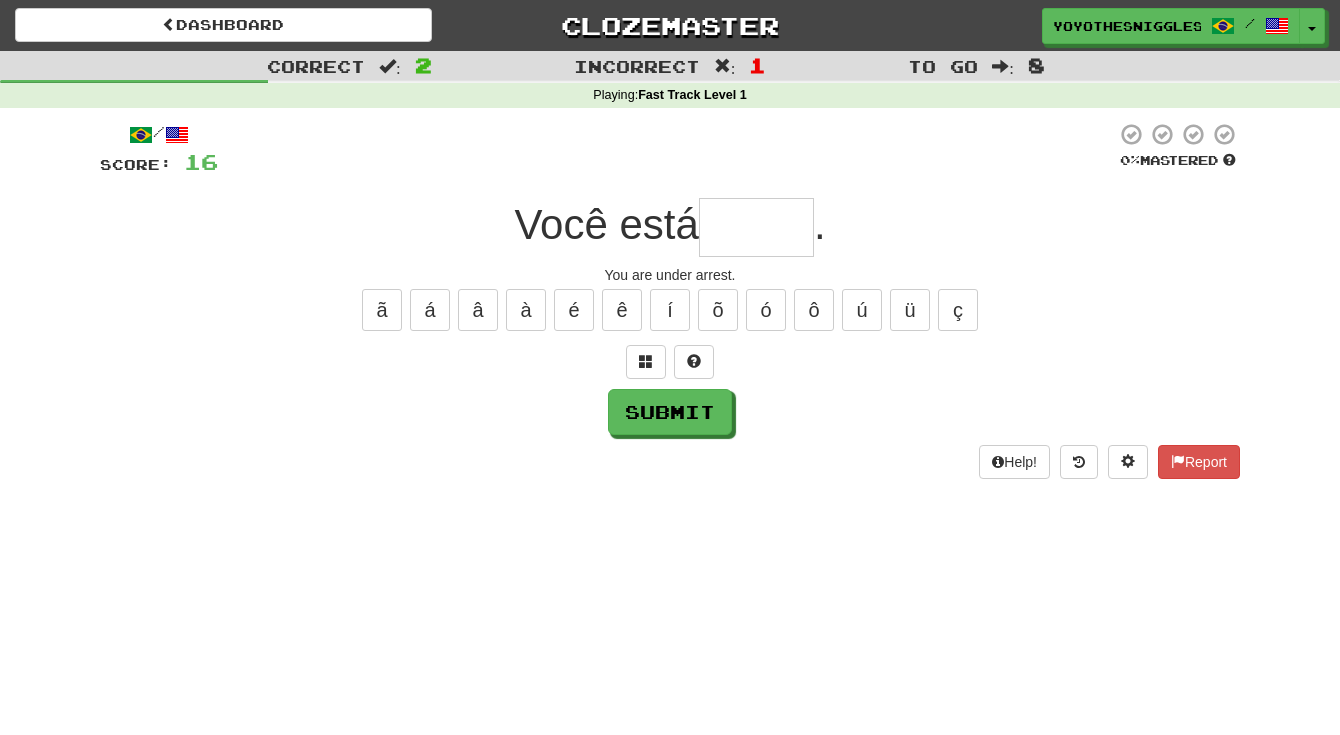 type on "*" 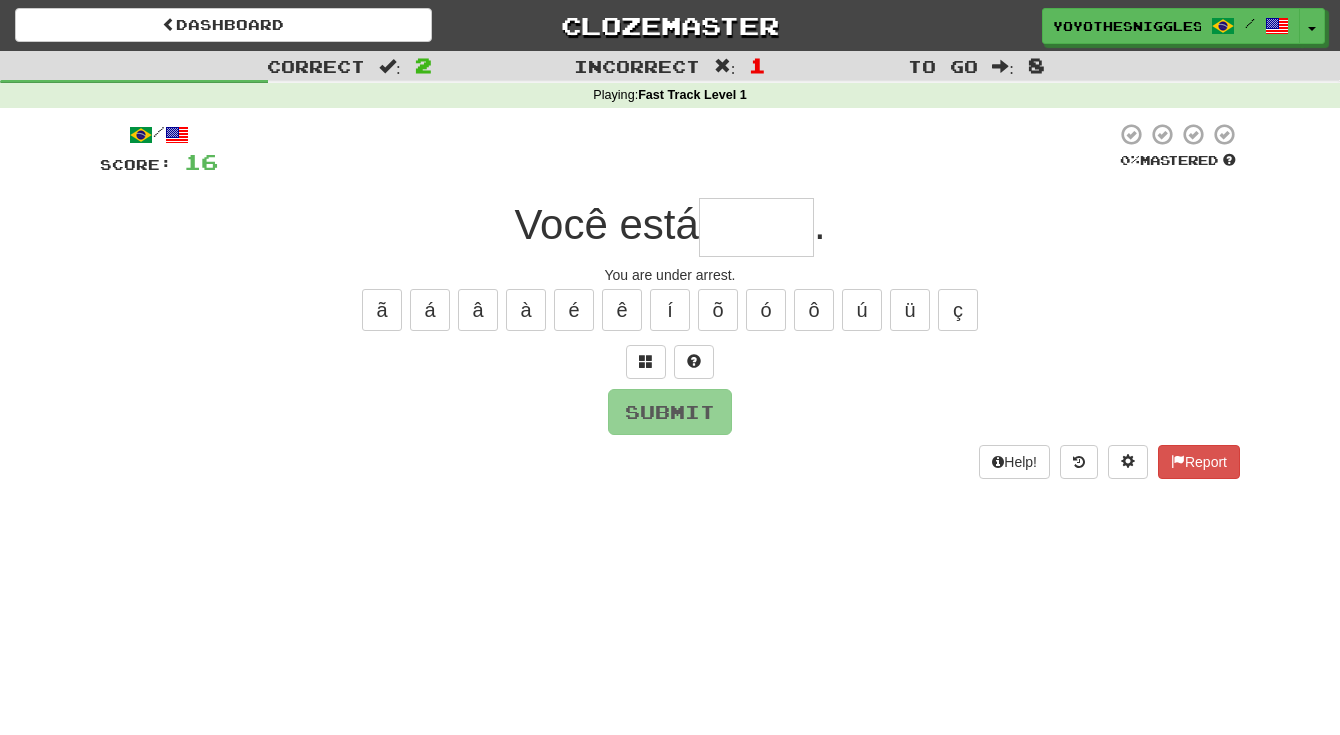 type on "*" 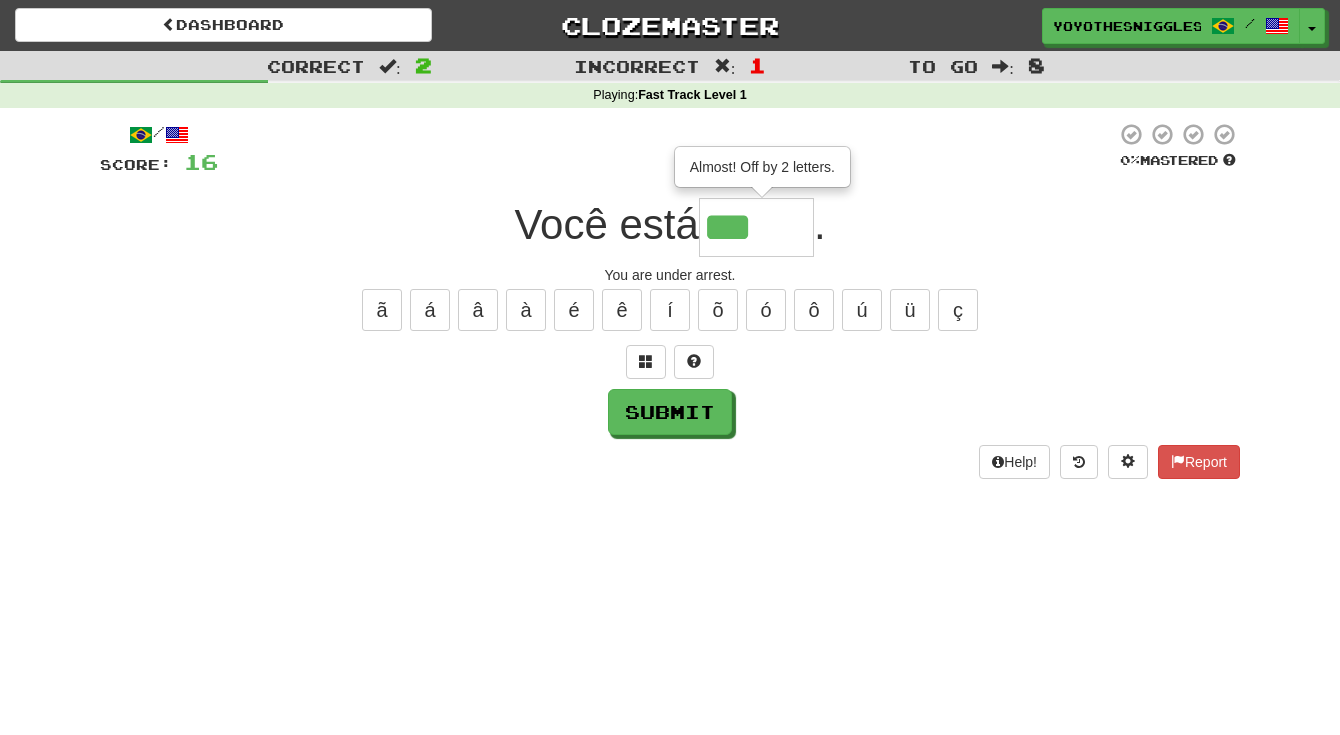 type on "*****" 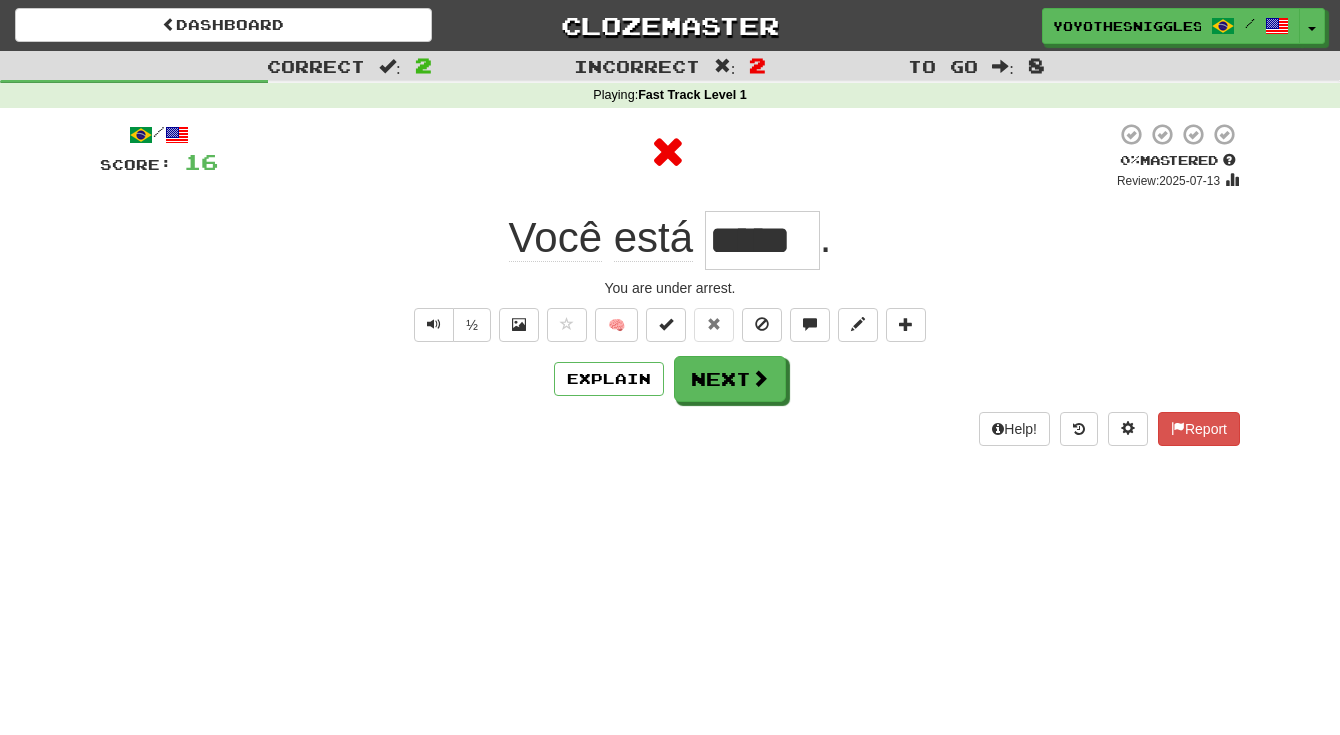 click on "Você   está   ***** ." at bounding box center (670, 240) 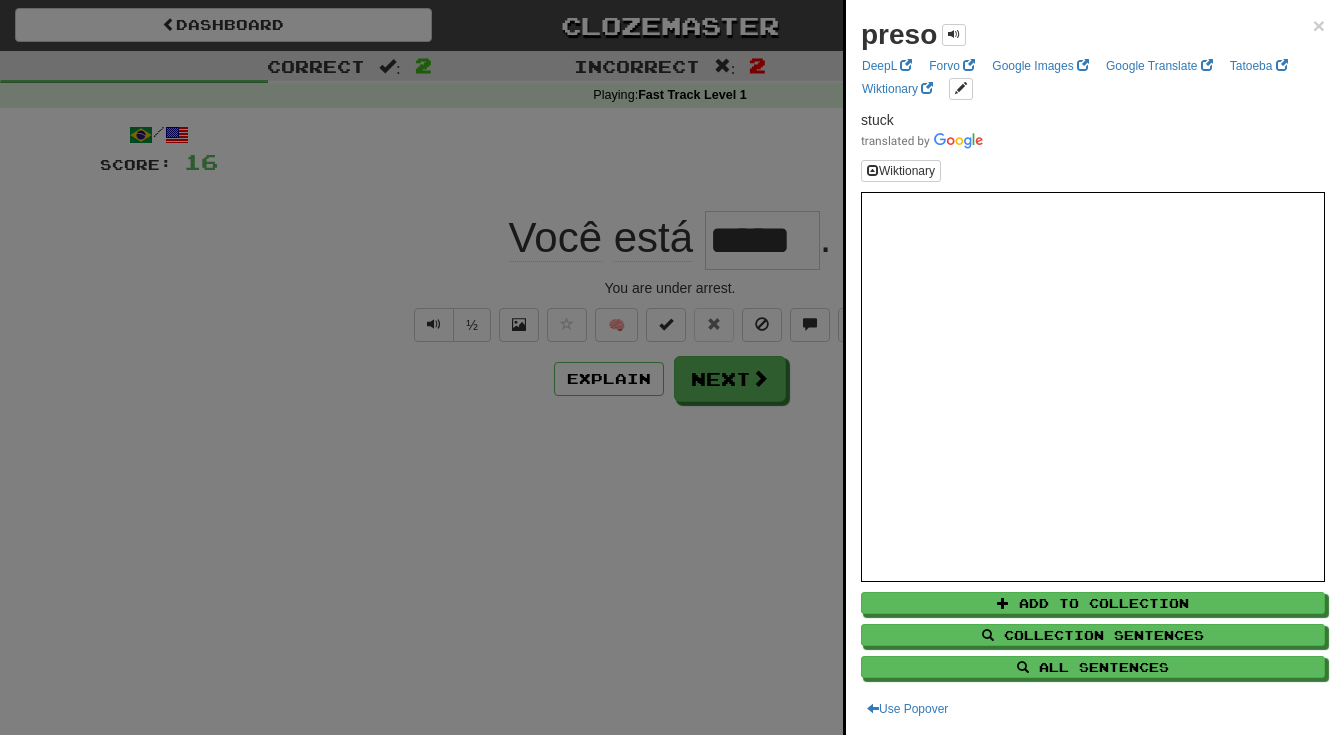 click at bounding box center (670, 367) 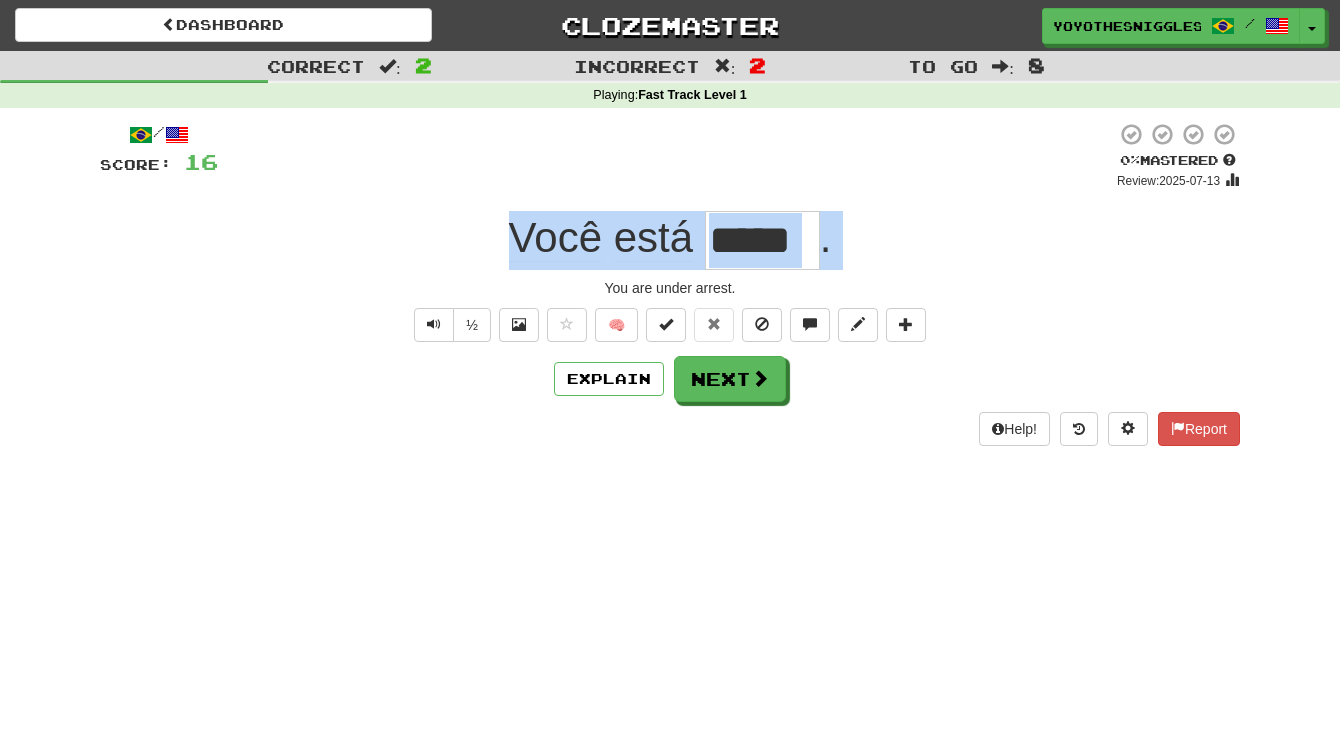 drag, startPoint x: 711, startPoint y: 248, endPoint x: 465, endPoint y: 245, distance: 246.0183 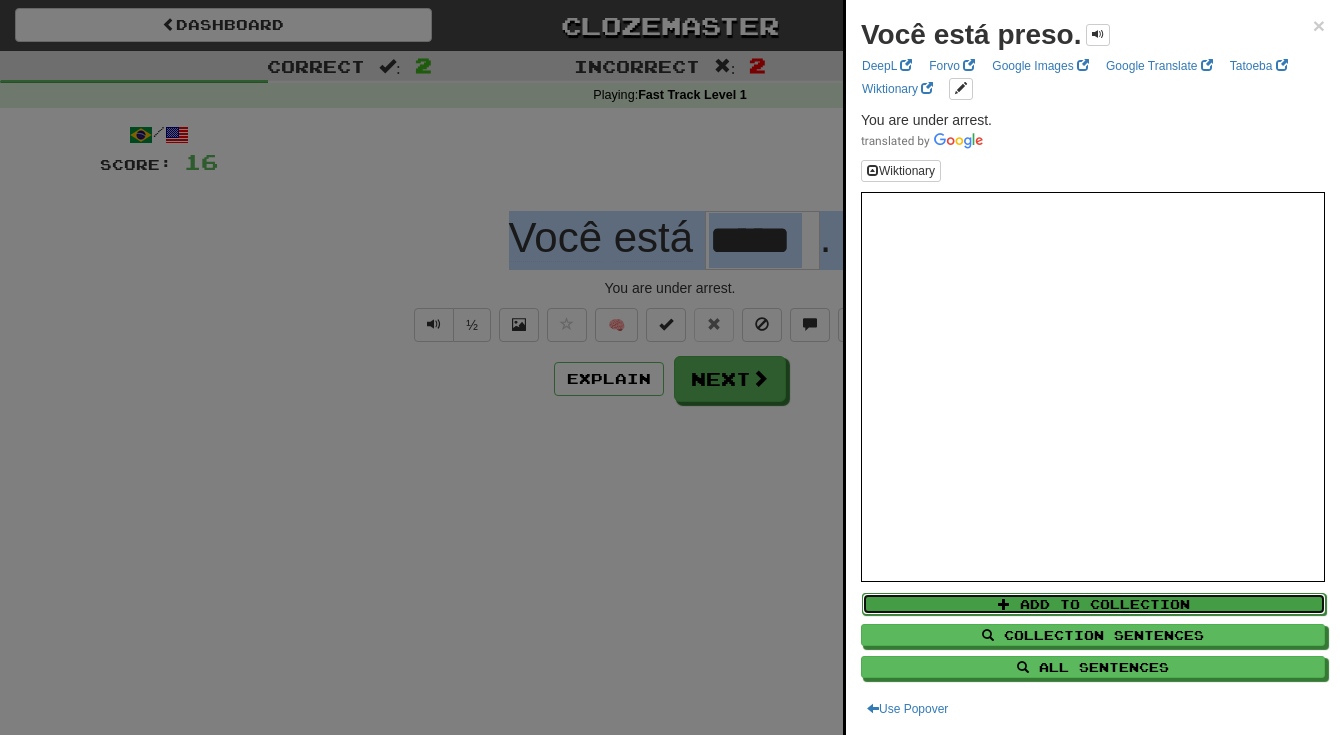 click on "Add to Collection" at bounding box center [1094, 604] 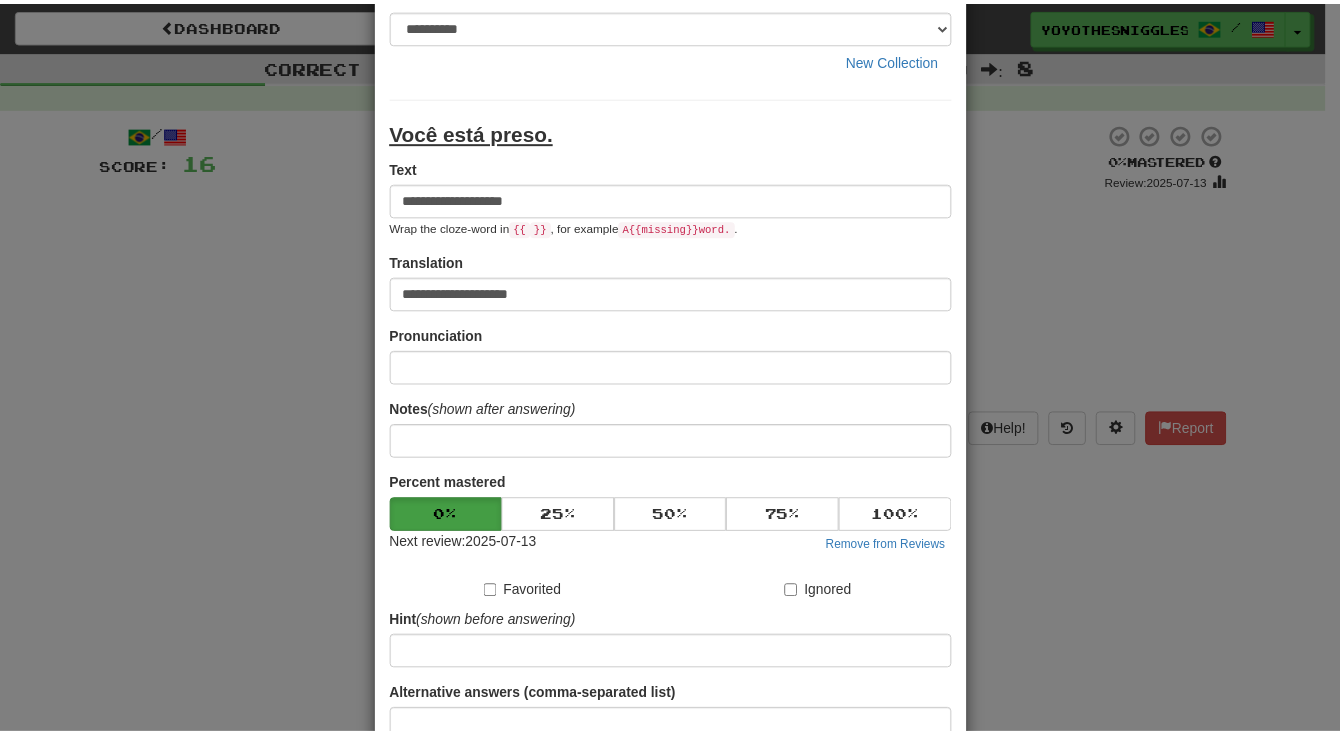 scroll, scrollTop: 295, scrollLeft: 0, axis: vertical 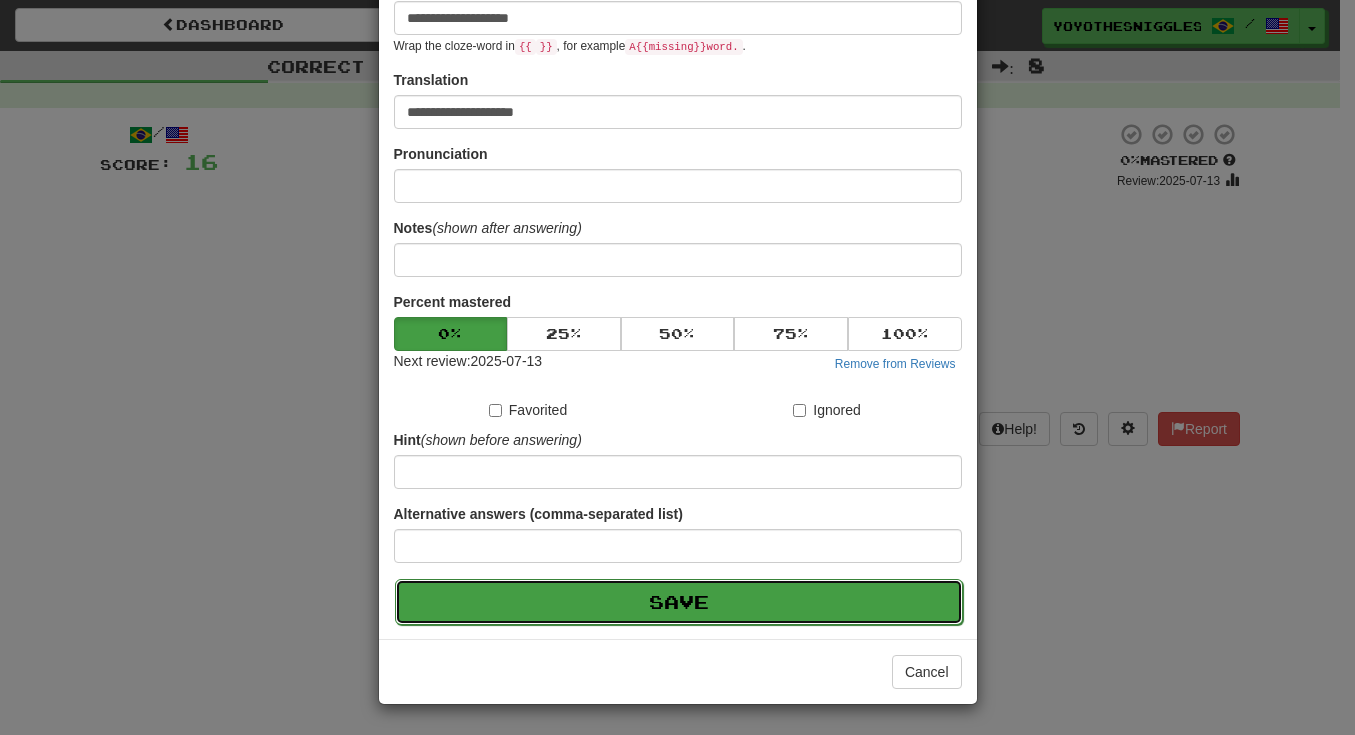 click on "Save" at bounding box center (679, 602) 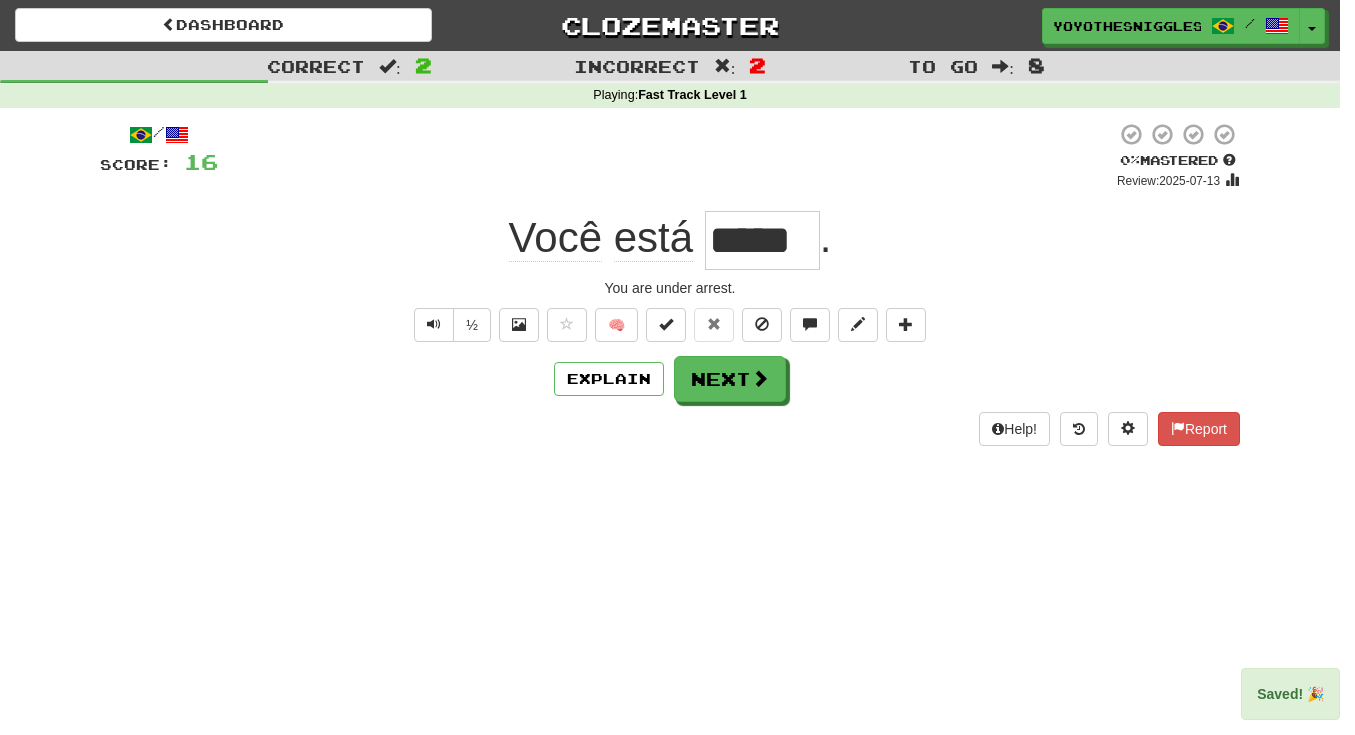 click on "Dashboard
Clozemaster
yoyothesniggles
/
Toggle Dropdown
Dashboard
Leaderboard
Activity Feed
Notifications
Profile
Discussions
한국어
/
English
Streak:
0
Review:
15
Points Today: 0
Français
/
English
Streak:
0
Review:
104
Points Today: 0
Português
/
English
Streak:
1
Review:
60
Points Today: 288
Languages
Account
Logout
yoyothesniggles
/
Toggle Dropdown
Dashboard
Leaderboard
Activity Feed
Notifications
Profile
Discussions
한국어
/
English
Streak:
0
Review:
15
Points Today: 0
Français
/
English
Streak:
0
Review:
104" at bounding box center (670, 367) 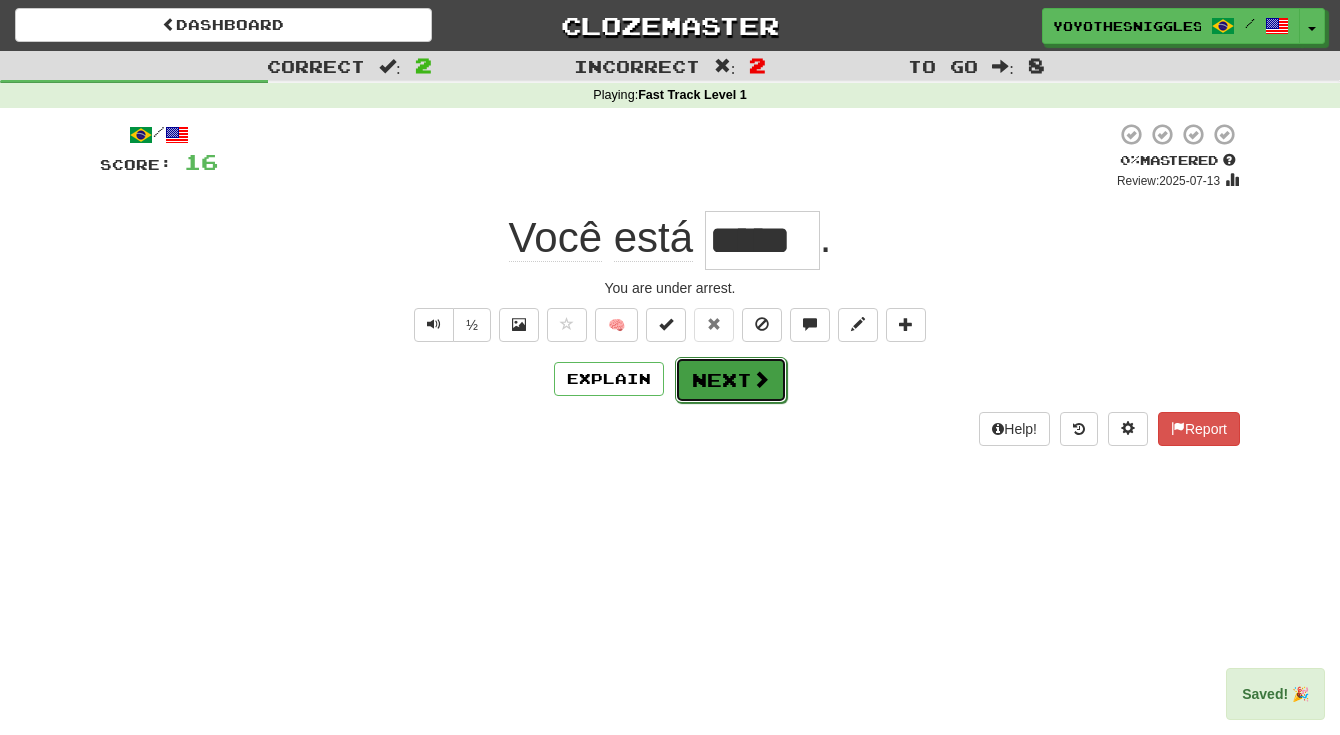 click on "Next" at bounding box center [731, 380] 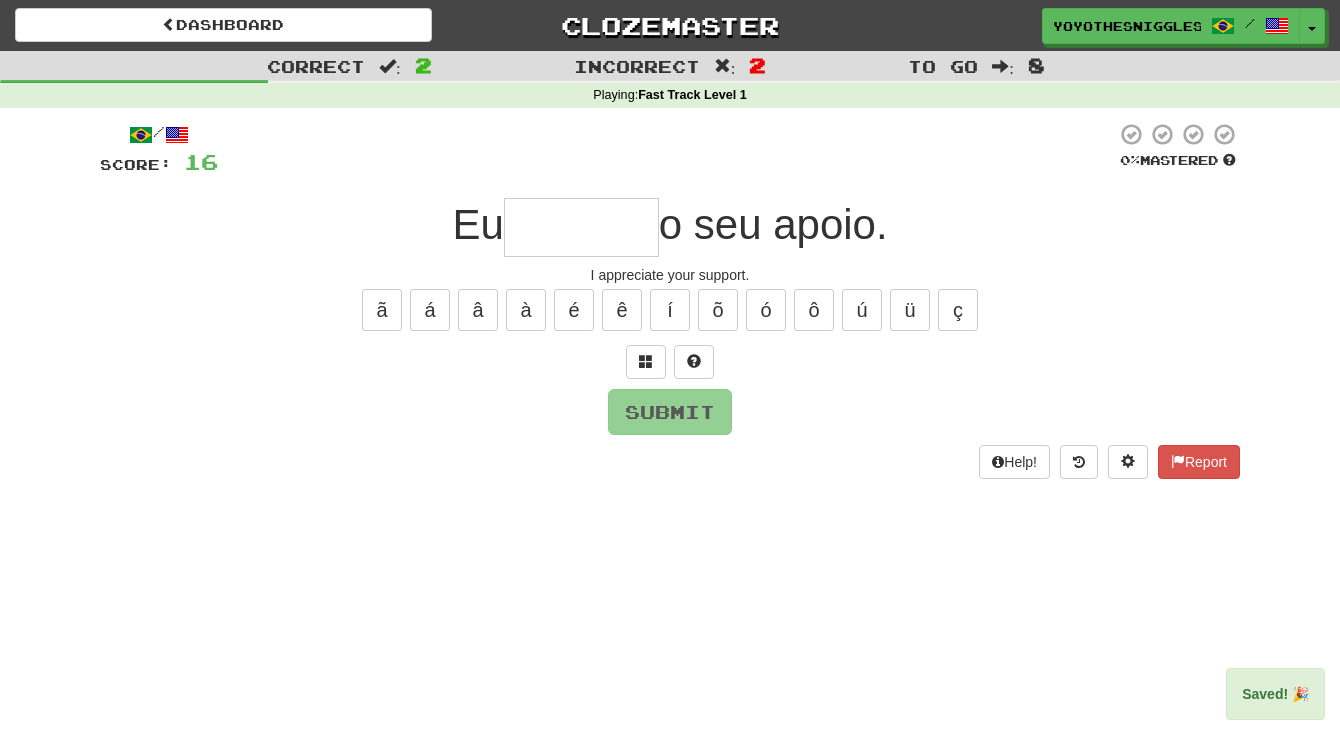 click at bounding box center (581, 227) 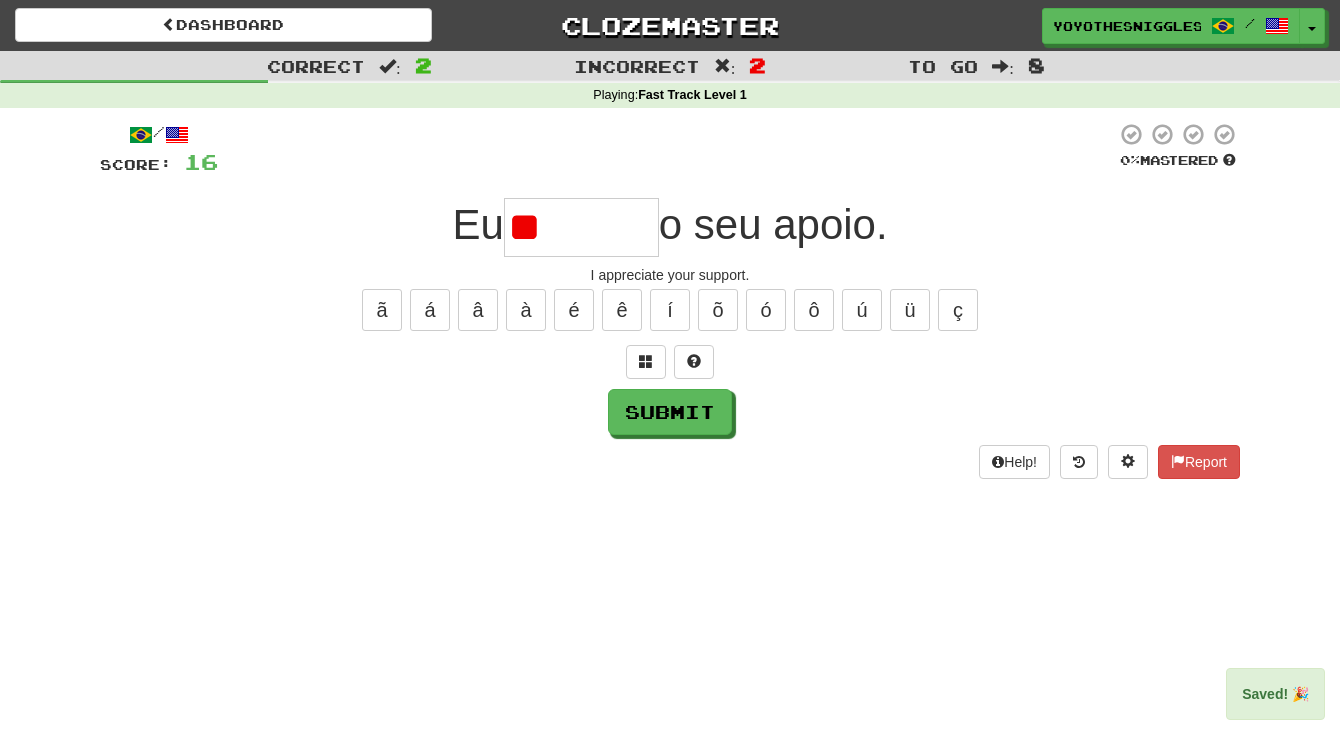 type on "*" 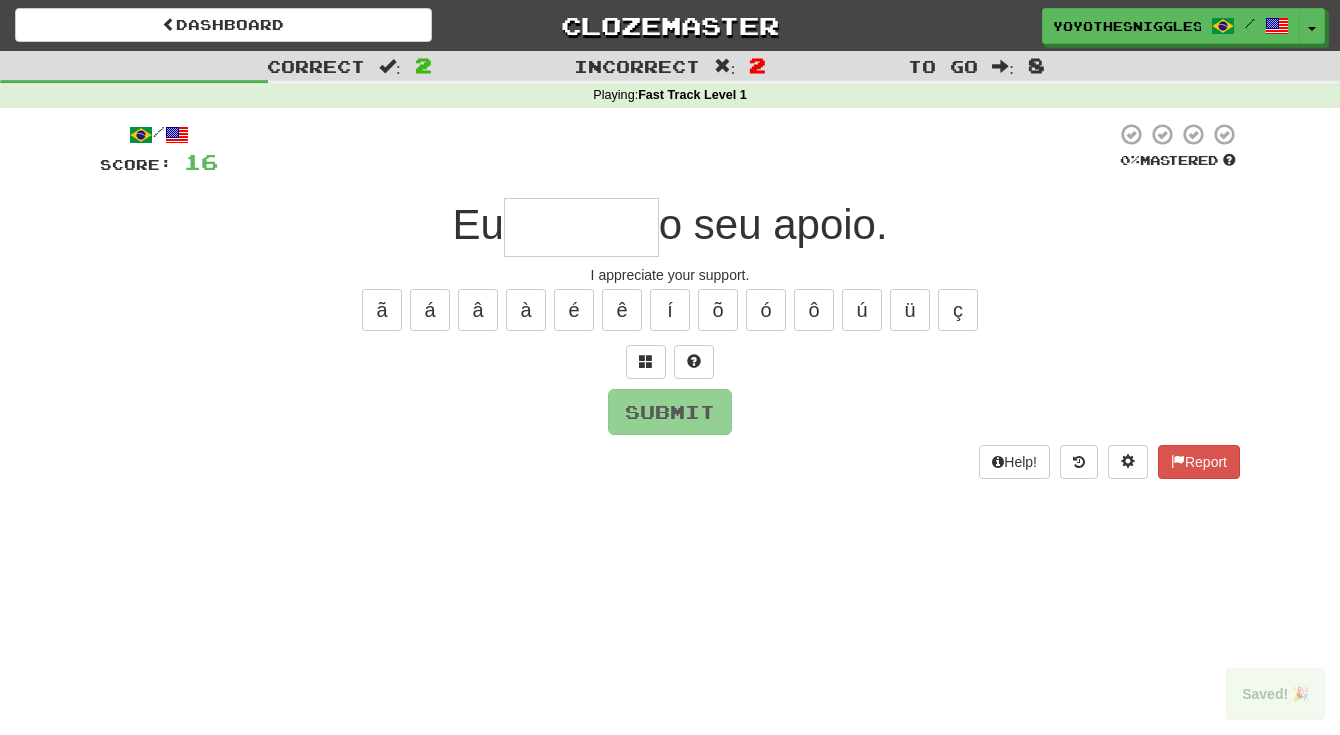 type on "*" 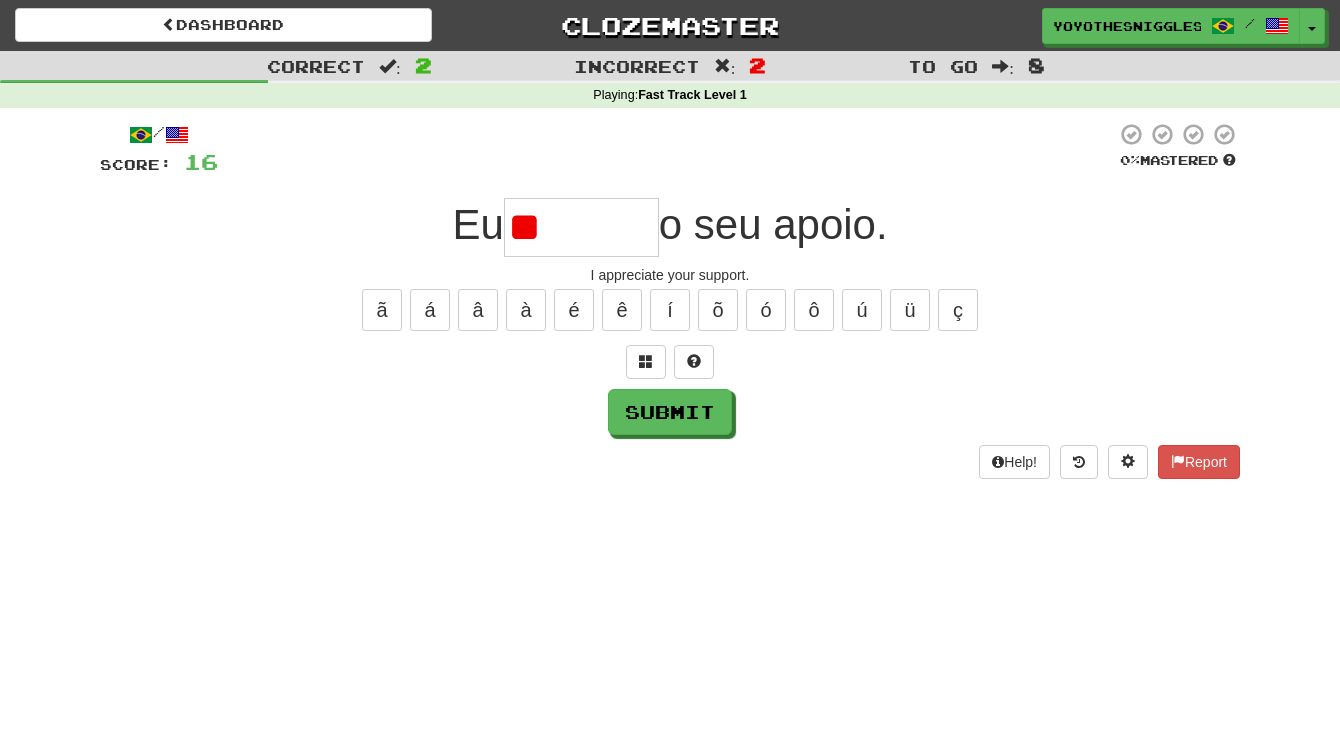 type on "*" 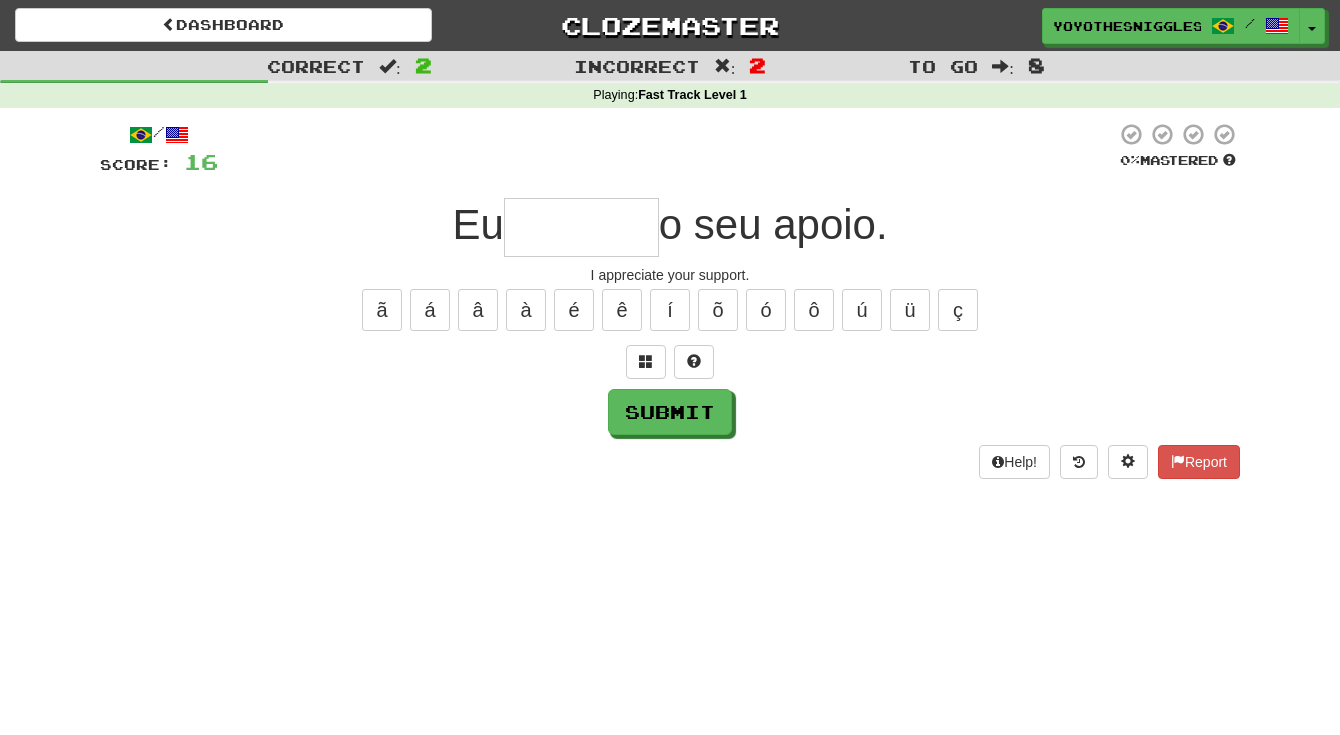 type on "*" 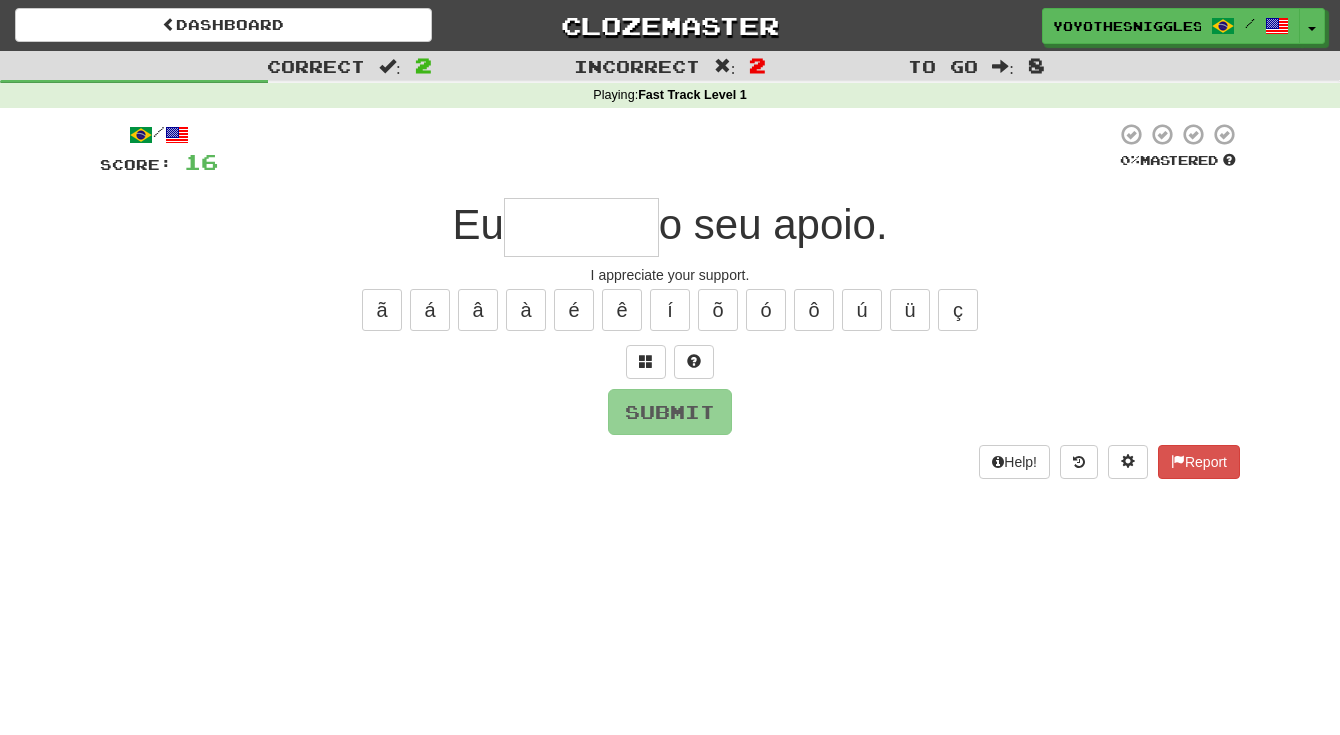 type on "********" 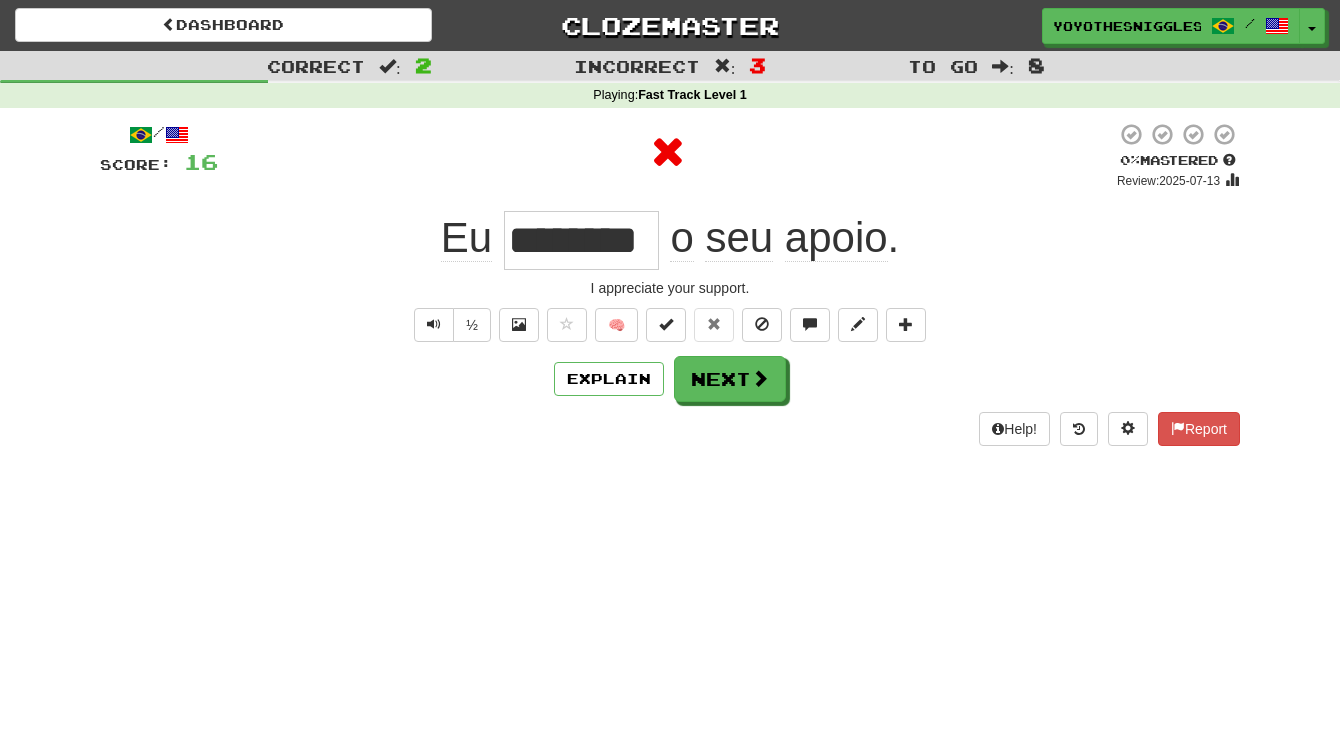drag, startPoint x: 513, startPoint y: 249, endPoint x: 692, endPoint y: 252, distance: 179.02513 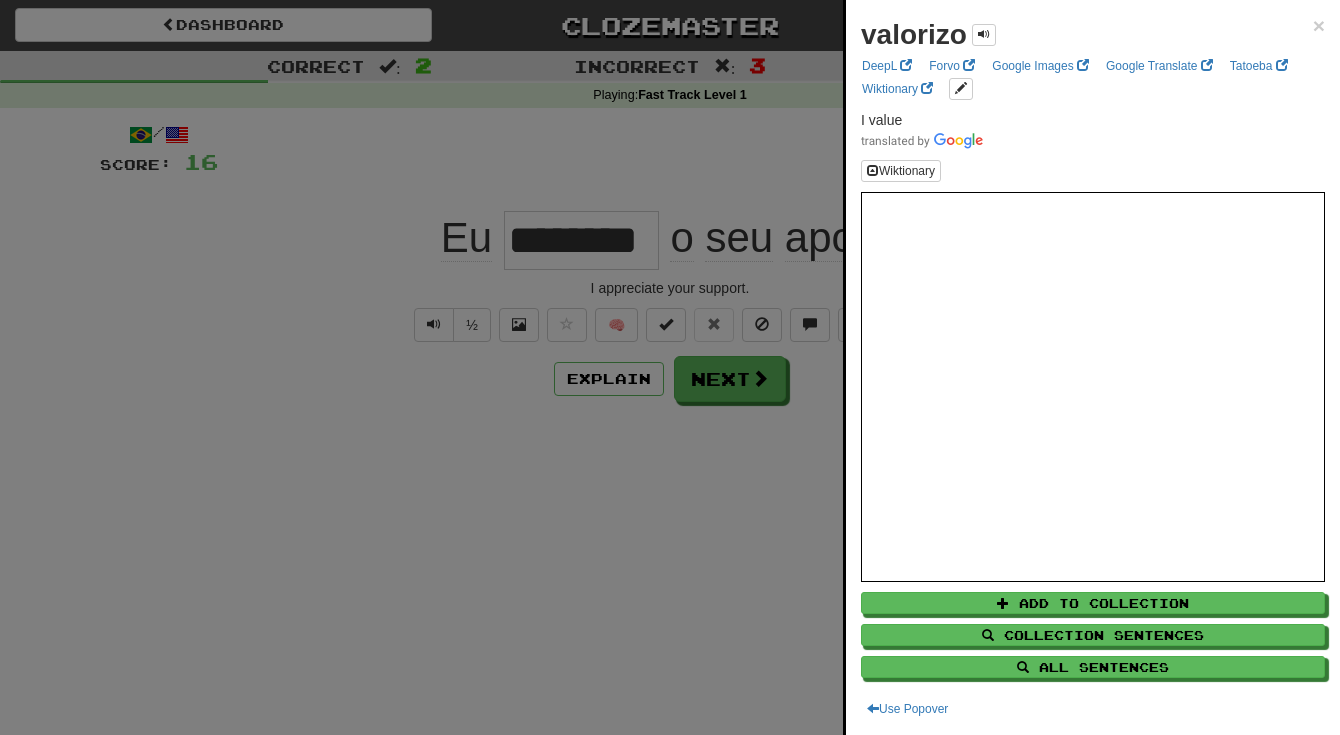 click at bounding box center [670, 367] 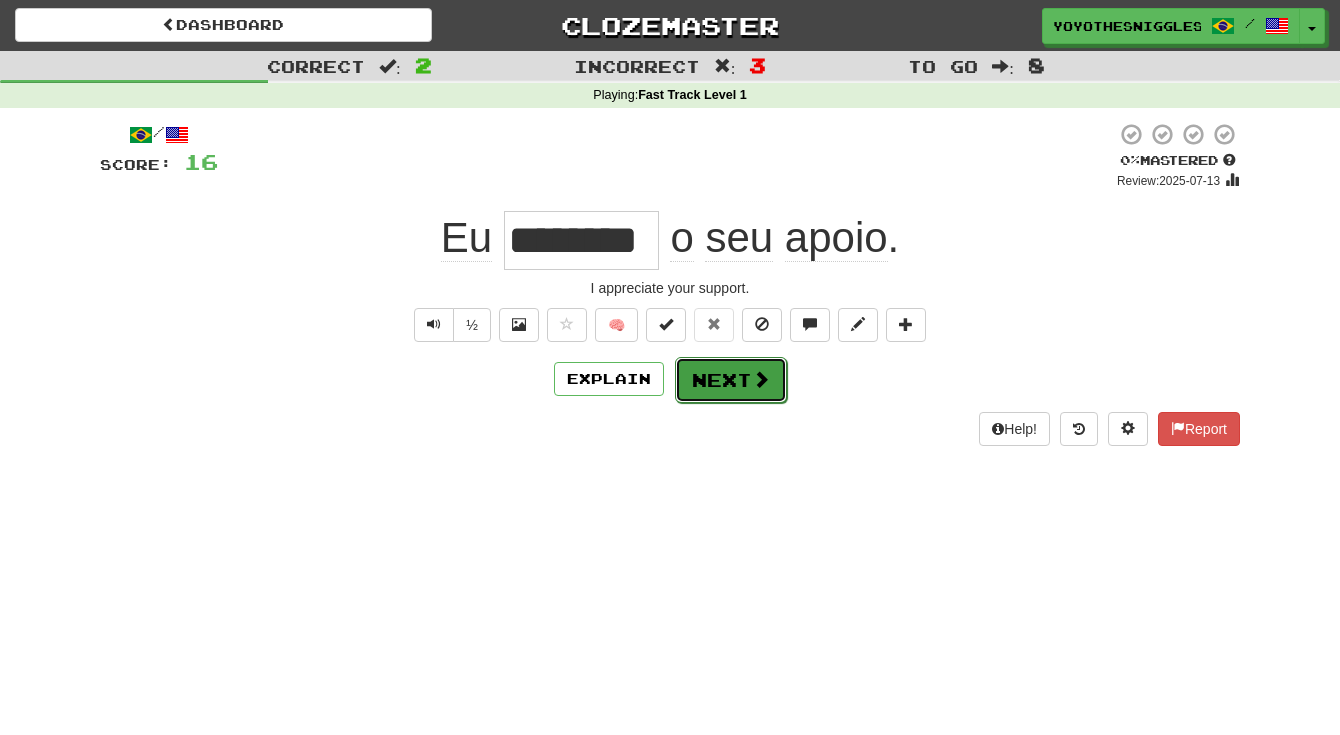 click on "Next" at bounding box center (731, 380) 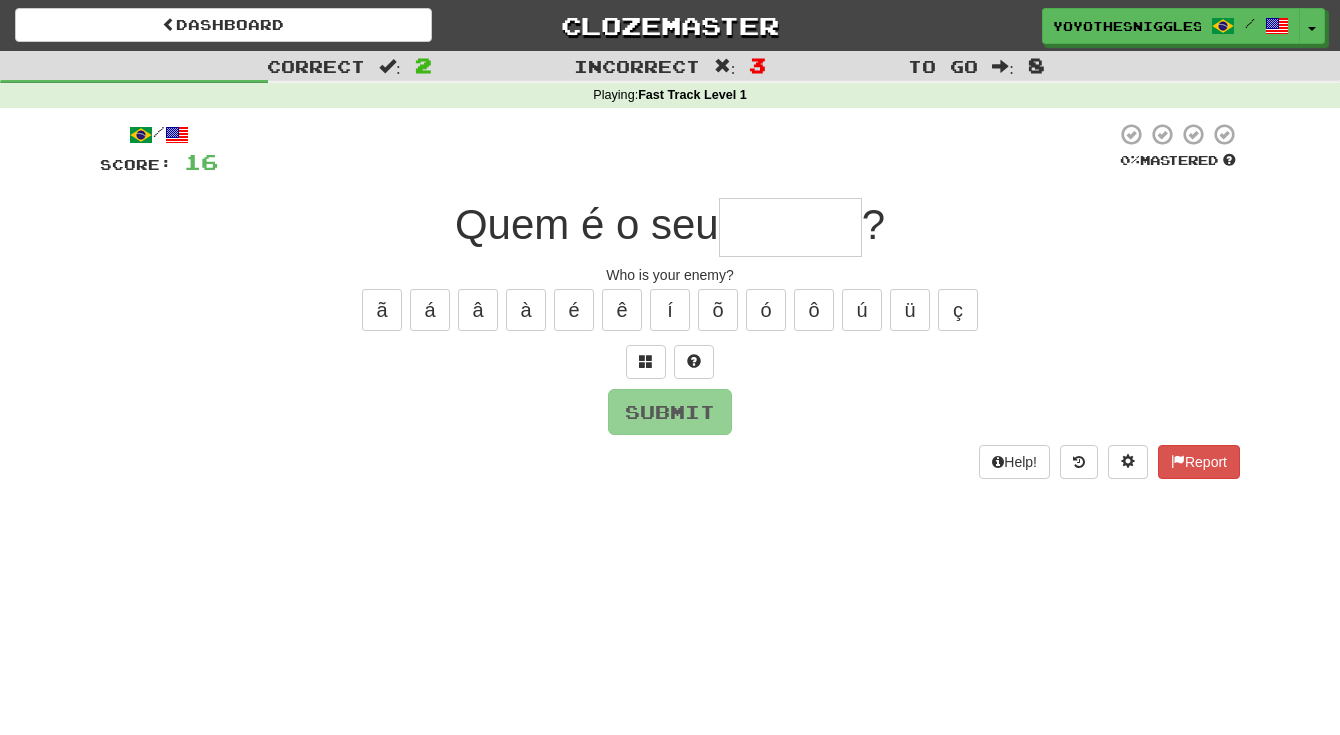 click at bounding box center [790, 227] 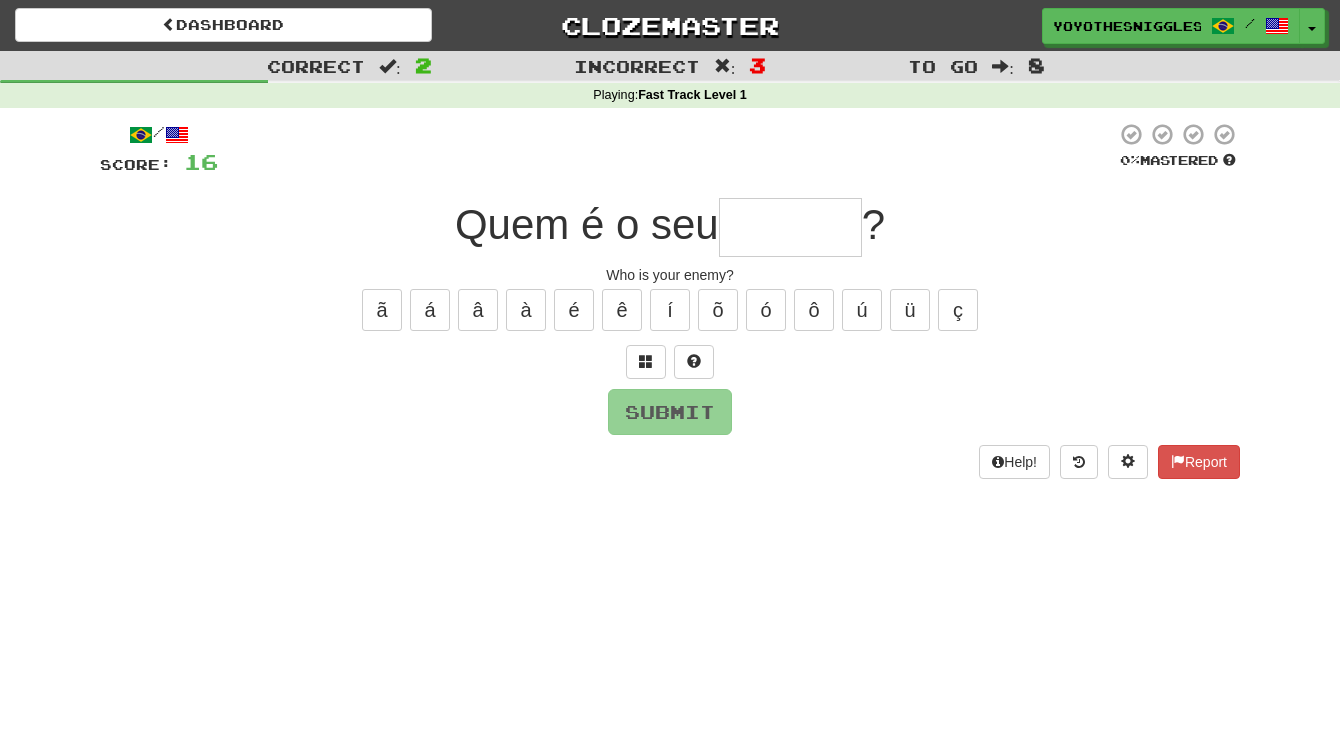 type on "*" 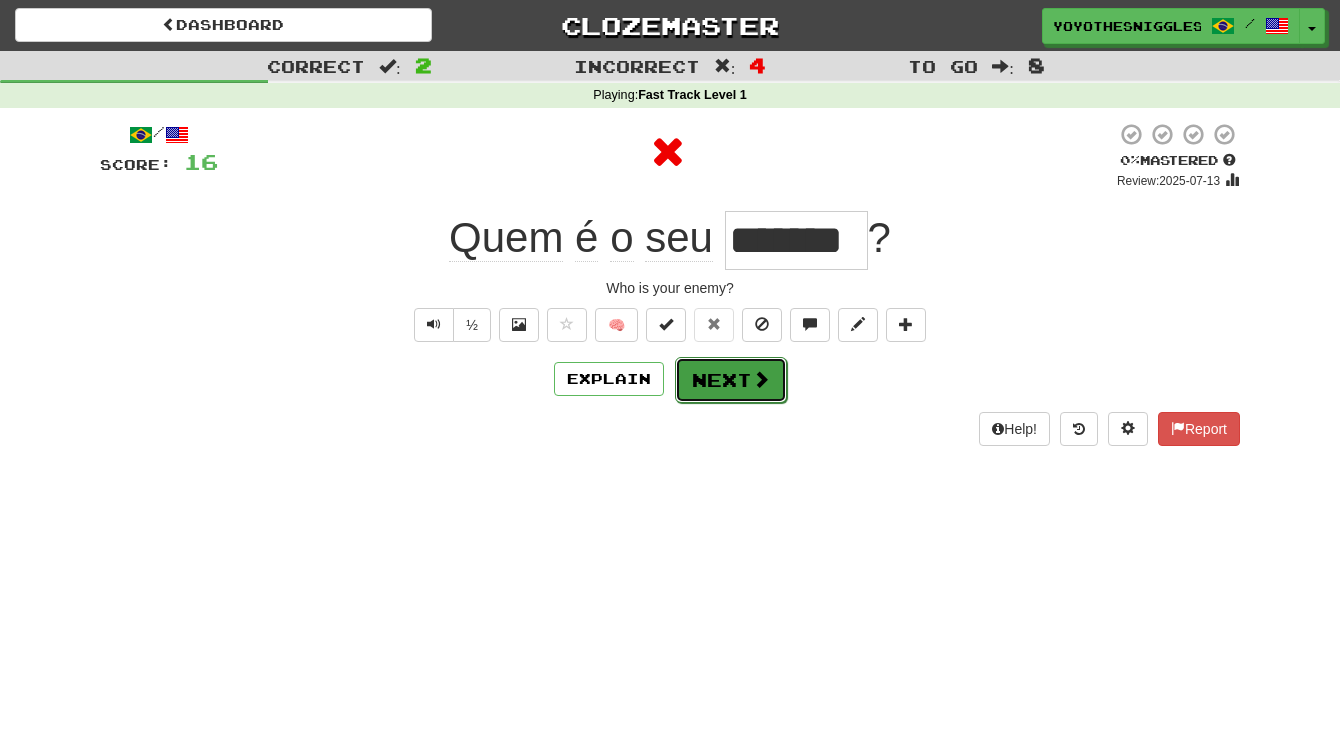 click on "Next" at bounding box center (731, 380) 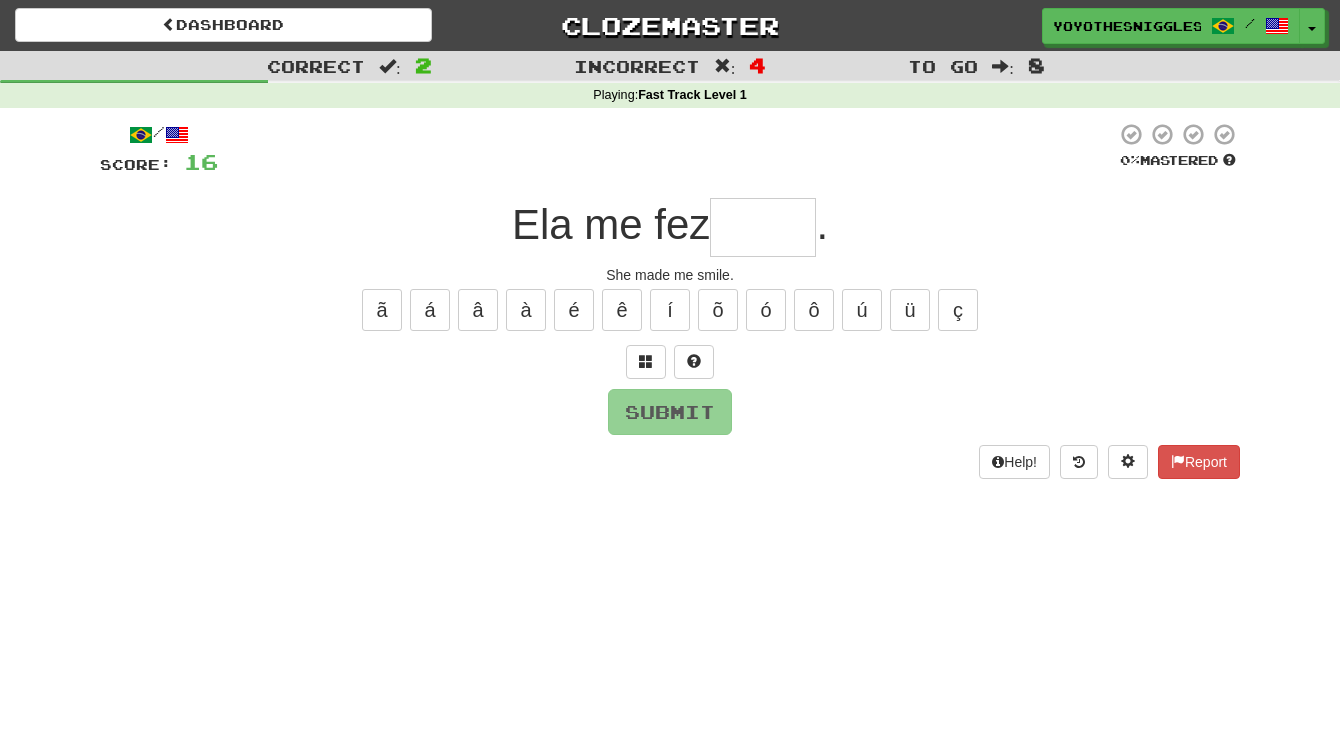 click at bounding box center [763, 227] 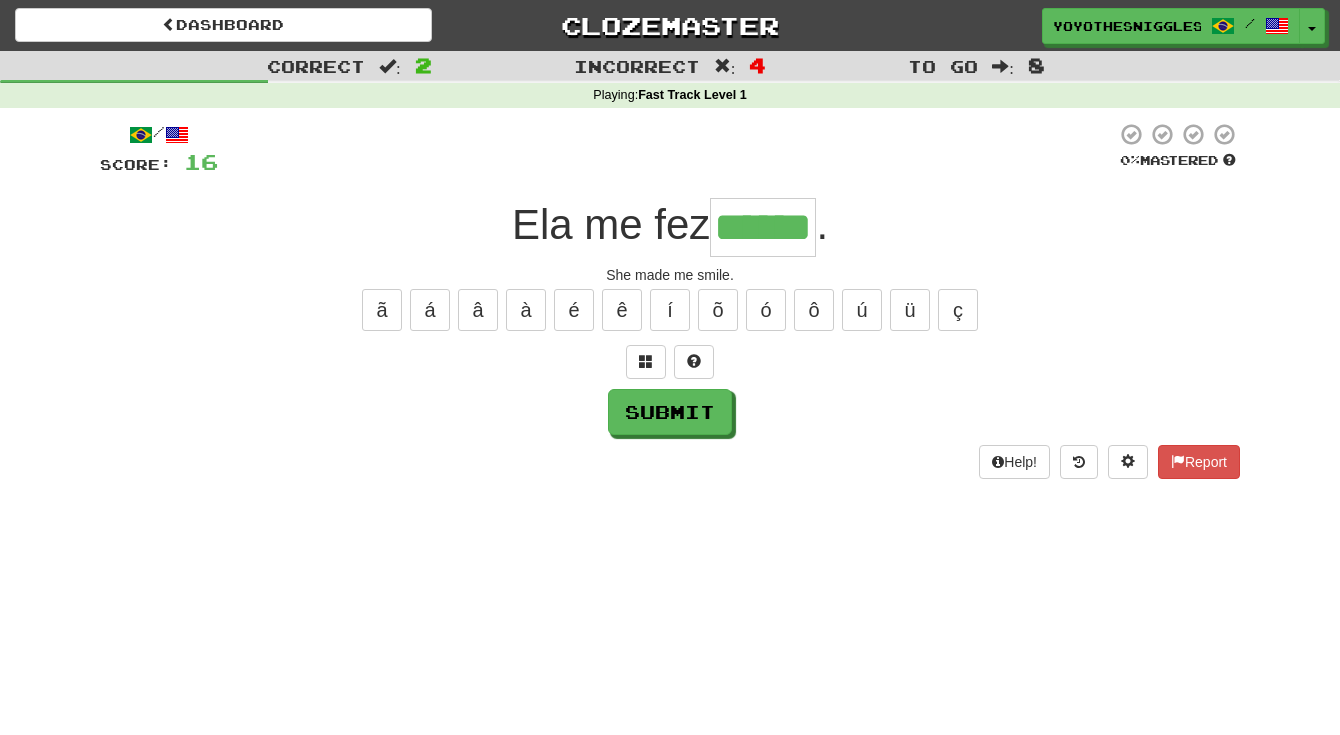type on "******" 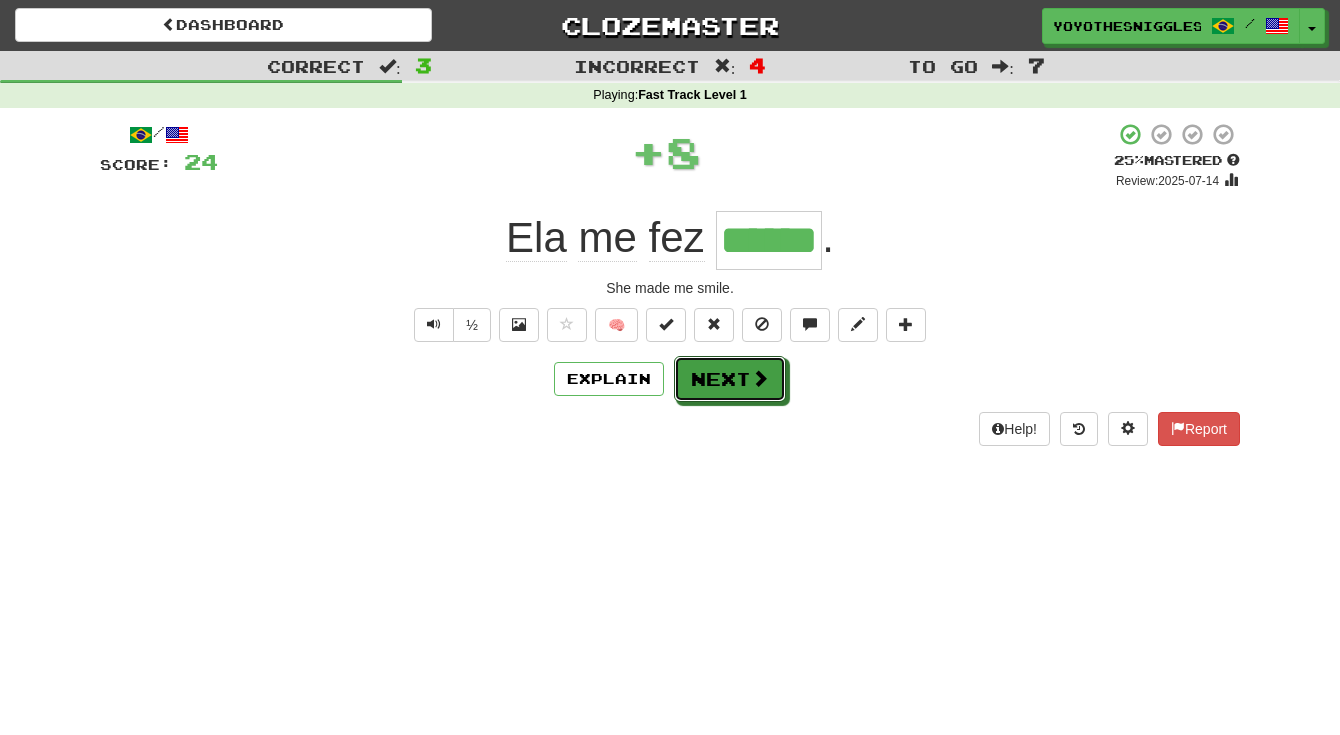 drag, startPoint x: 718, startPoint y: 390, endPoint x: 724, endPoint y: 374, distance: 17.088007 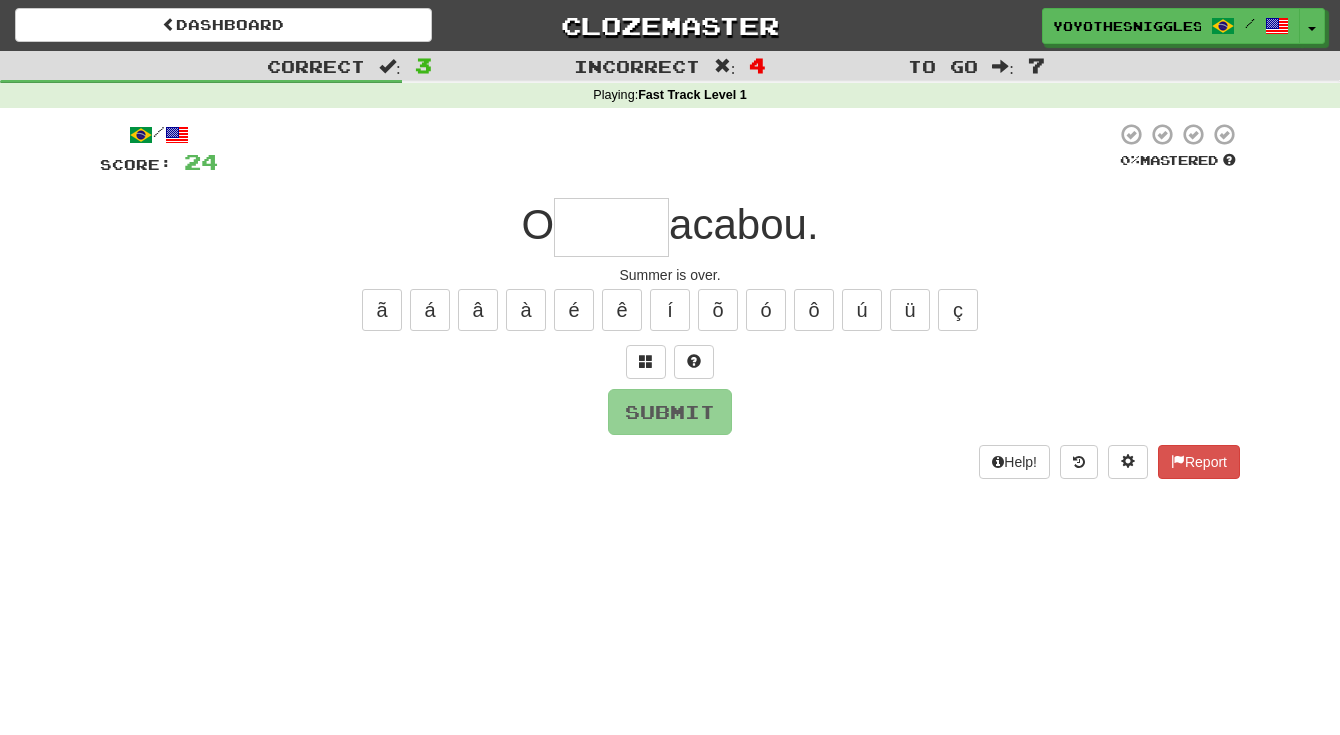 click at bounding box center [611, 227] 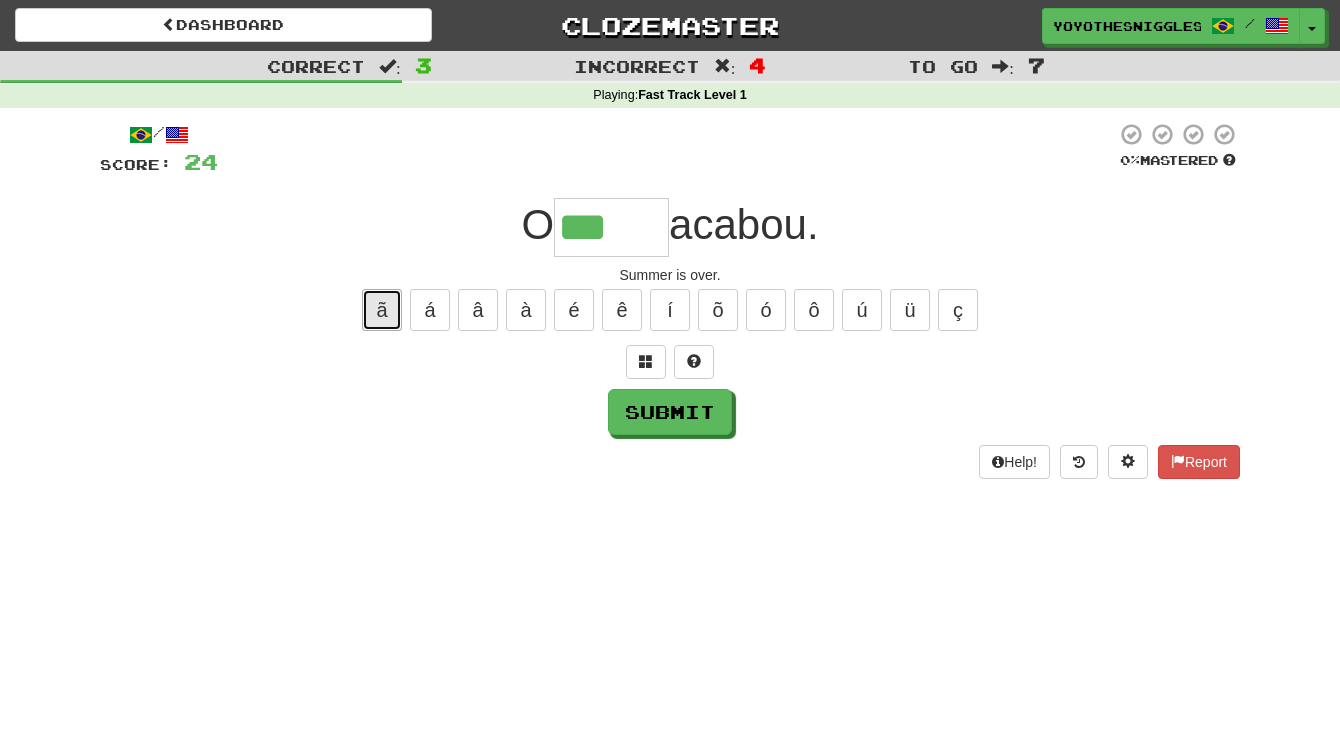 click on "ã" at bounding box center (382, 310) 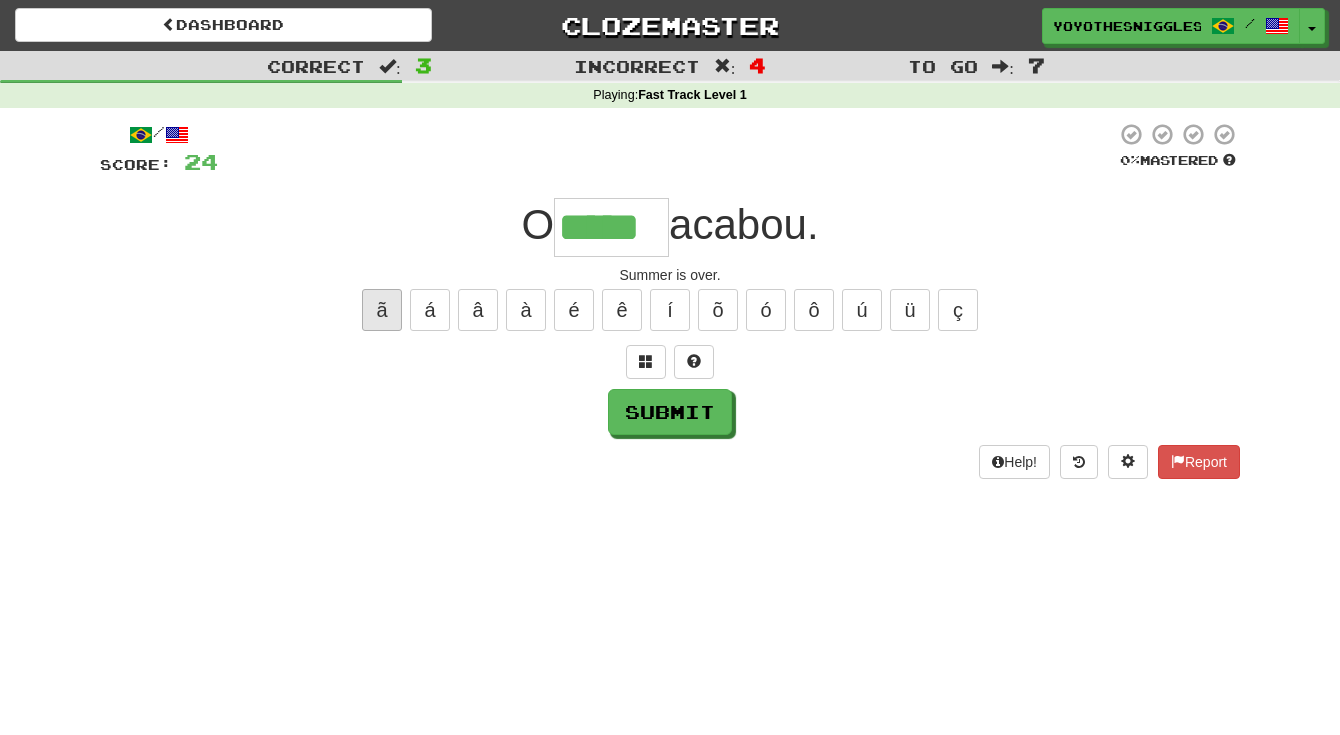 type on "*****" 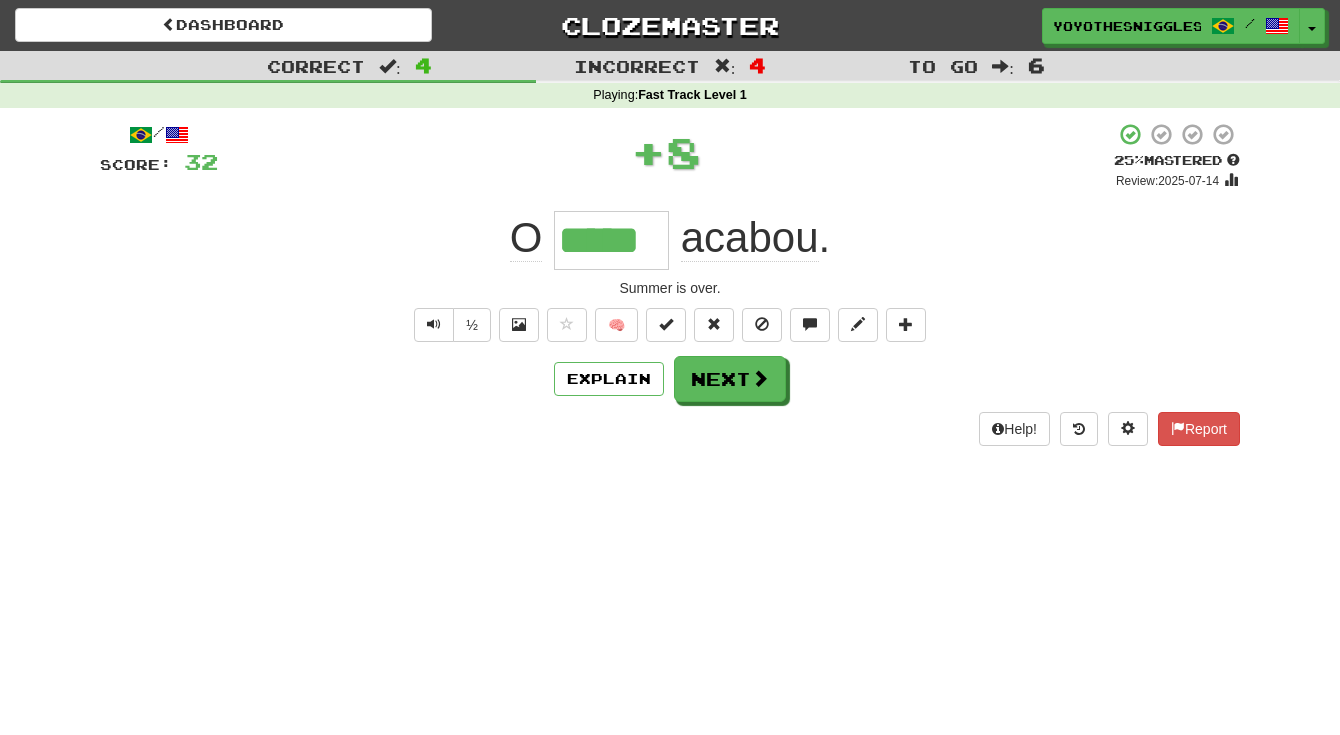 click on "/  Score:   32 + 8 25 %  Mastered Review:  2025-07-14 O   *****   acabou . Summer is over. ½ 🧠 Explain Next  Help!  Report" at bounding box center [670, 284] 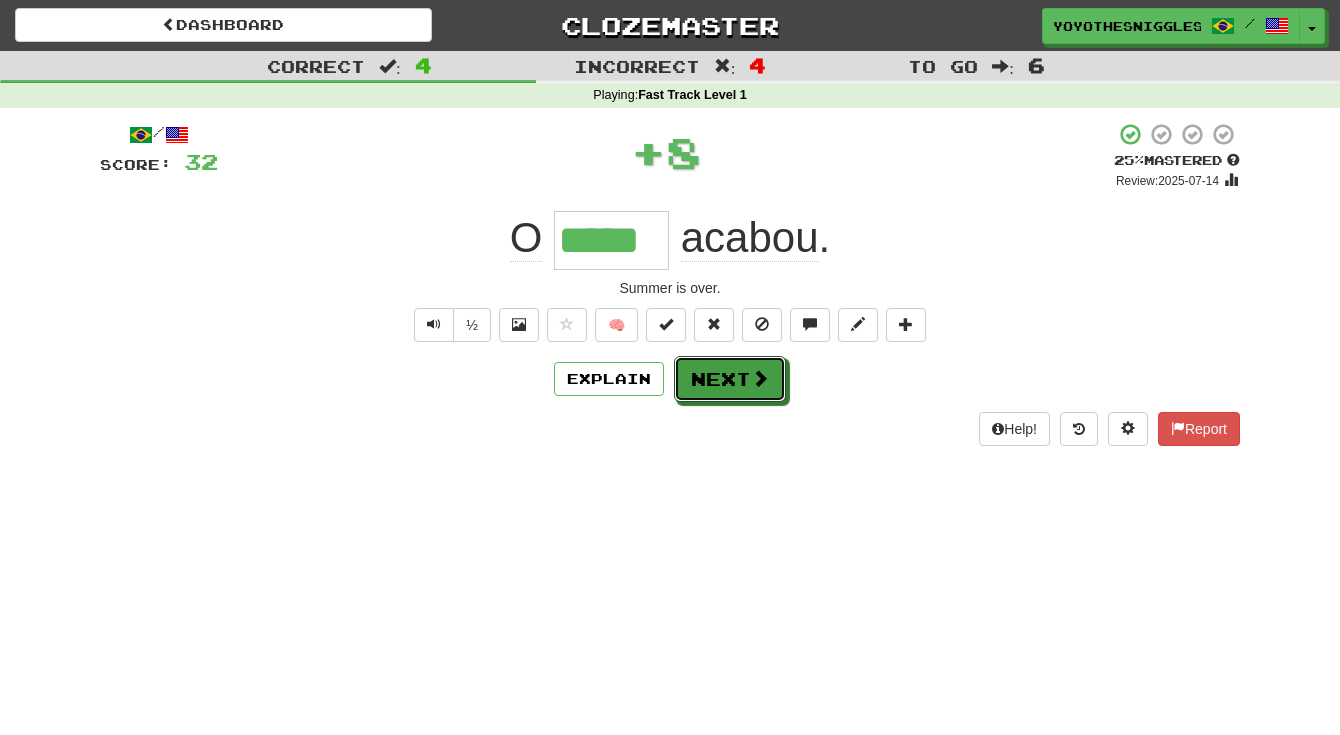 drag, startPoint x: 703, startPoint y: 390, endPoint x: 727, endPoint y: 379, distance: 26.400757 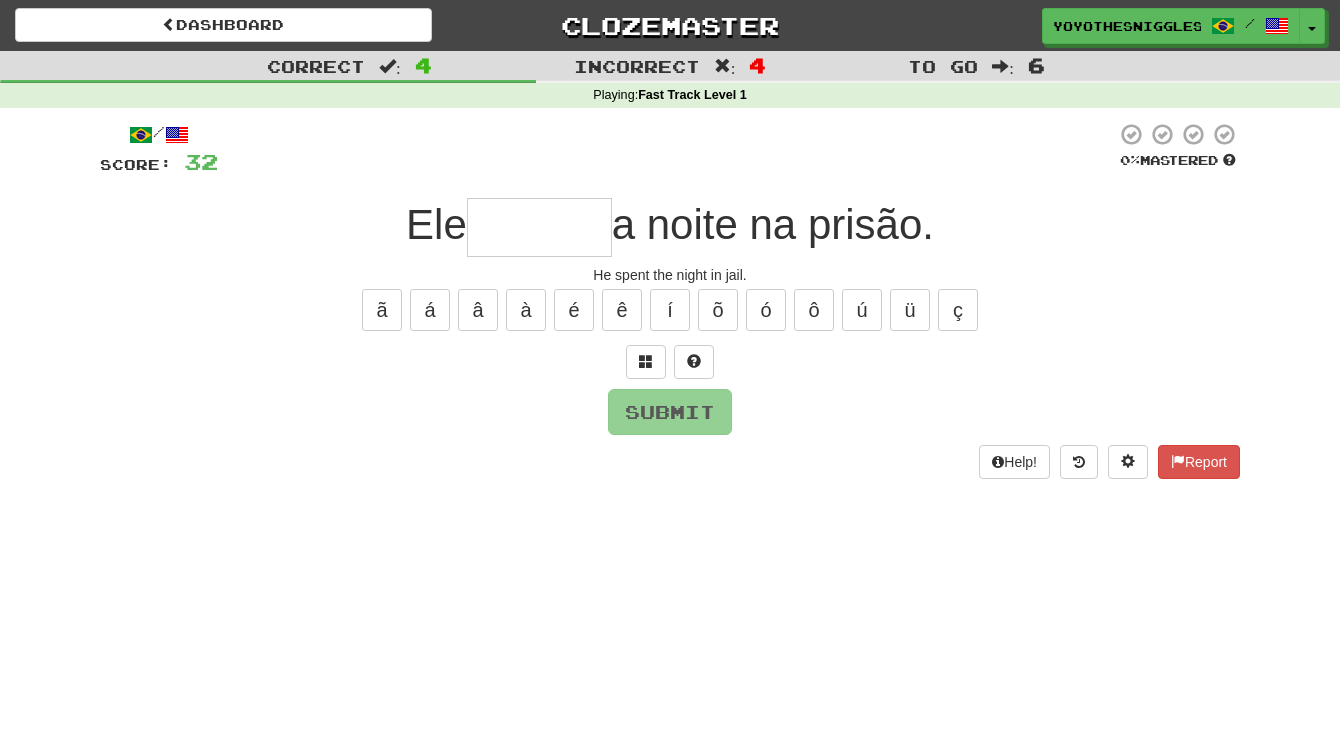 click at bounding box center [539, 227] 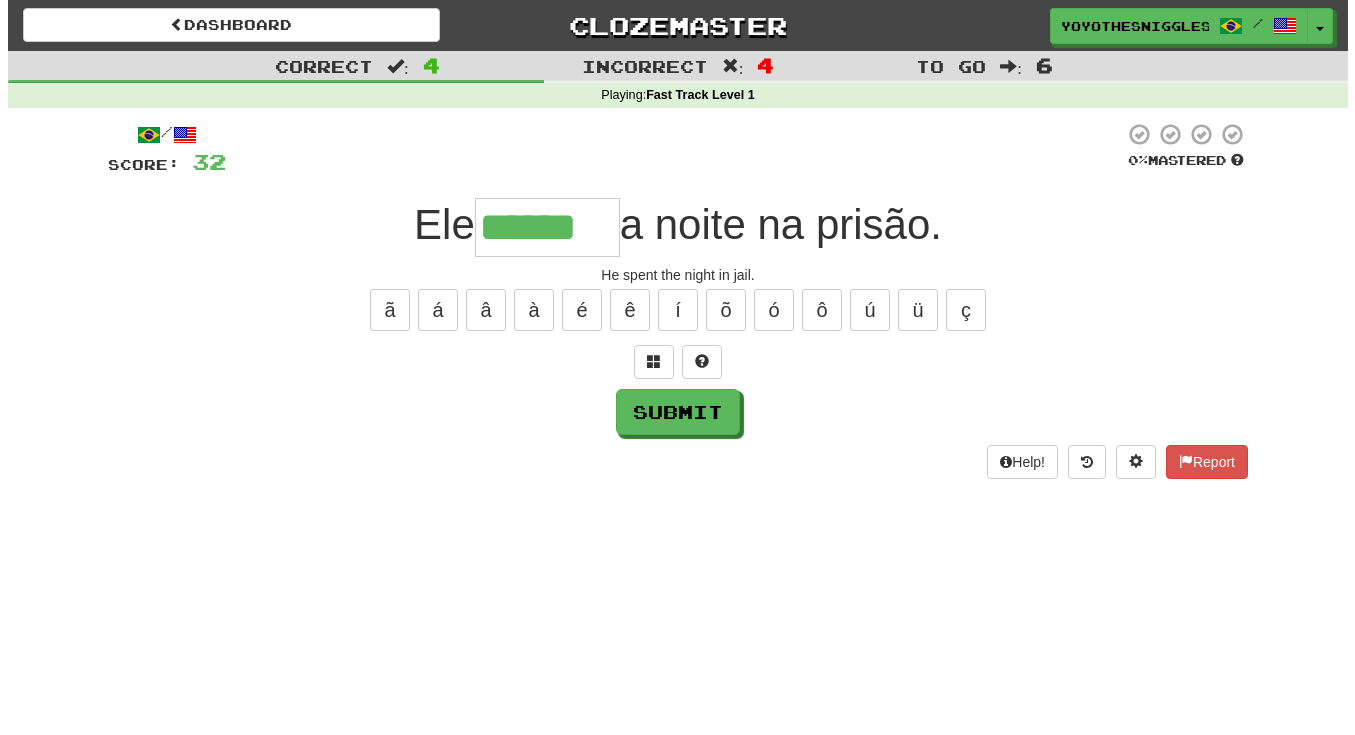 scroll, scrollTop: 0, scrollLeft: 0, axis: both 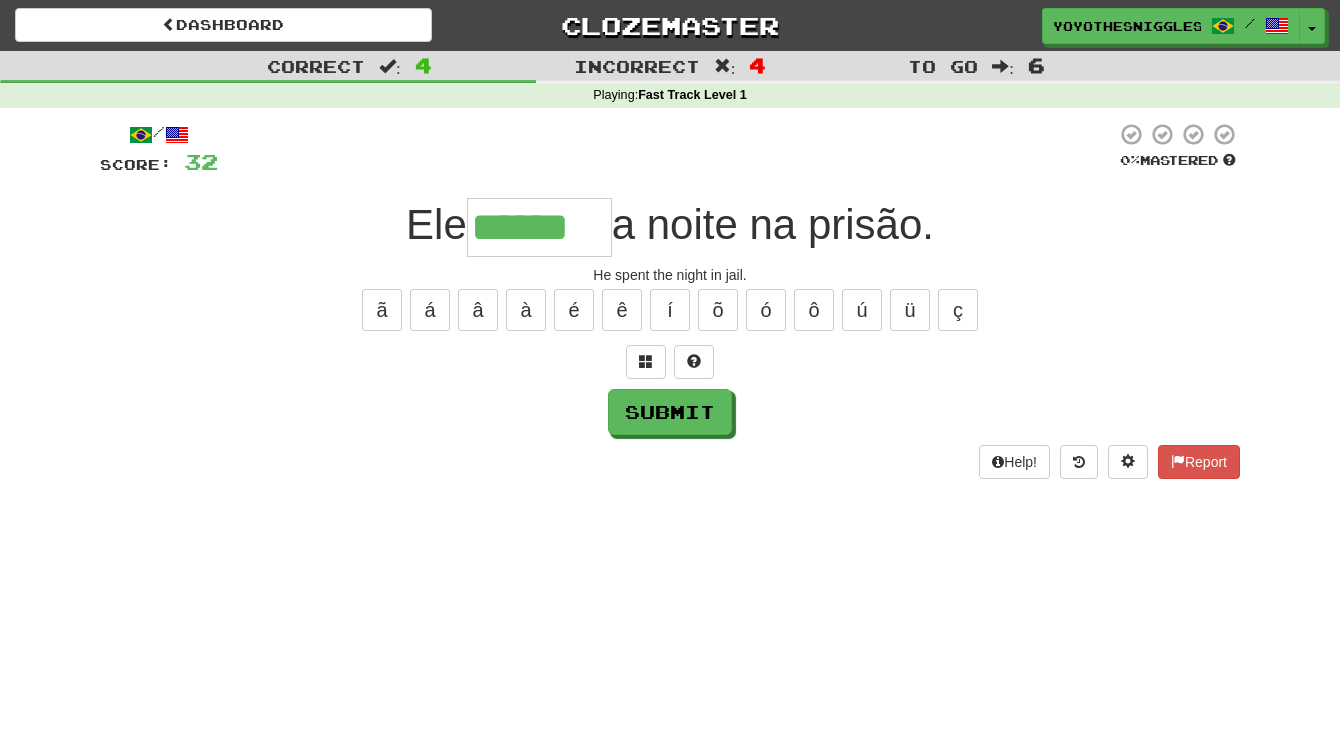 type on "******" 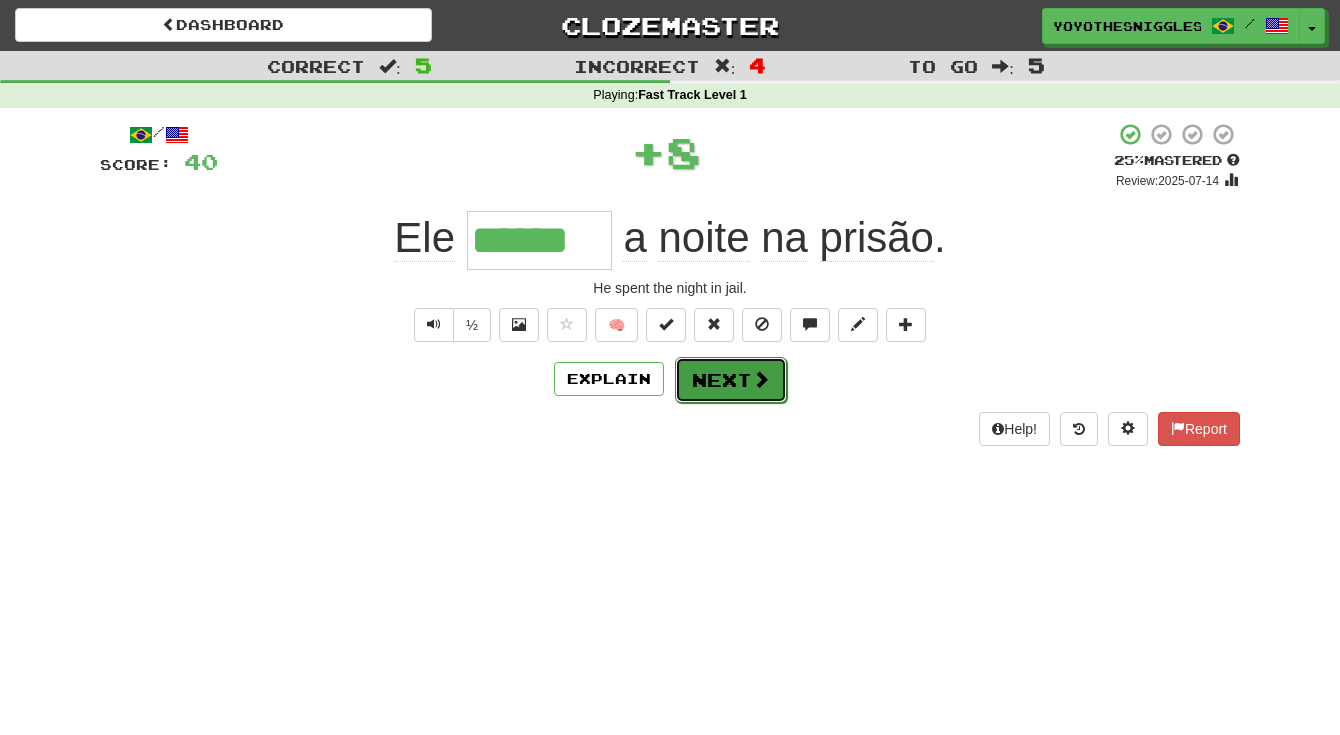 click on "Next" at bounding box center (731, 380) 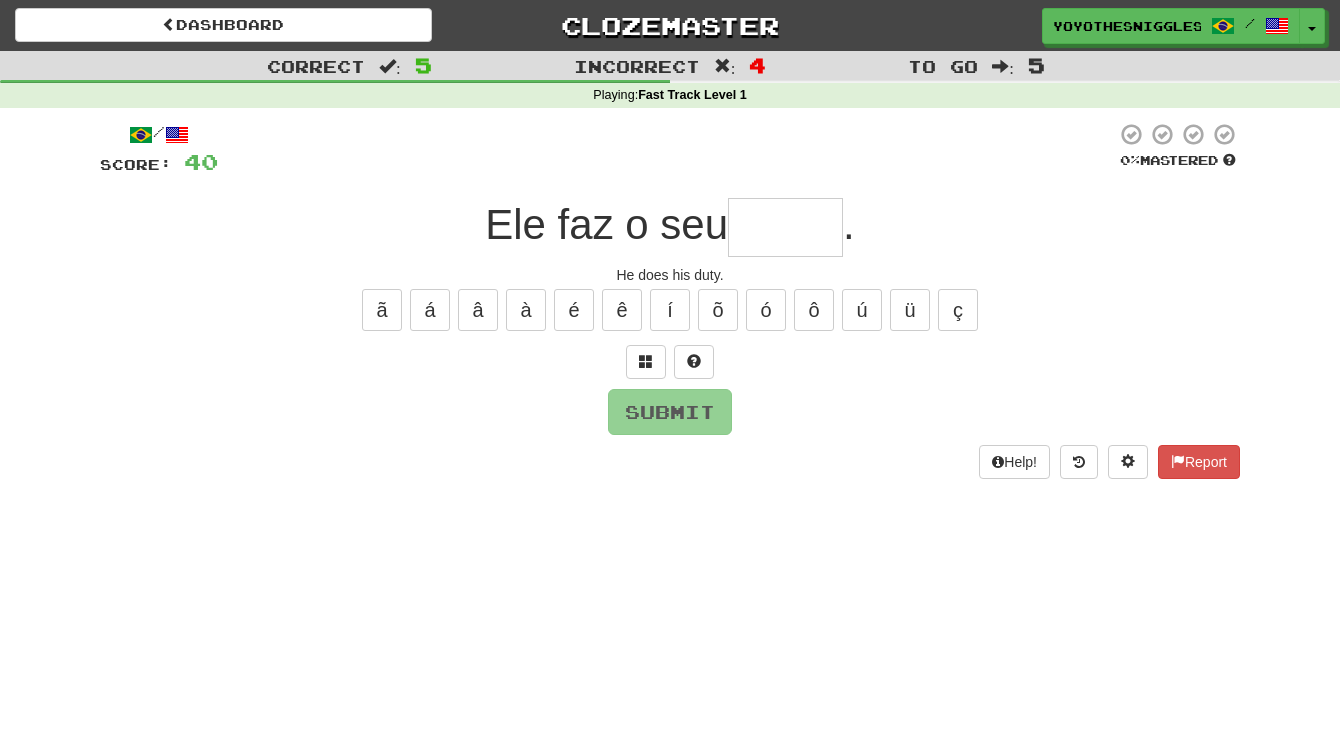click on "Ele faz o seu" at bounding box center (606, 224) 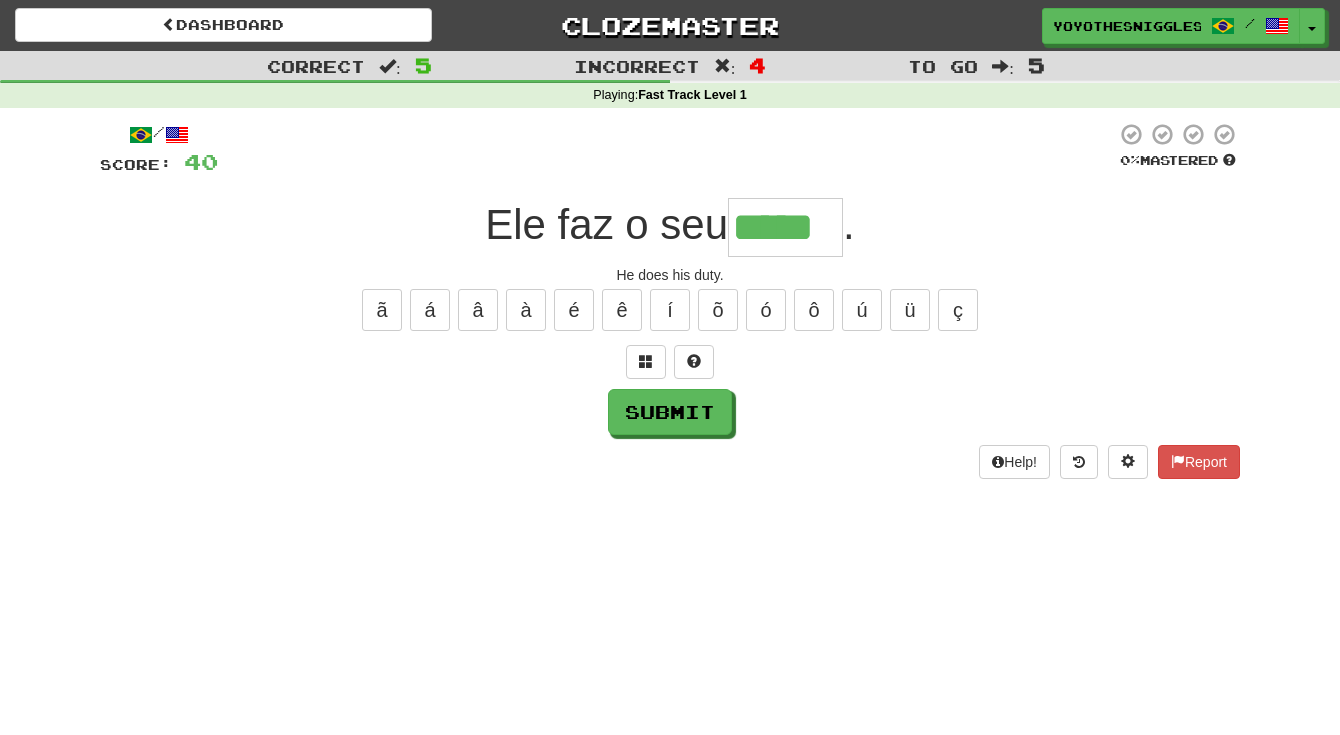 type on "*****" 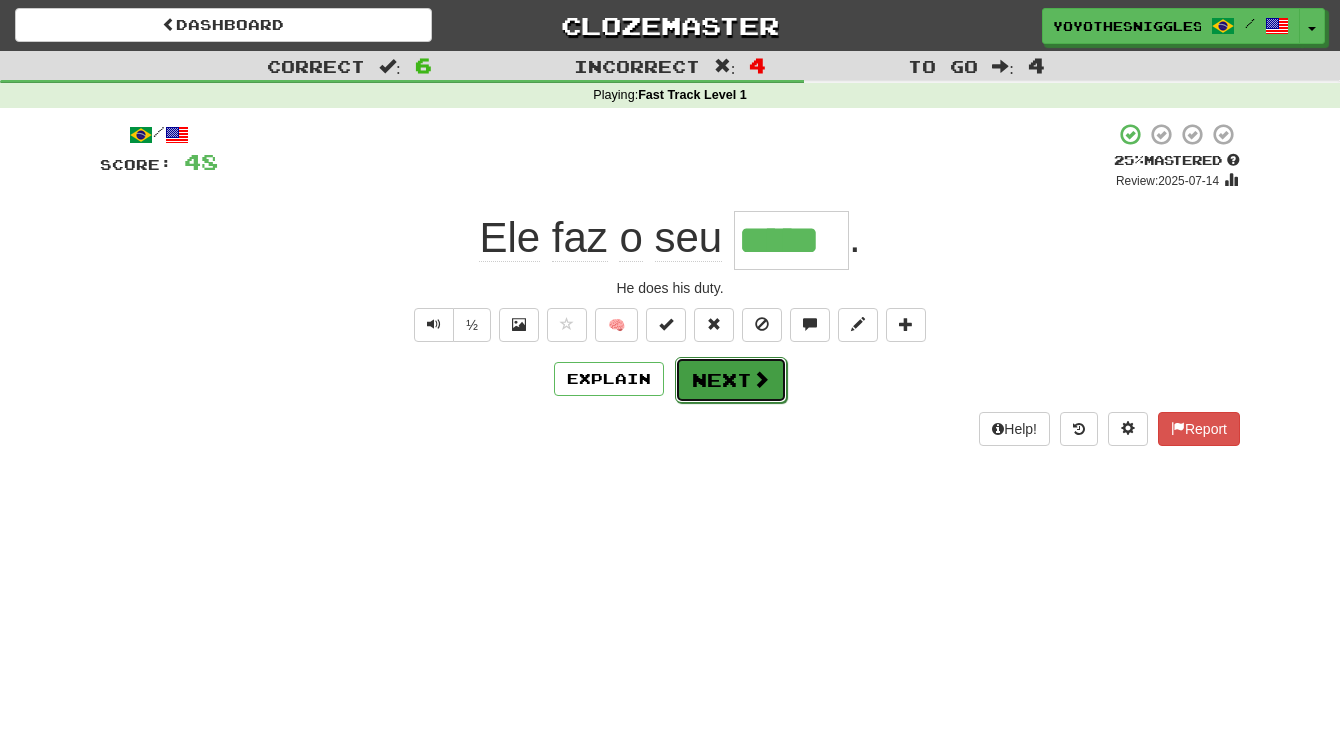 click on "Next" at bounding box center (731, 380) 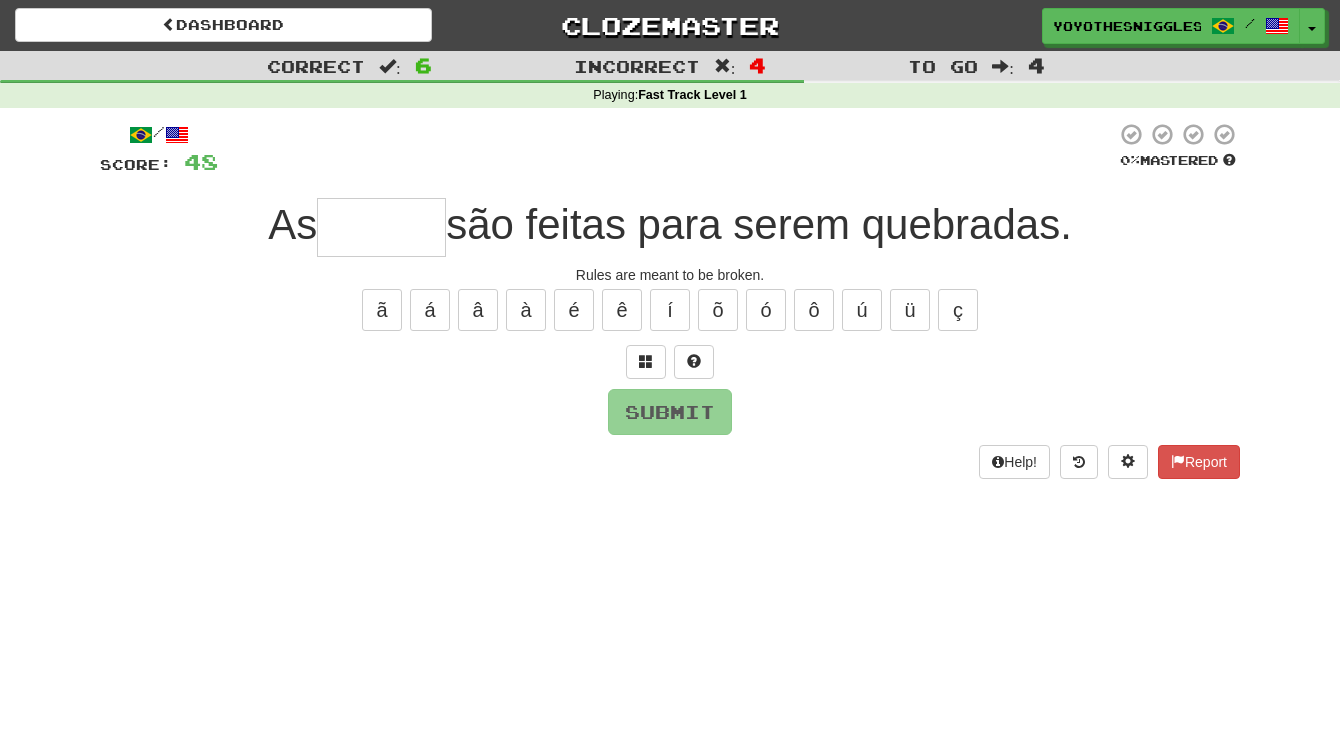 click at bounding box center (381, 227) 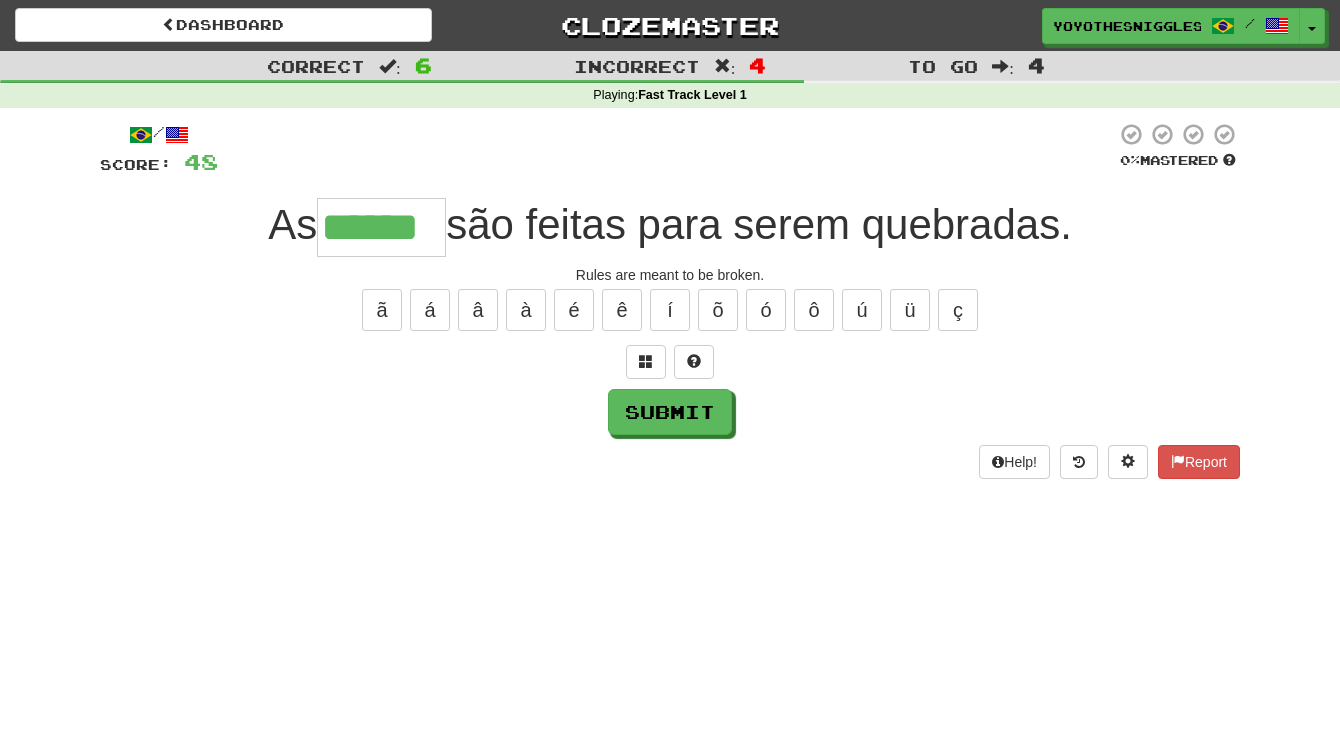 type on "******" 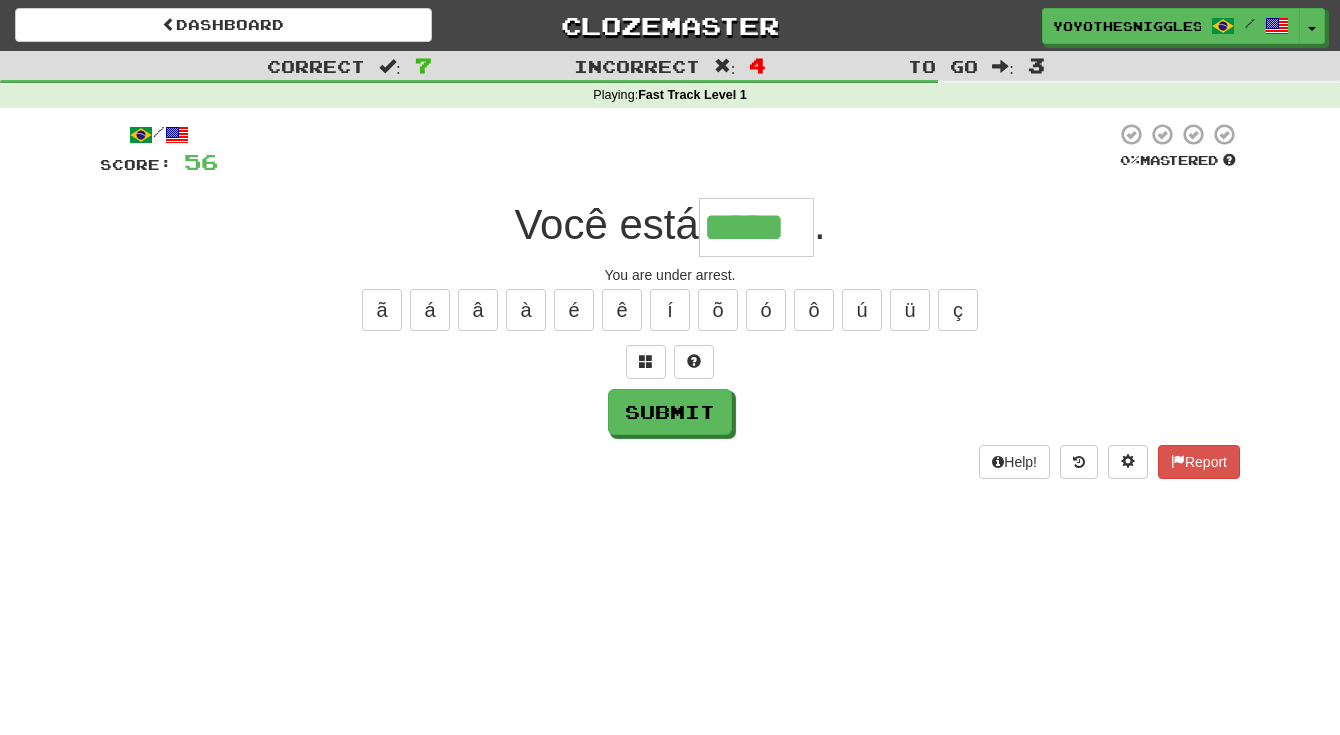 type on "*****" 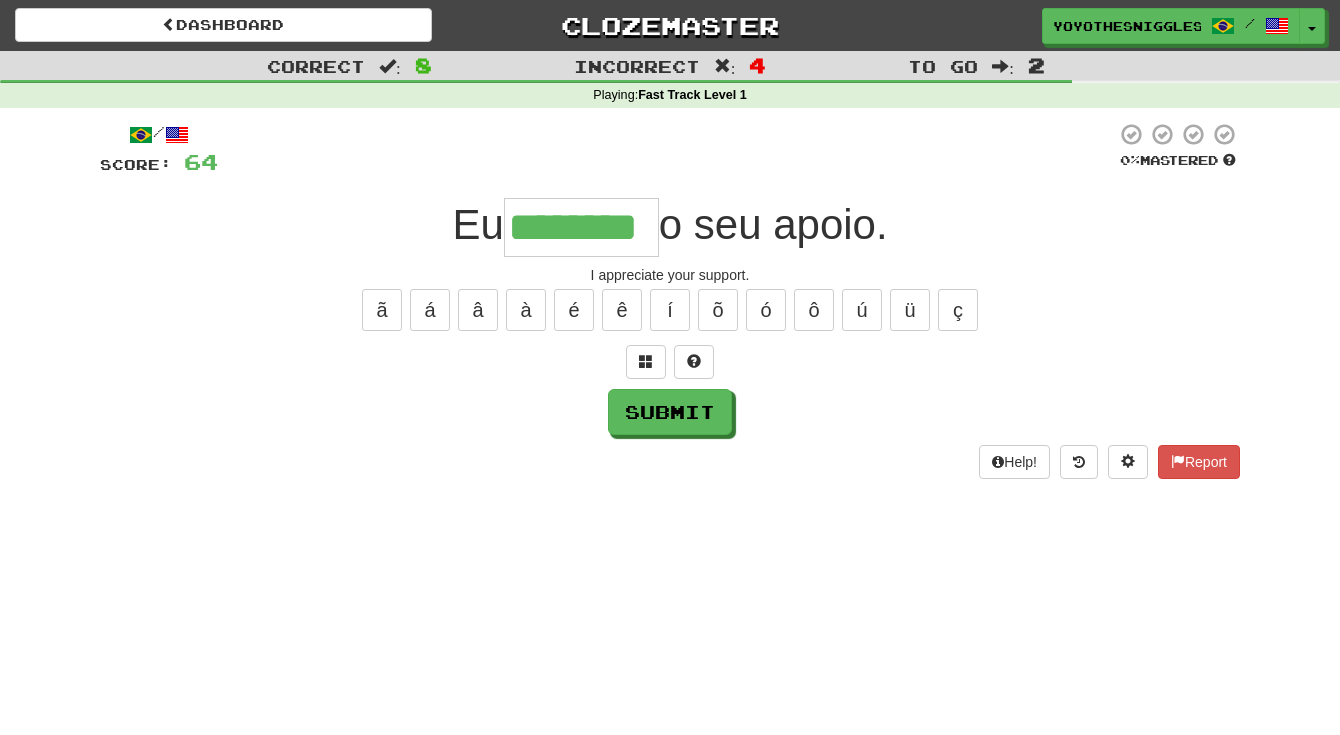type on "********" 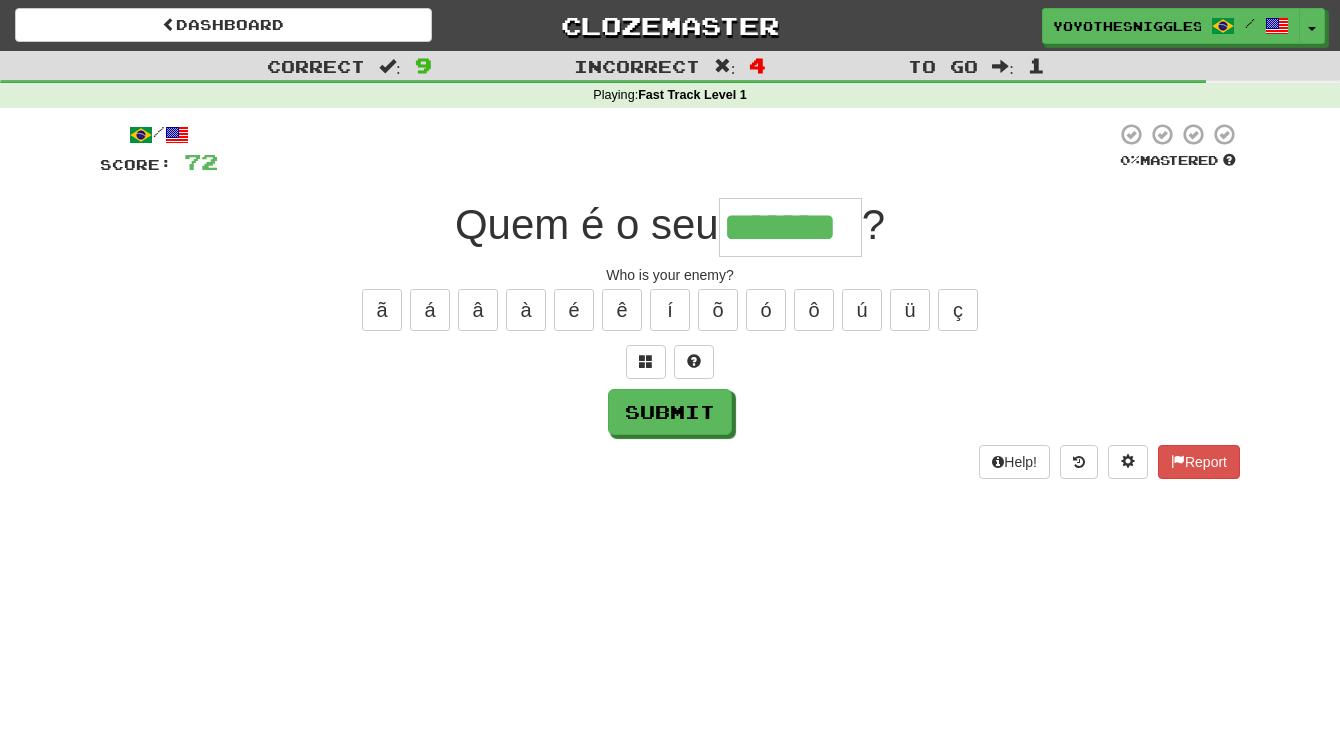 type on "*******" 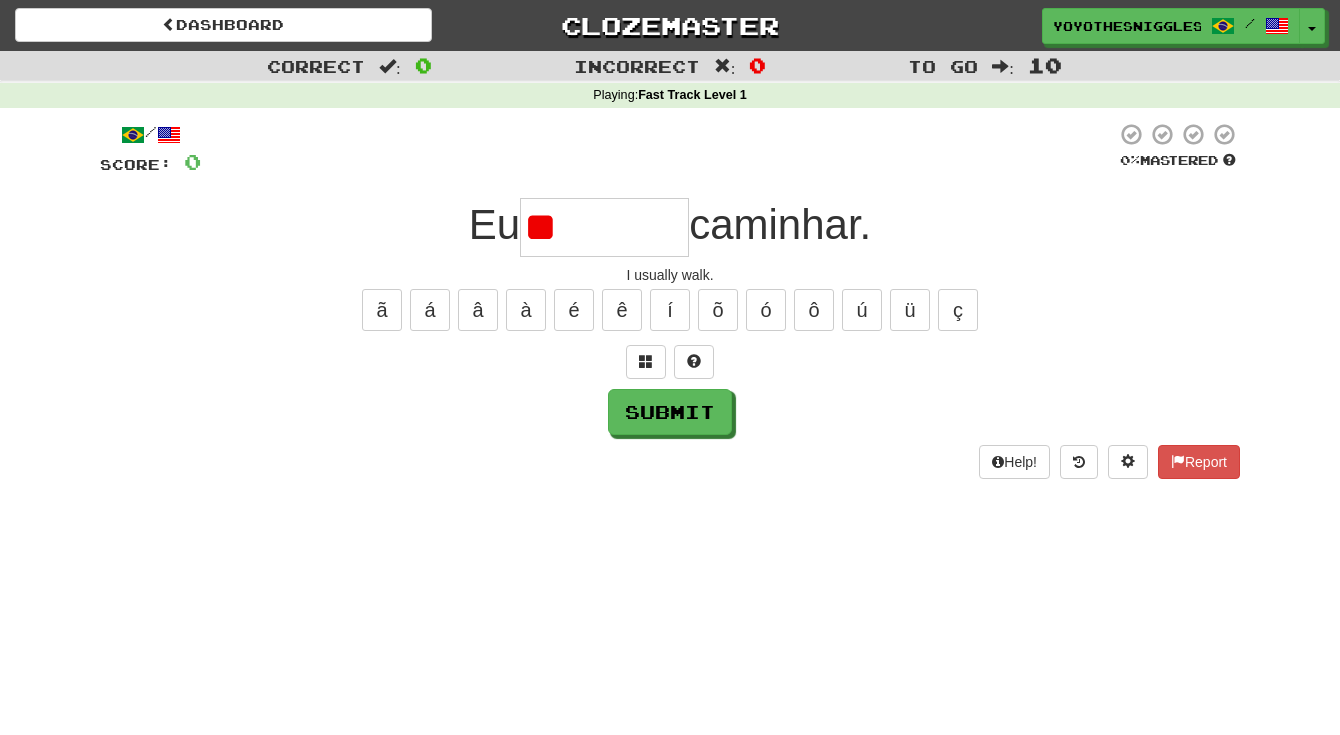 type on "*" 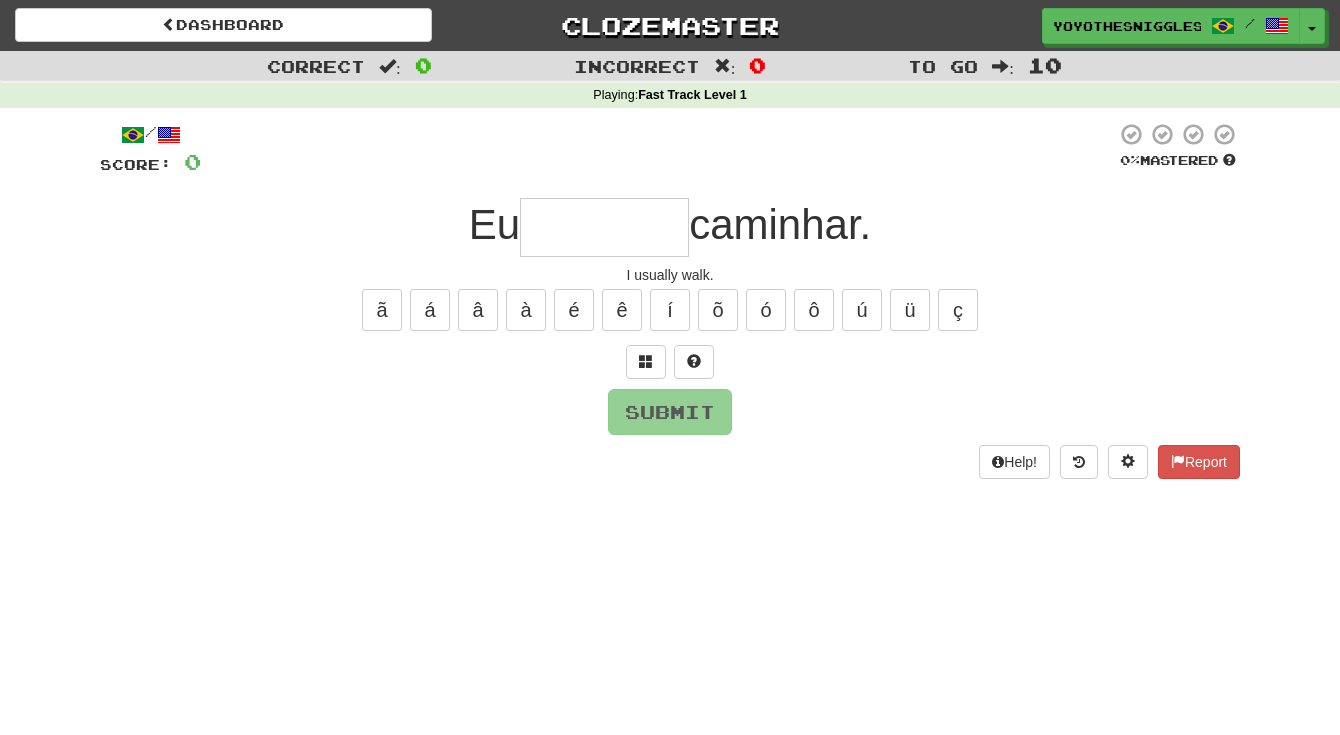 type on "*" 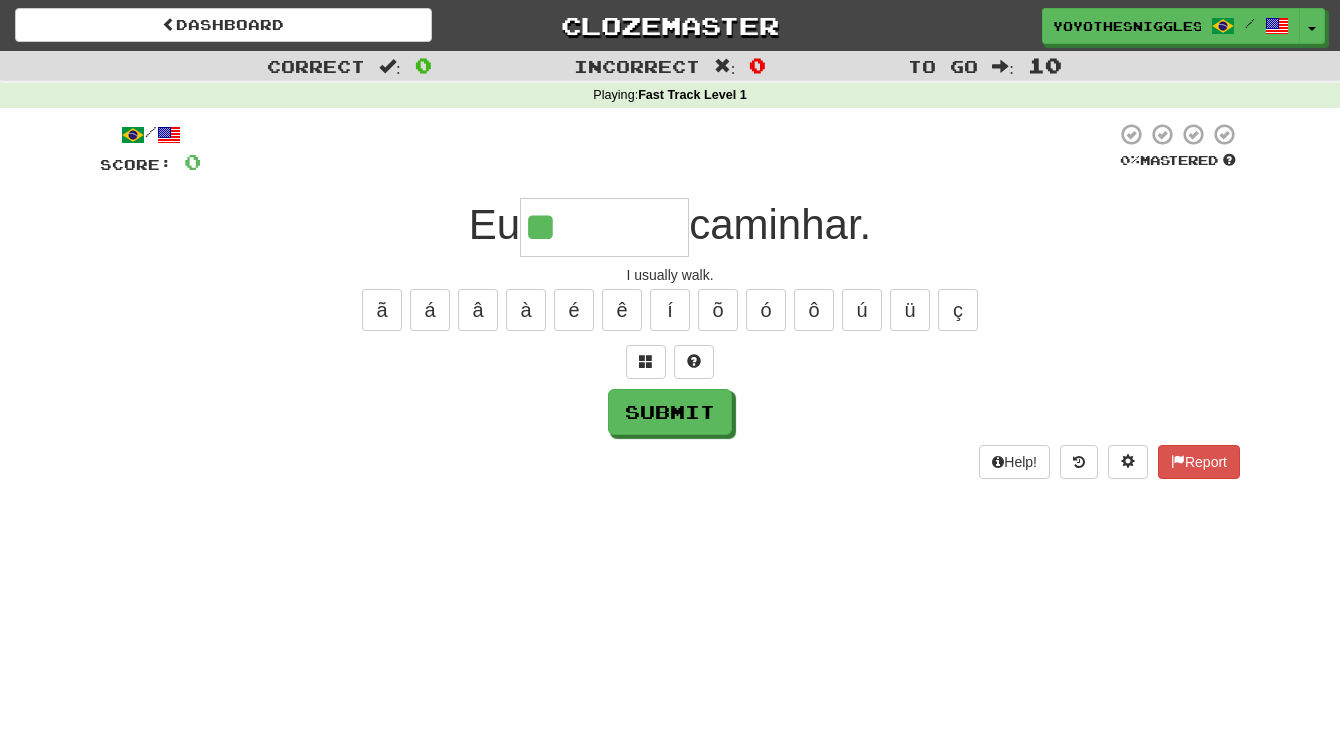 type on "*******" 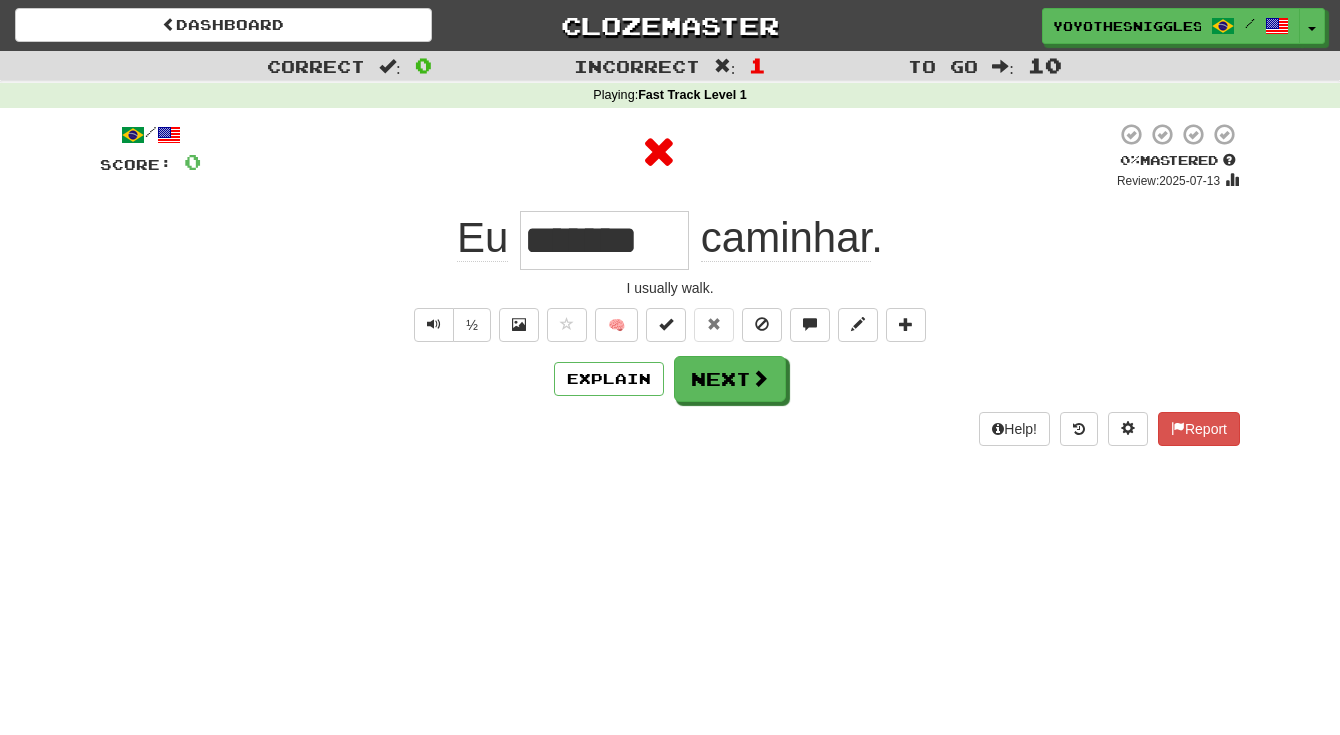 click on "/  Score:   0 0 %  Mastered Review:  2025-07-13 Eu   *******   caminhar . I usually walk. ½ 🧠 Explain Next  Help!  Report" at bounding box center [670, 284] 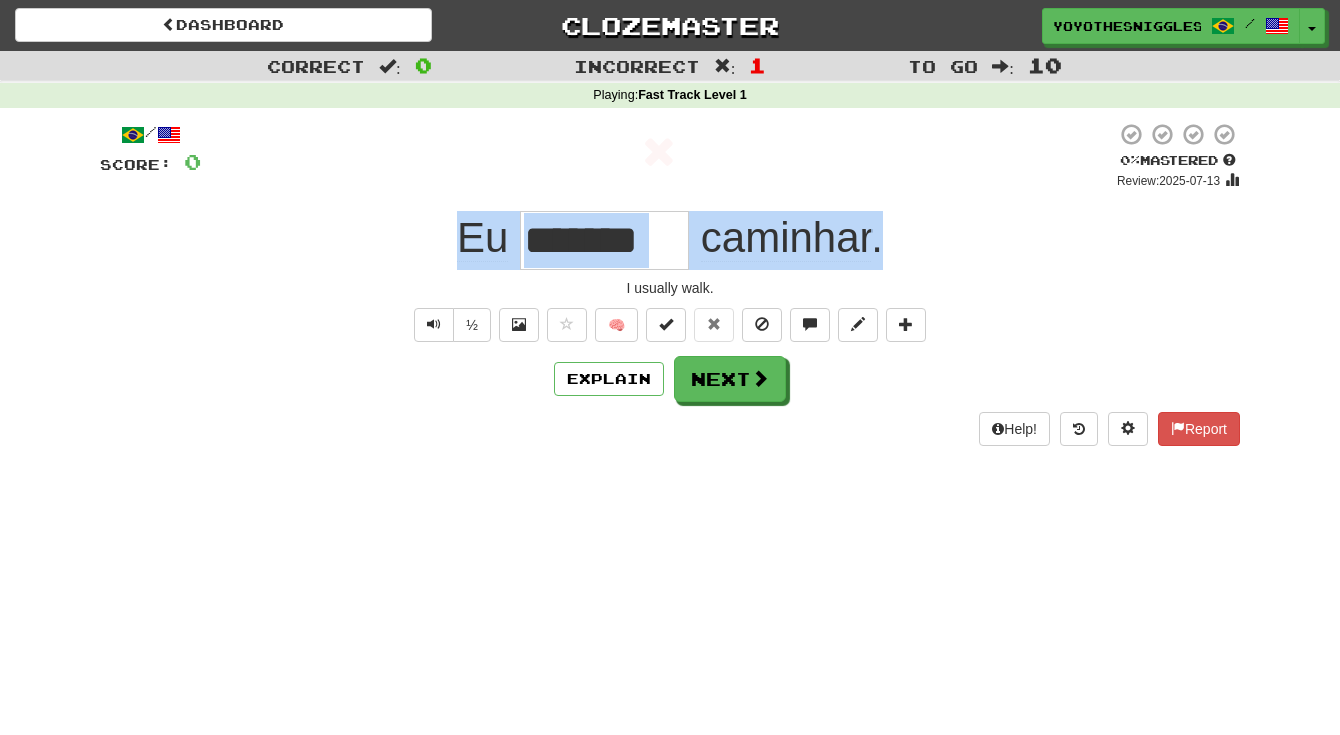 drag, startPoint x: 441, startPoint y: 249, endPoint x: 926, endPoint y: 224, distance: 485.6439 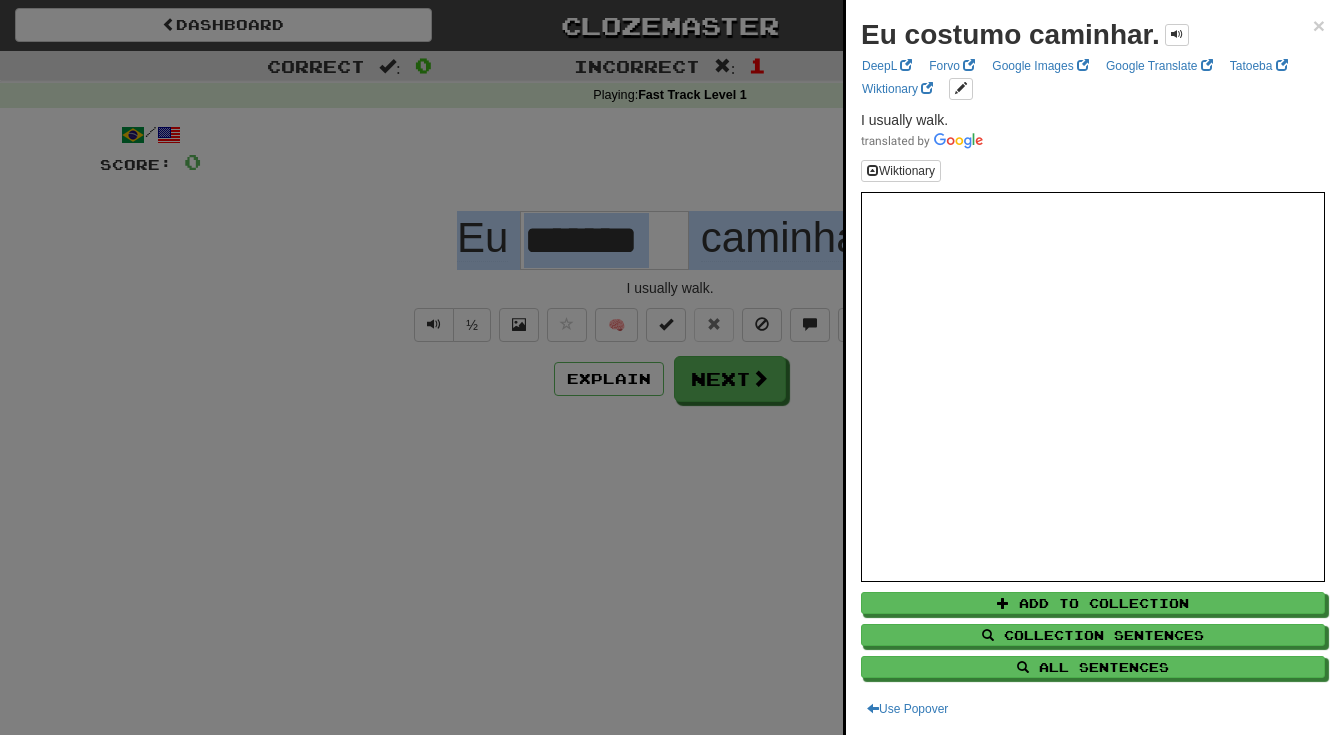 click on "Add to Collection   Collection Sentences   All Sentences" at bounding box center (1093, 630) 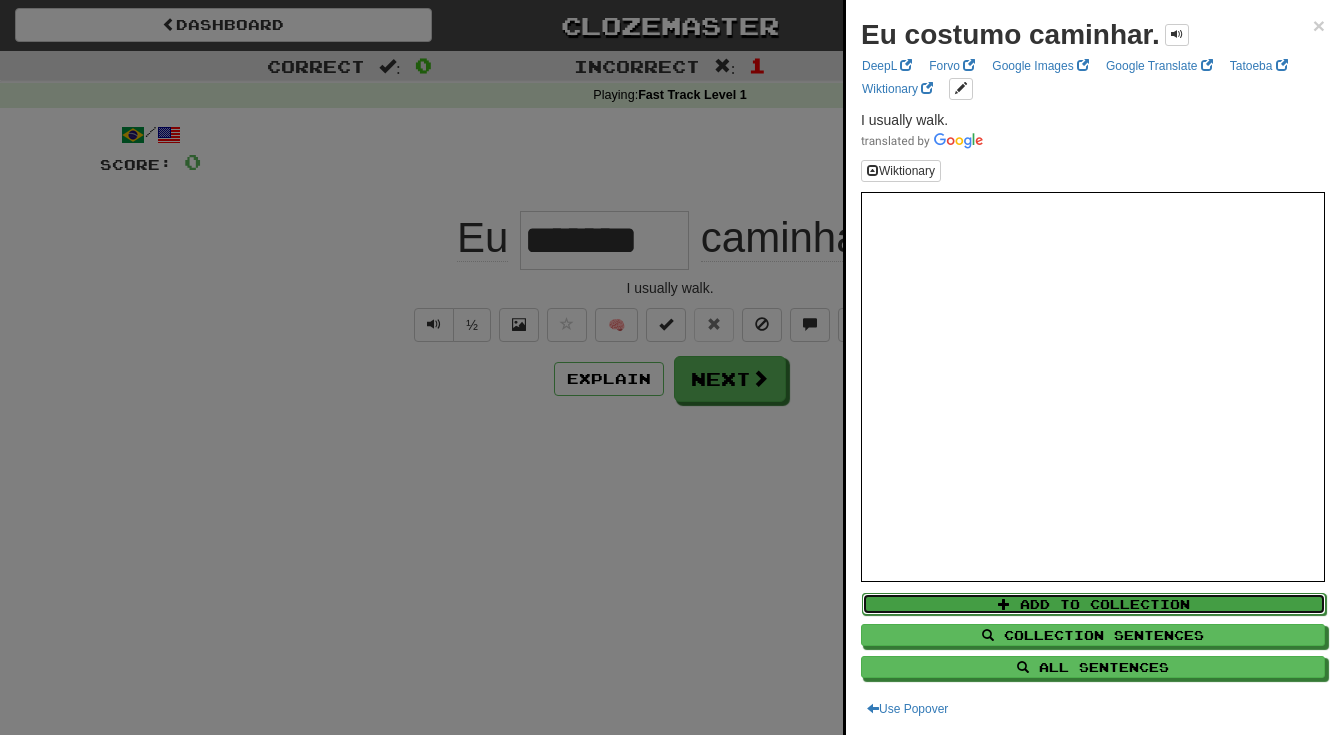 click on "Add to Collection" at bounding box center [1094, 604] 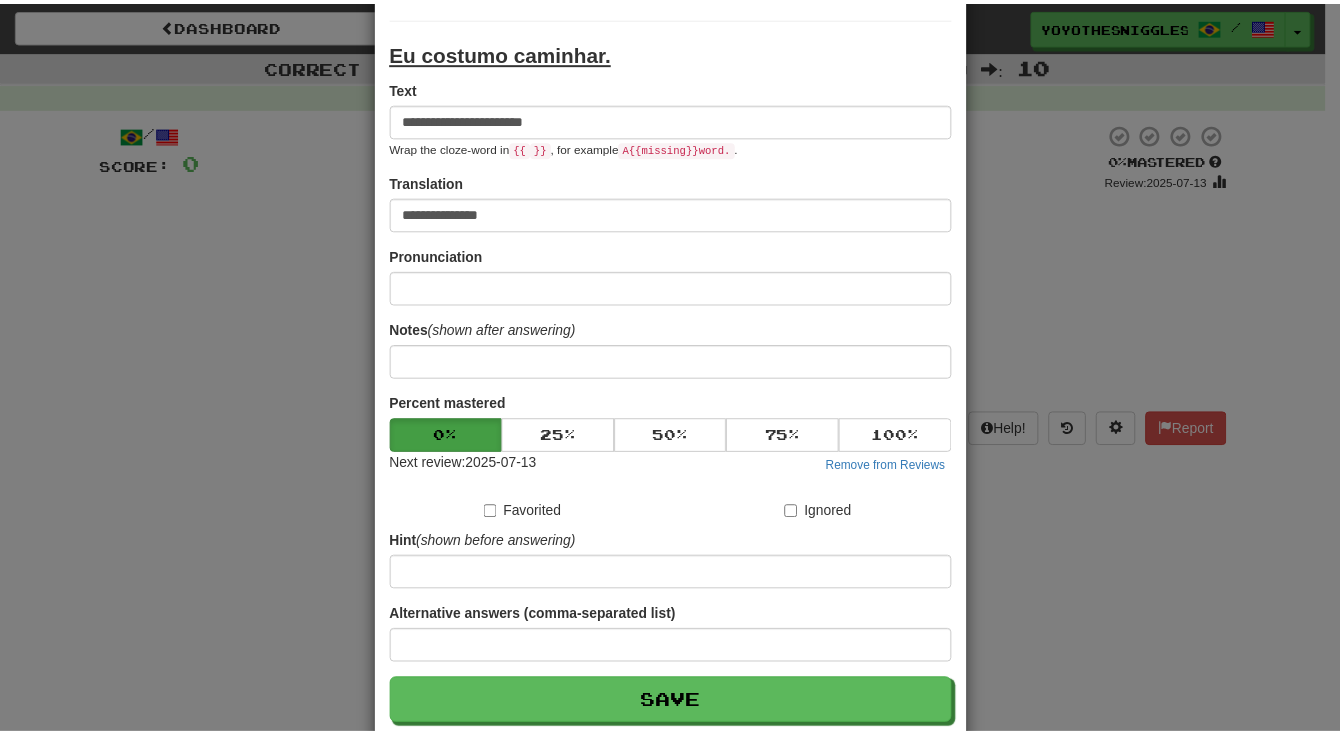 scroll, scrollTop: 295, scrollLeft: 0, axis: vertical 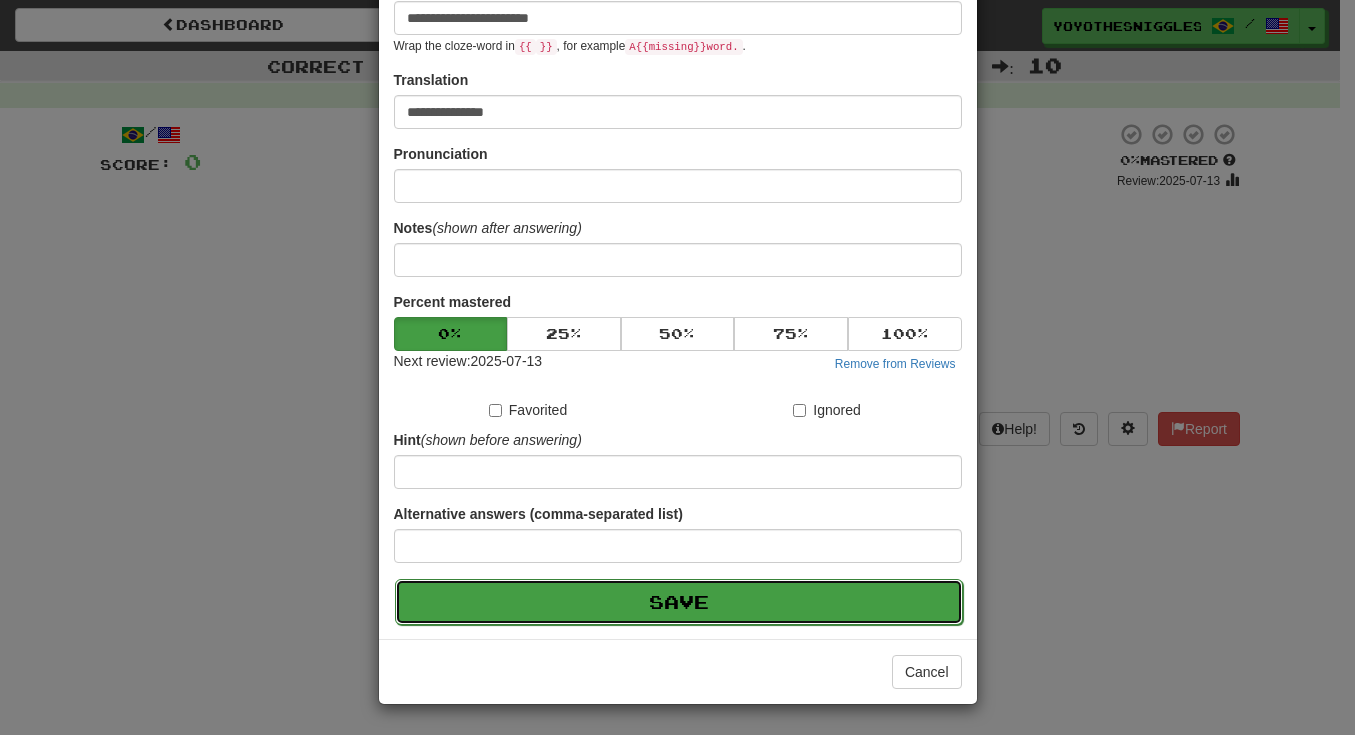 click on "Save" at bounding box center (679, 602) 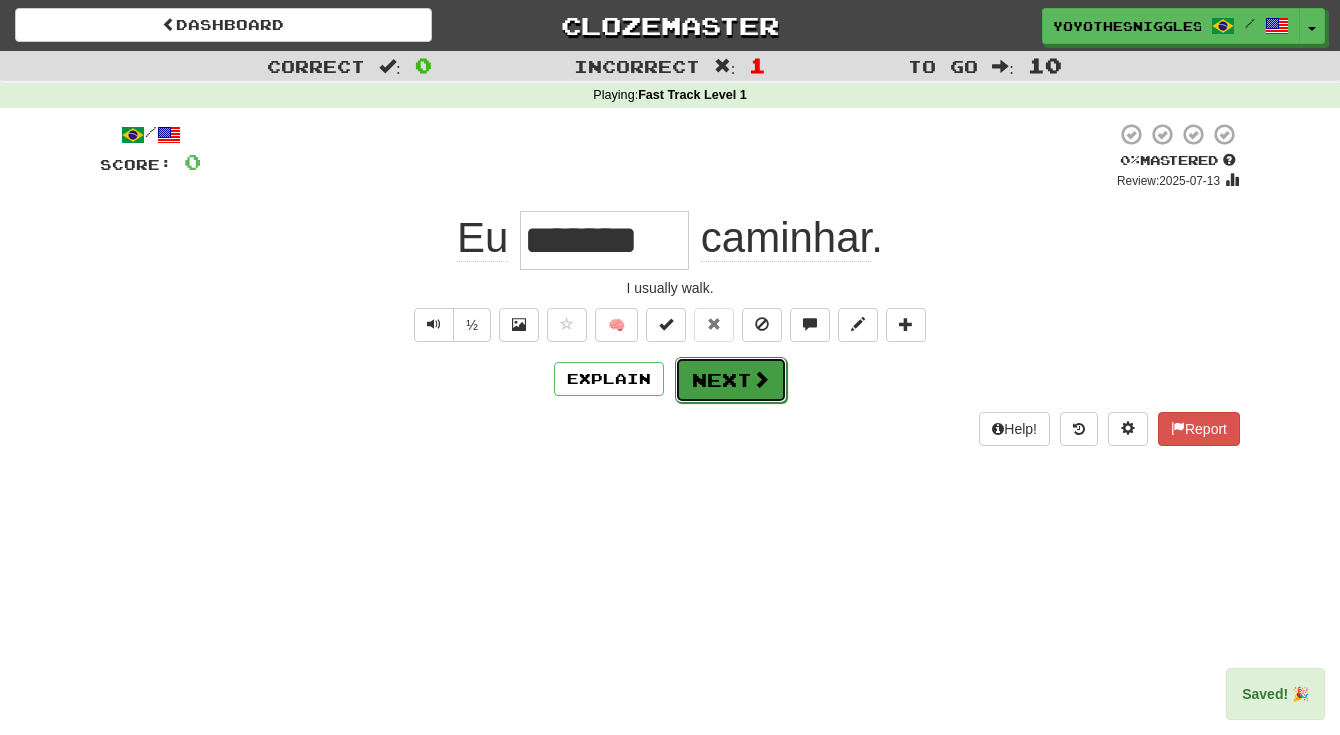 click on "Next" at bounding box center [731, 380] 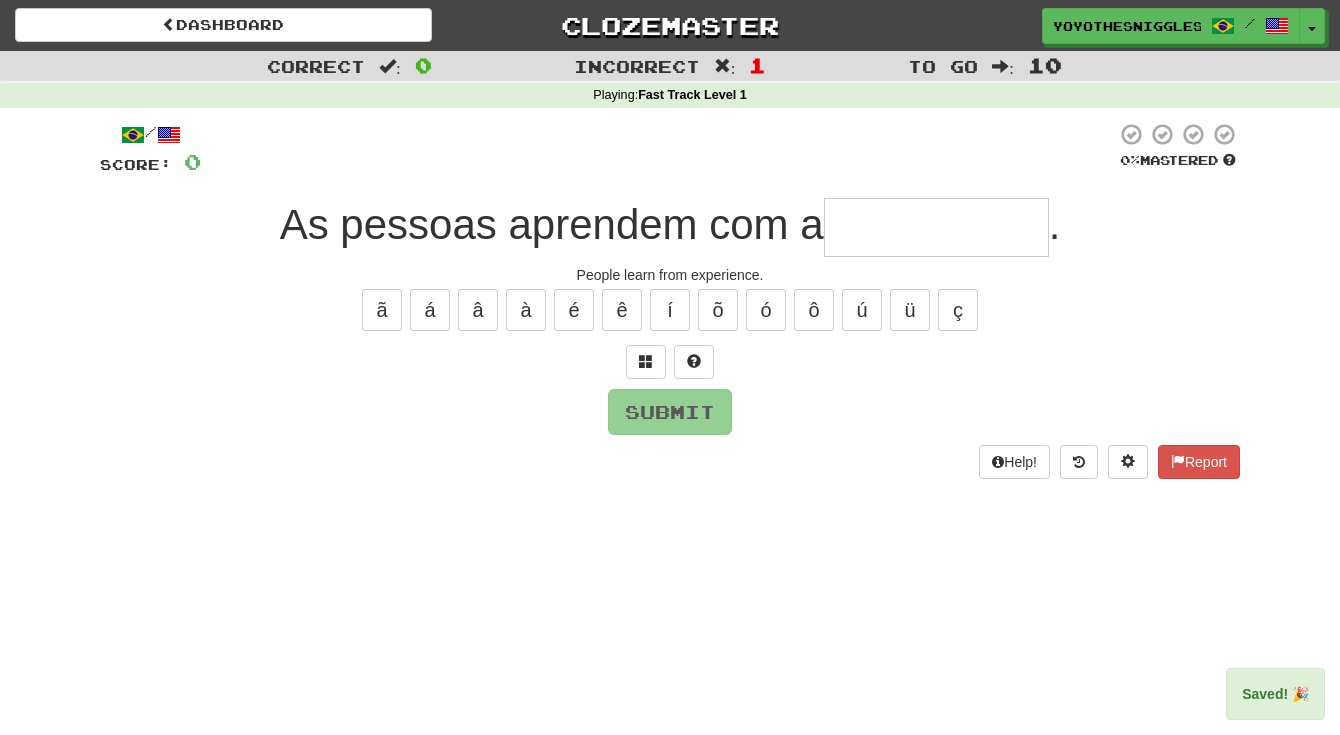 click at bounding box center (936, 227) 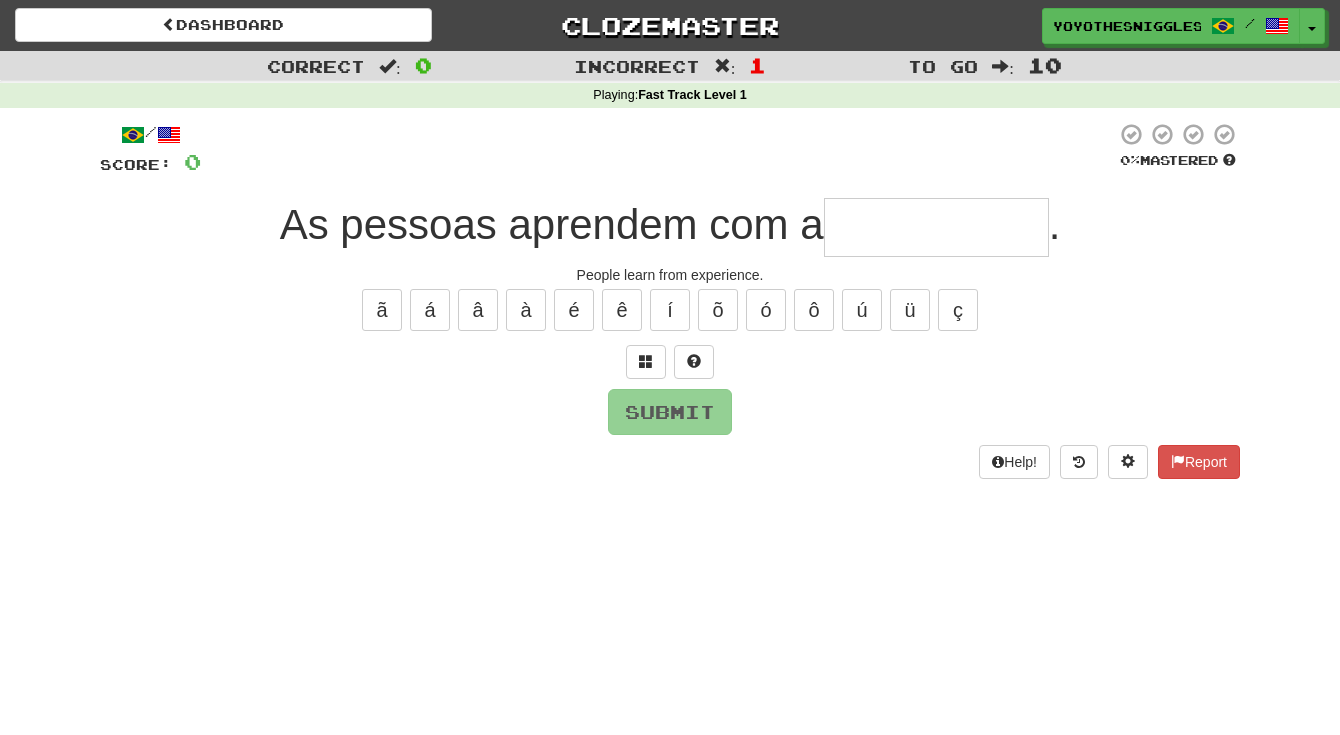 click at bounding box center (936, 227) 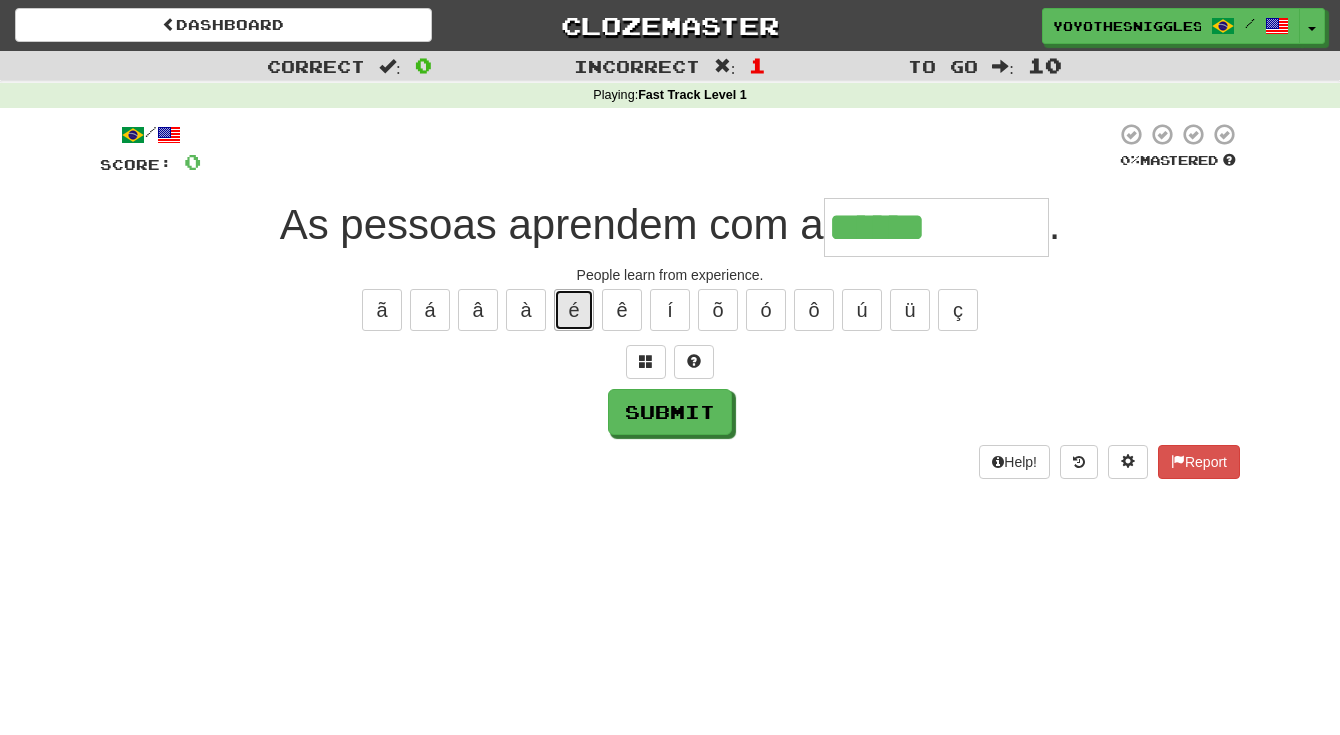 click on "é" at bounding box center (574, 310) 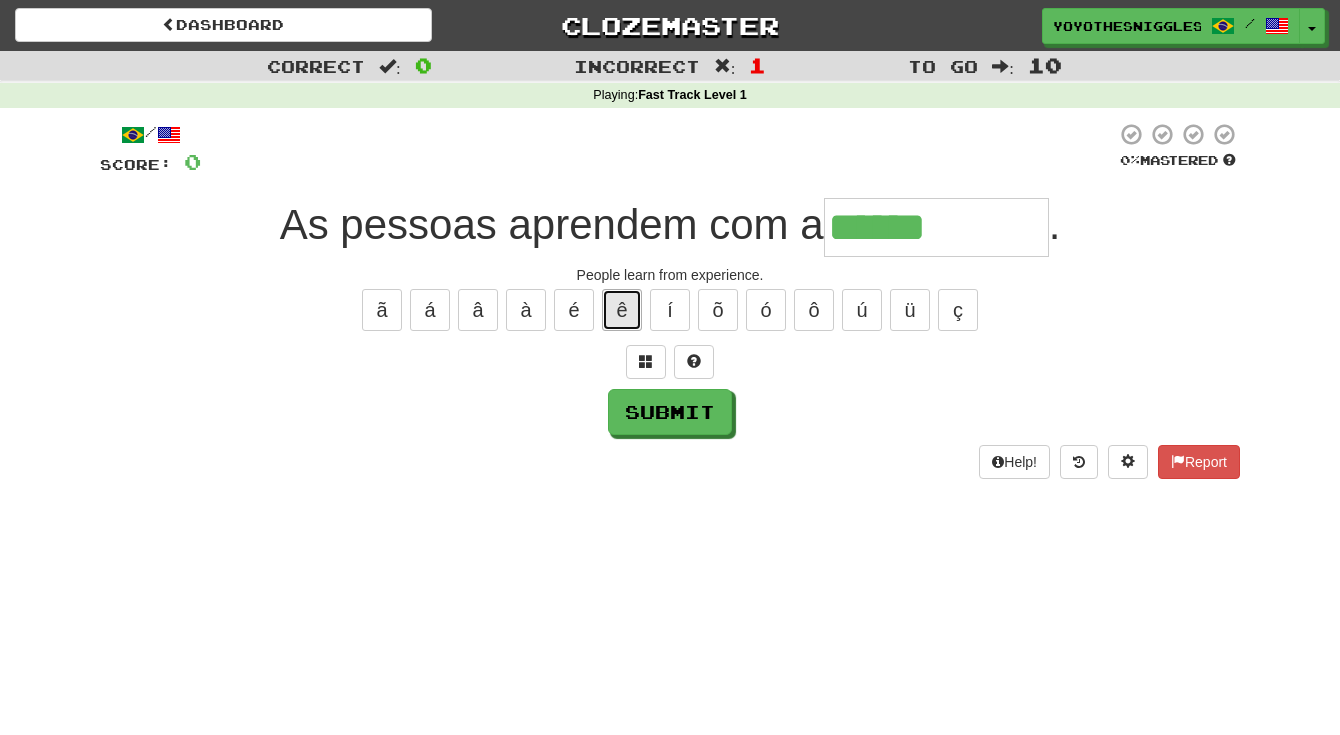 click on "ê" at bounding box center [622, 310] 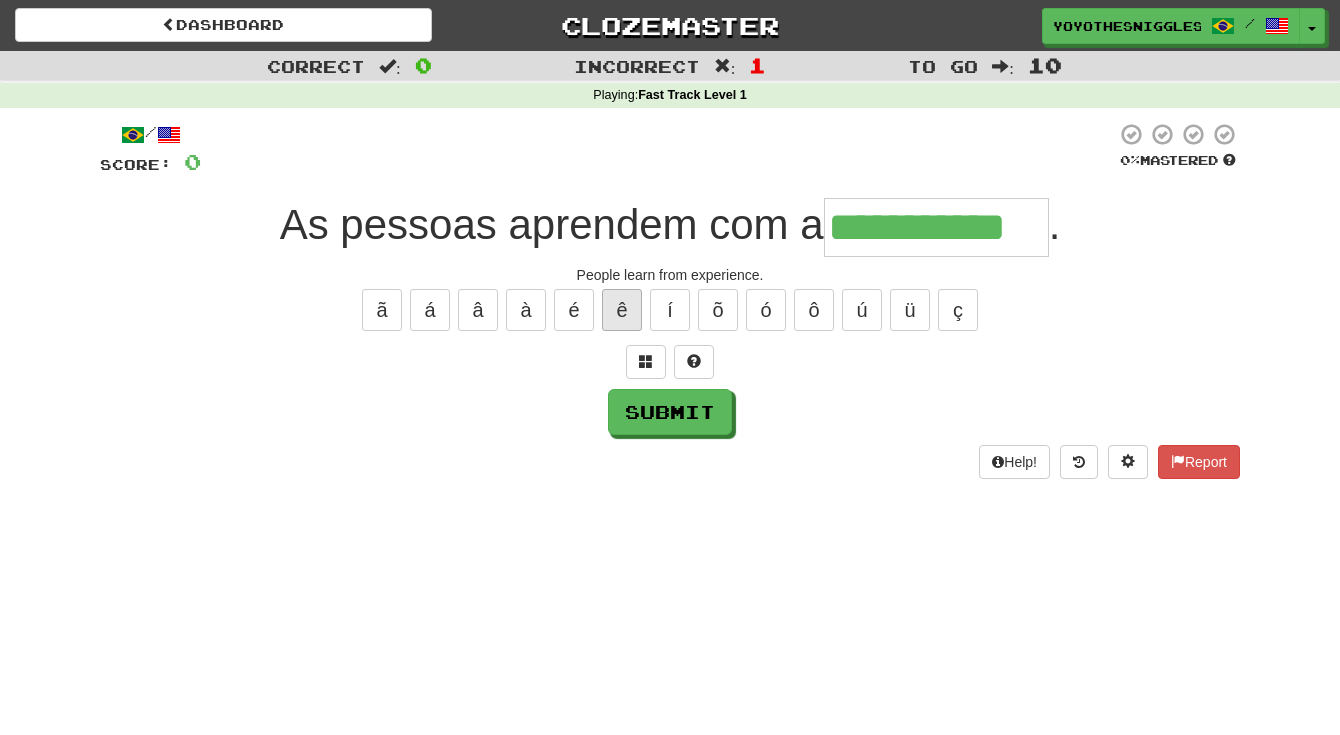 type on "**********" 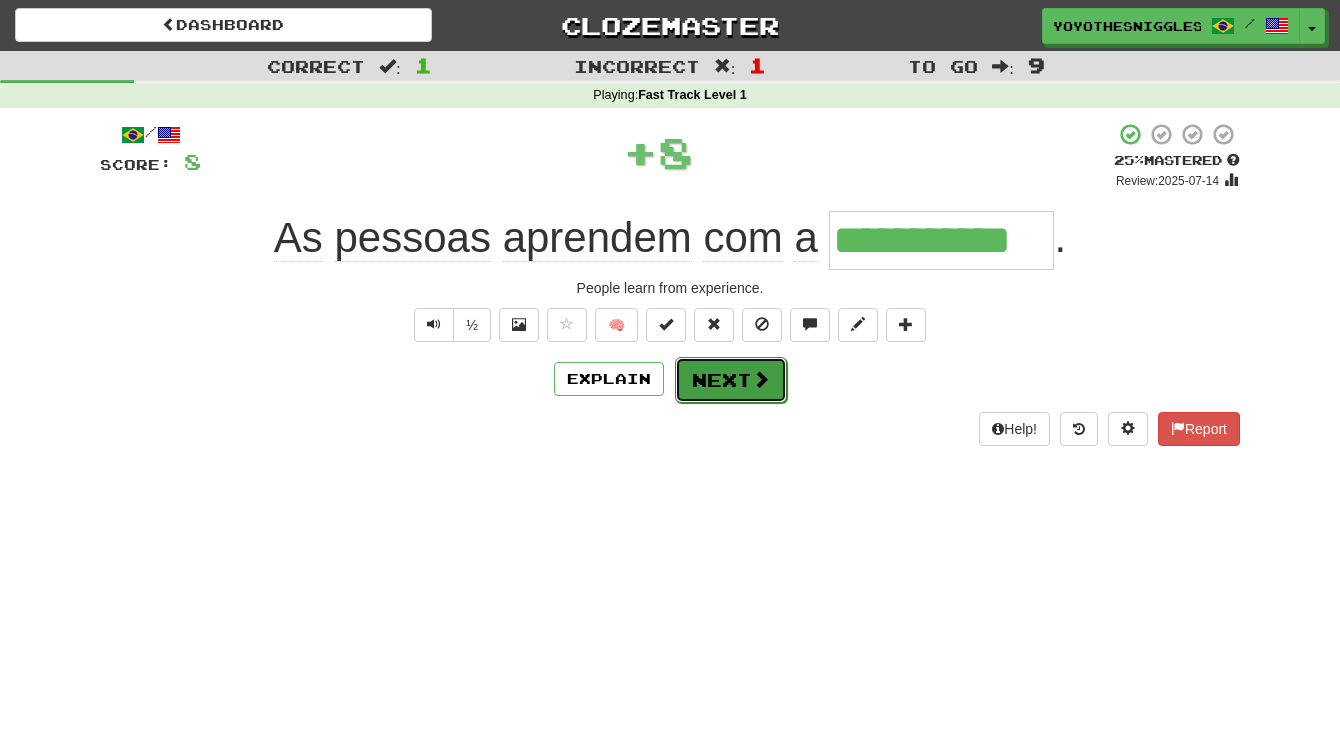 click on "Next" at bounding box center (731, 380) 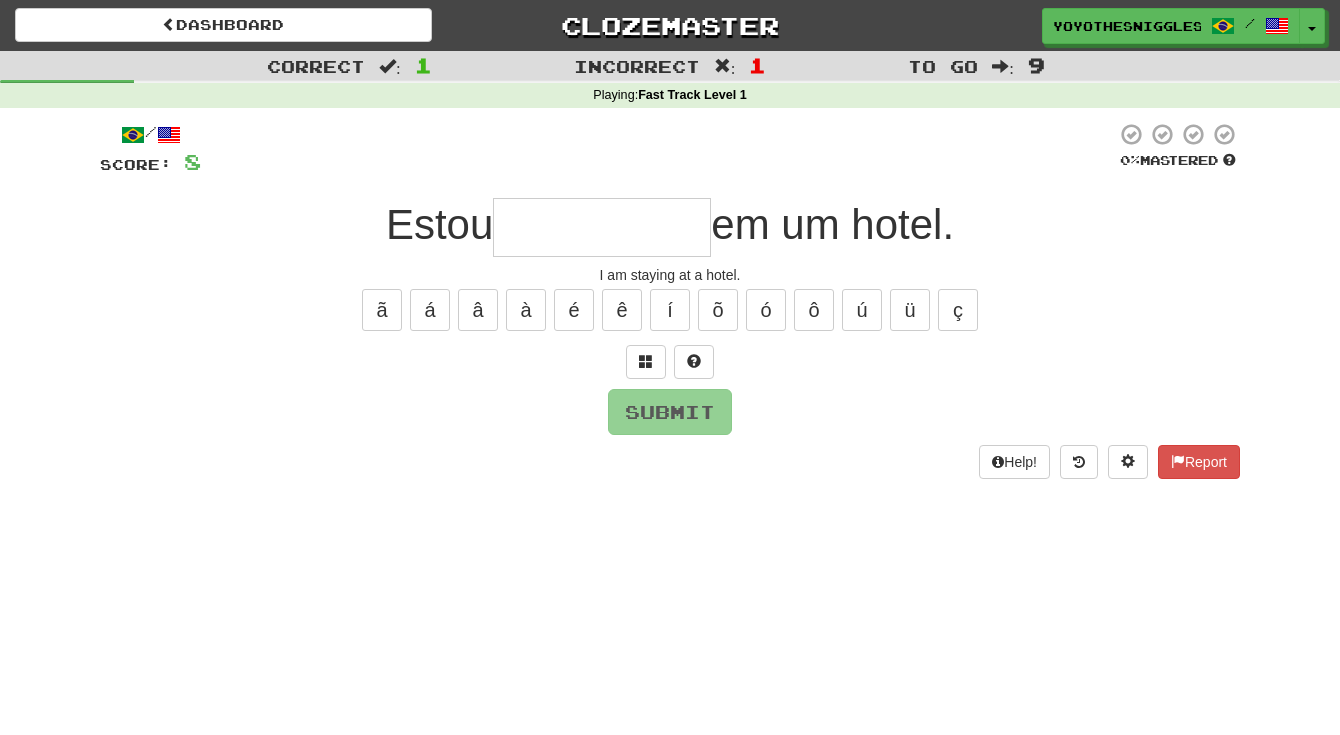 click at bounding box center [602, 227] 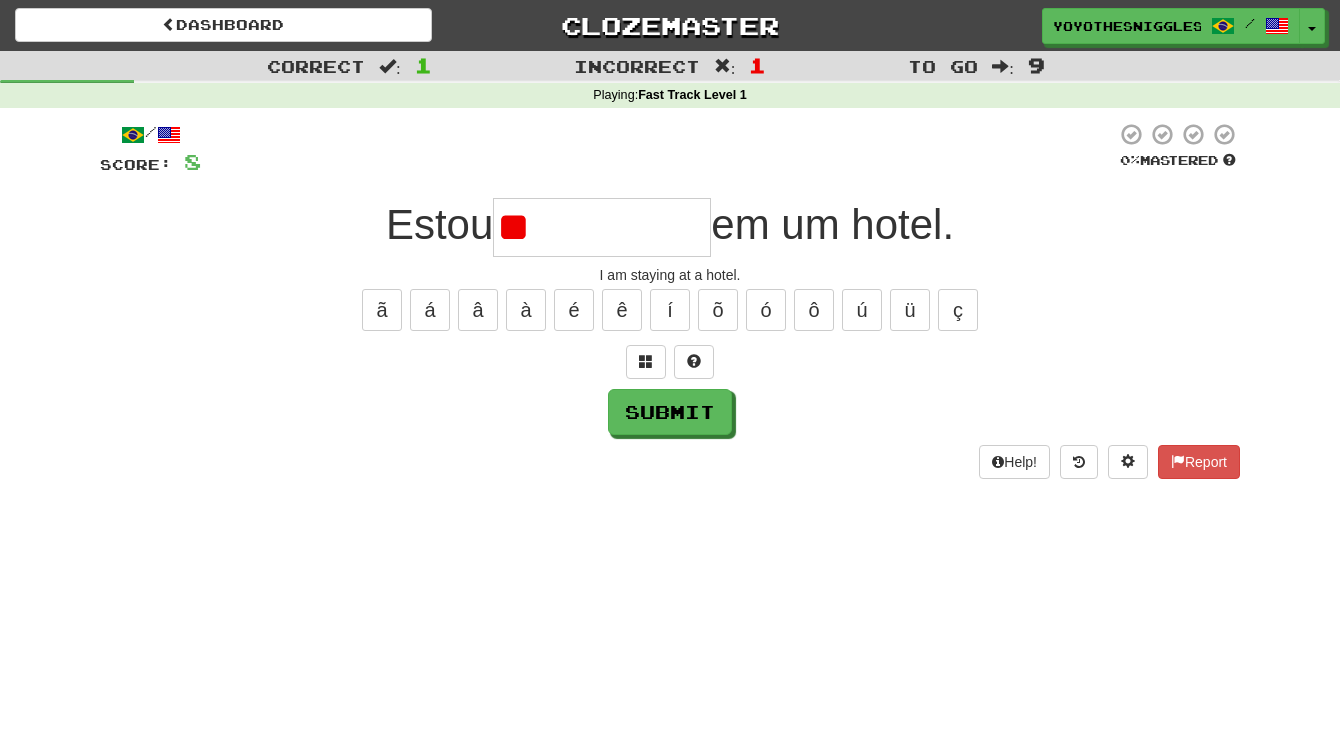 type on "*" 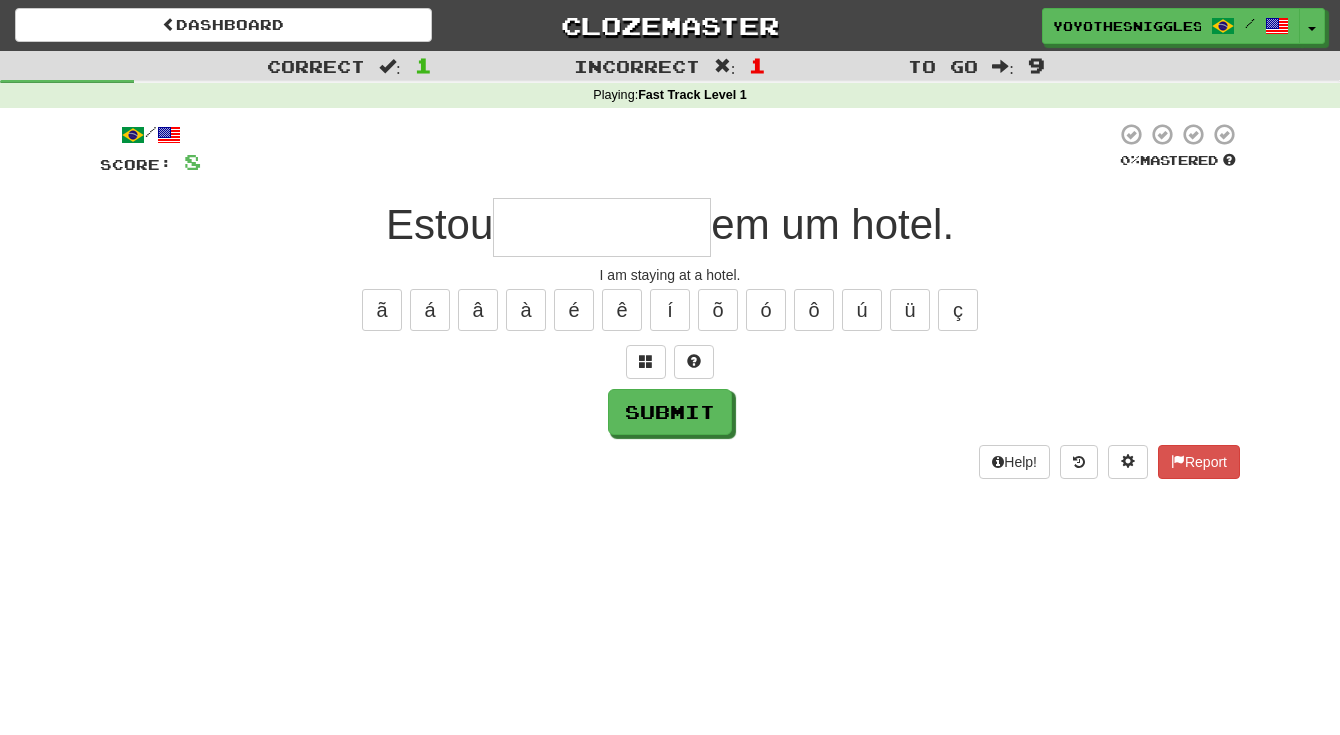 type on "*" 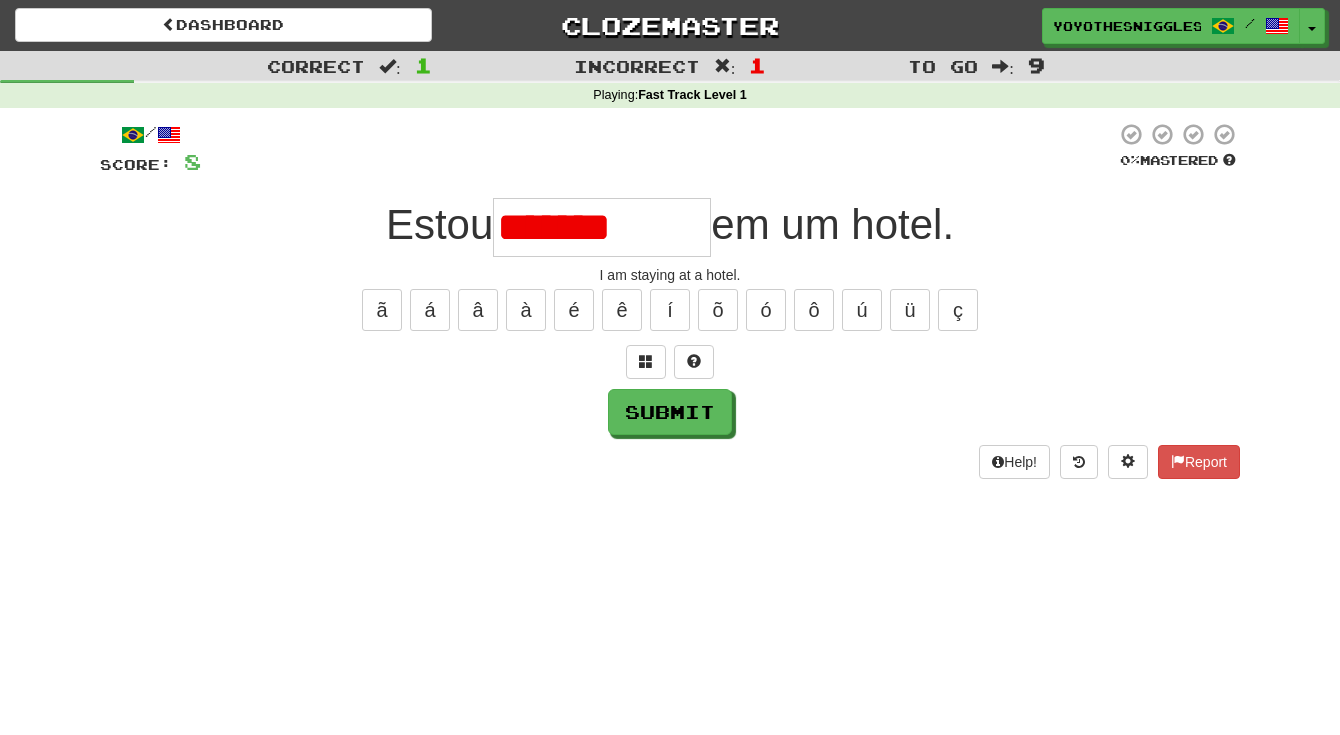 type on "*********" 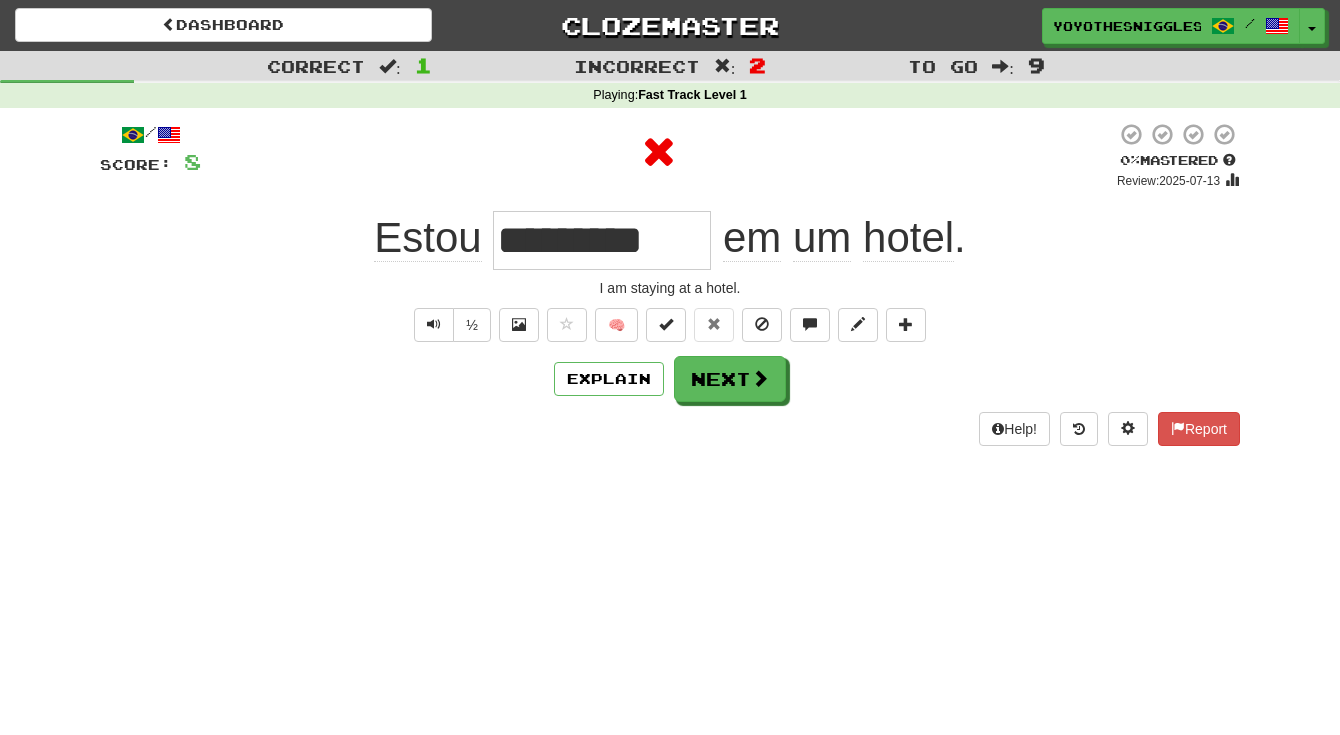 drag, startPoint x: 664, startPoint y: 254, endPoint x: 803, endPoint y: 269, distance: 139.807 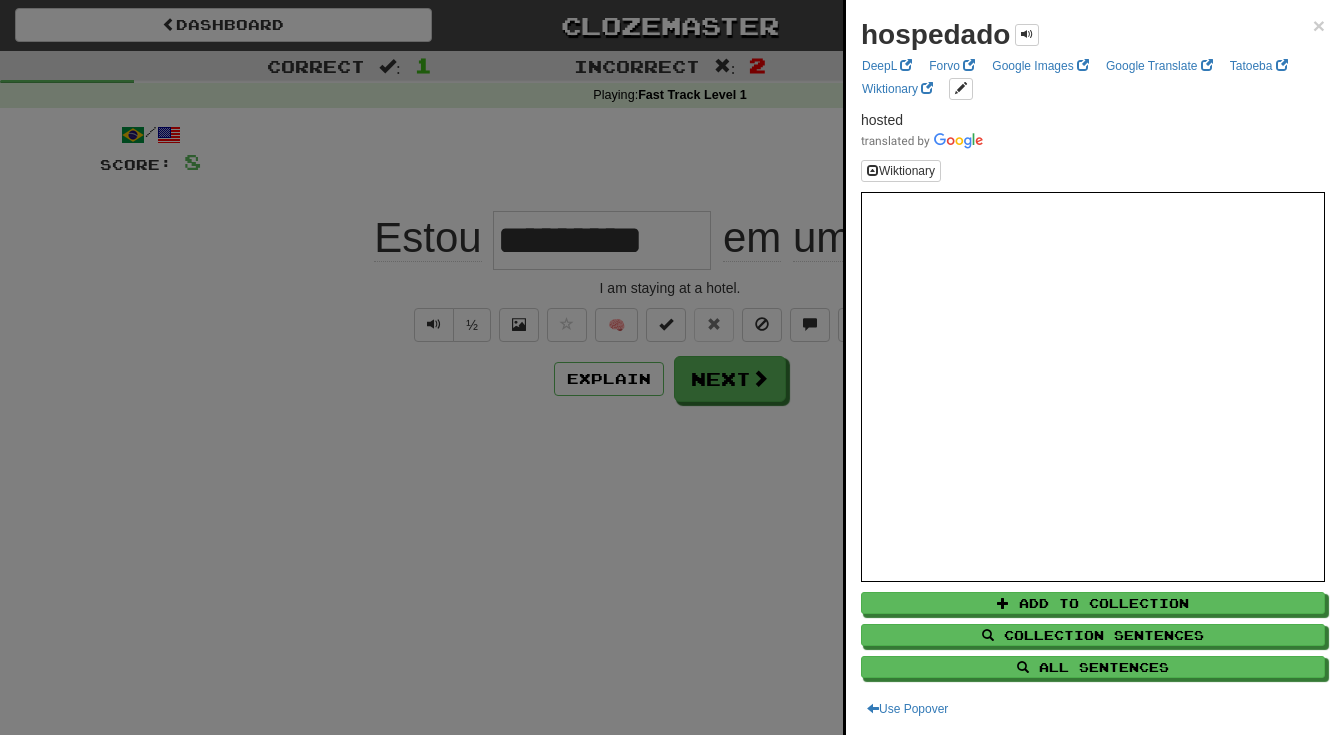 click at bounding box center (670, 367) 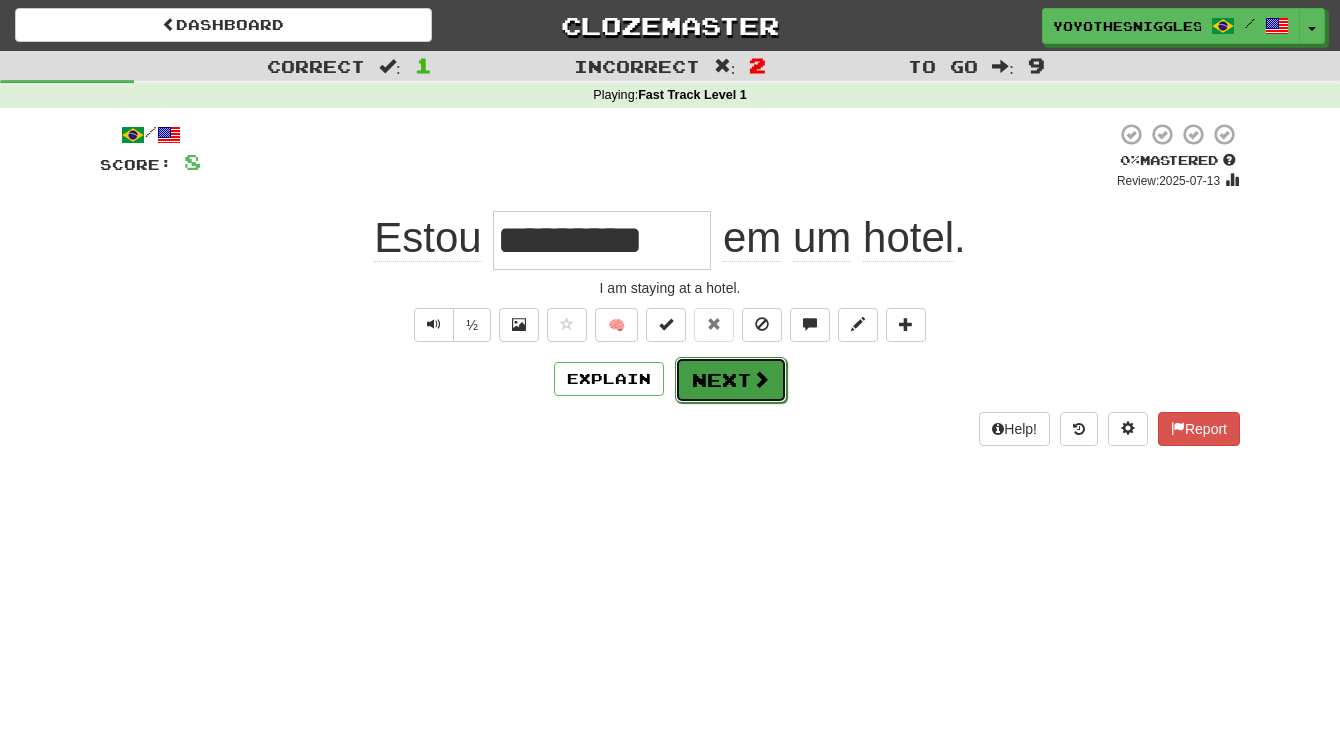 click on "Next" at bounding box center (731, 380) 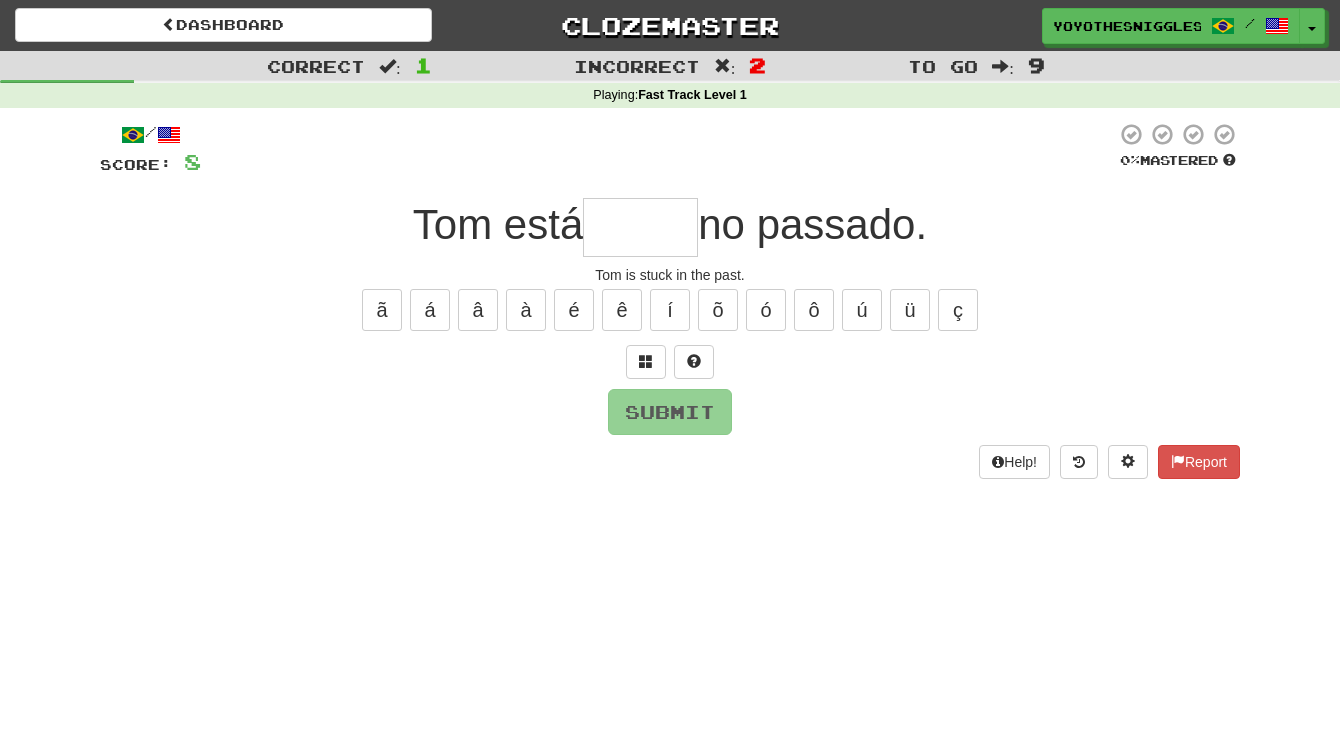click at bounding box center [640, 227] 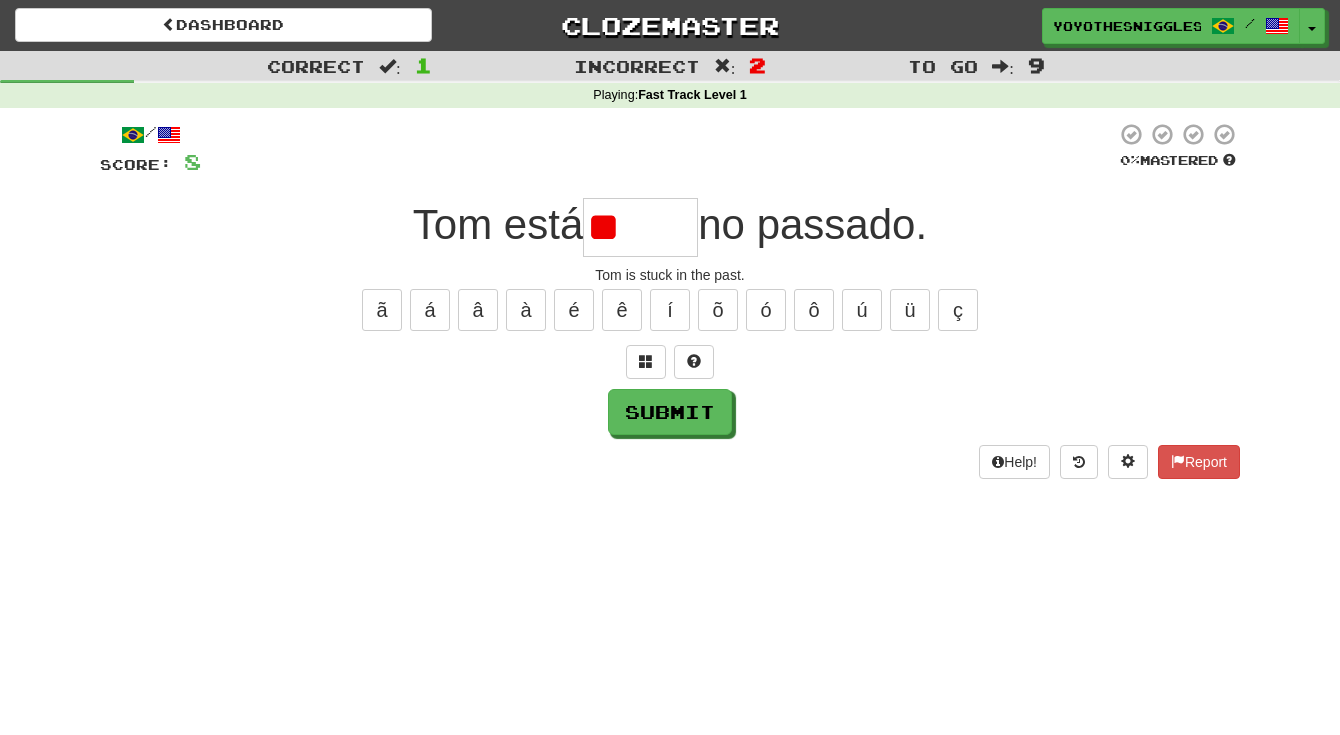 type on "*" 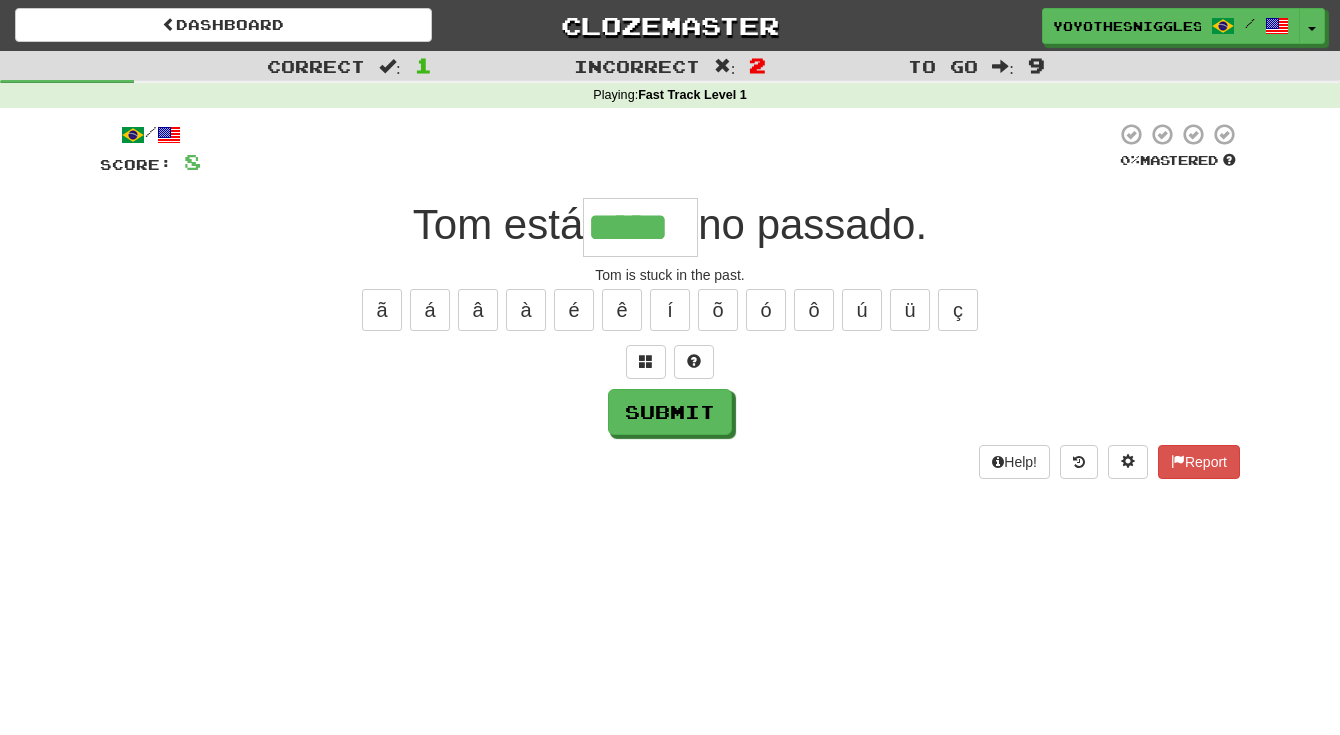 type on "*****" 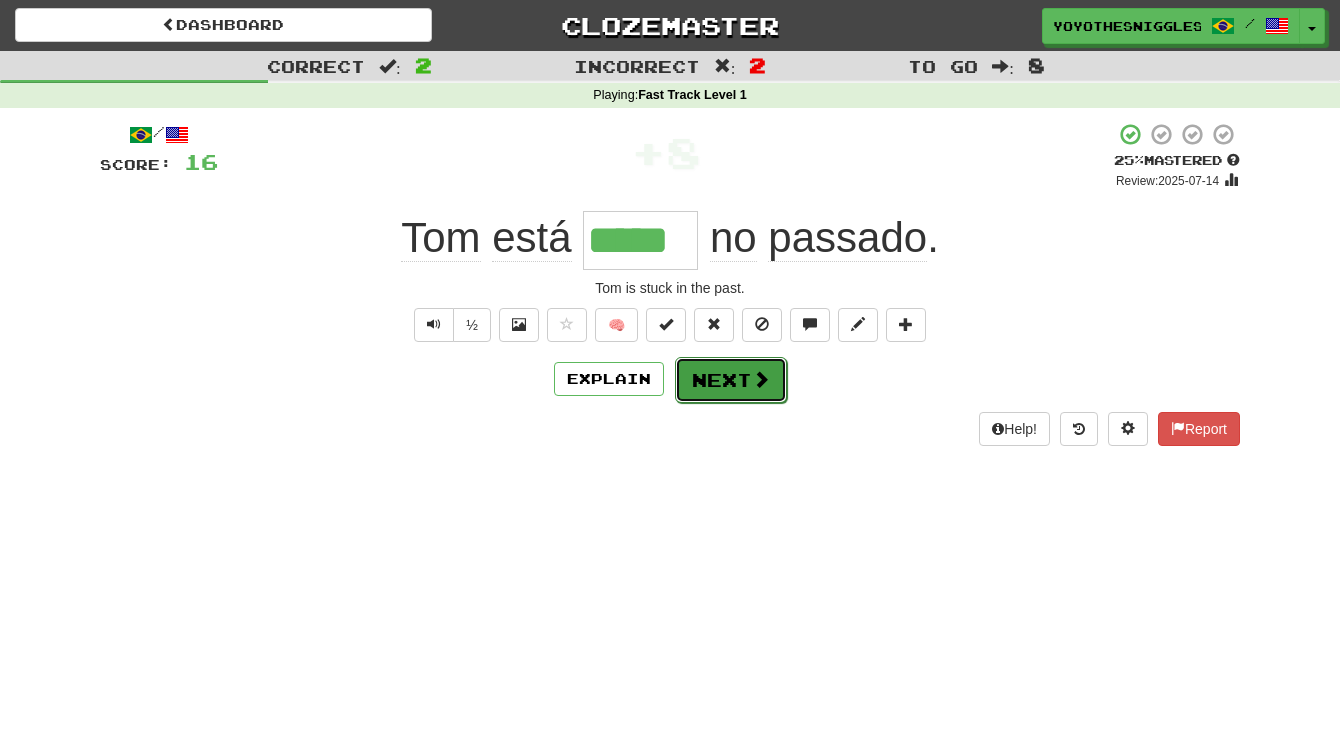 click on "Next" at bounding box center (731, 380) 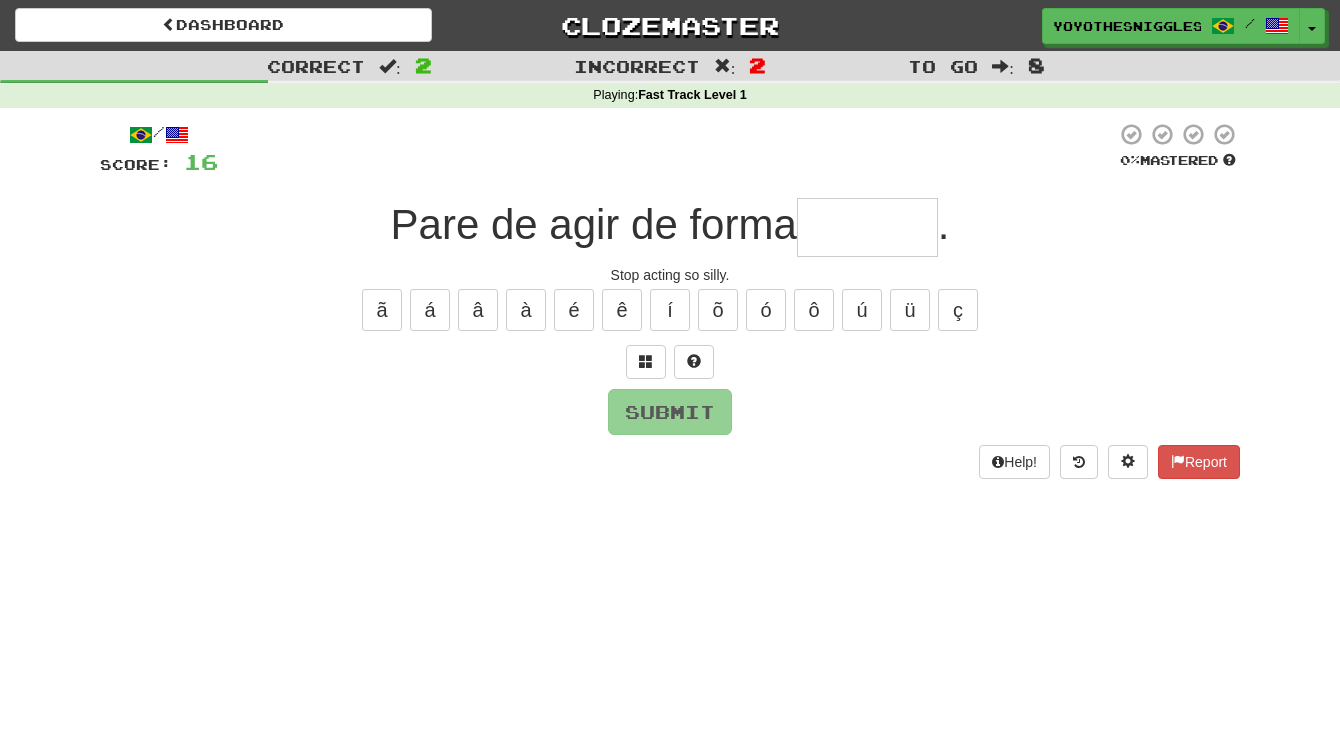 click at bounding box center [867, 227] 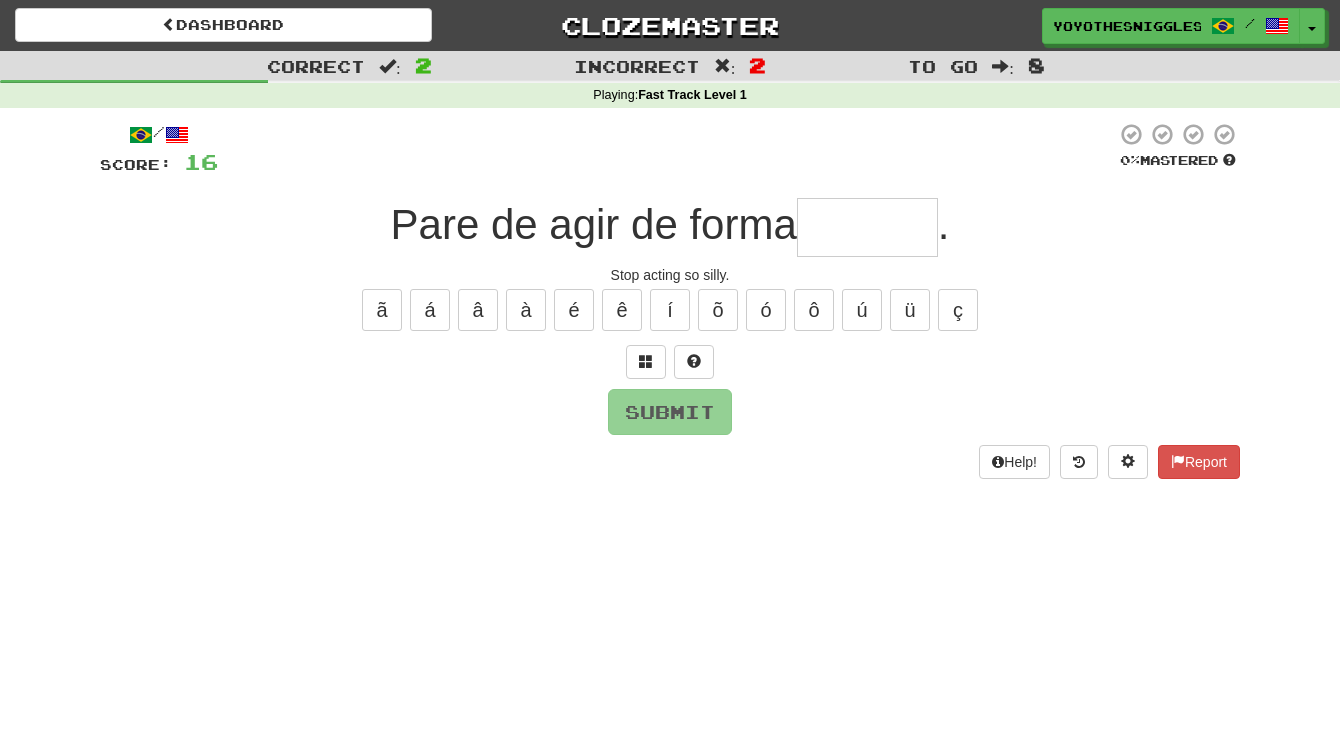 type on "*" 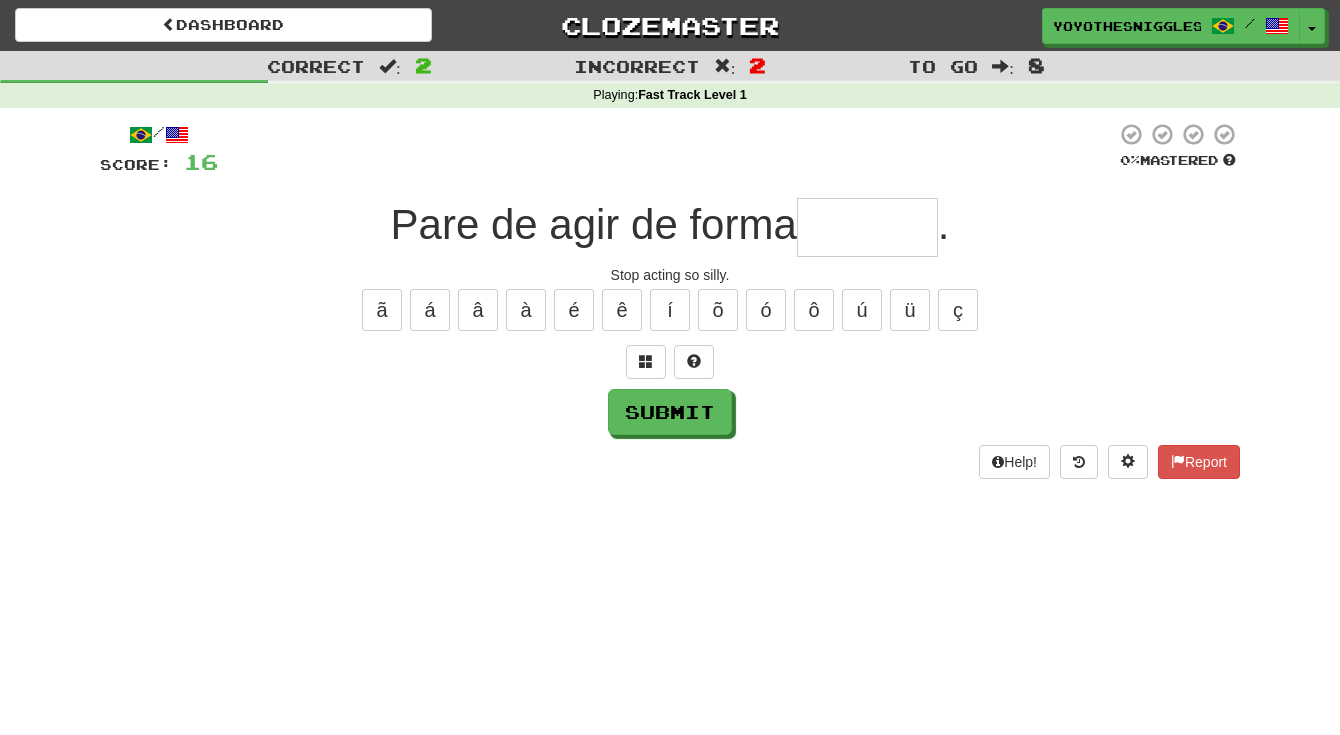 type on "*" 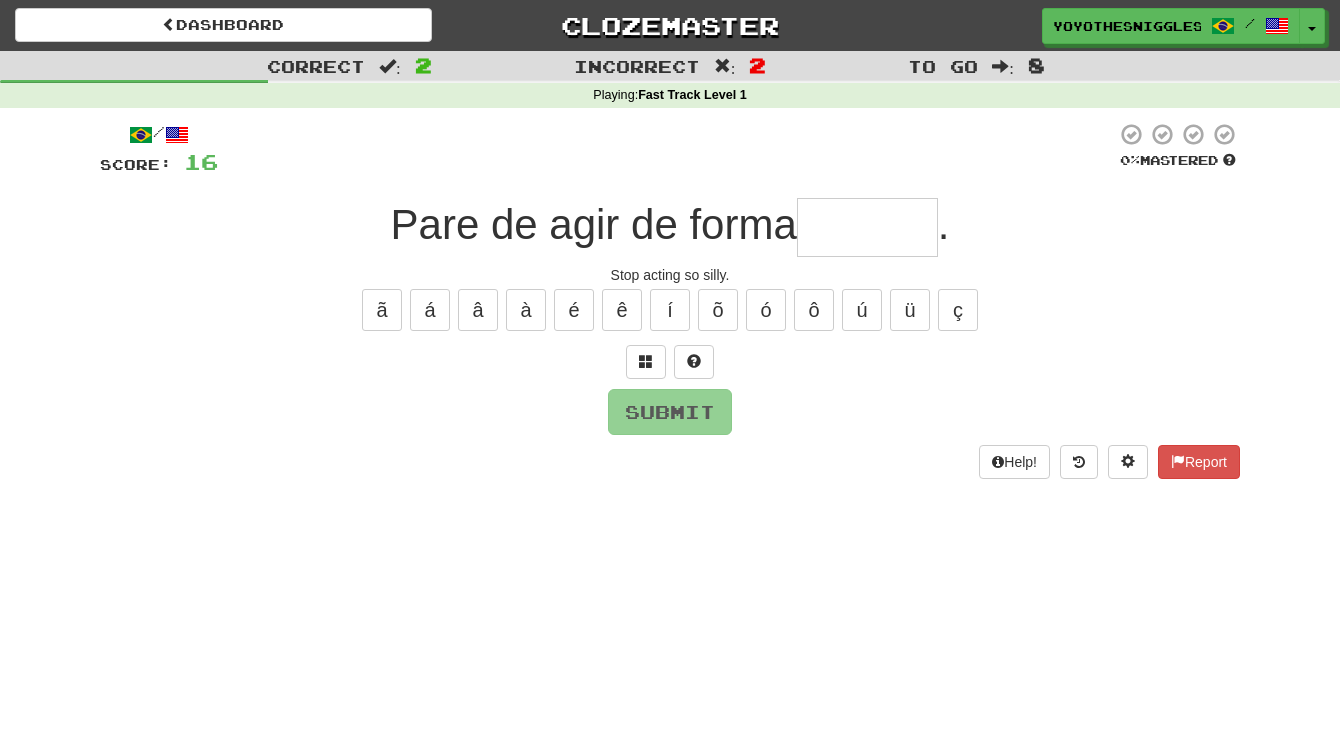 type on "*******" 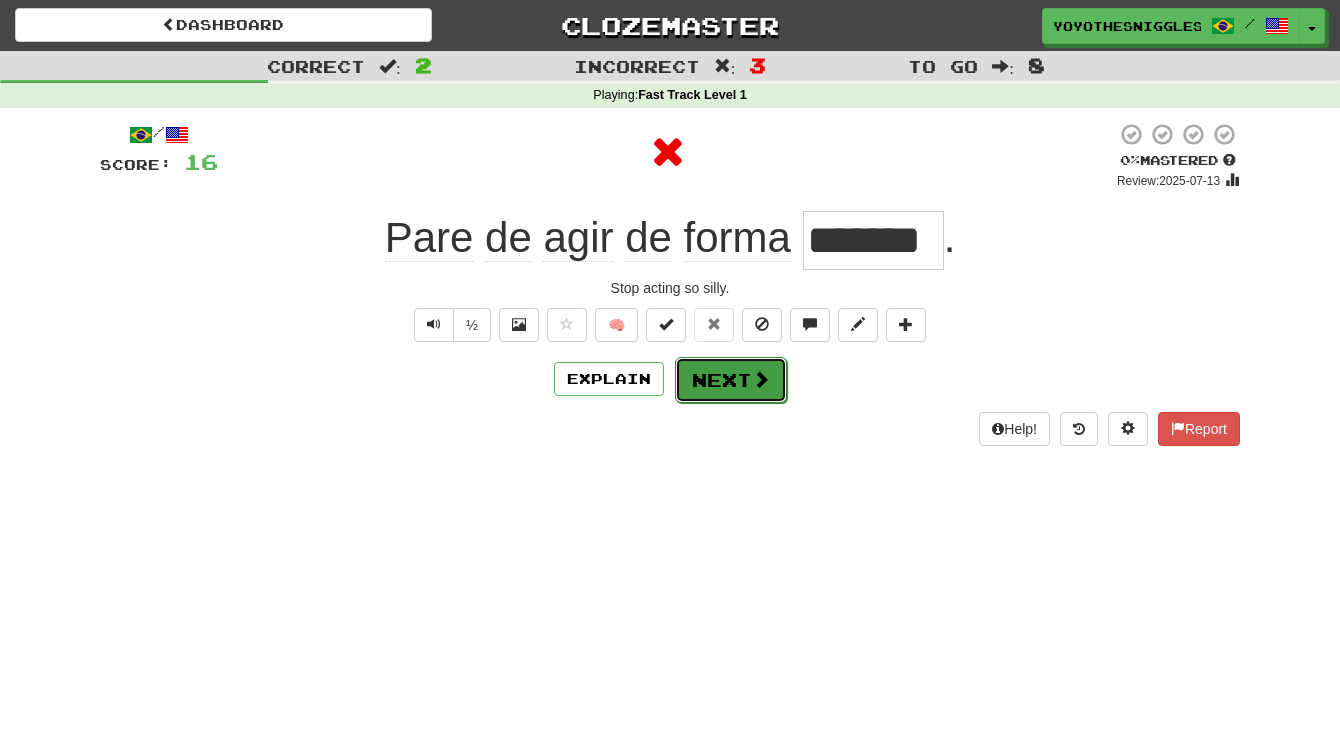 click on "Next" at bounding box center (731, 380) 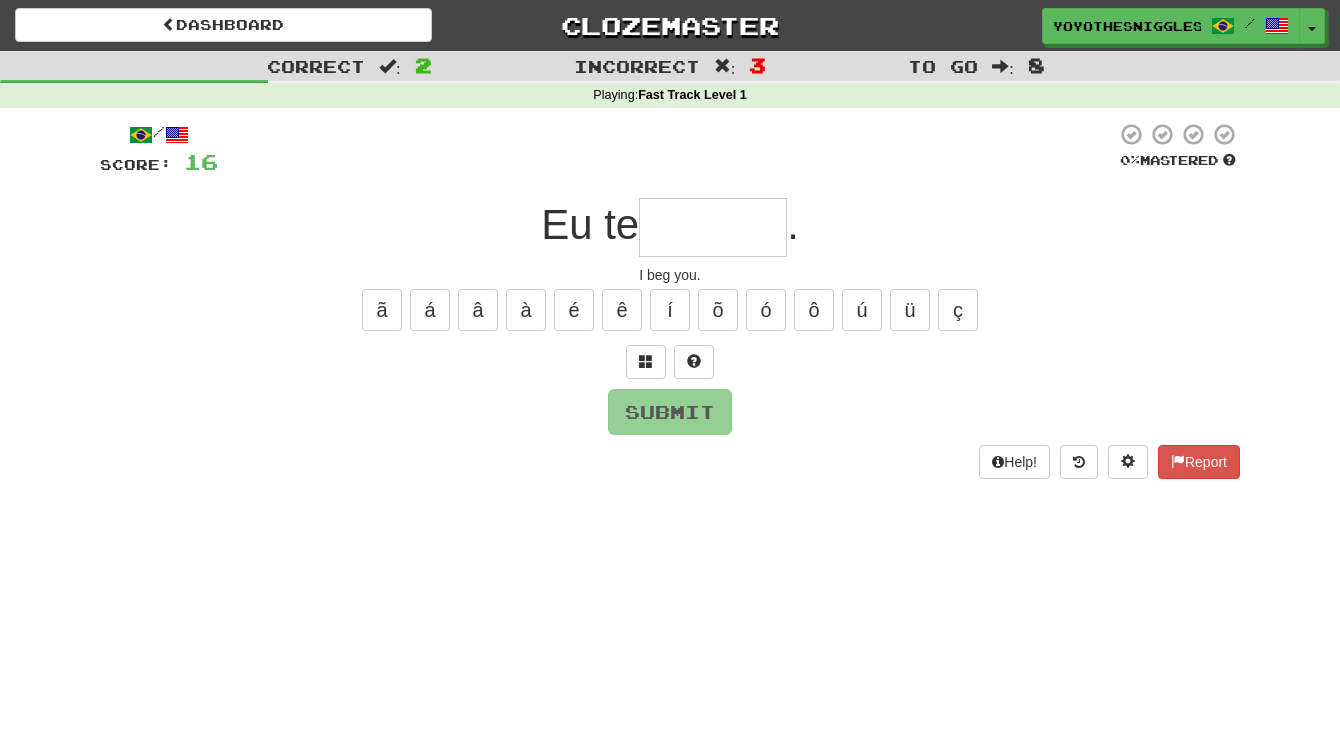 click at bounding box center [713, 227] 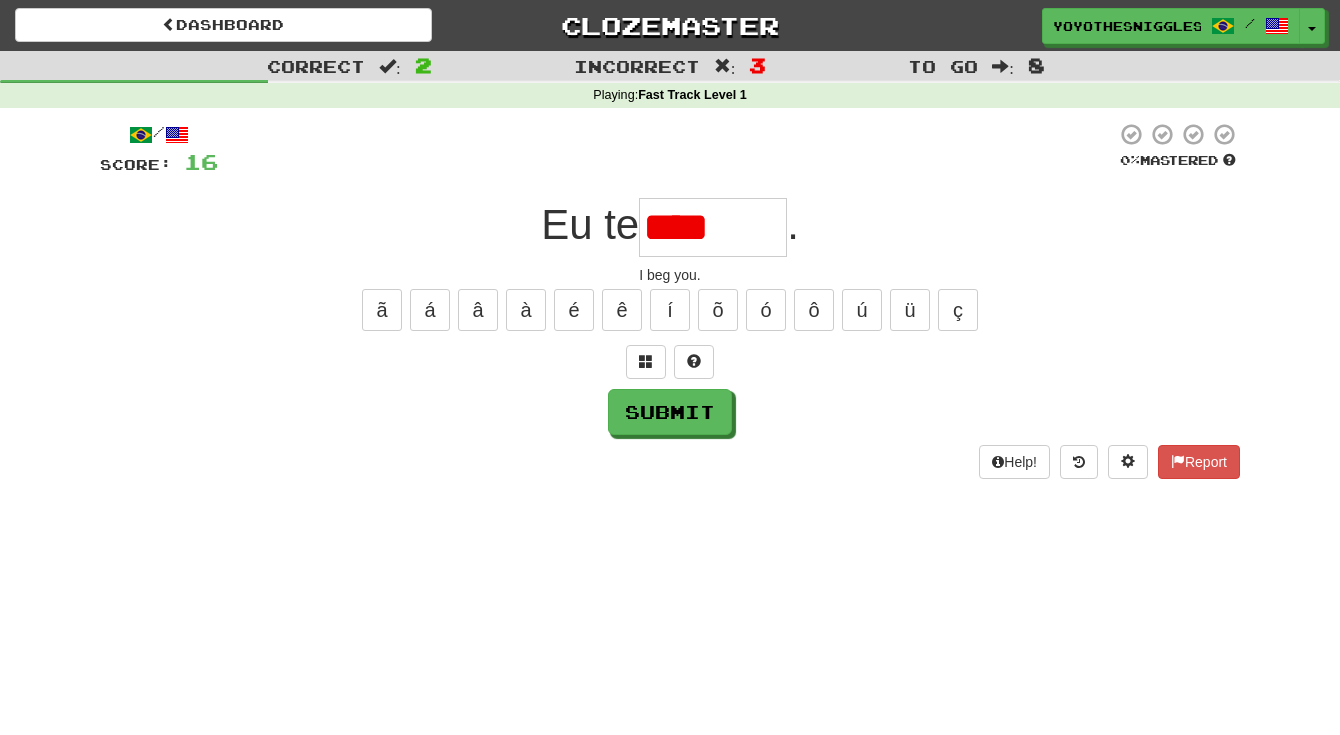 type on "*******" 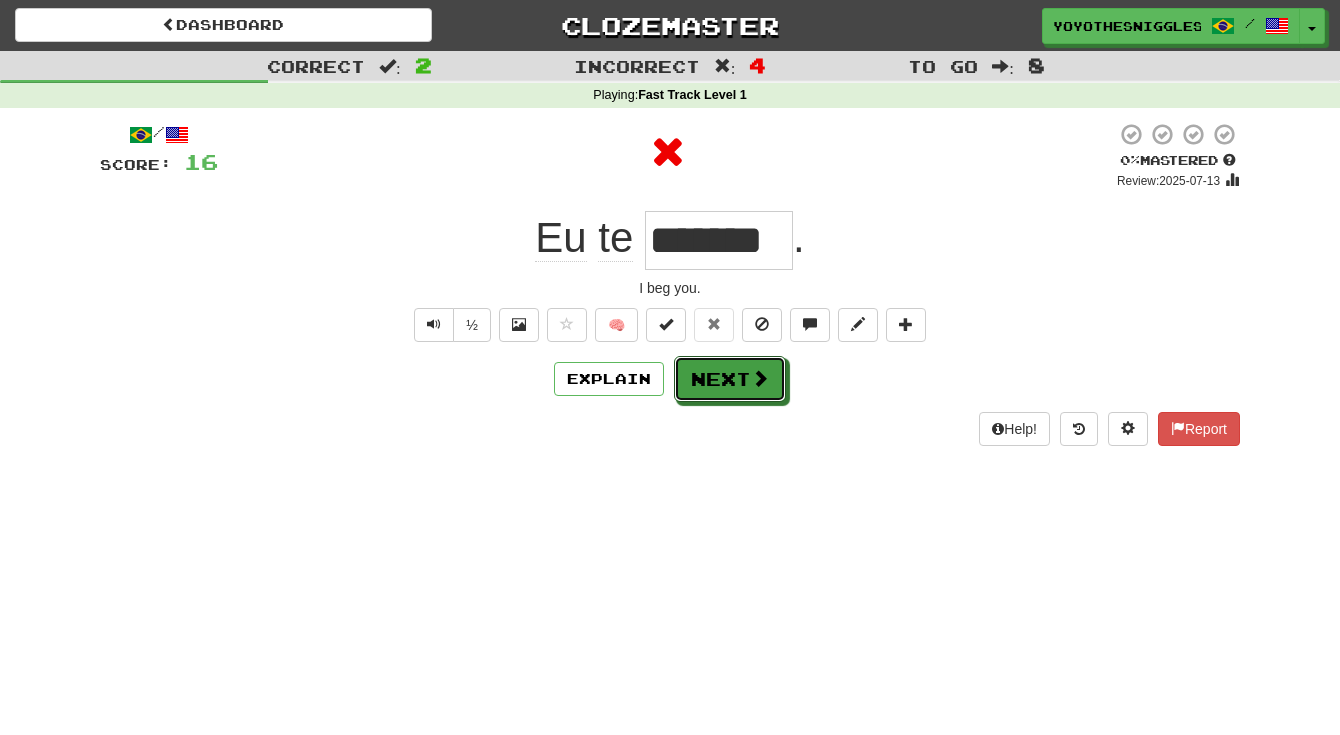 click on "Next" at bounding box center [730, 379] 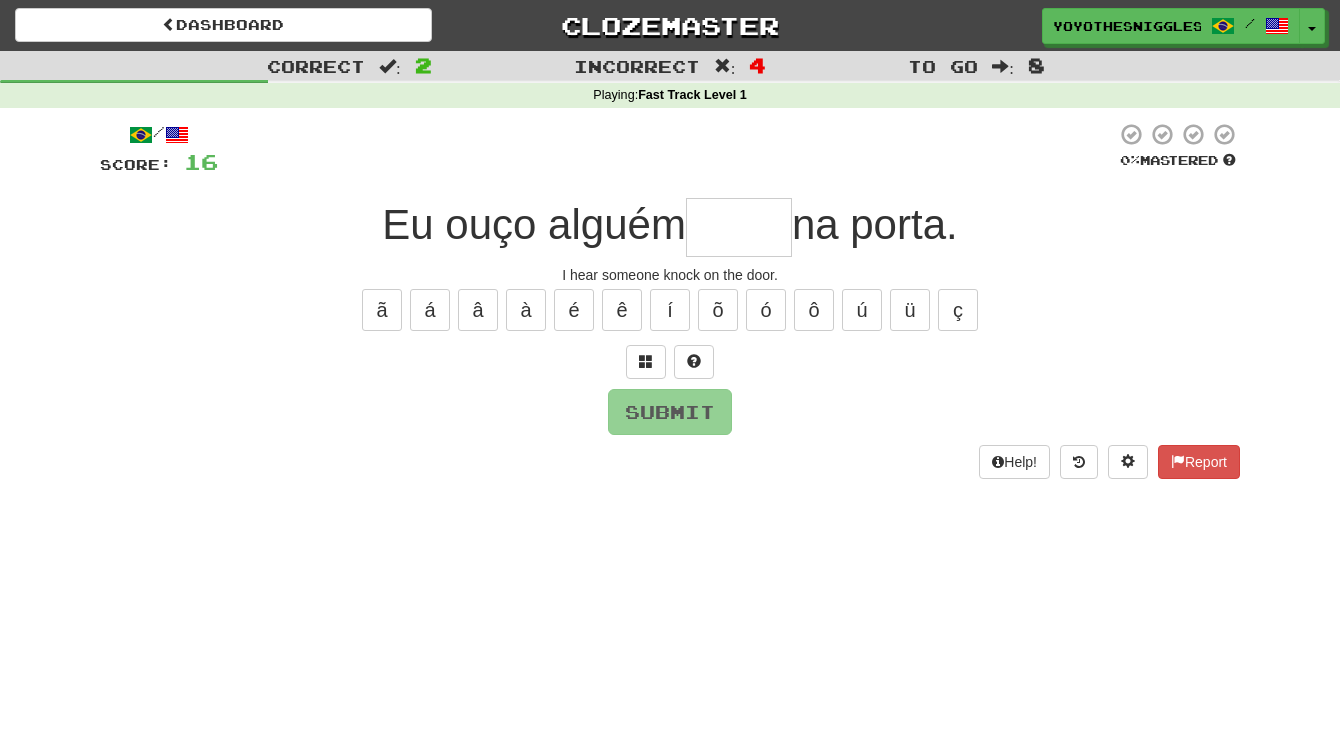 click at bounding box center (739, 227) 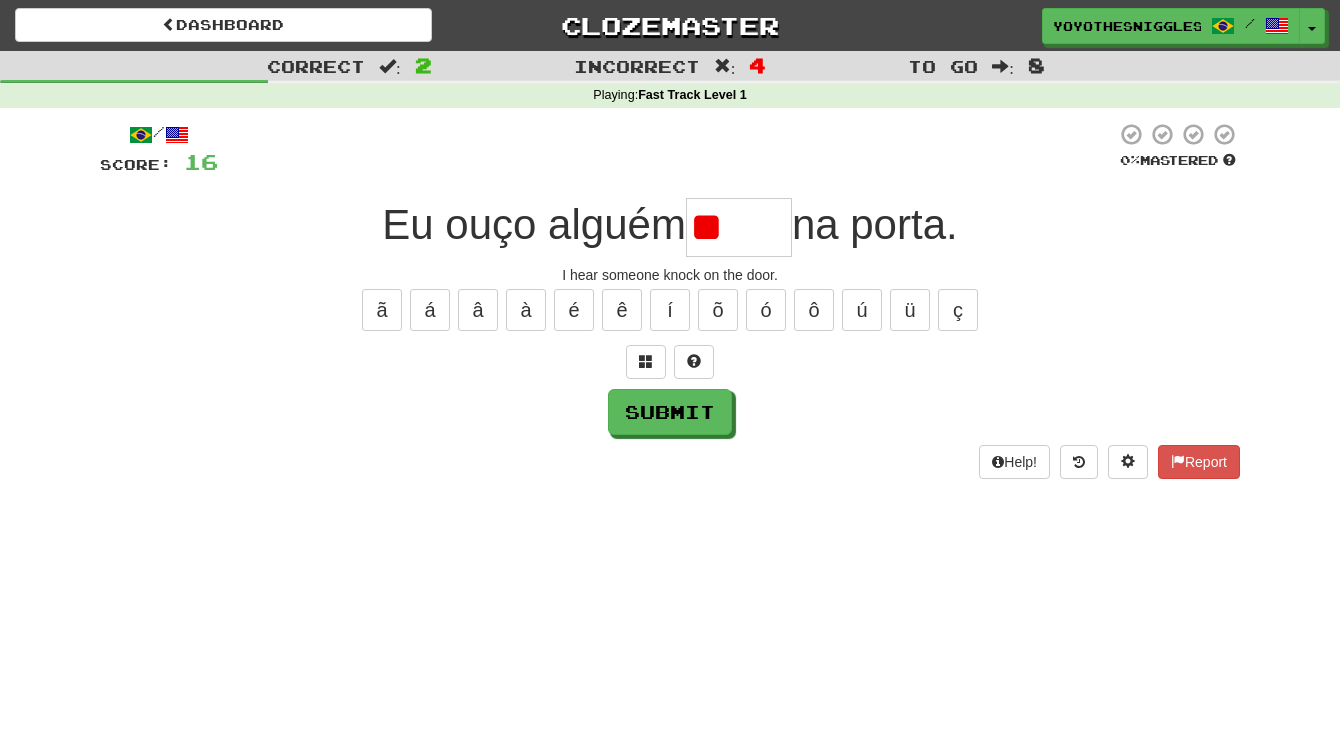 type on "*" 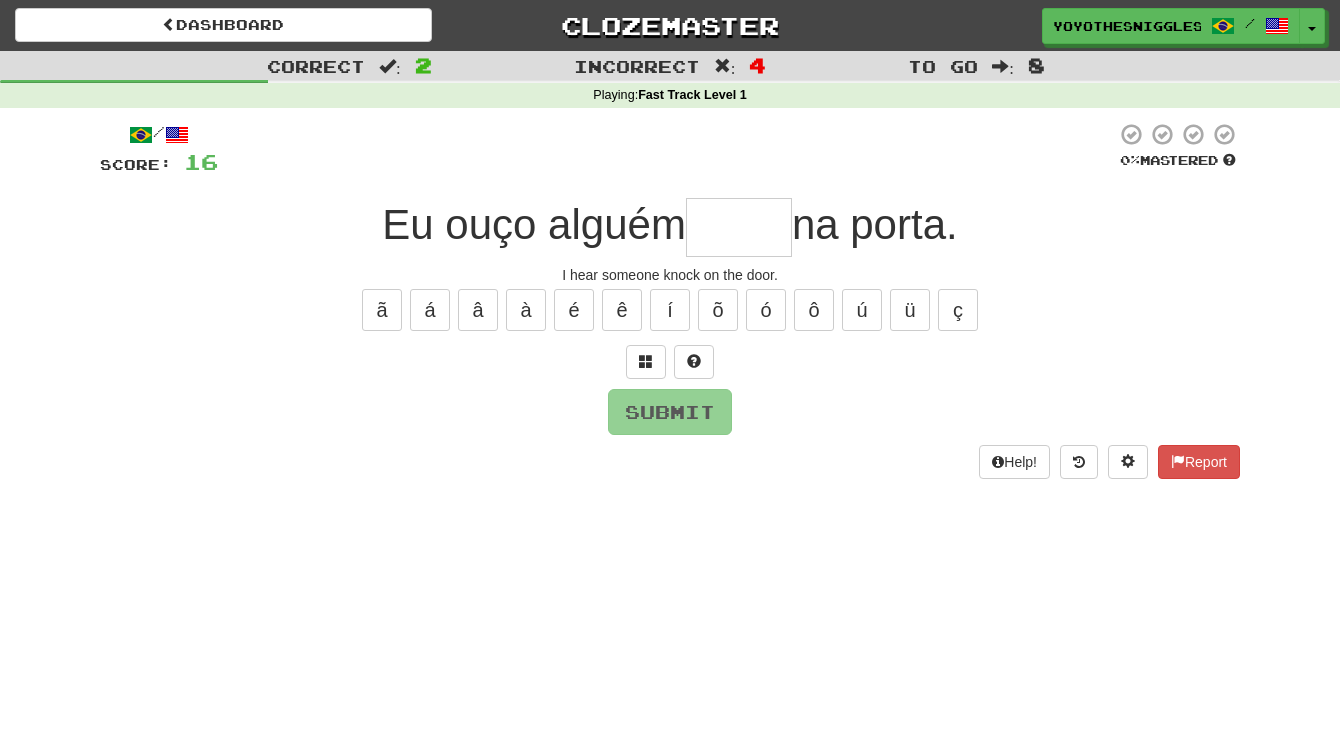 type on "*" 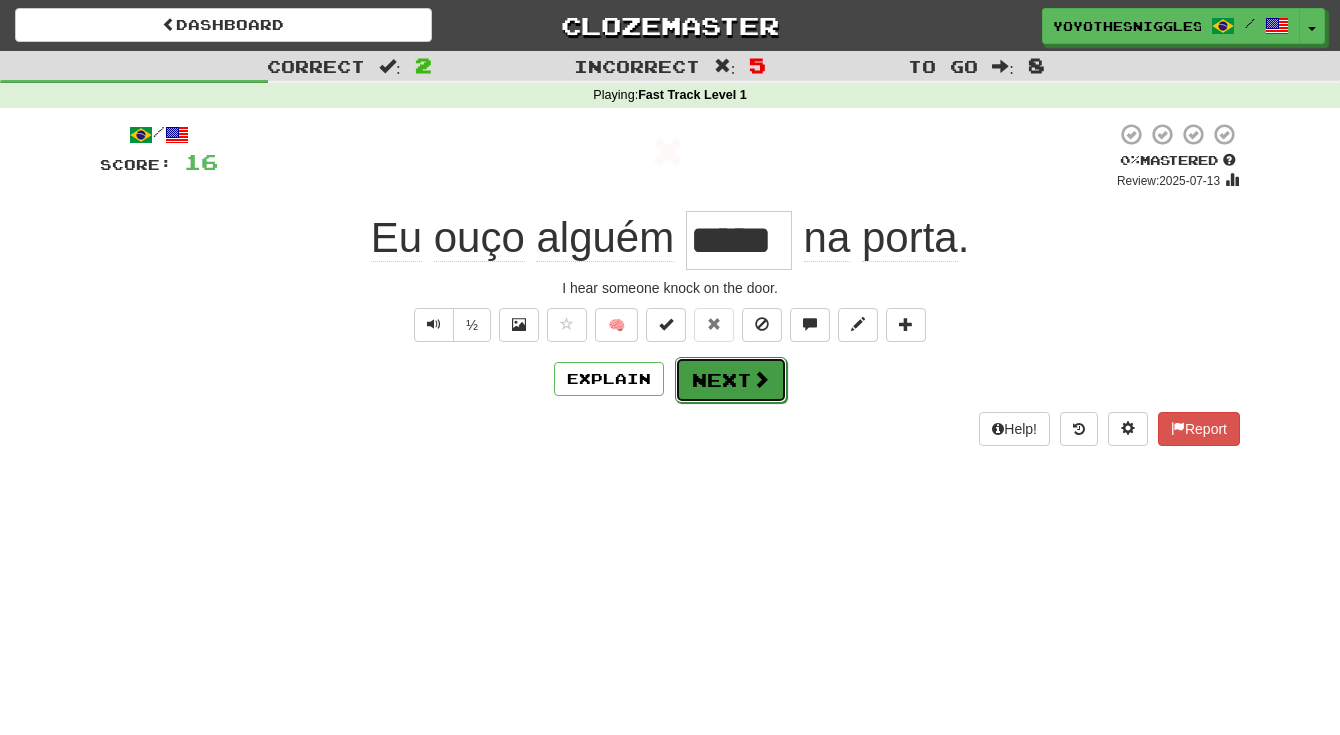 click on "Next" at bounding box center (731, 380) 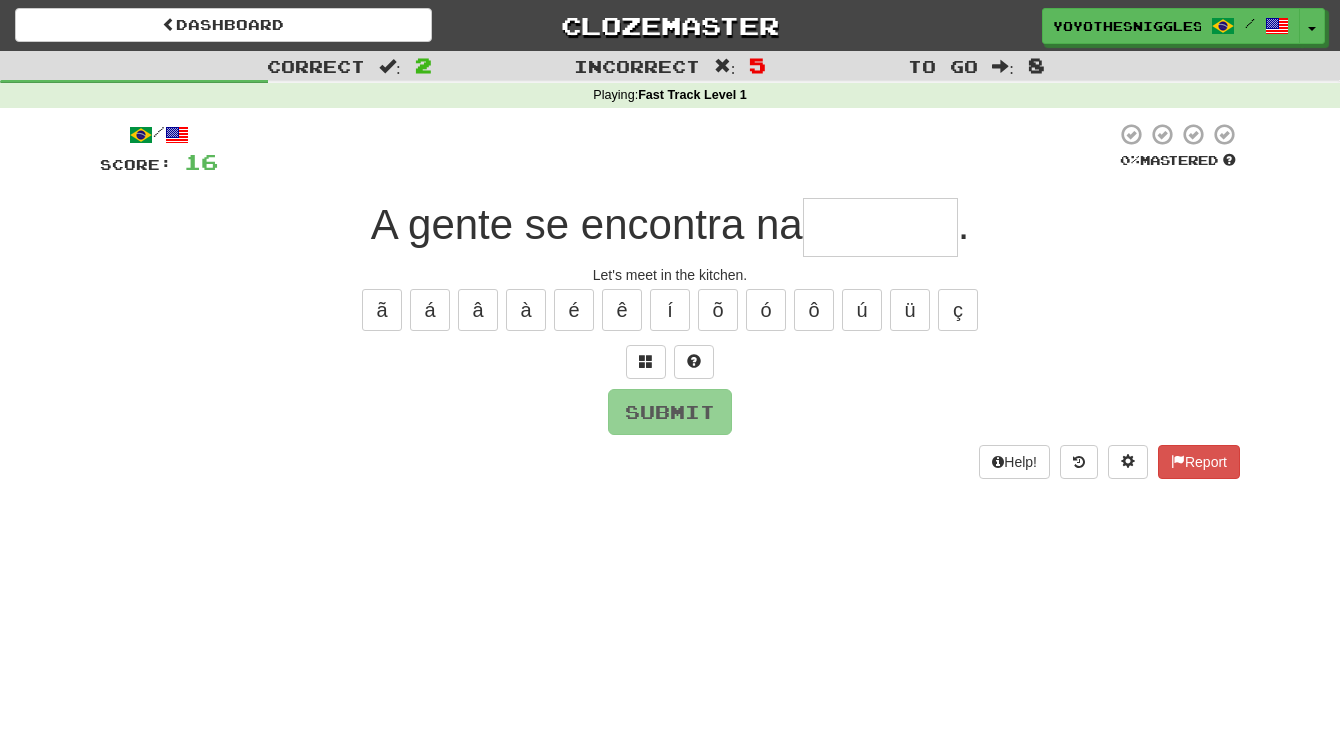 click at bounding box center [880, 227] 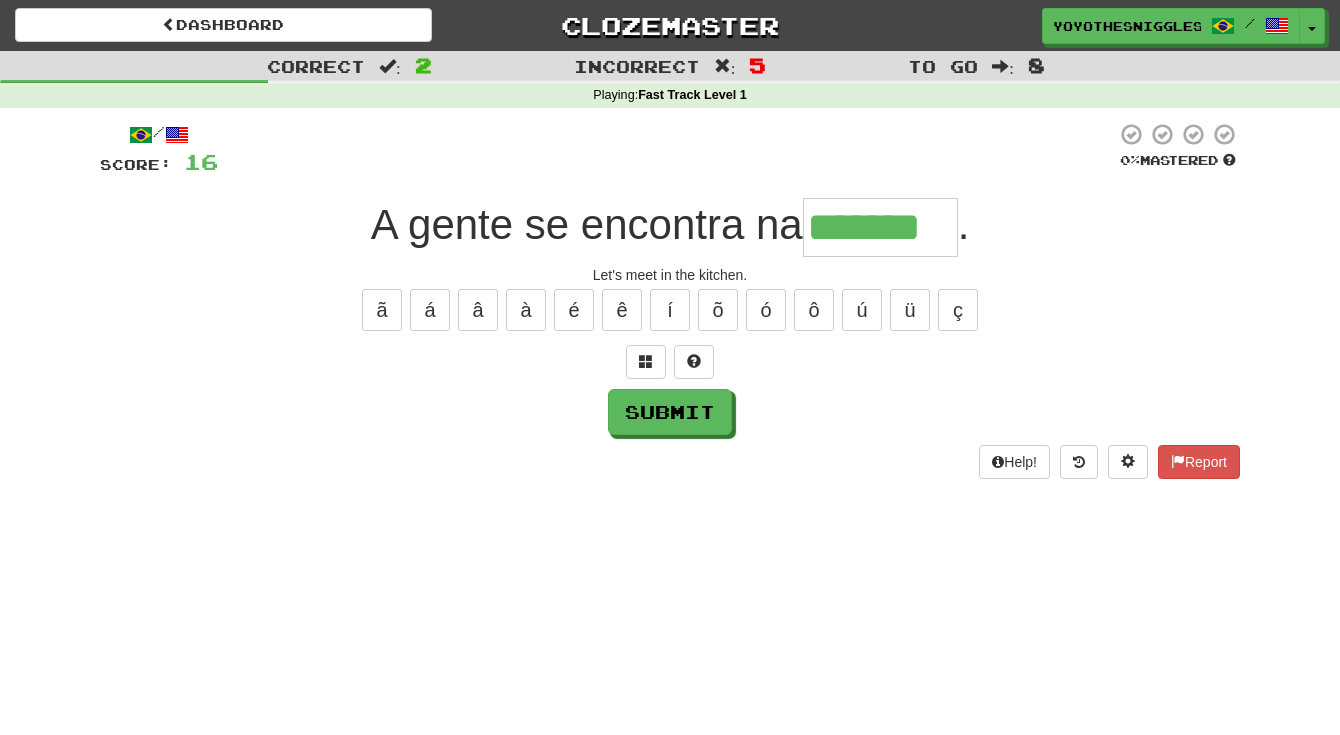 type on "*******" 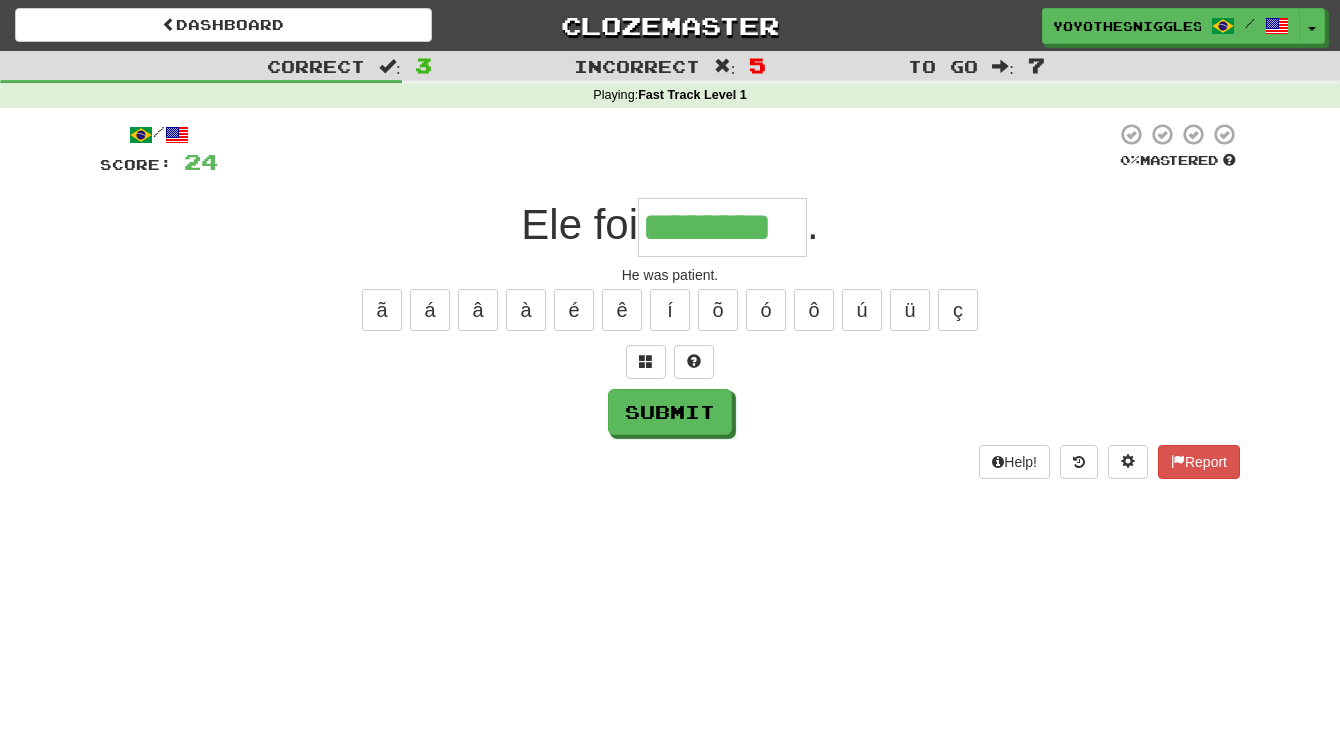 type on "********" 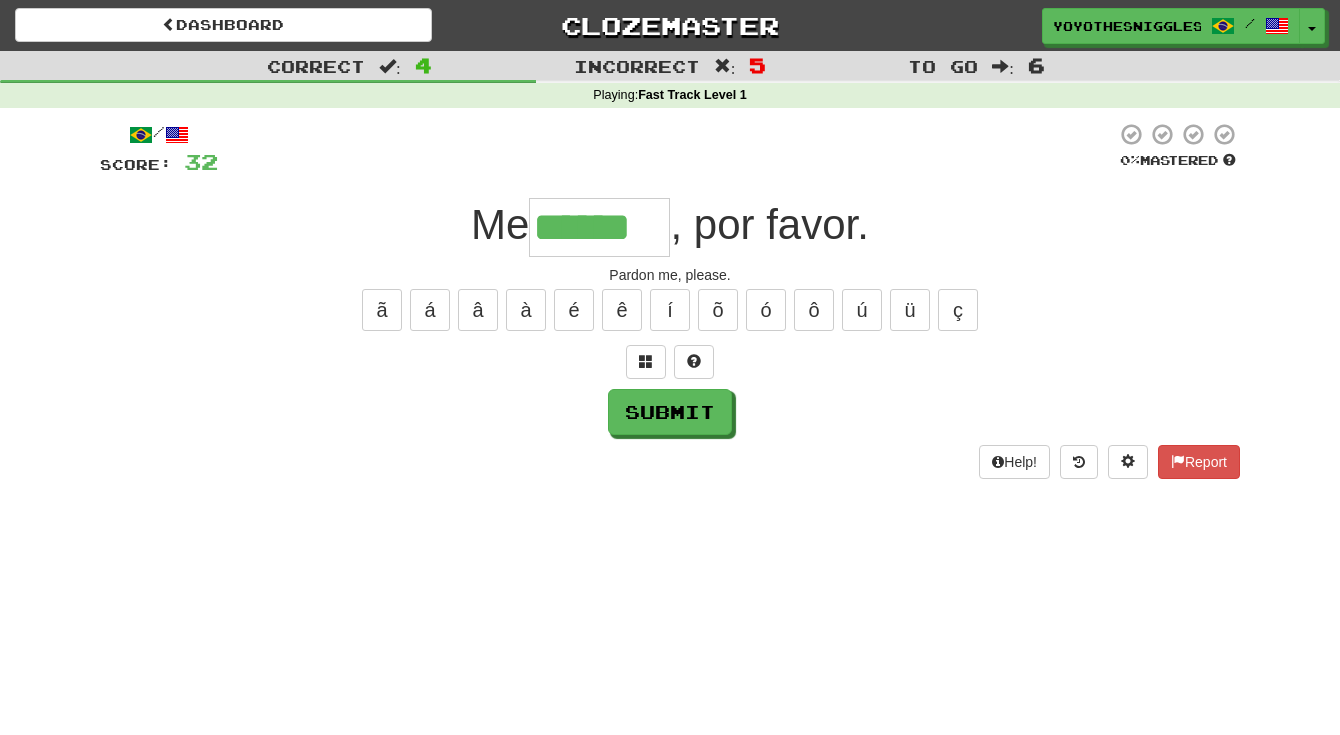 type on "******" 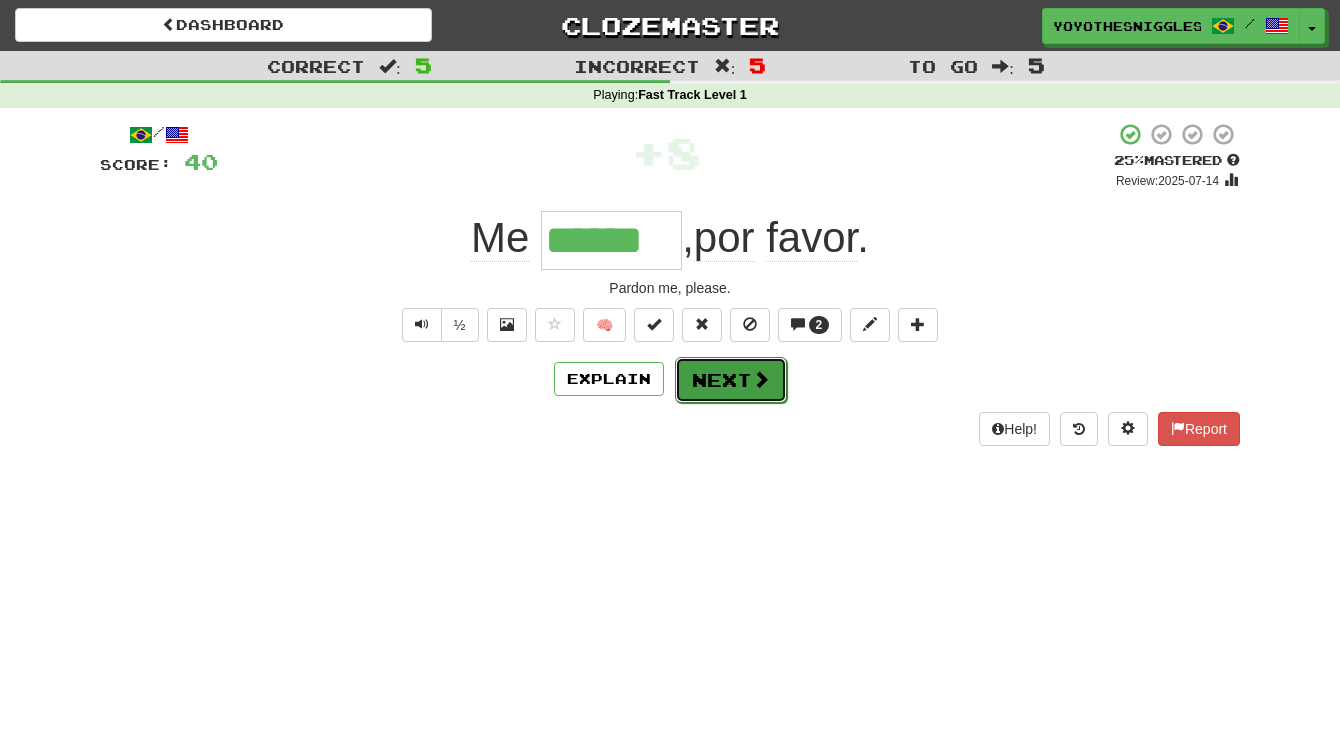 click on "Next" at bounding box center [731, 380] 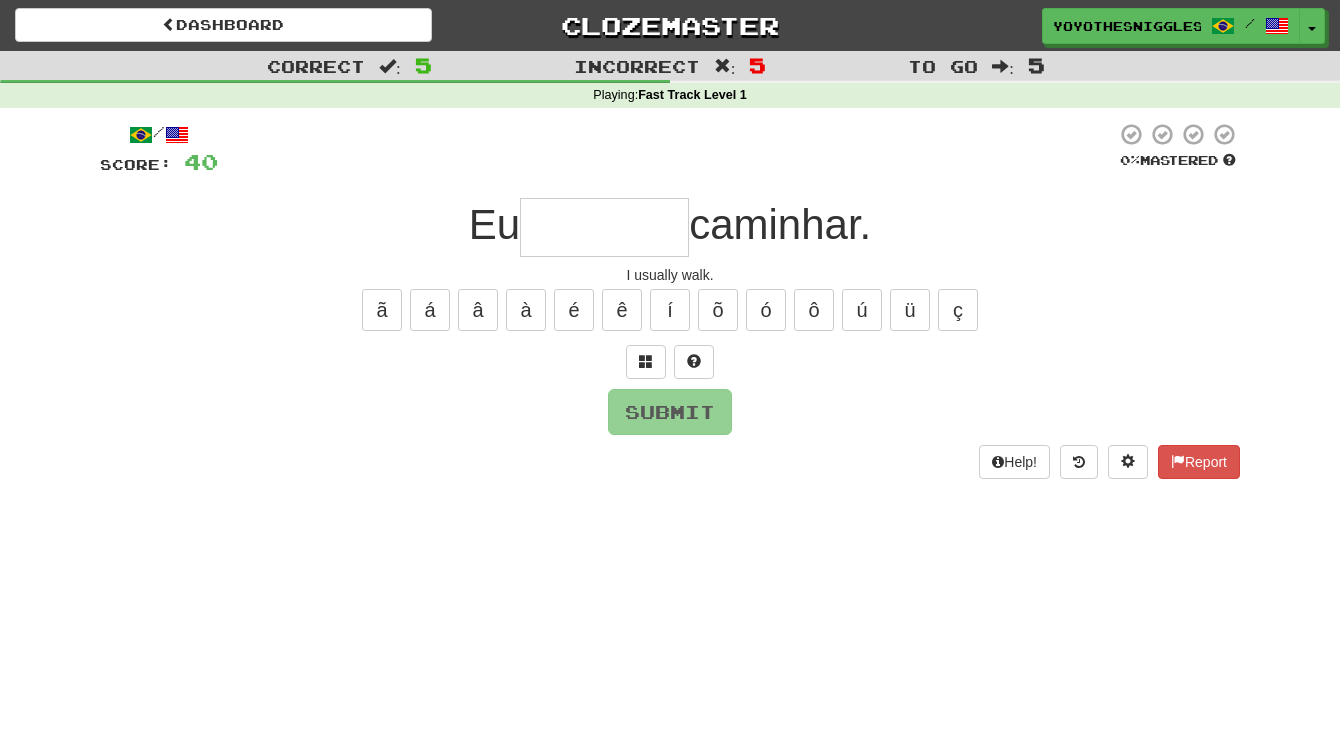 click at bounding box center [604, 227] 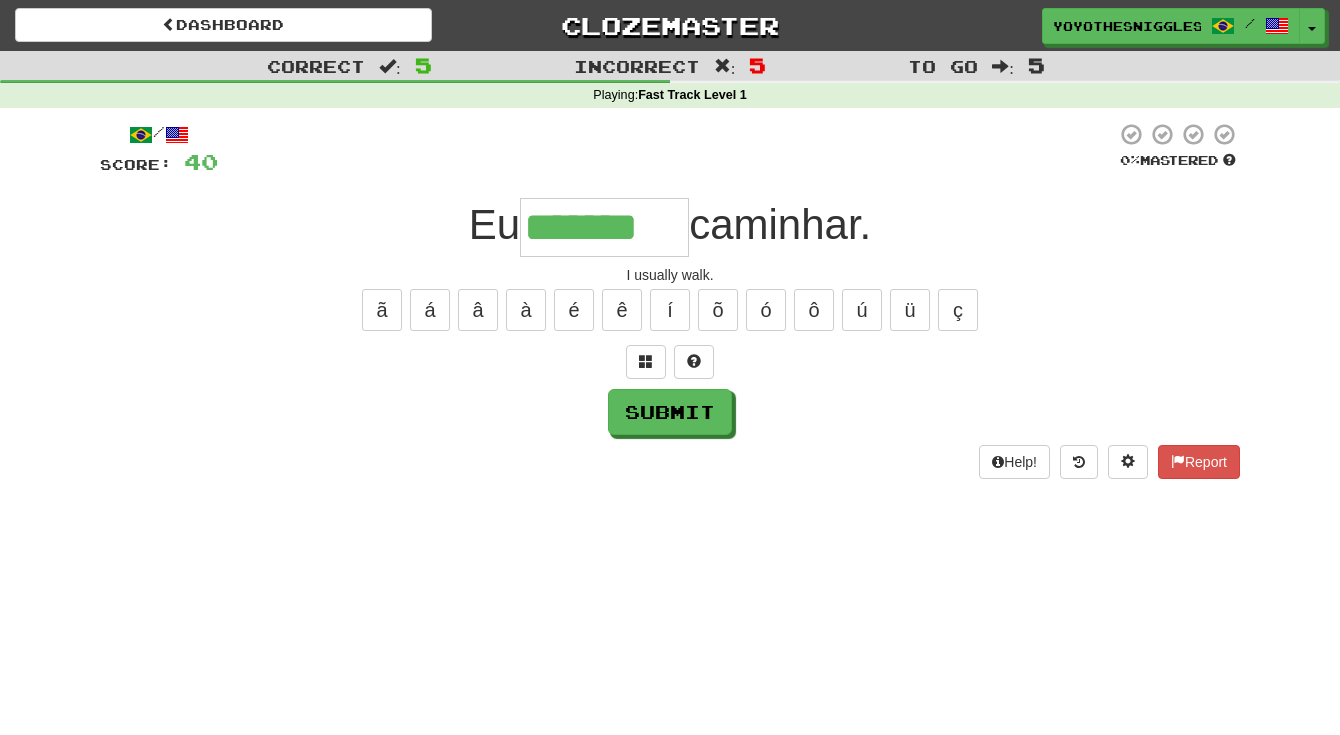 type on "*******" 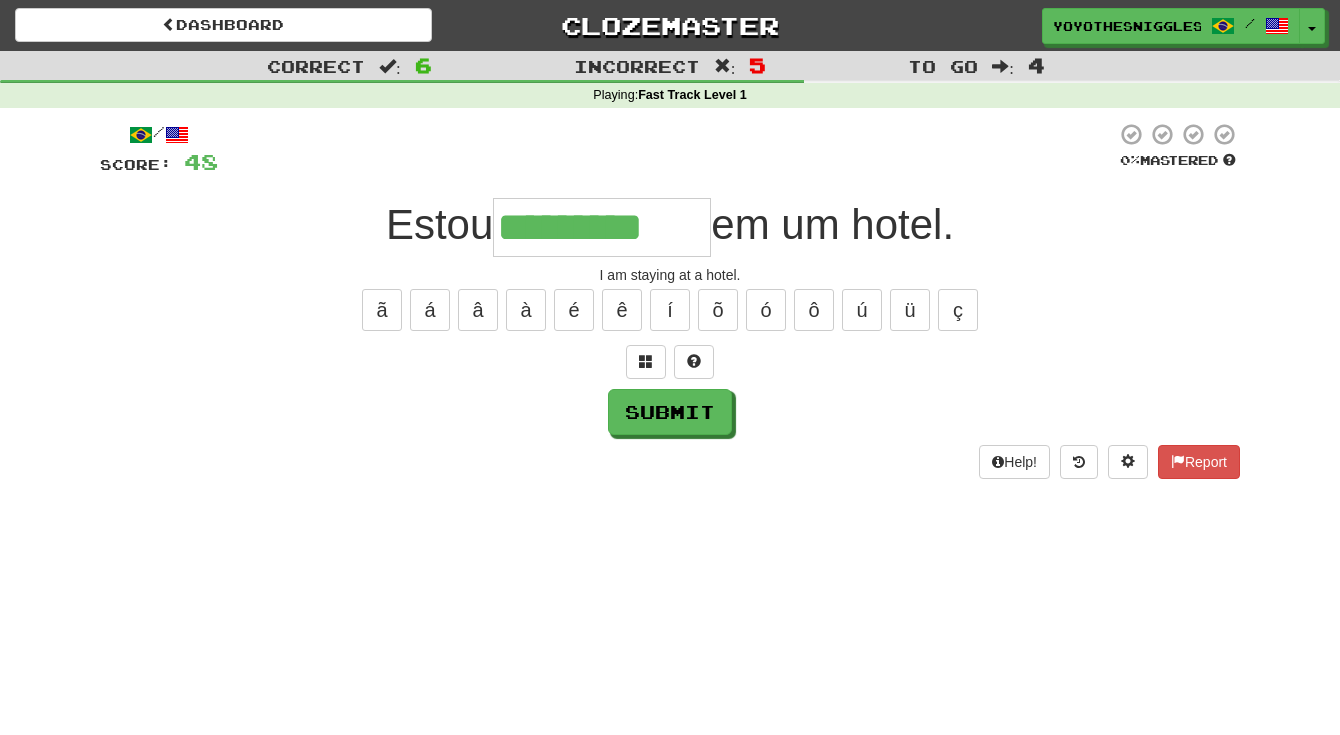 type on "*********" 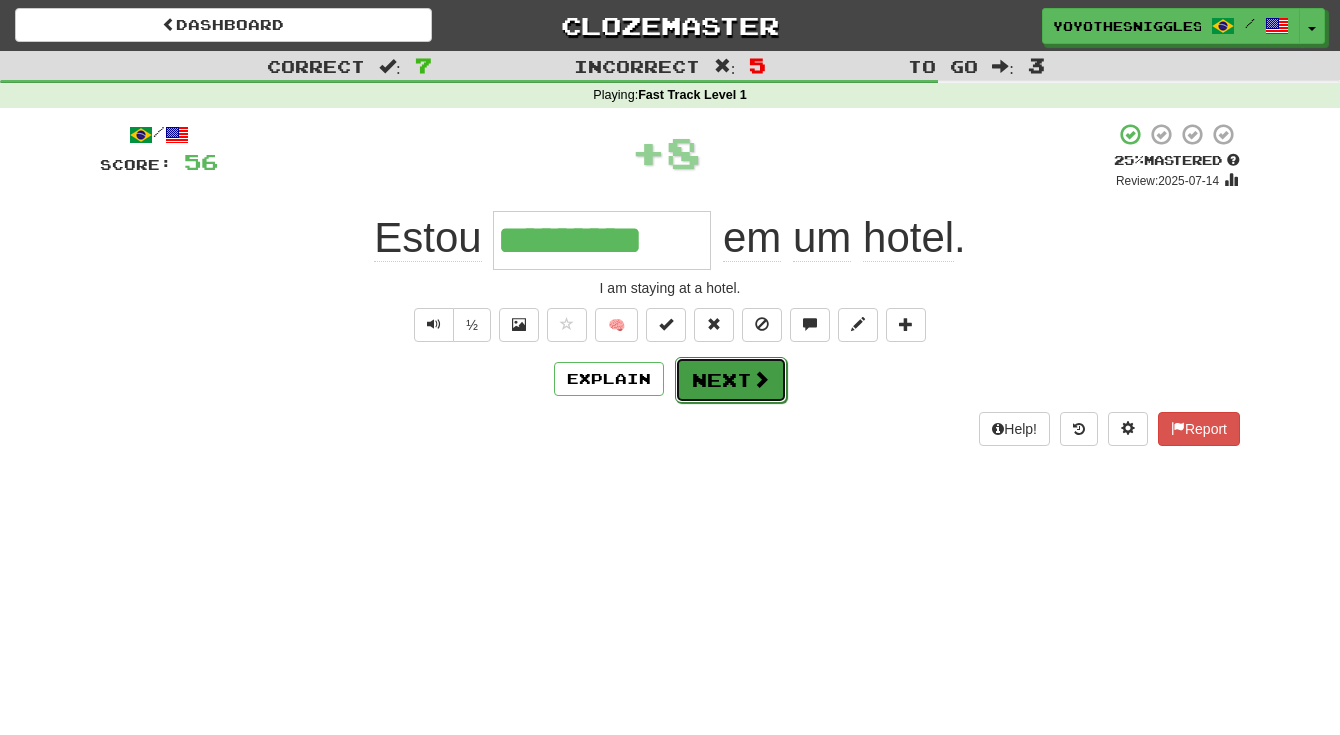click on "Next" at bounding box center [731, 380] 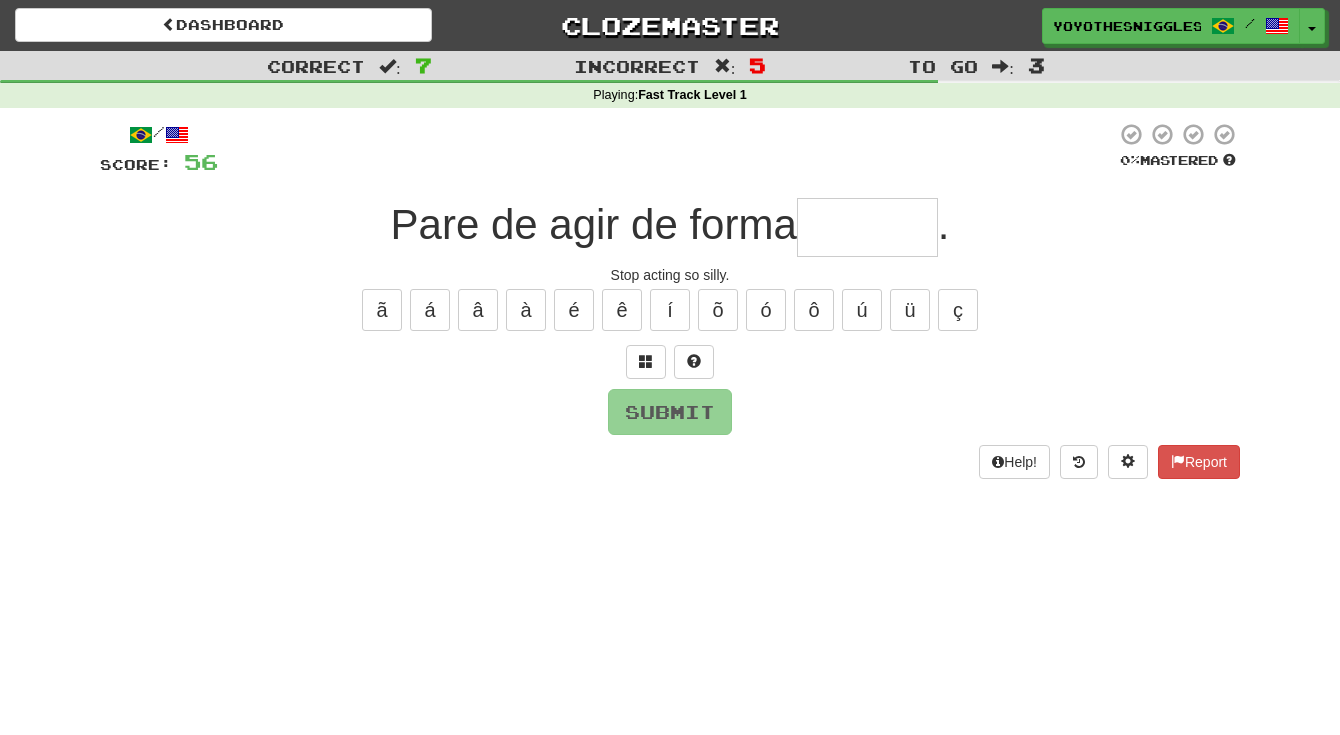 click at bounding box center (867, 227) 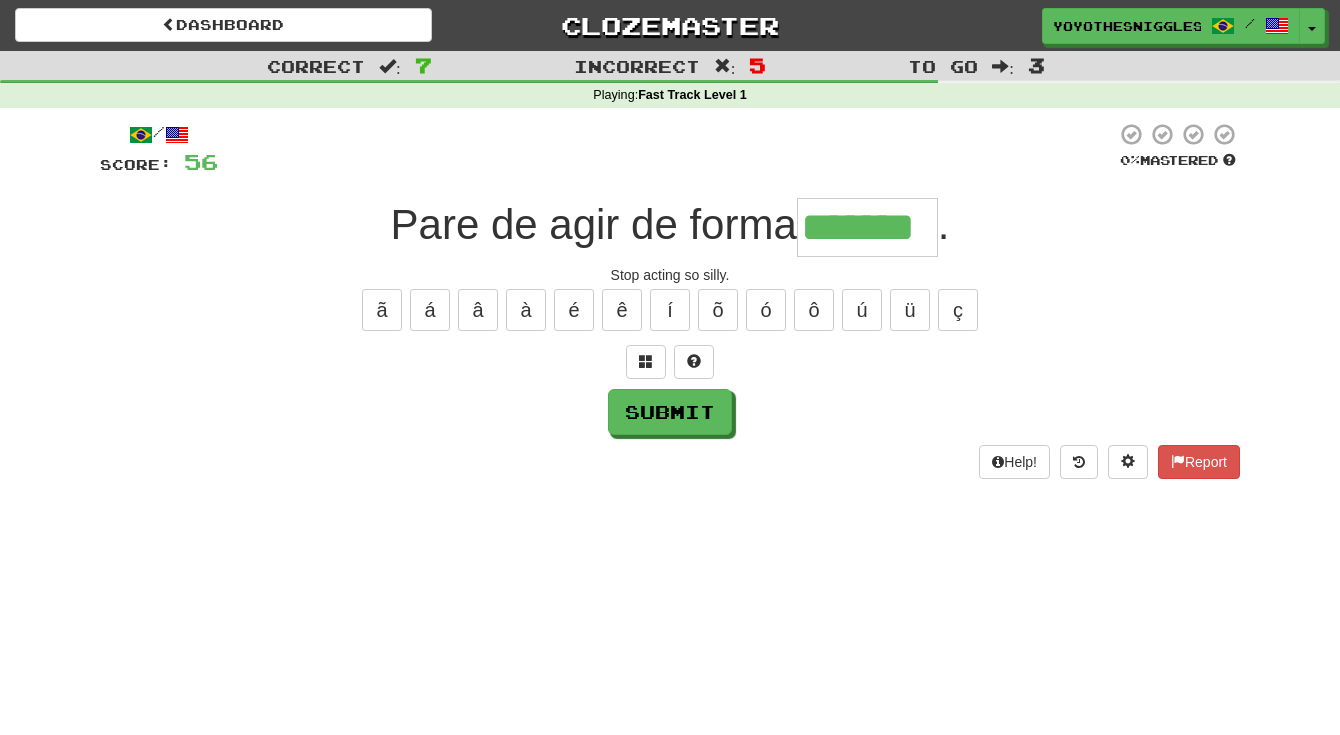 type on "*******" 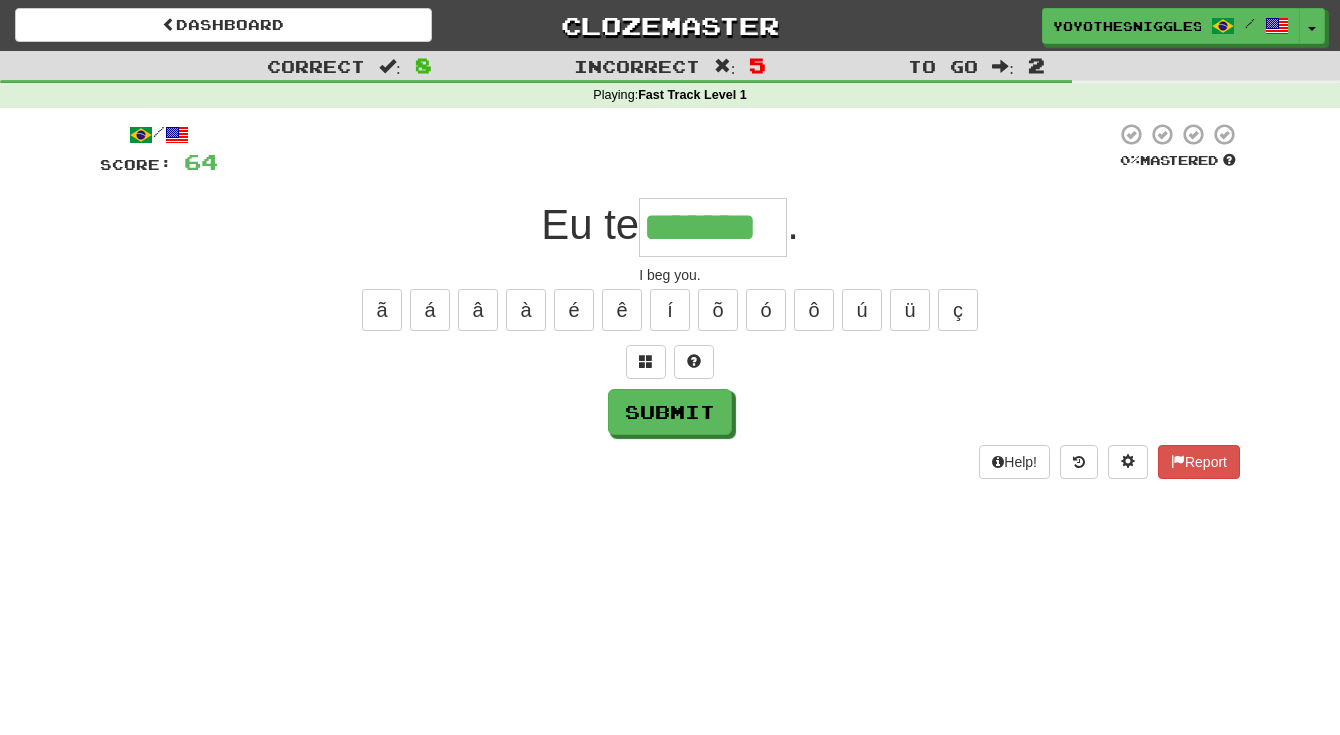 type on "*******" 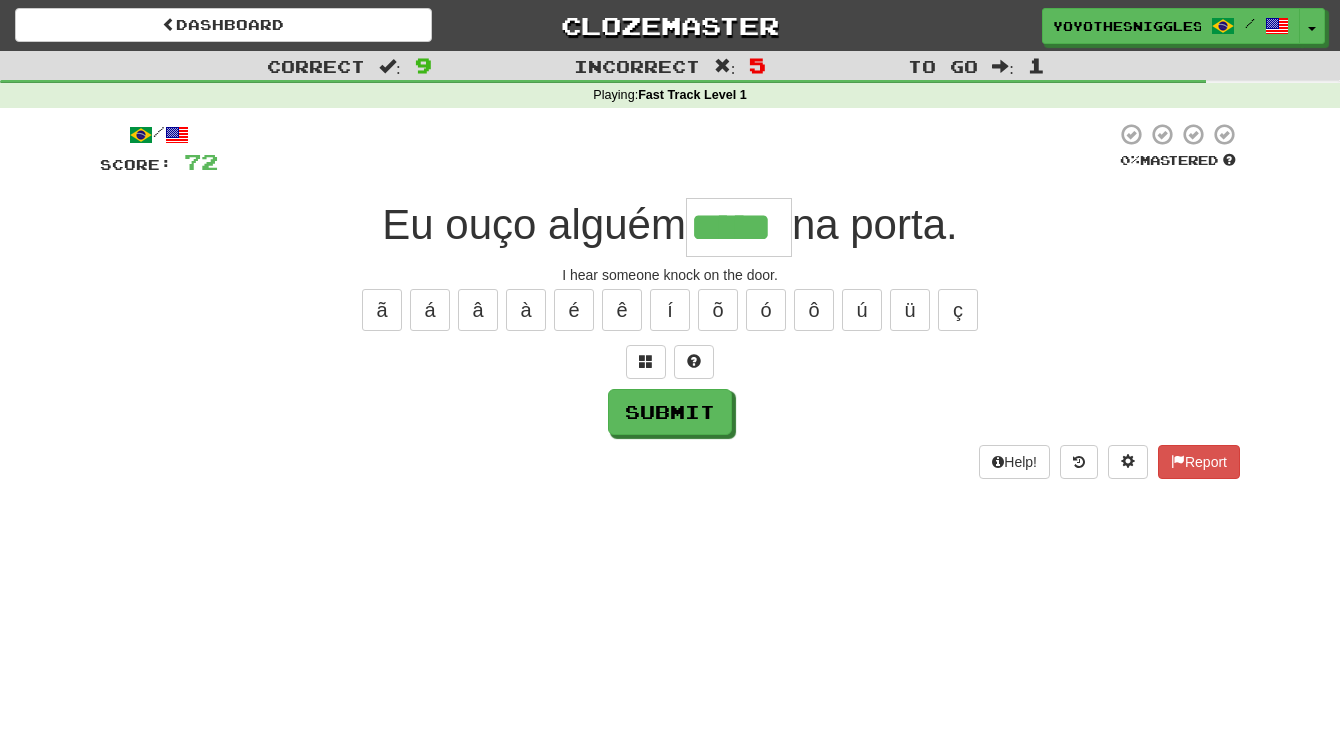 type on "*****" 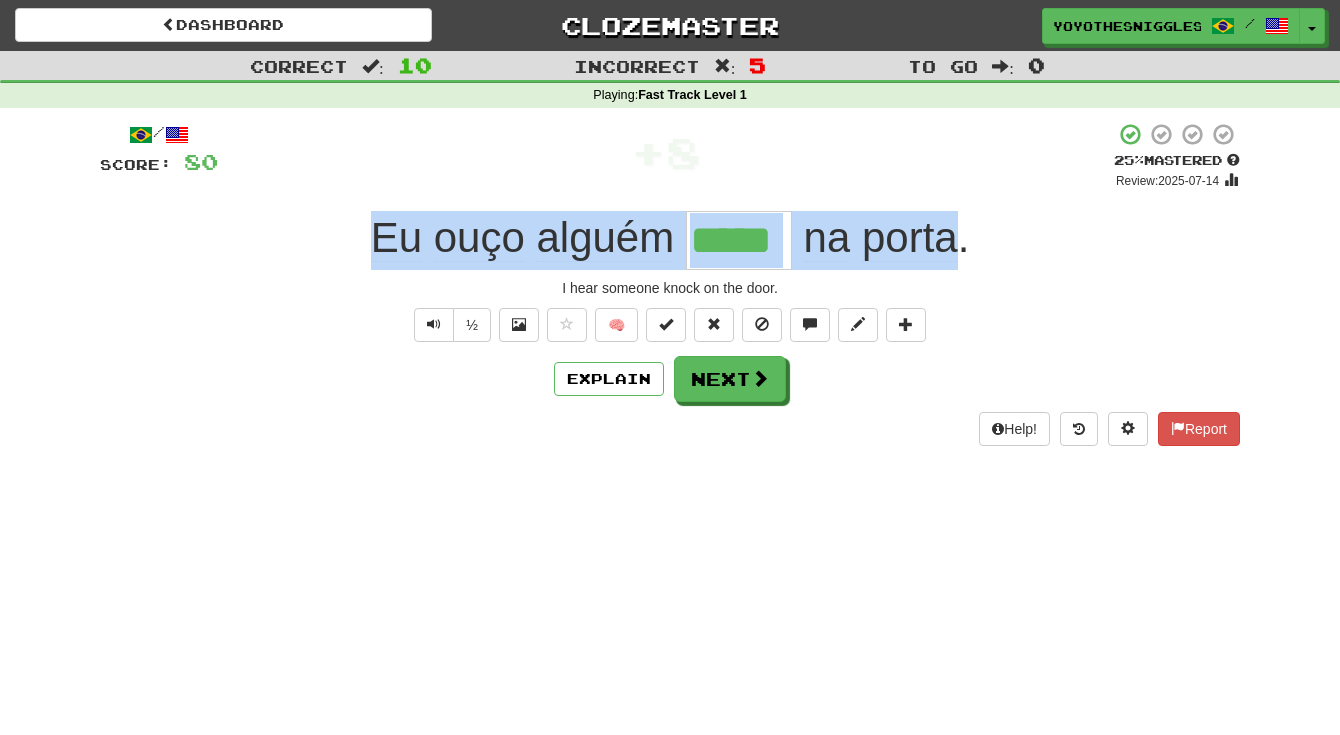 drag, startPoint x: 362, startPoint y: 249, endPoint x: 983, endPoint y: 246, distance: 621.00726 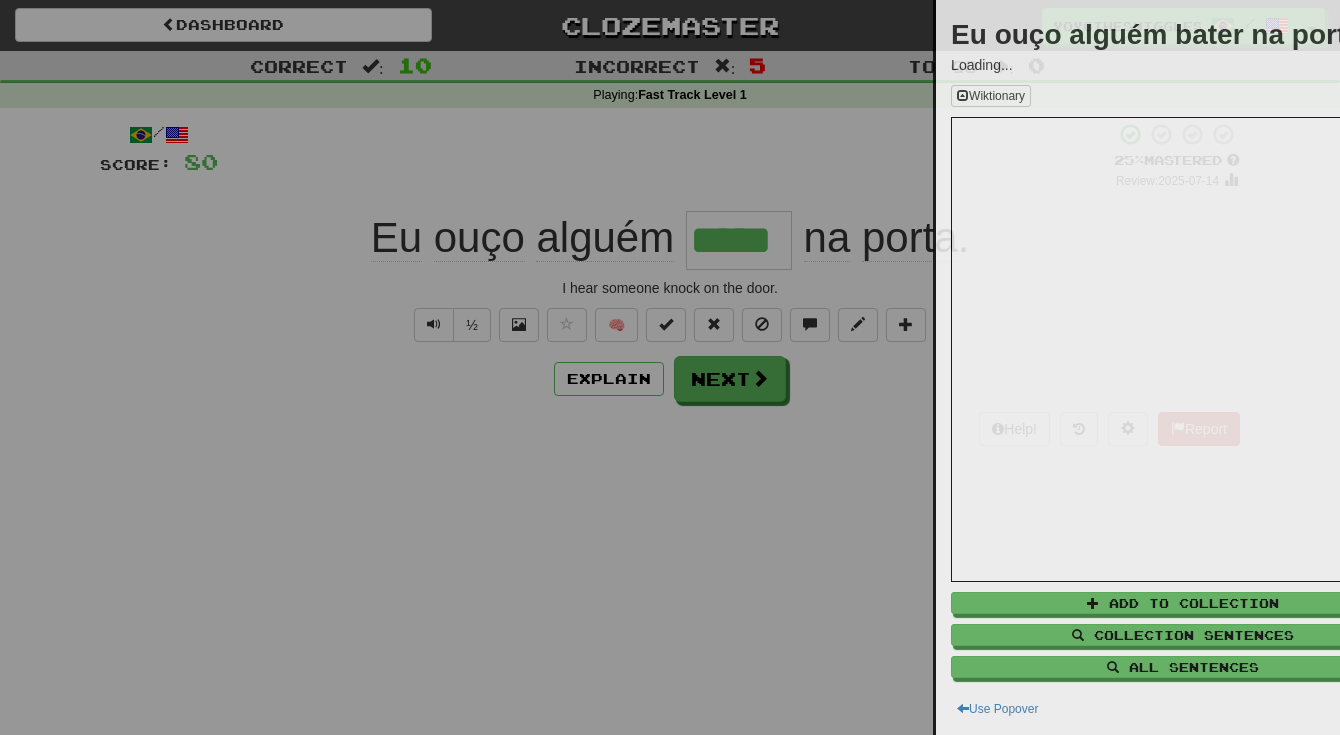 drag, startPoint x: 693, startPoint y: 245, endPoint x: 676, endPoint y: 248, distance: 17.262676 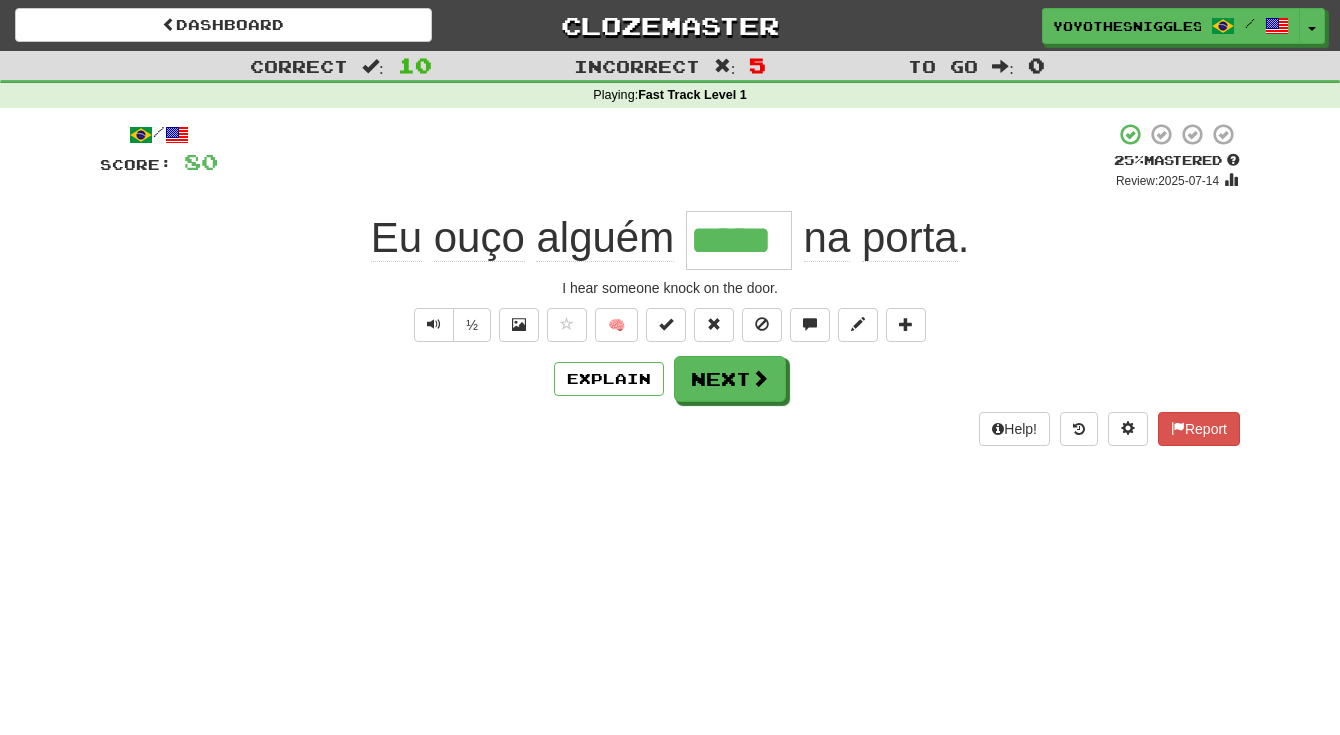 drag, startPoint x: 790, startPoint y: 242, endPoint x: 865, endPoint y: 262, distance: 77.62087 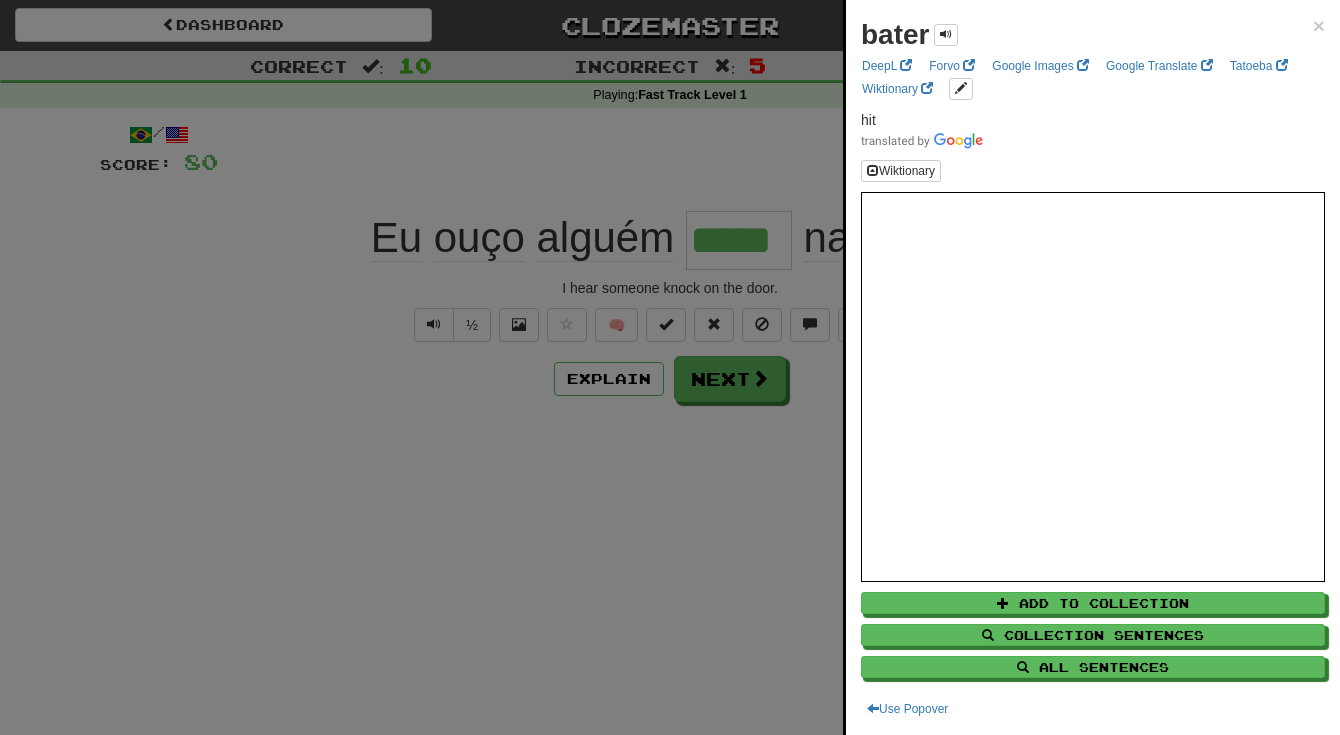 click at bounding box center [670, 367] 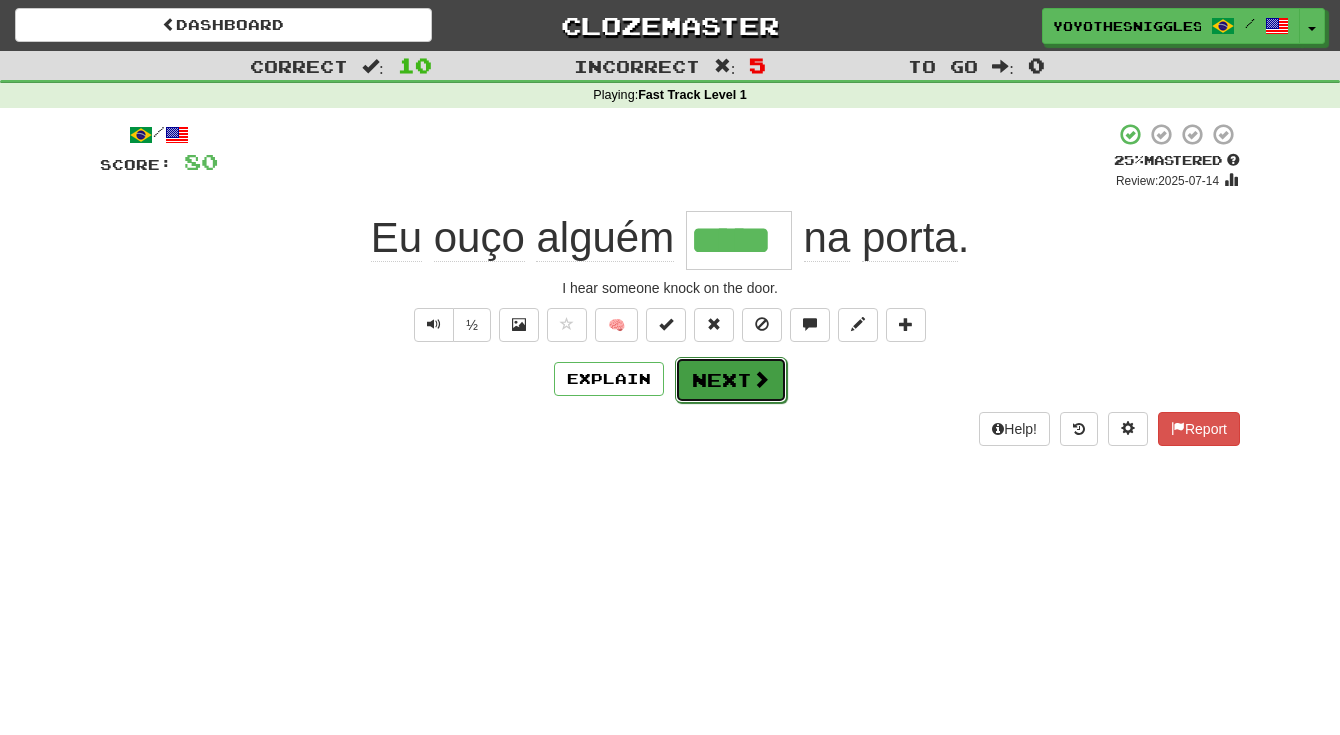 click on "Next" at bounding box center (731, 380) 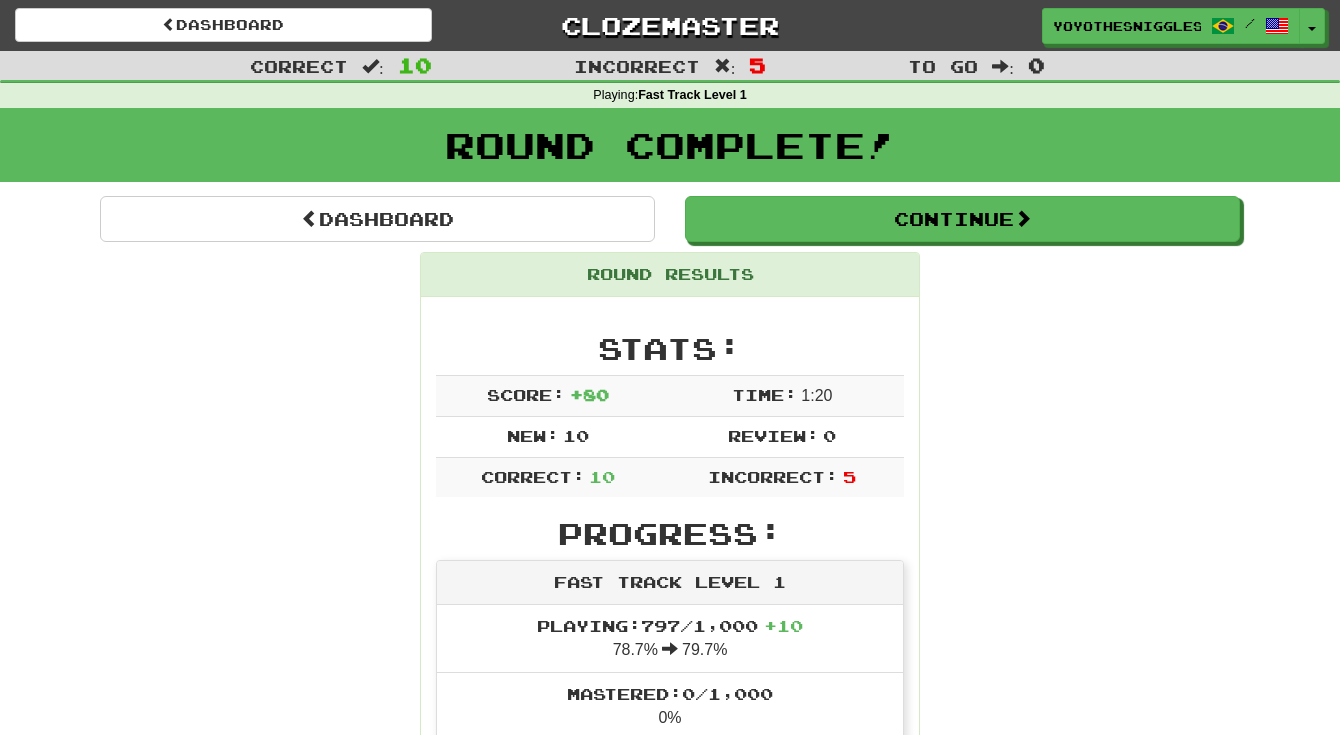 click on "Round Results Stats: Score:   + 80 Time:   1 : 20 New:   10 Review:   0 Correct:   10 Incorrect:   5 Progress: Fast Track Level 1 Playing:  797  /  1,000 + 10 78.7% 79.7% Mastered:  0  /  1,000 0% Ready for Review:  0  /  Level:  39 353  points to level  40  - keep going! Ranked:  153 rd  this week Sentences:  Report As pessoas aprendem com a  experiência . People learn from experience.  Report Estou  hospedado  em um hotel. I am staying at a hotel.  Report Tom está  preso  no passado. Tom is stuck in the past.  Report Pare de agir de forma  imbecil . Stop acting so silly.  Report Eu te  imploro . I beg you.  Report Eu ouço alguém  bater  na porta. I hear someone knock on the door.  Report A gente se encontra na  cozinha . Let's meet in the kitchen.  Report Ele foi  paciente . He was patient. 2  Report Me  perdoe , por favor. Pardon me, please." at bounding box center (670, 1108) 